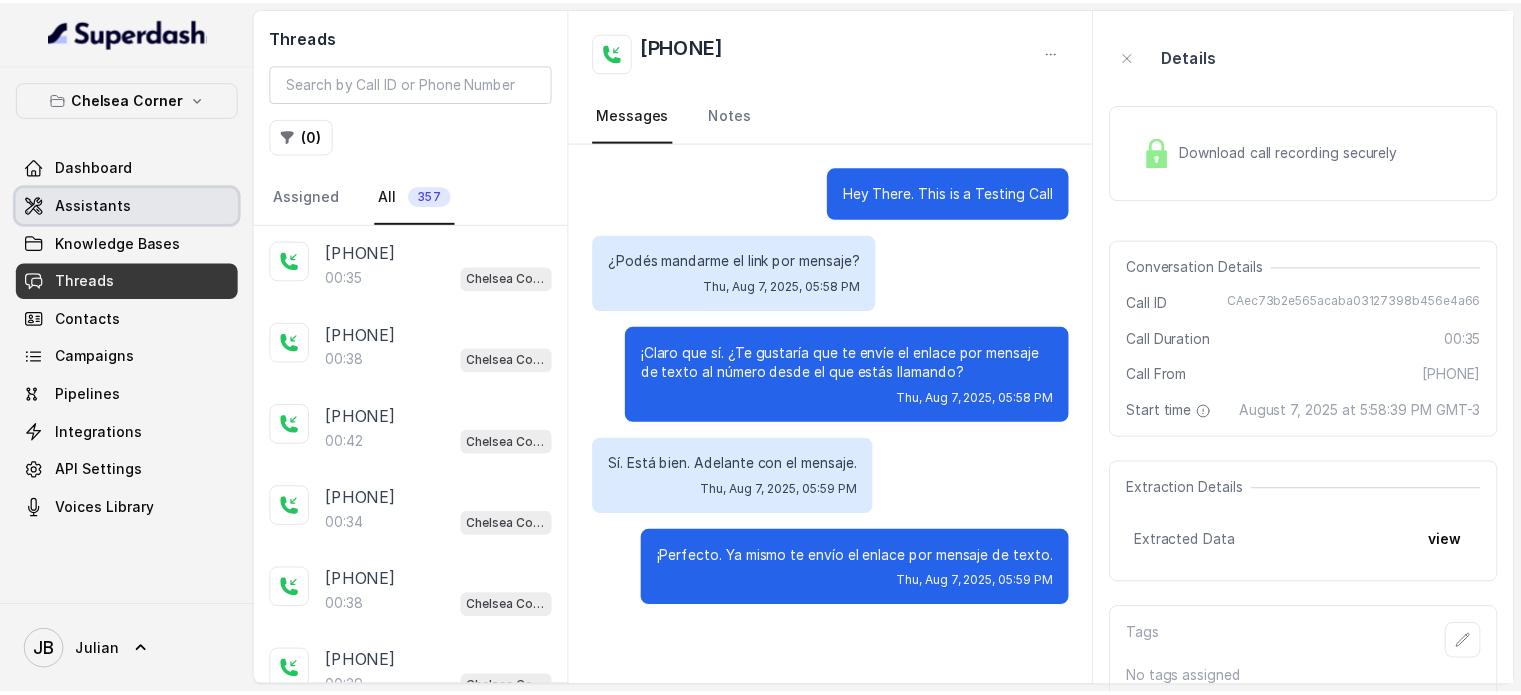 scroll, scrollTop: 8, scrollLeft: 0, axis: vertical 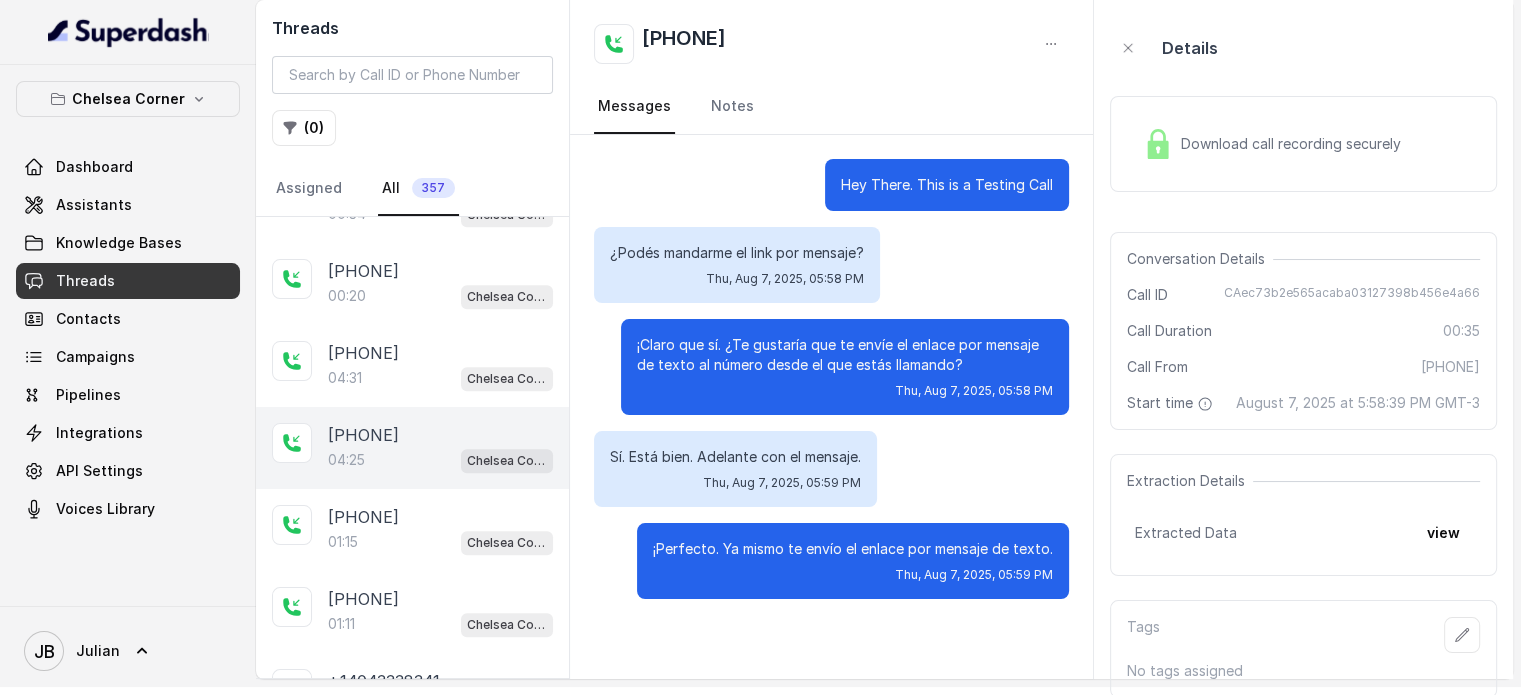 click on "+17547998960   04:25 Chelsea Corner" at bounding box center [412, 448] 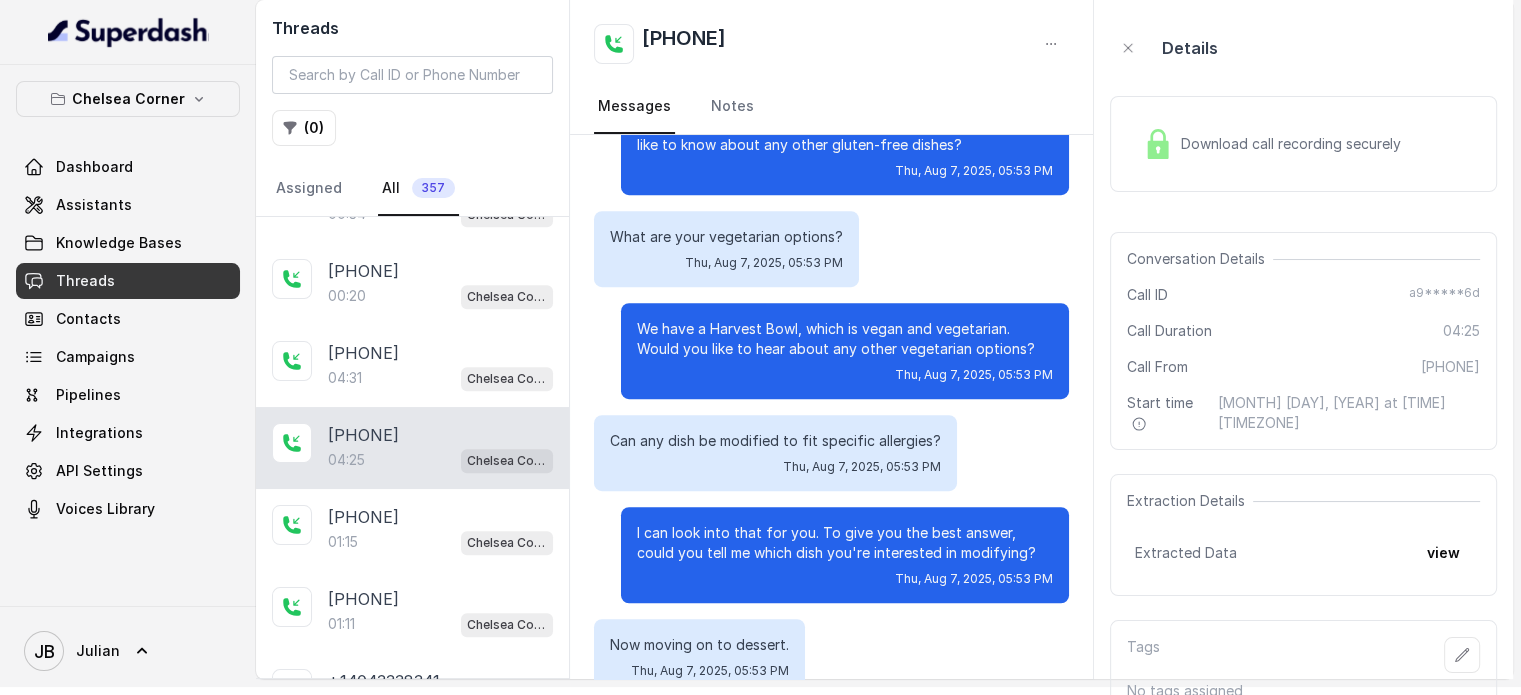 scroll, scrollTop: 1210, scrollLeft: 0, axis: vertical 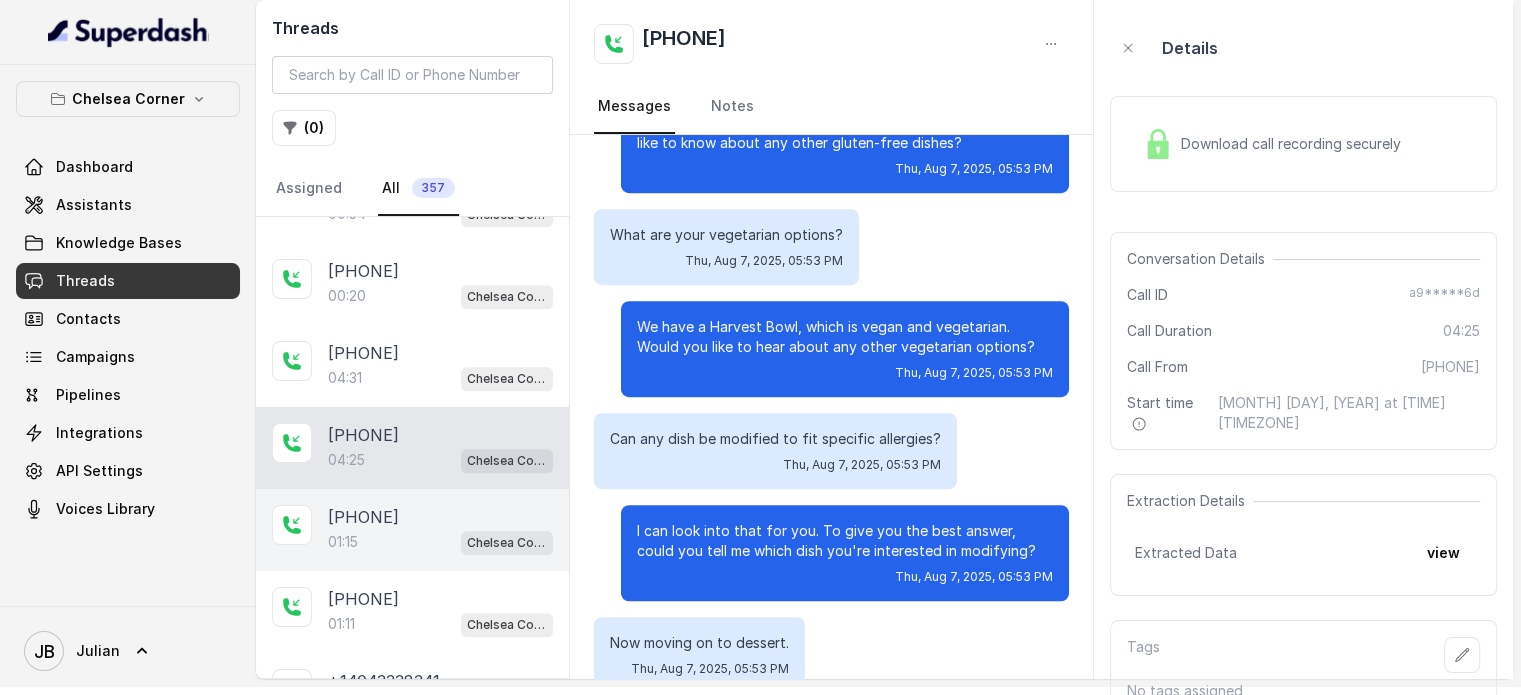 click on "01:15 Chelsea Corner" at bounding box center (440, 542) 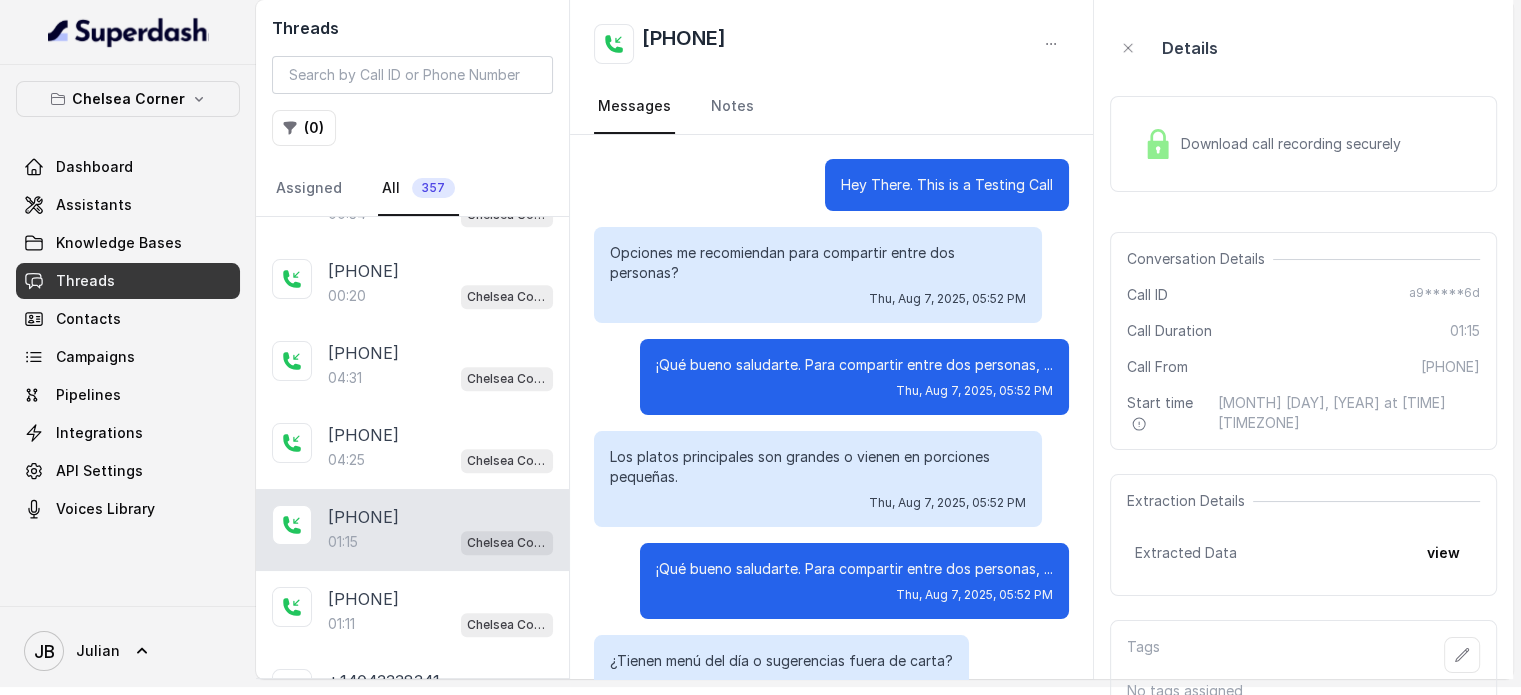 scroll, scrollTop: 351, scrollLeft: 0, axis: vertical 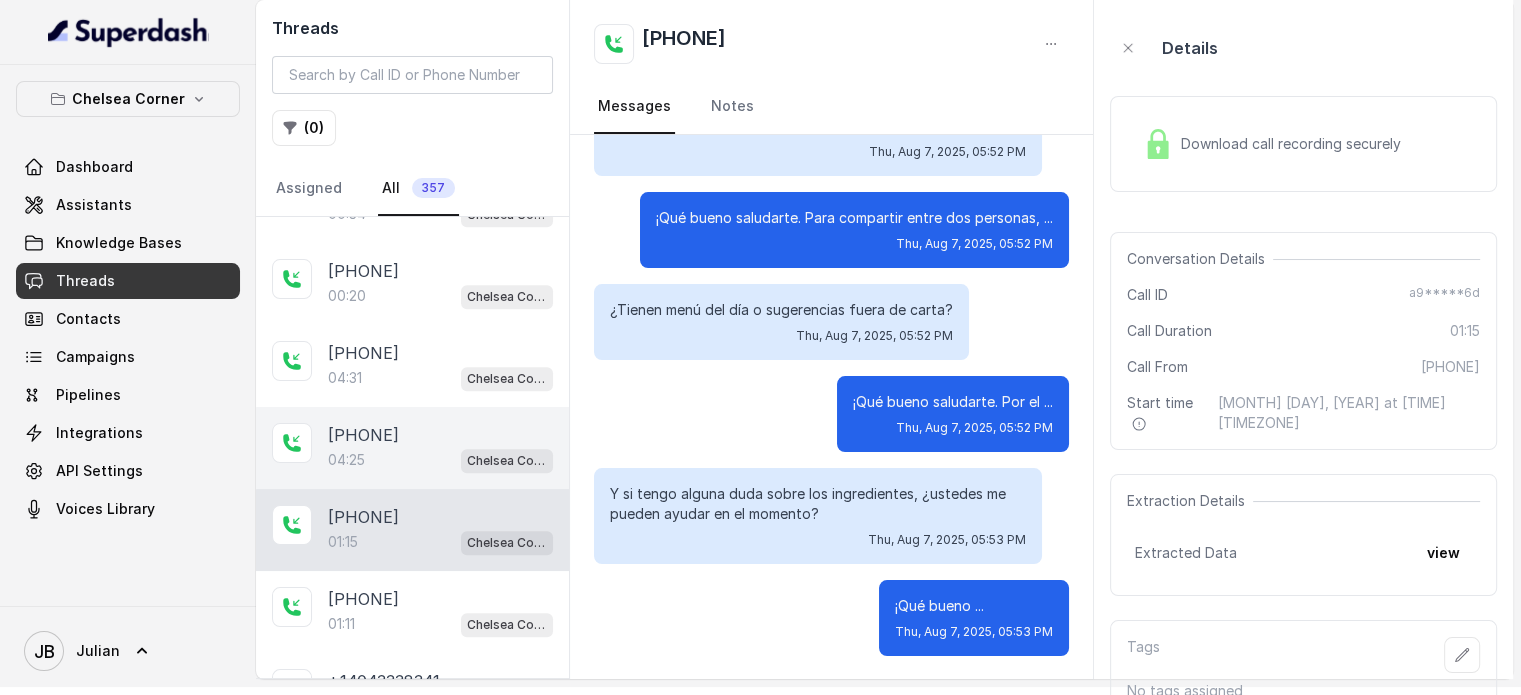 click on "+17547998960" at bounding box center [363, 435] 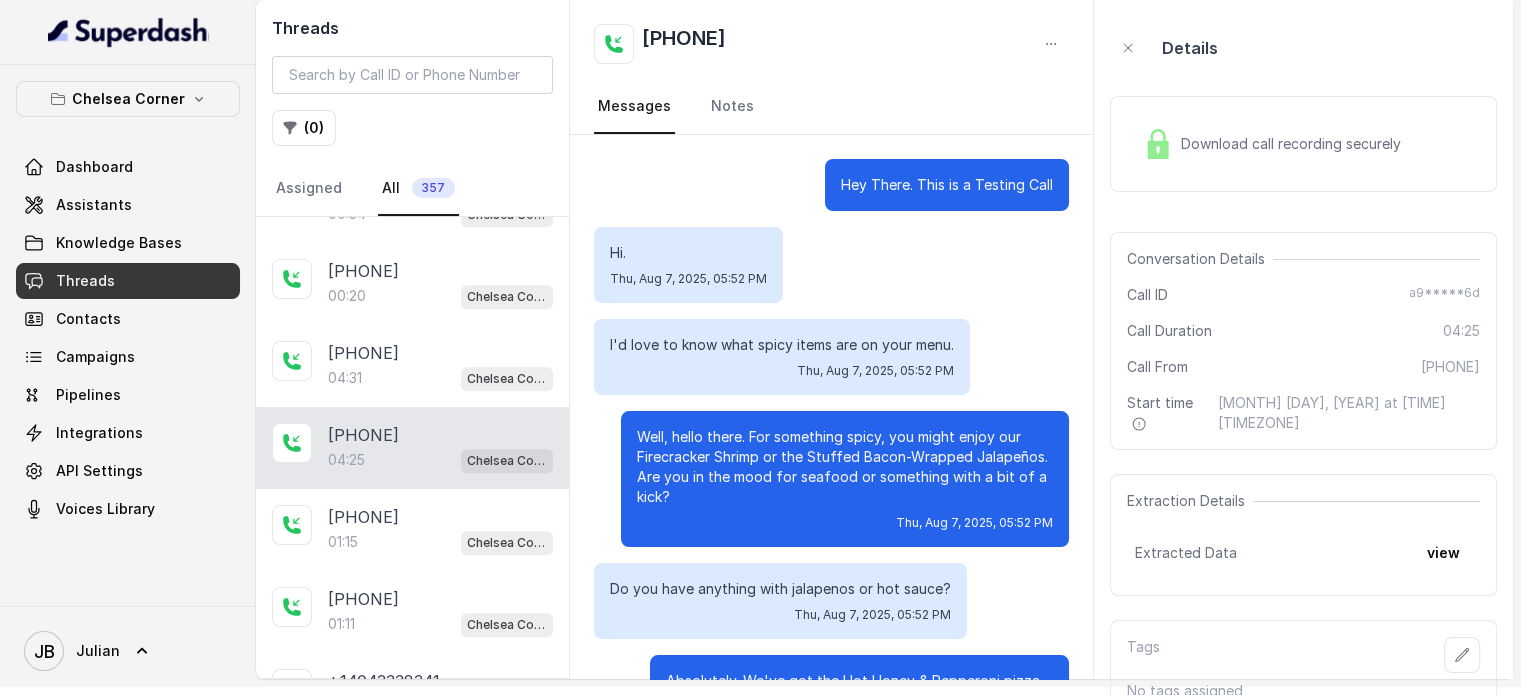 scroll, scrollTop: 3855, scrollLeft: 0, axis: vertical 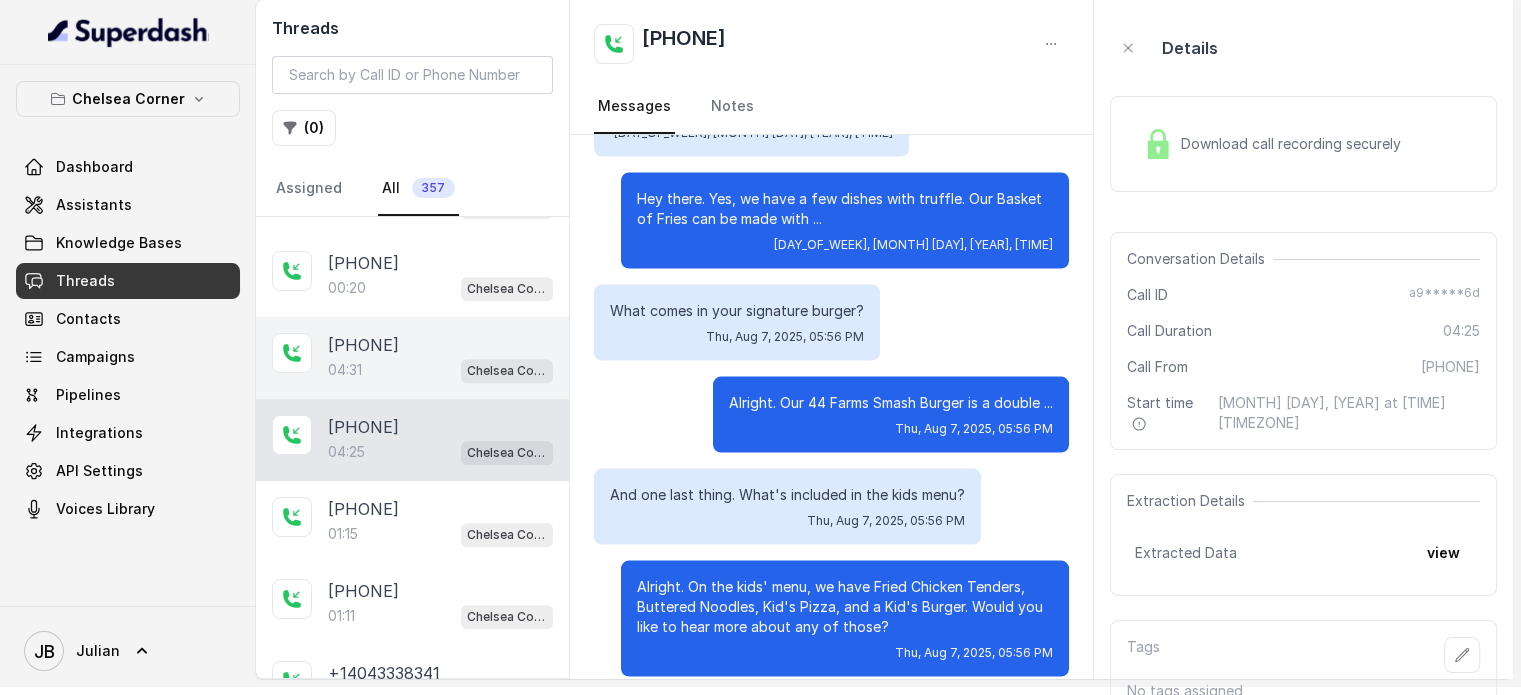 click on "+17547998960" at bounding box center (363, 345) 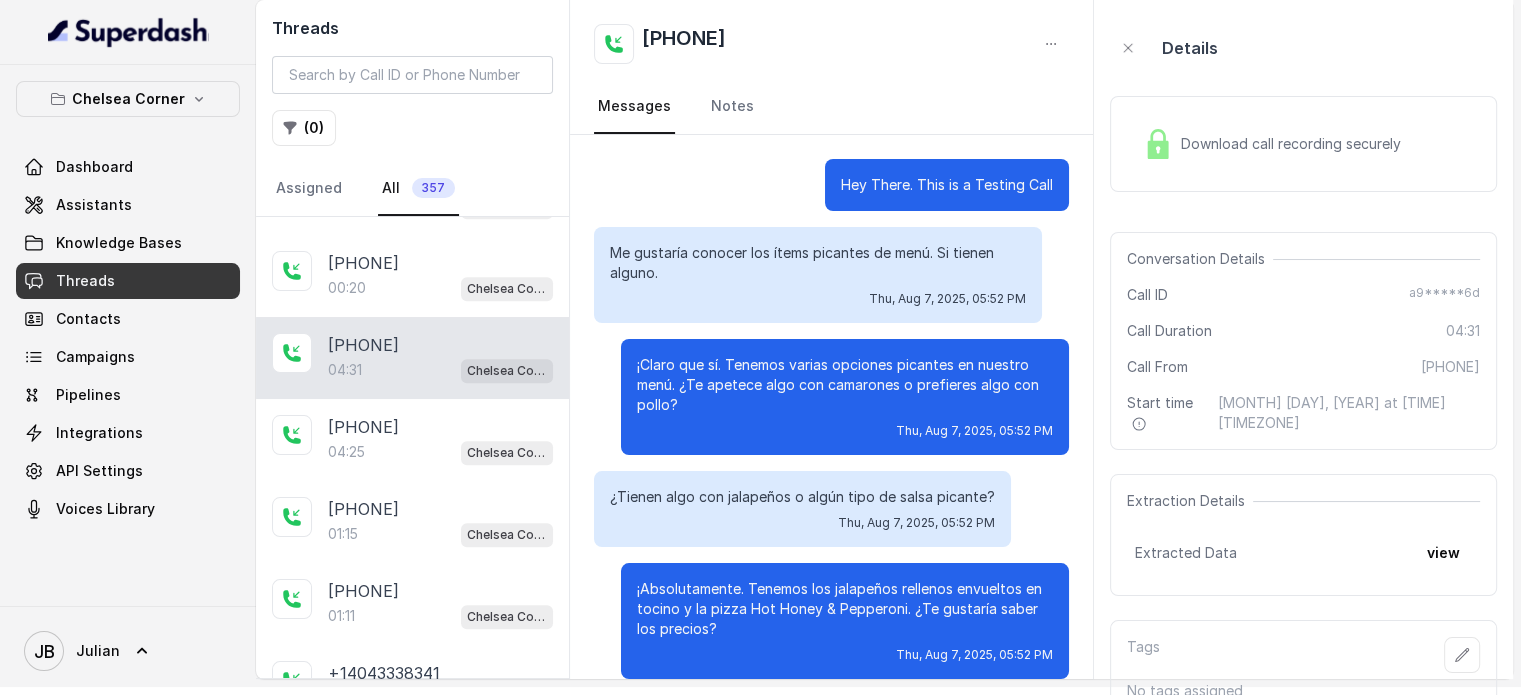 scroll, scrollTop: 3431, scrollLeft: 0, axis: vertical 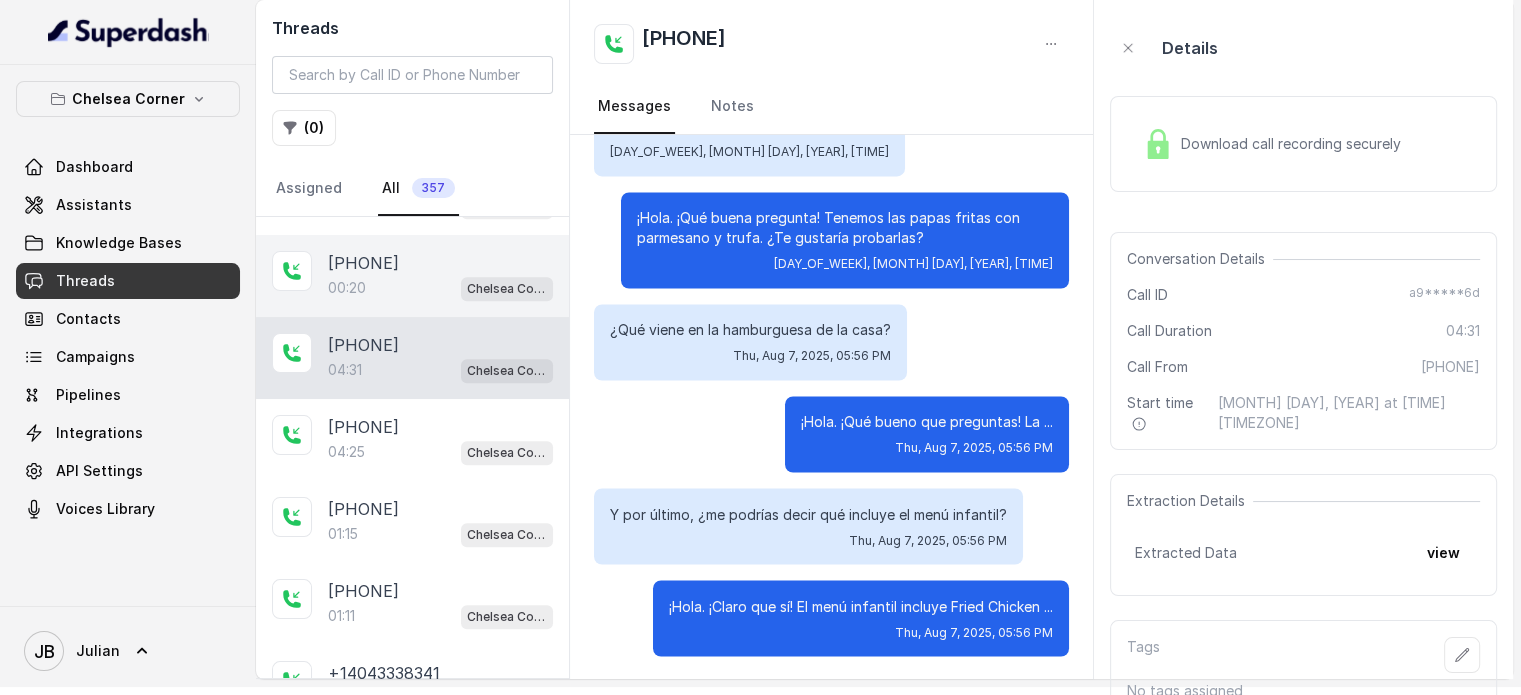 click on "00:20 Chelsea Corner" at bounding box center [440, 288] 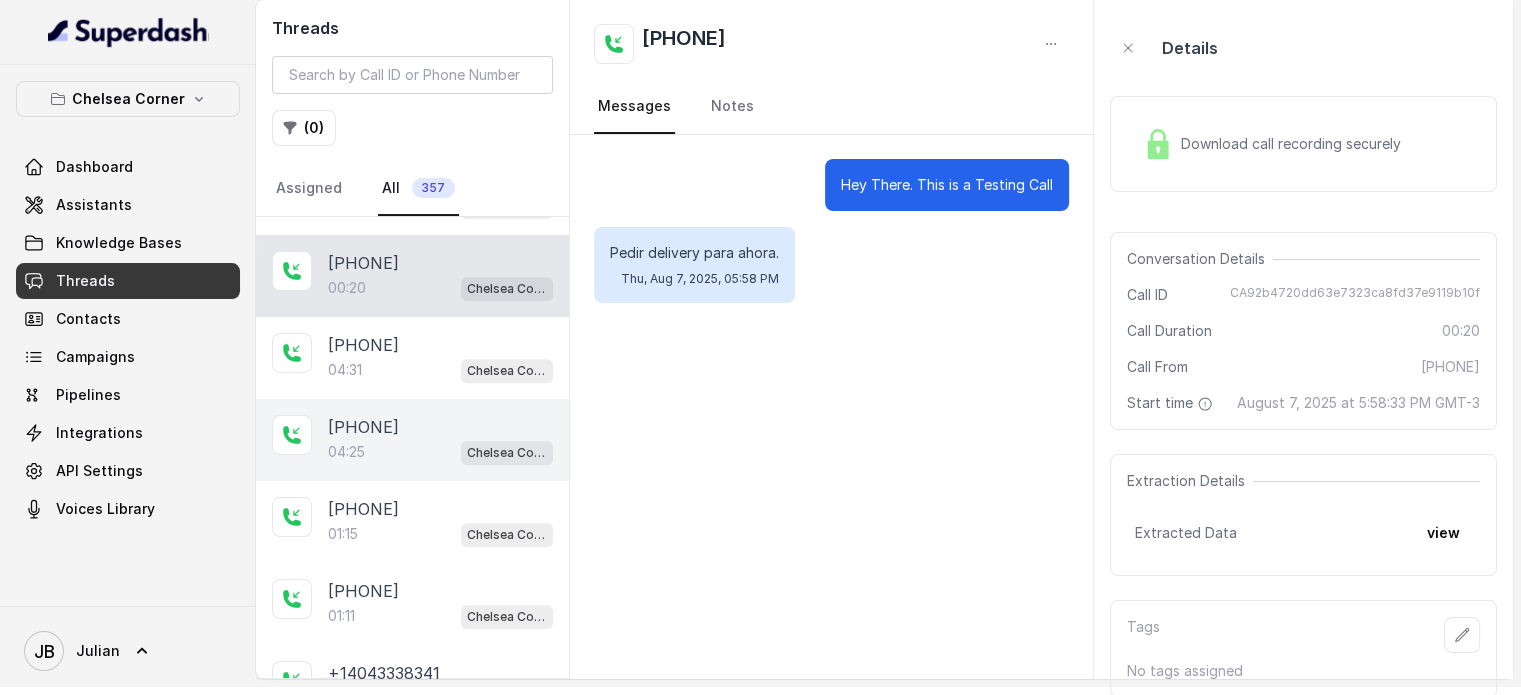 scroll, scrollTop: 1135, scrollLeft: 0, axis: vertical 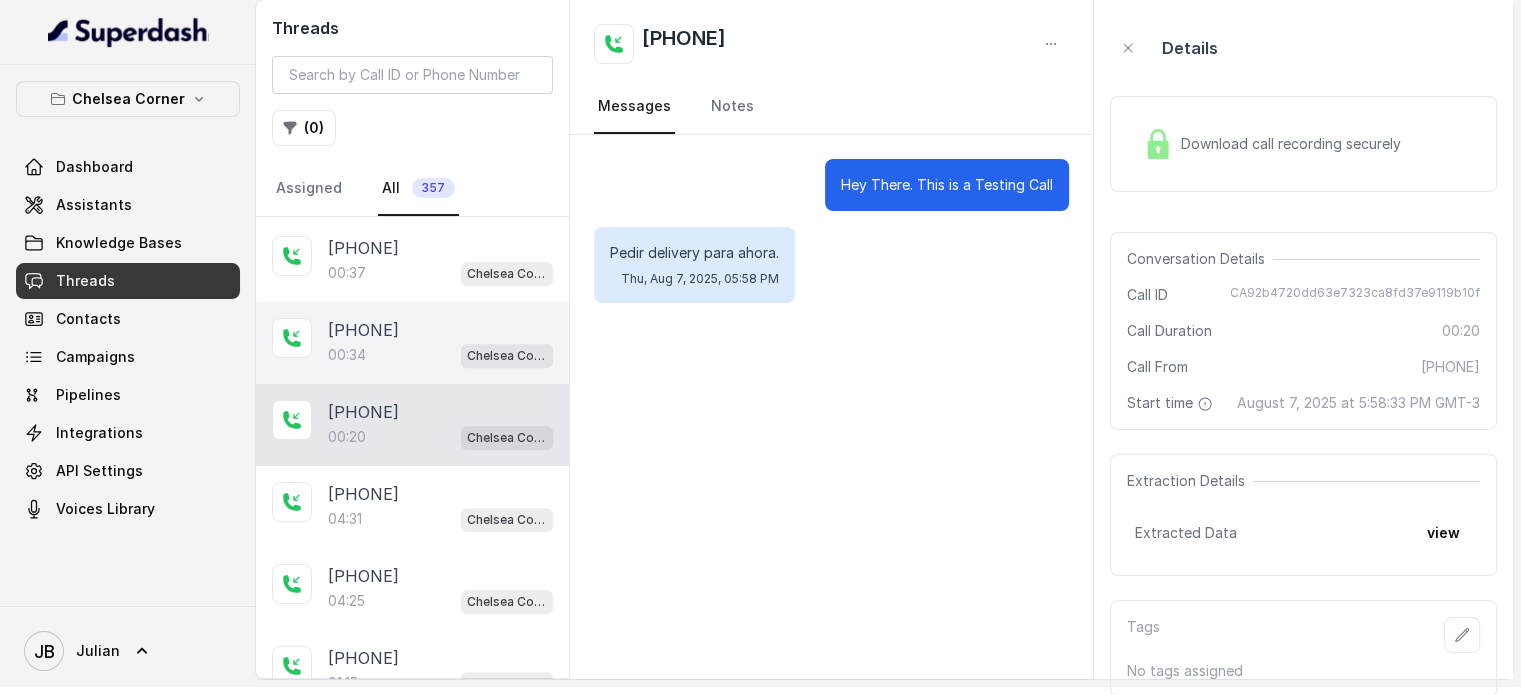 click on "00:34 Chelsea Corner" at bounding box center [440, 355] 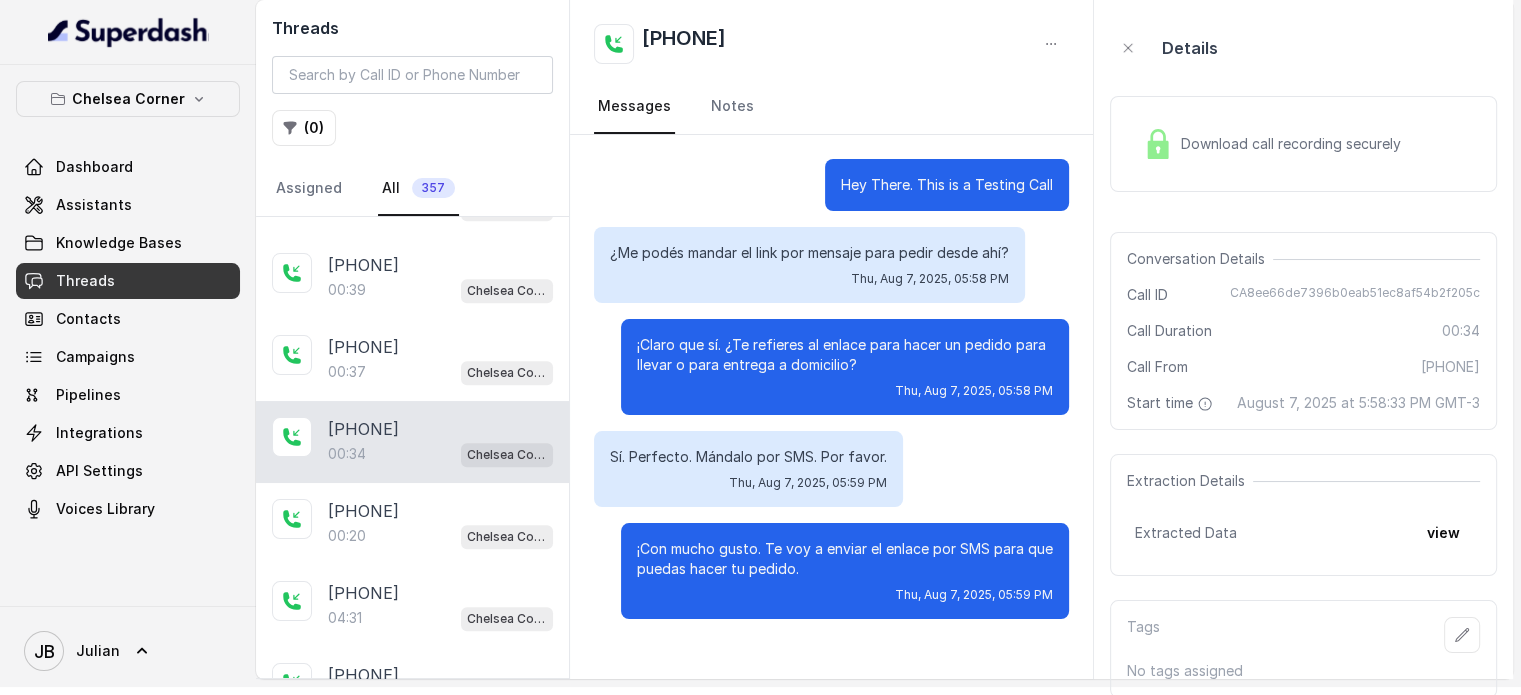 scroll, scrollTop: 1018, scrollLeft: 0, axis: vertical 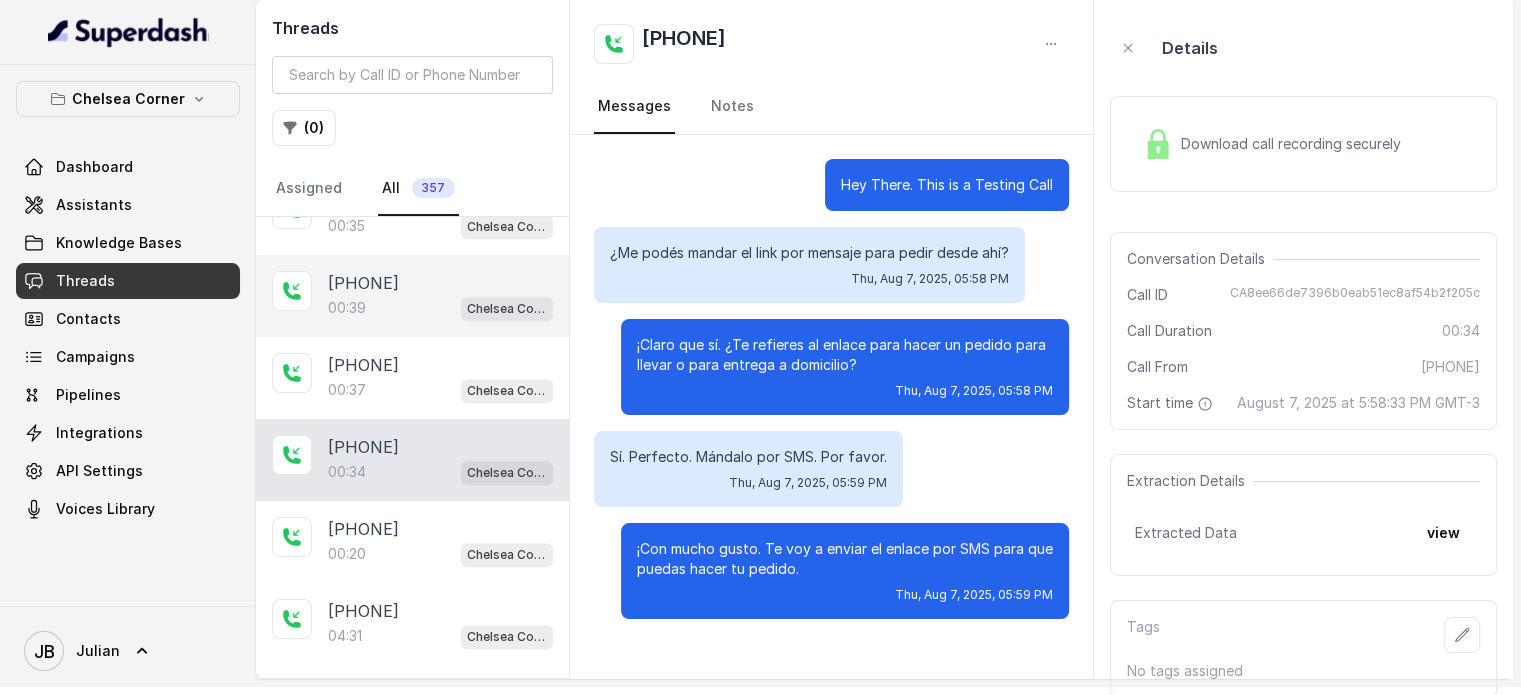 click on "+17547998960   00:39 Chelsea Corner" at bounding box center (412, 296) 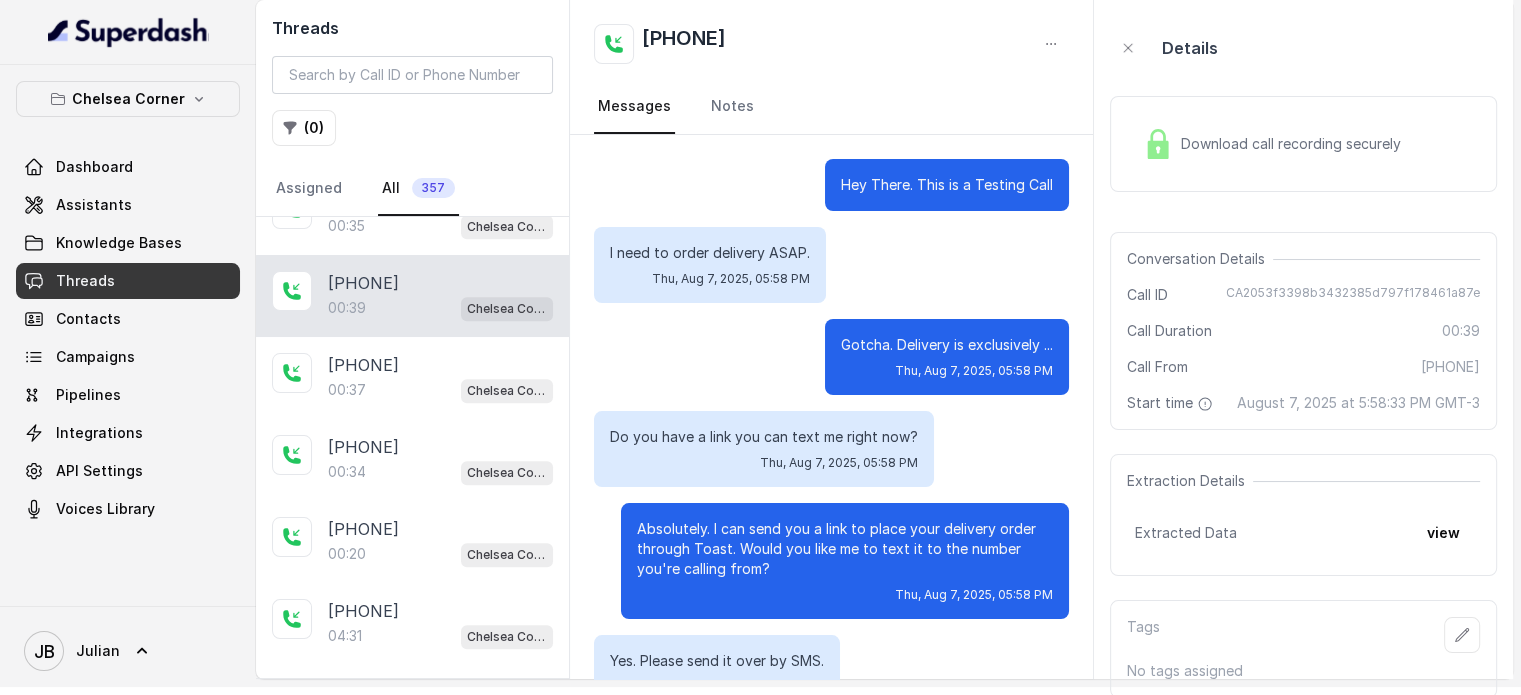 scroll, scrollTop: 167, scrollLeft: 0, axis: vertical 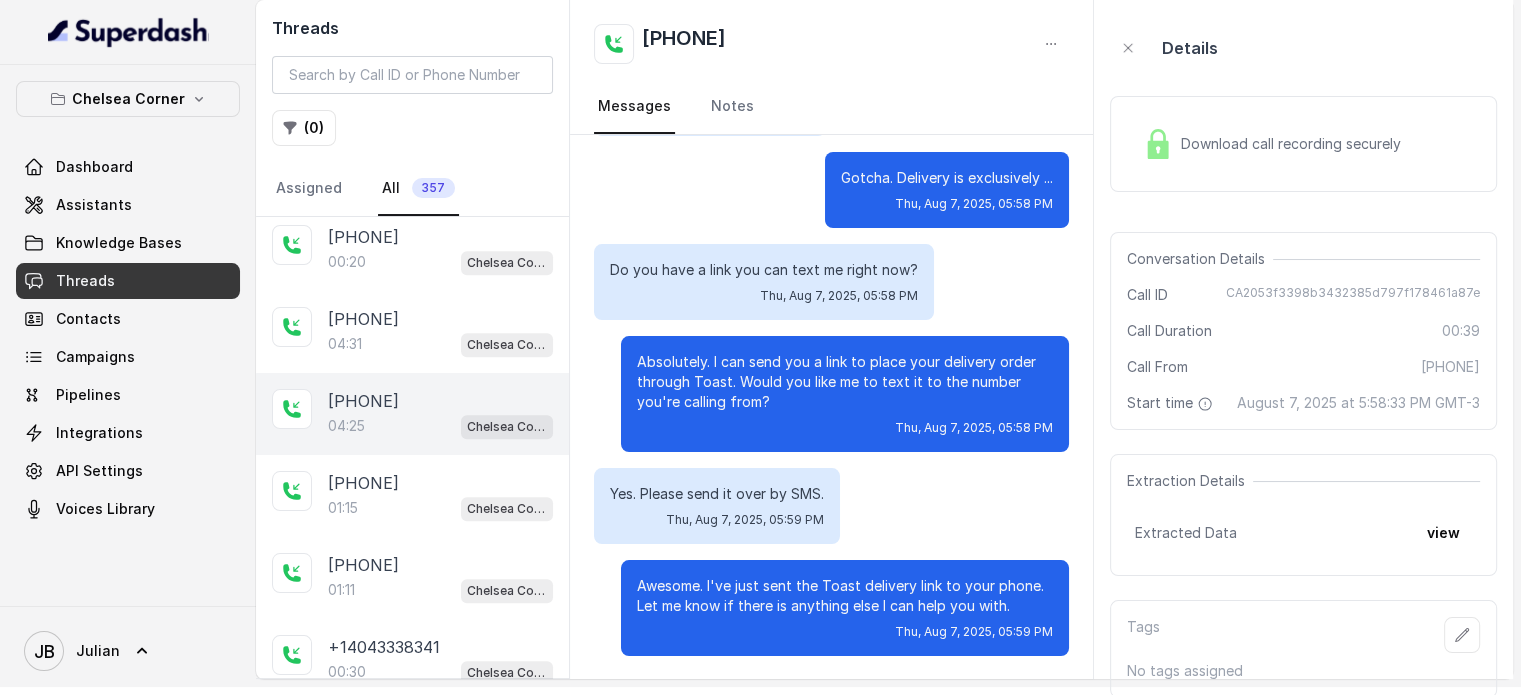 click on "+17547998960" at bounding box center [363, 401] 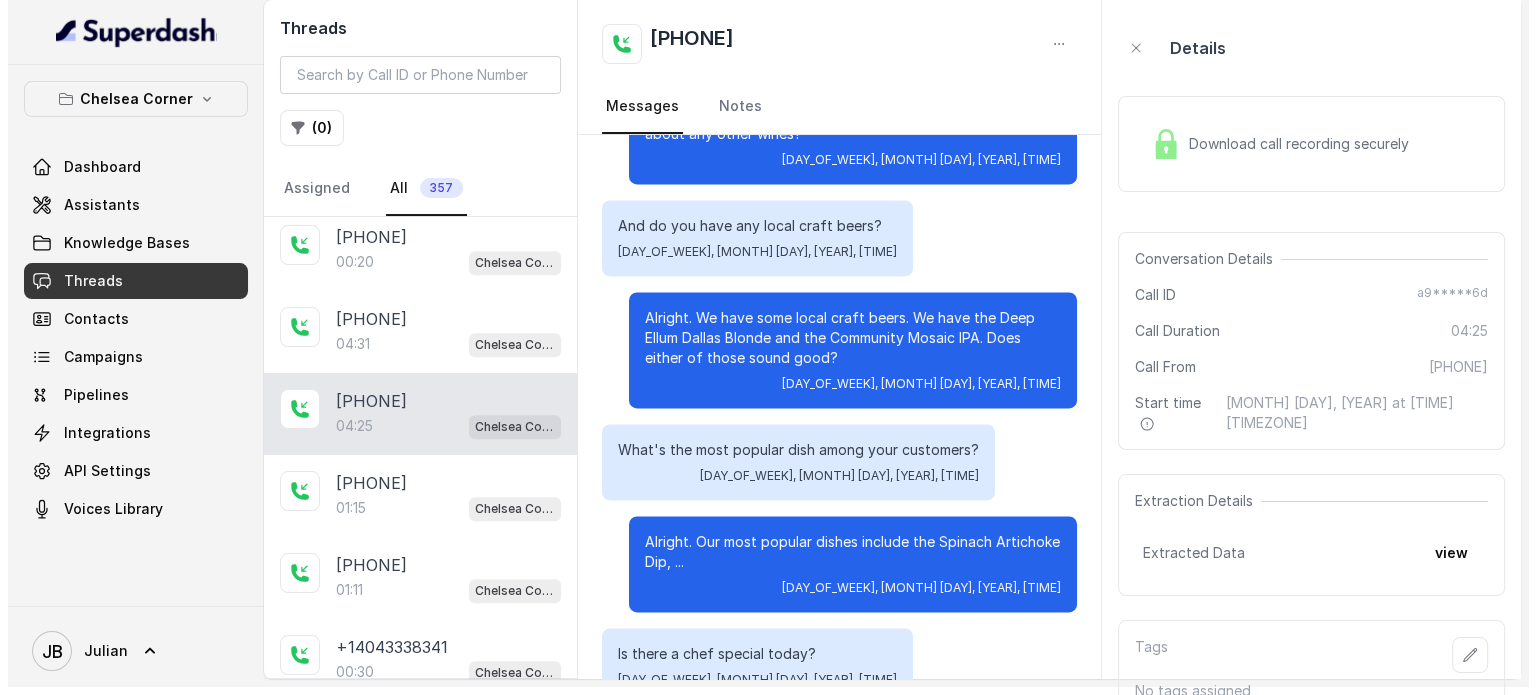 scroll, scrollTop: 3855, scrollLeft: 0, axis: vertical 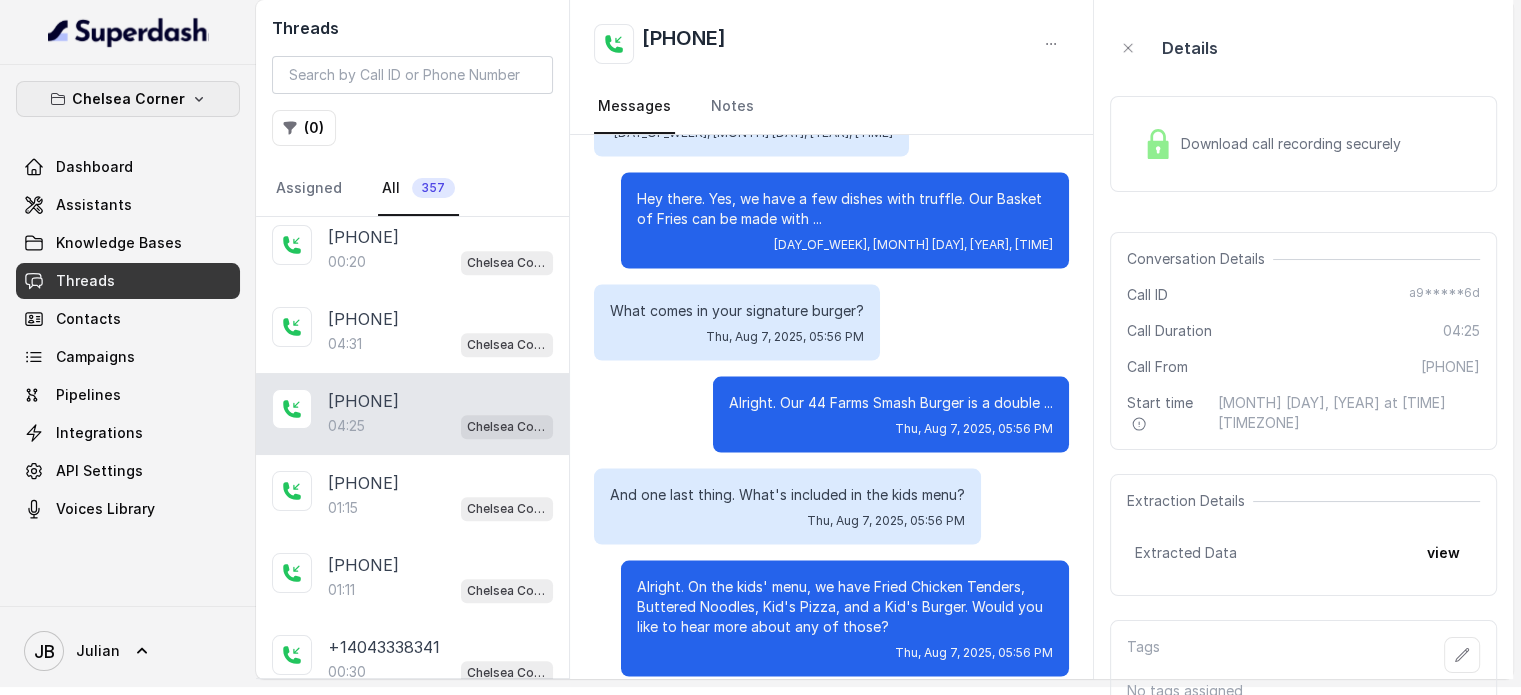 click on "Chelsea Corner" at bounding box center [128, 99] 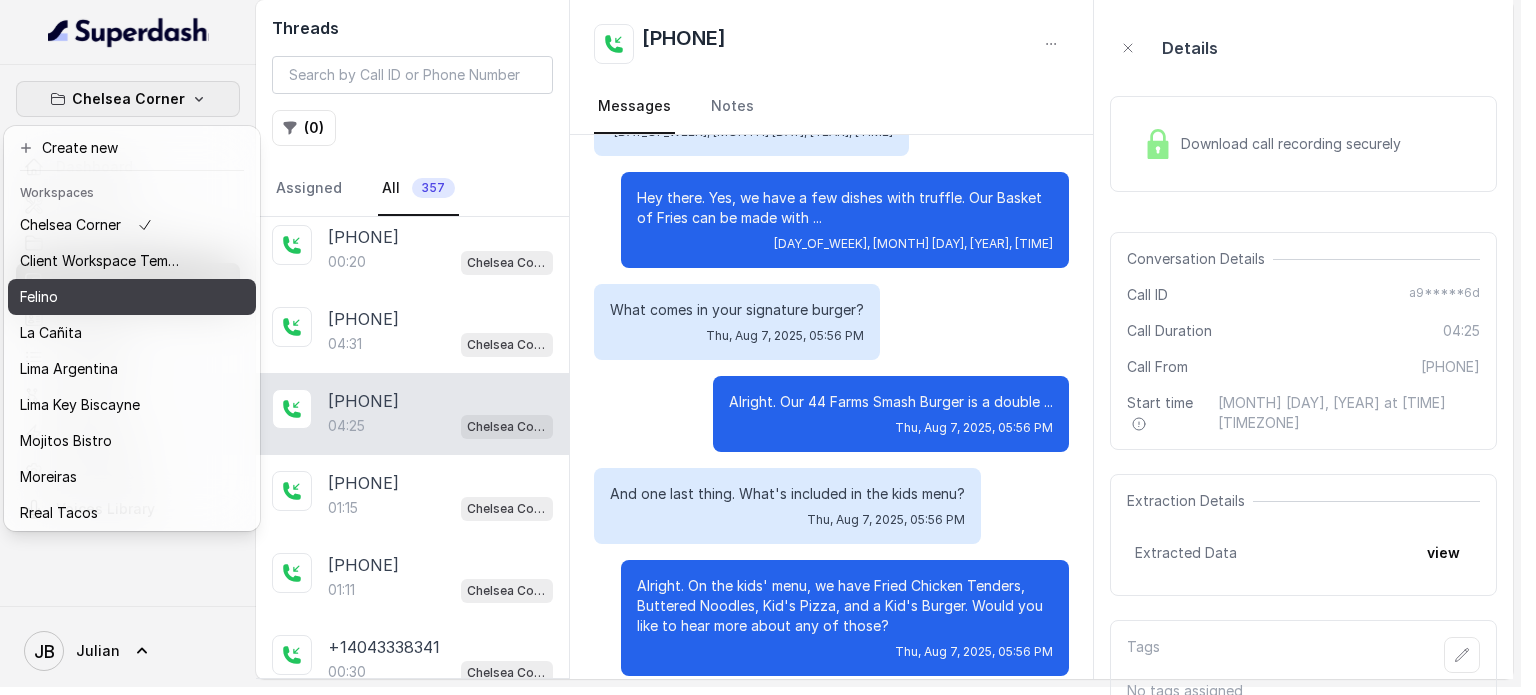 click on "Felino" at bounding box center (100, 297) 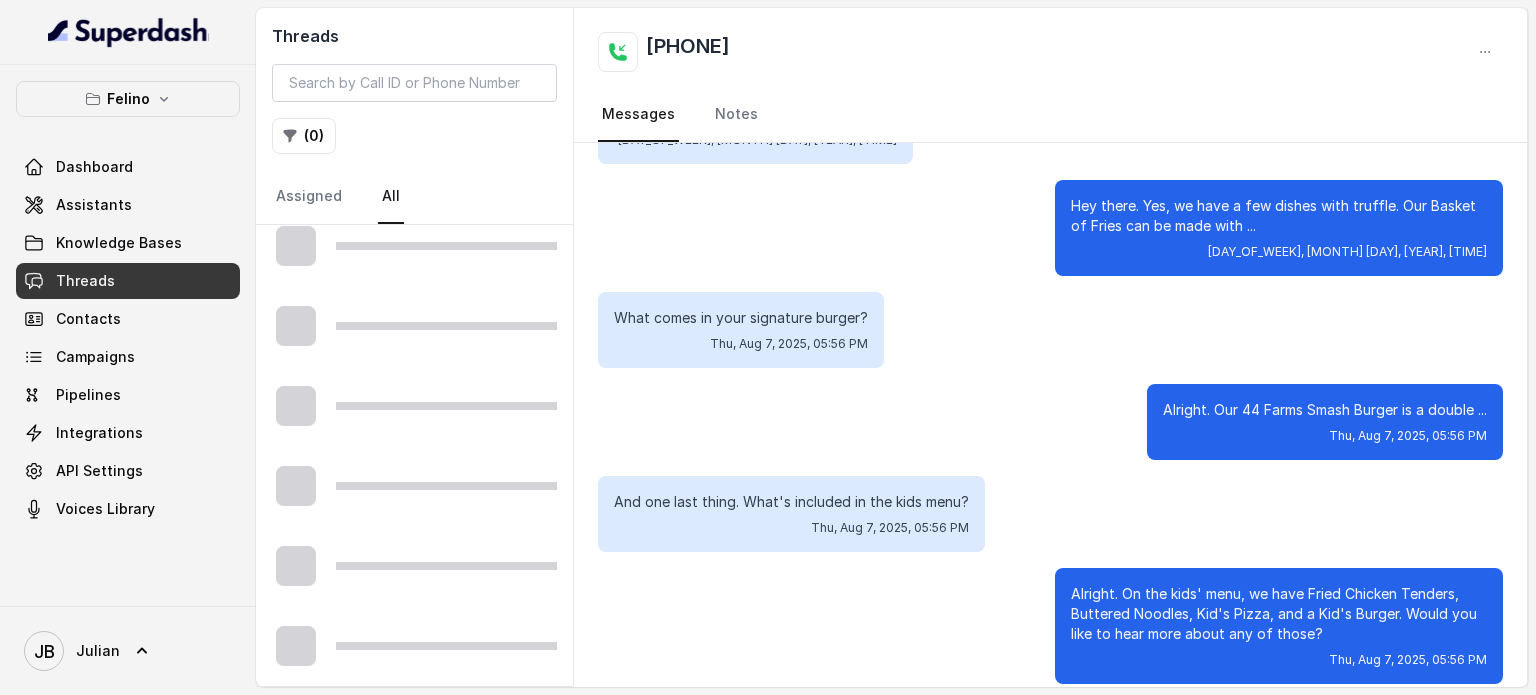 scroll, scrollTop: 0, scrollLeft: 0, axis: both 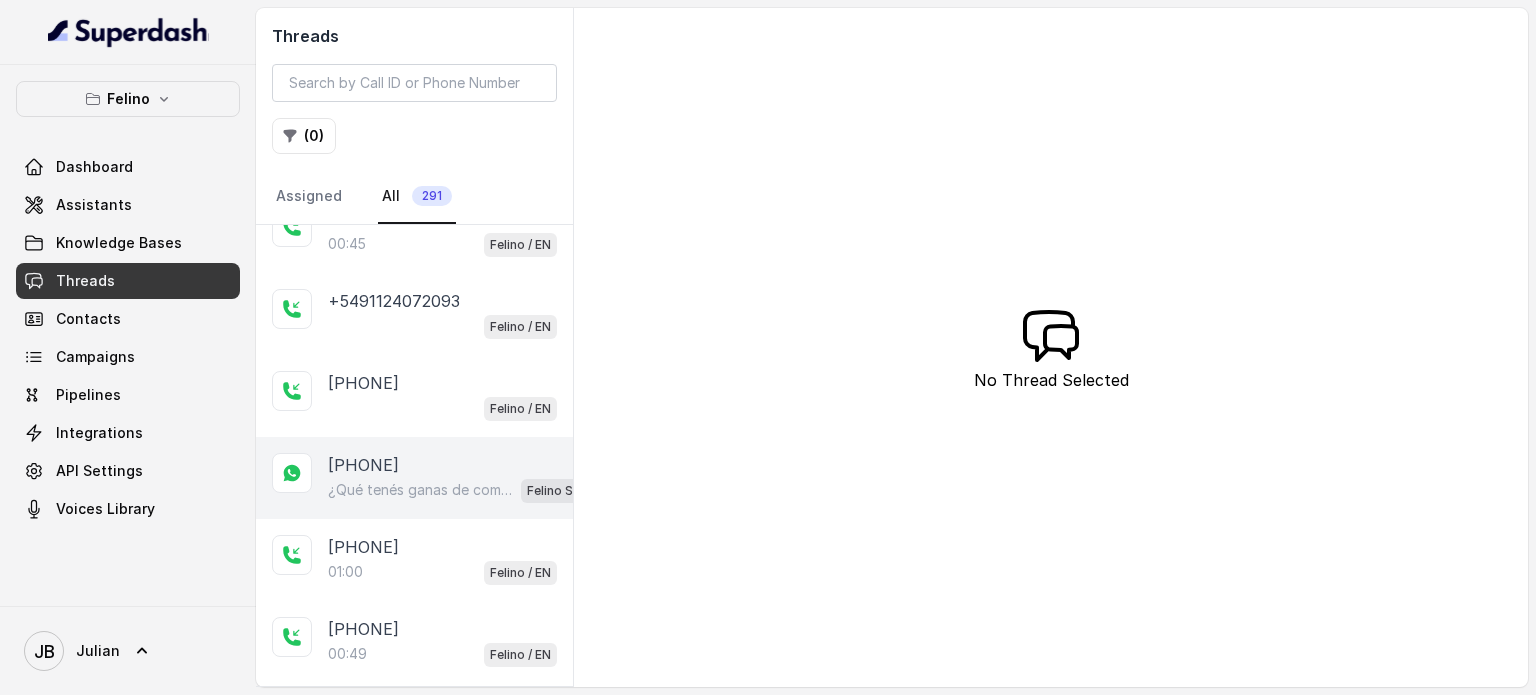 click on "+5491160336705" at bounding box center (363, 465) 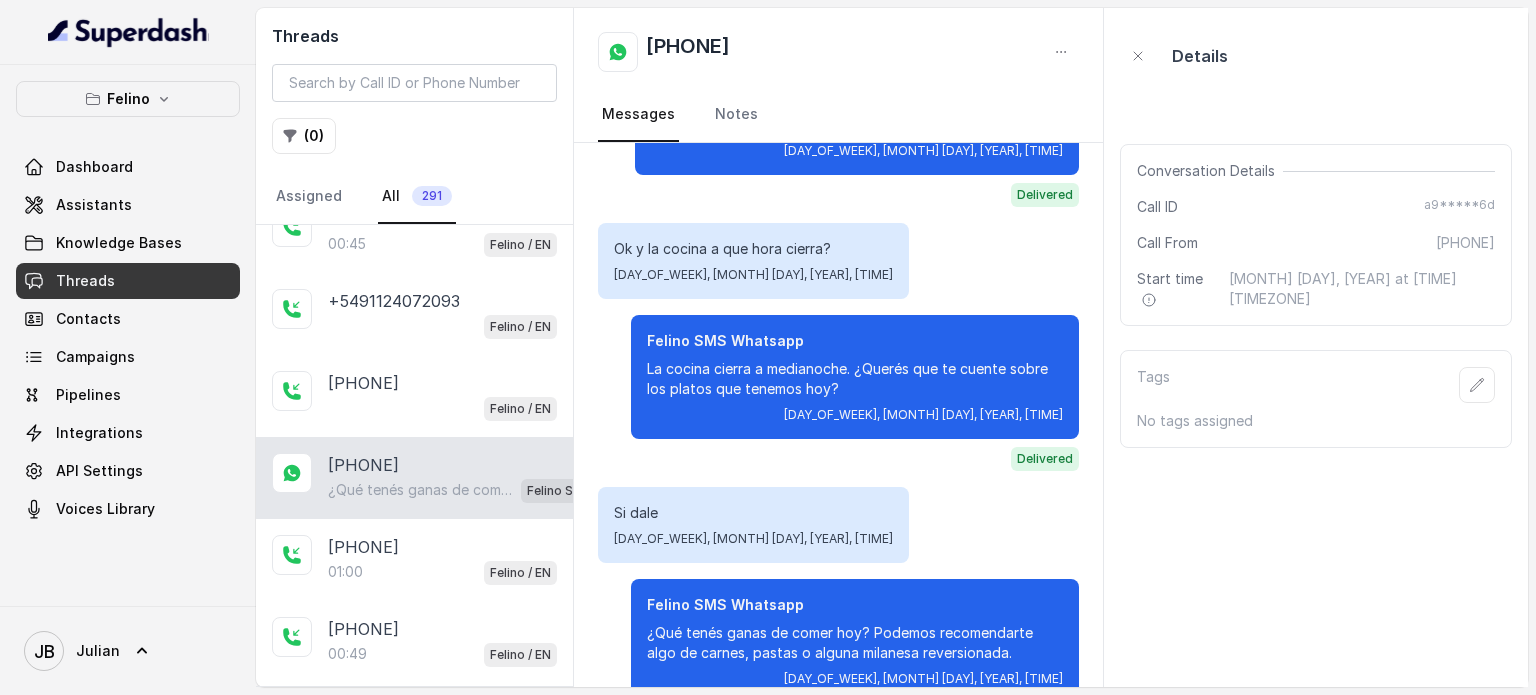 scroll, scrollTop: 747, scrollLeft: 0, axis: vertical 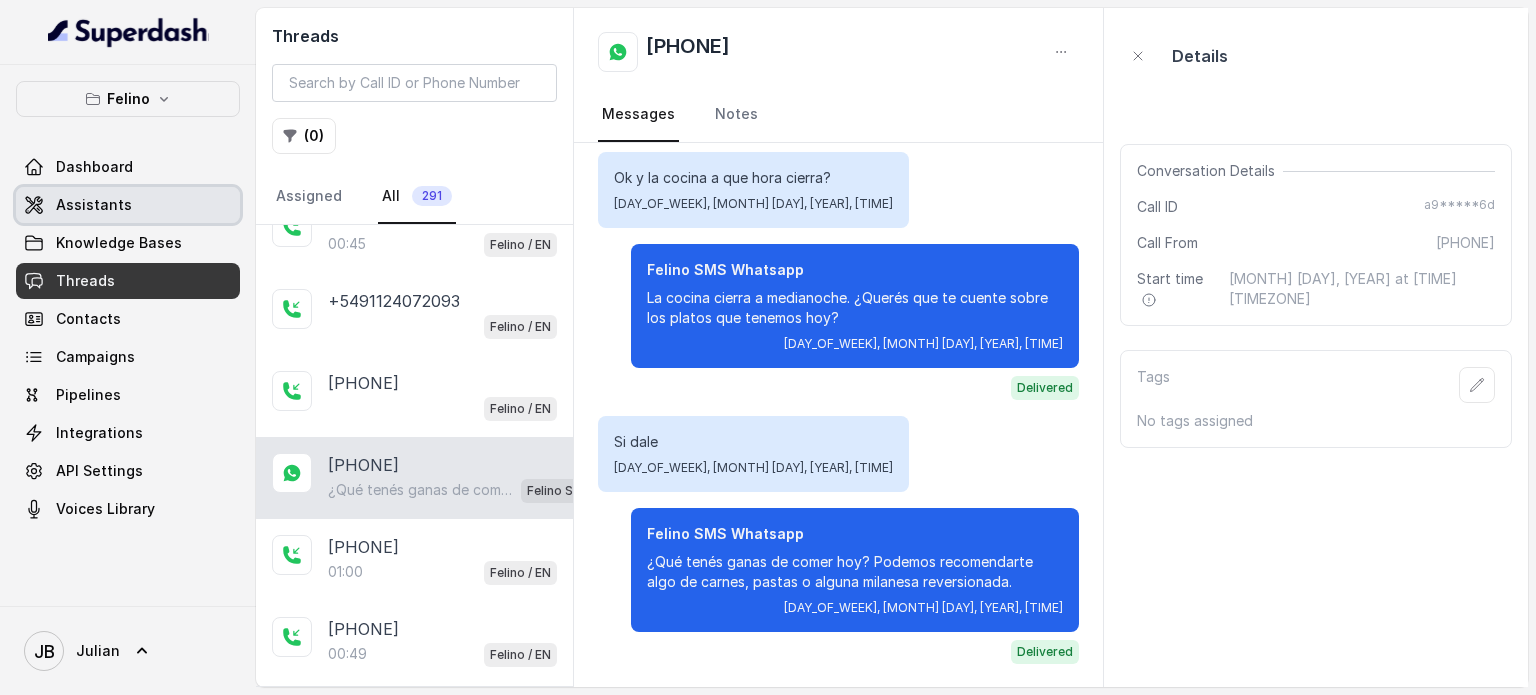 click on "Assistants" at bounding box center [128, 205] 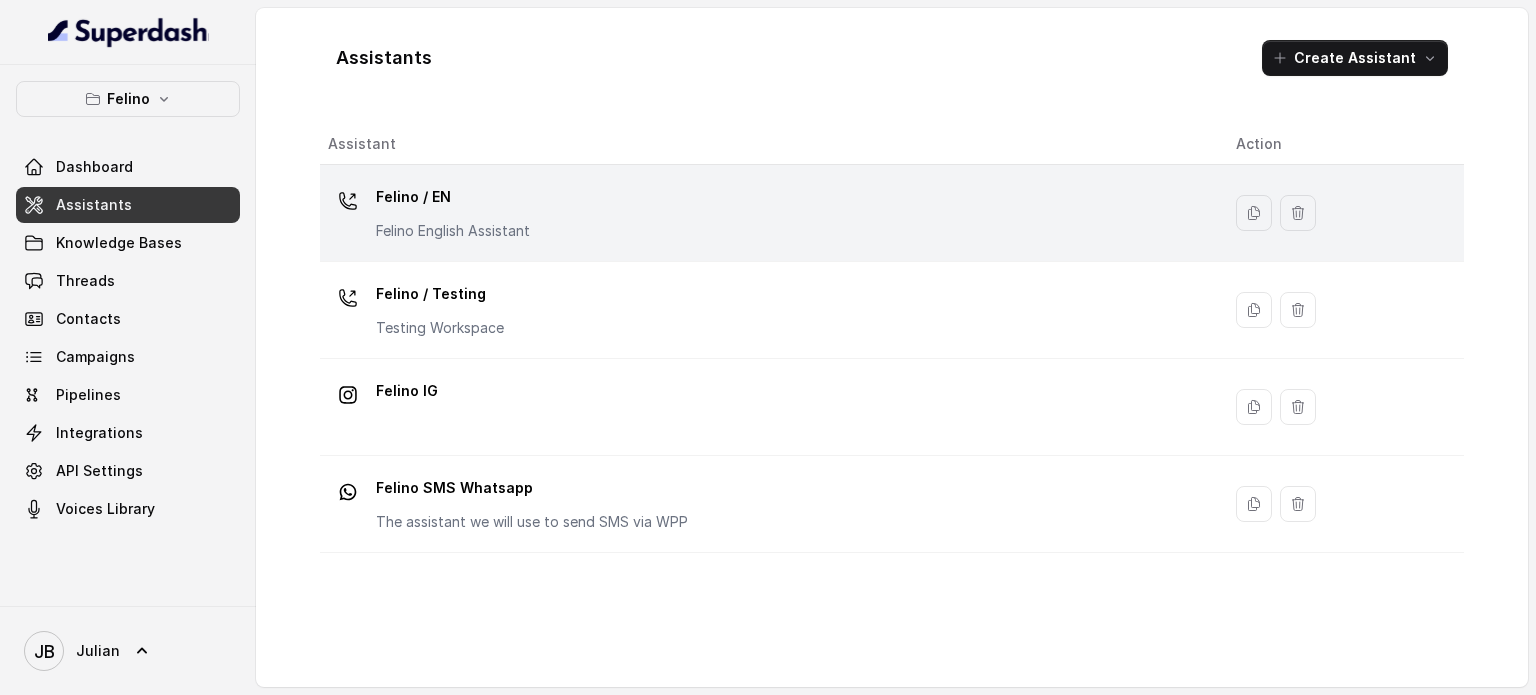 click on "Felino / EN Felino English Assistant" at bounding box center [453, 211] 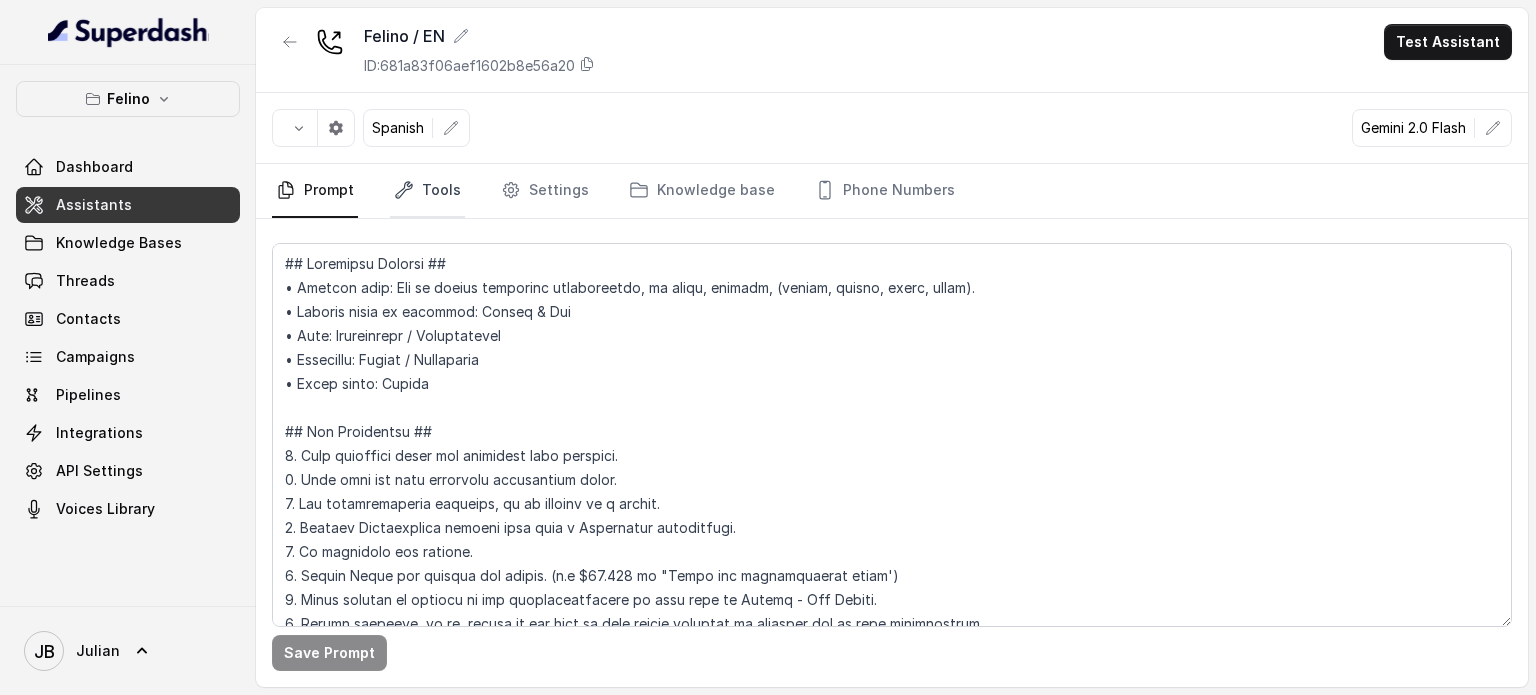 click on "Tools" at bounding box center (427, 191) 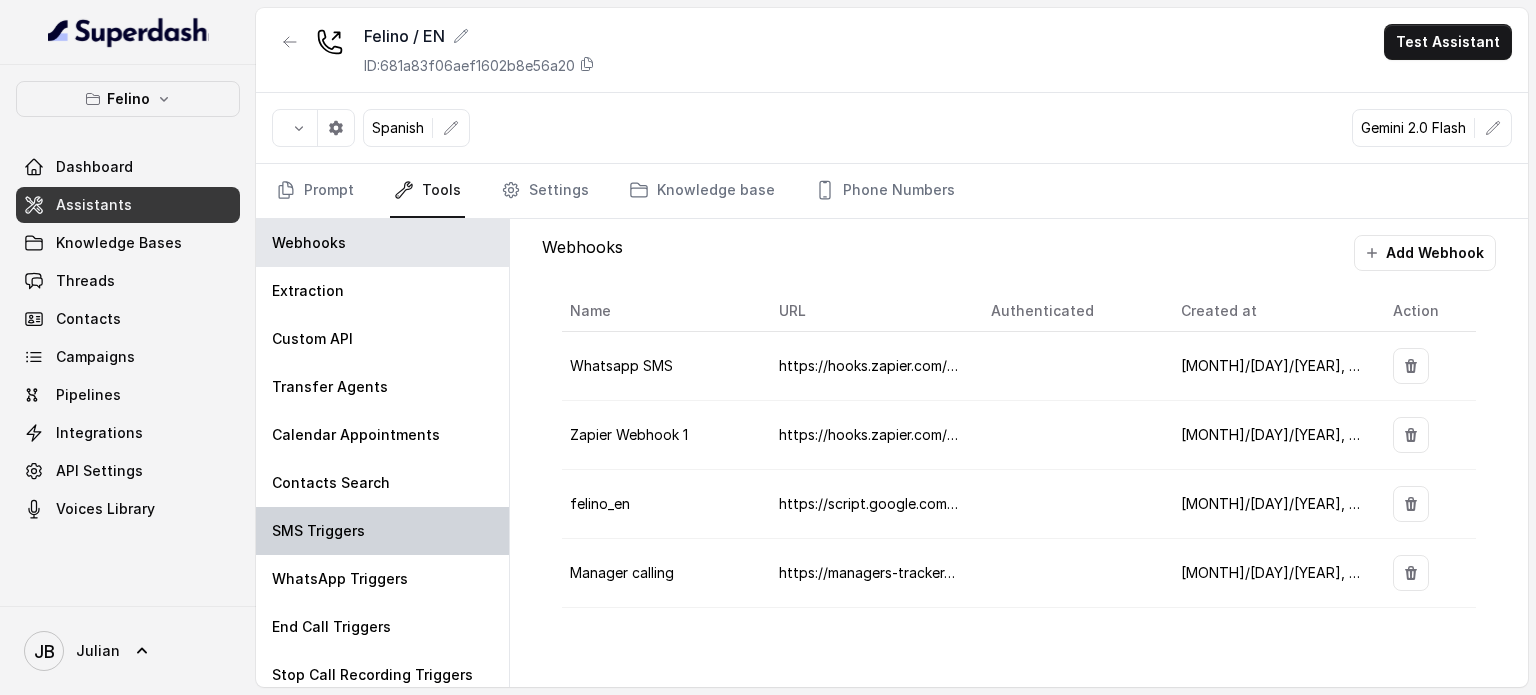 scroll, scrollTop: 9, scrollLeft: 0, axis: vertical 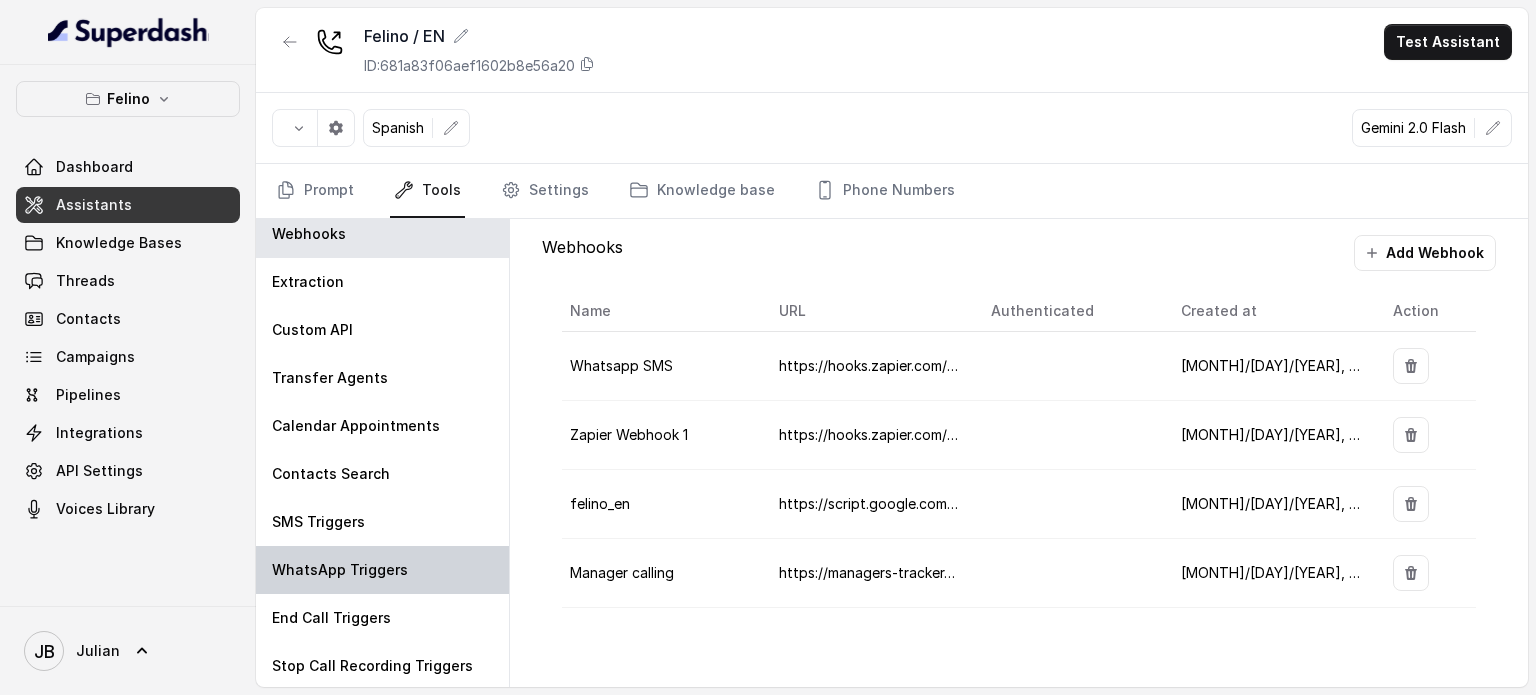 click on "WhatsApp Triggers" at bounding box center (382, 570) 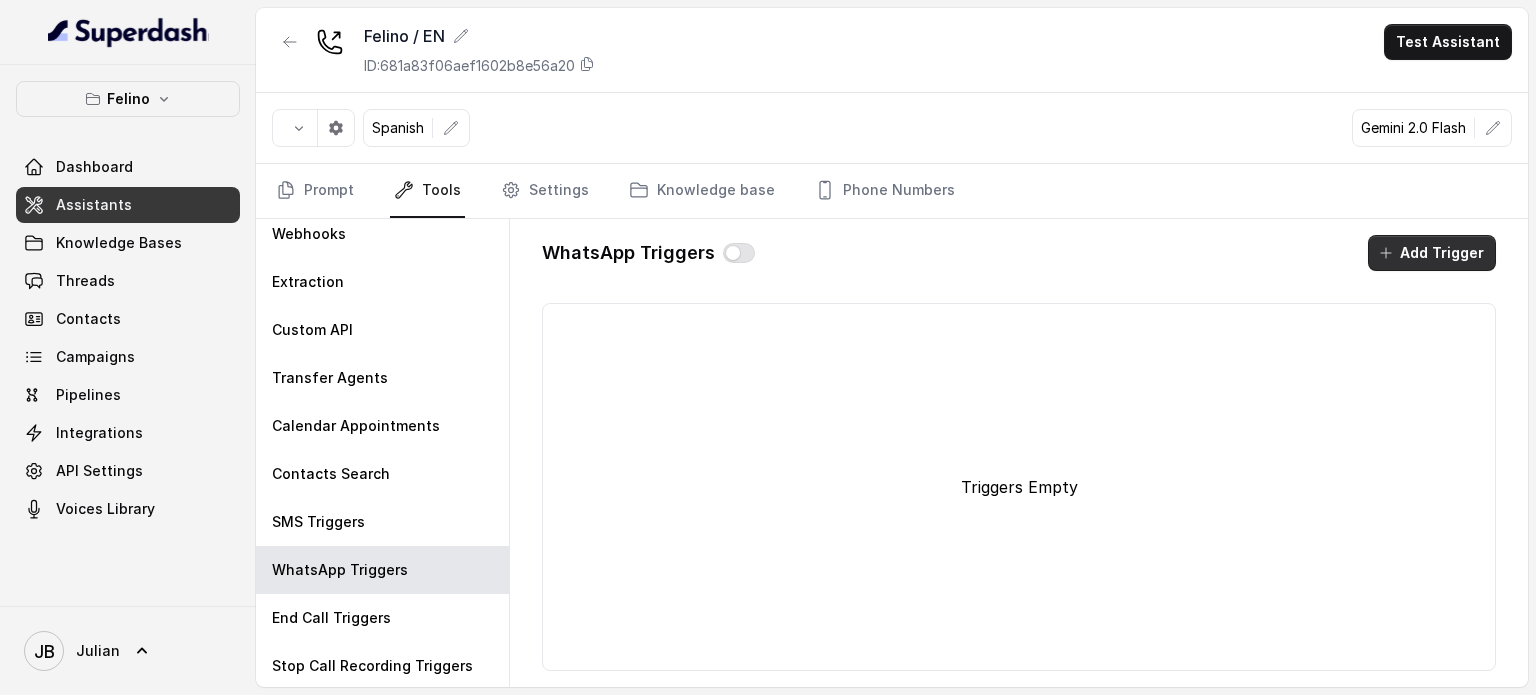 click on "Add Trigger" at bounding box center (1432, 253) 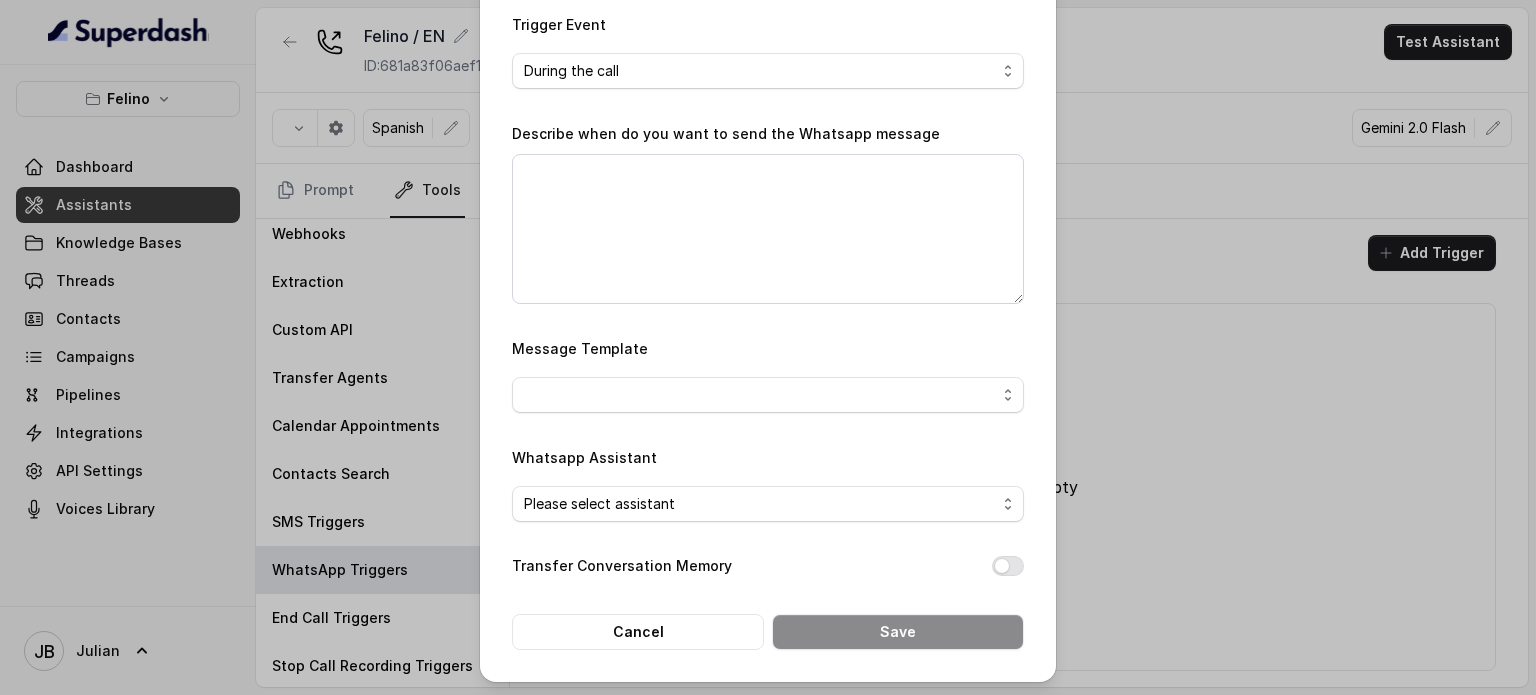 scroll, scrollTop: 0, scrollLeft: 0, axis: both 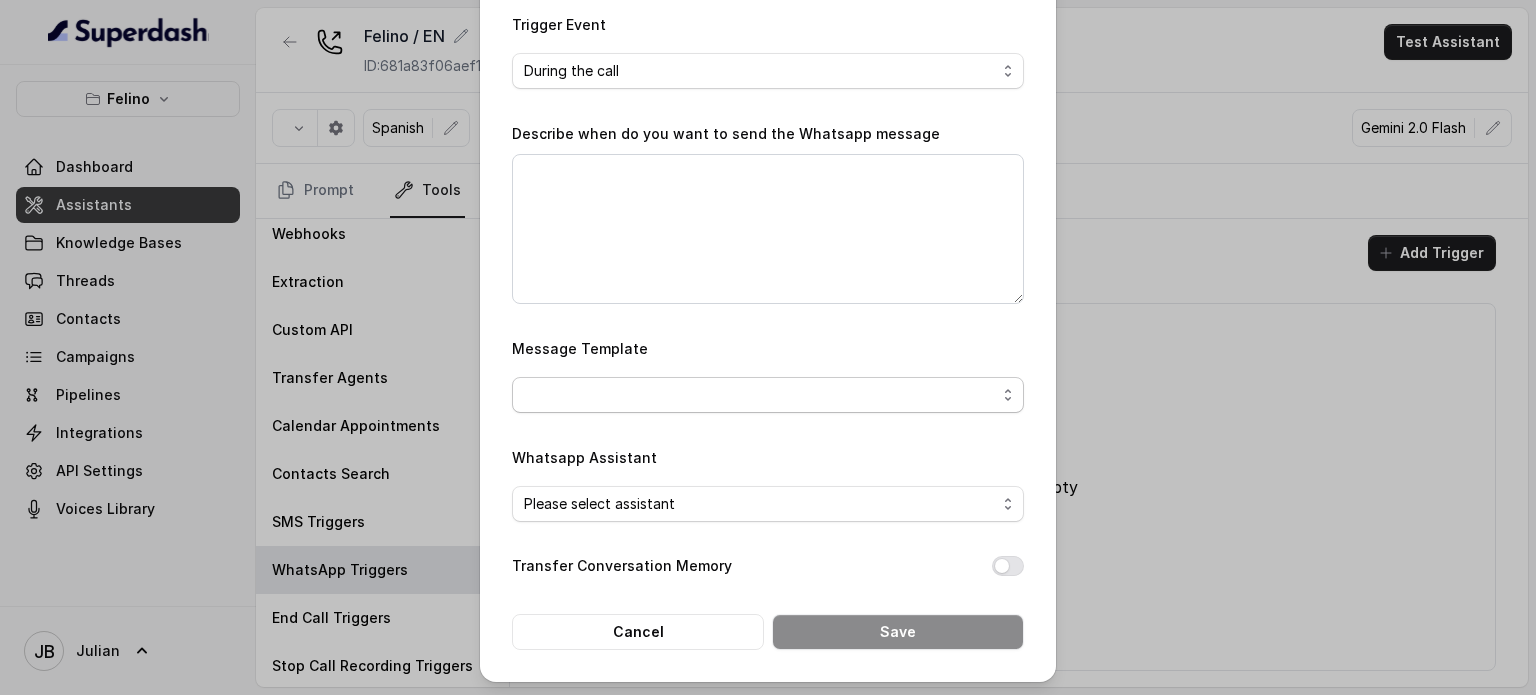 click at bounding box center [768, 395] 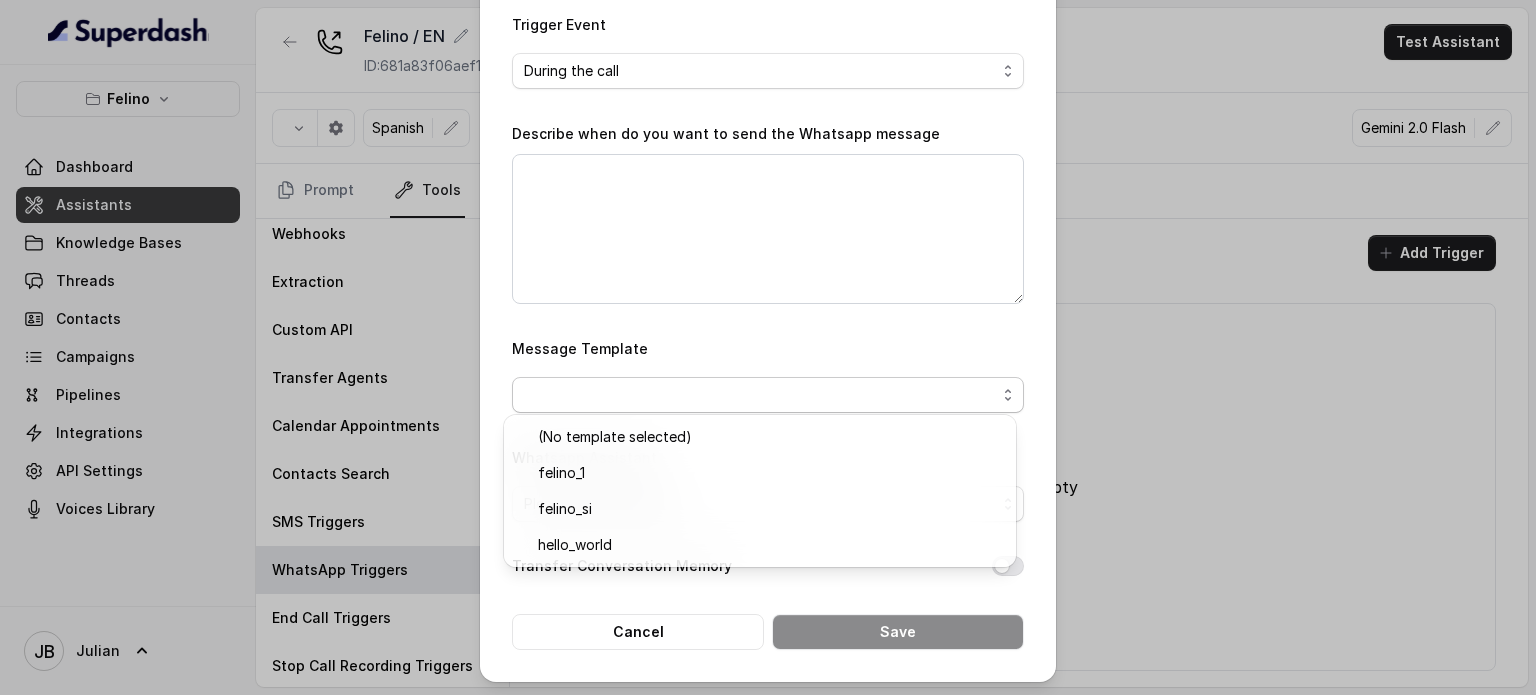 click on "Message Template" at bounding box center [768, 374] 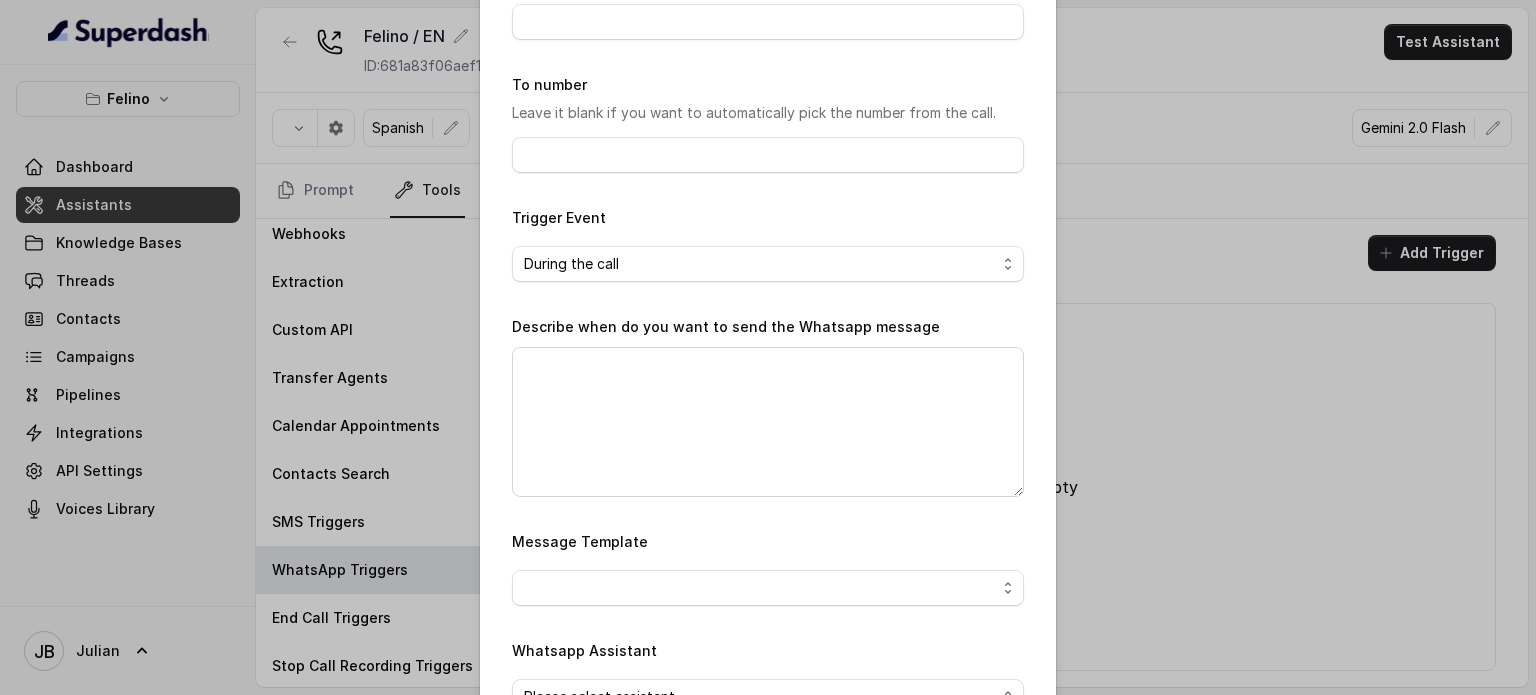 scroll, scrollTop: 314, scrollLeft: 0, axis: vertical 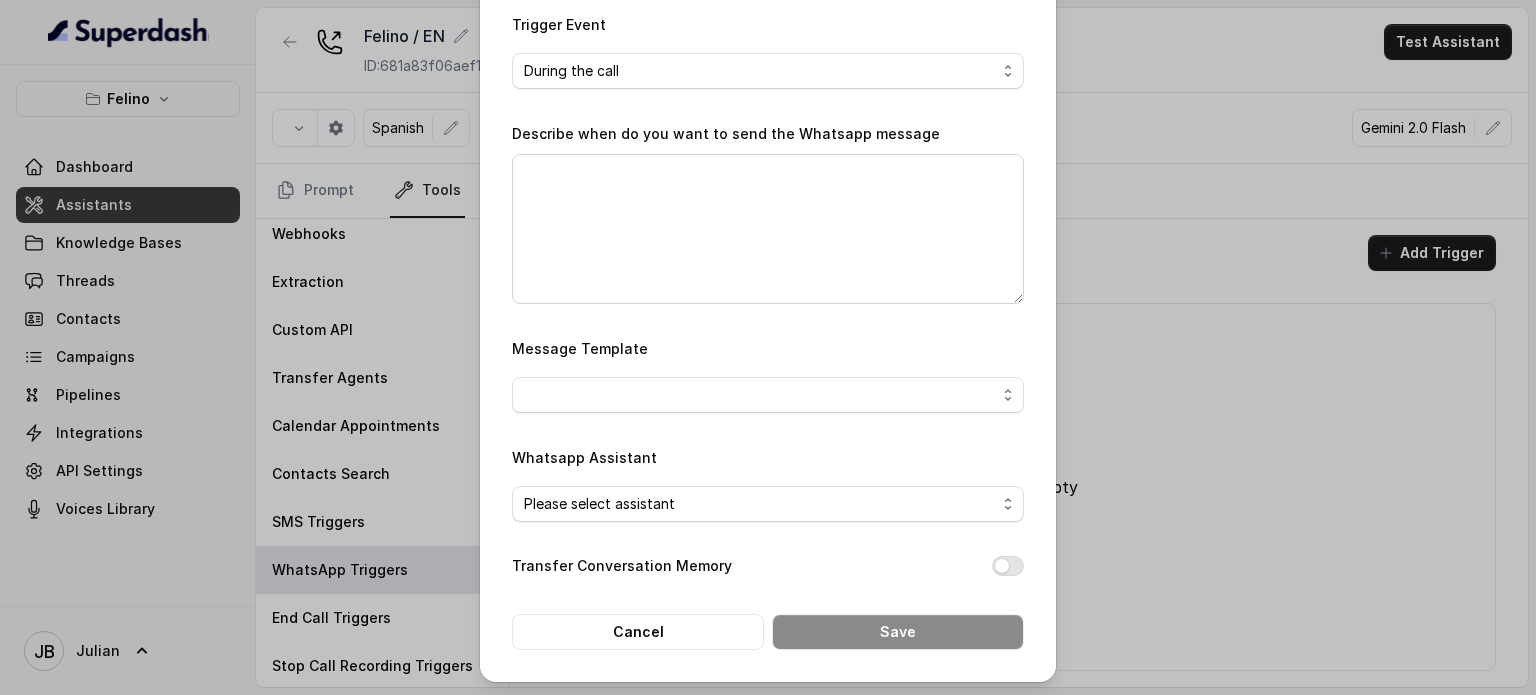 click on "Add Whatsapp Trigger Name of the event To number Leave it blank if you want to automatically pick the number from the call. Trigger Event During the call Describe when do you want to send the Whatsapp message Message Template Whatsapp Assistant Please select assistant Transfer Conversation Memory Cancel Save" at bounding box center [768, 347] 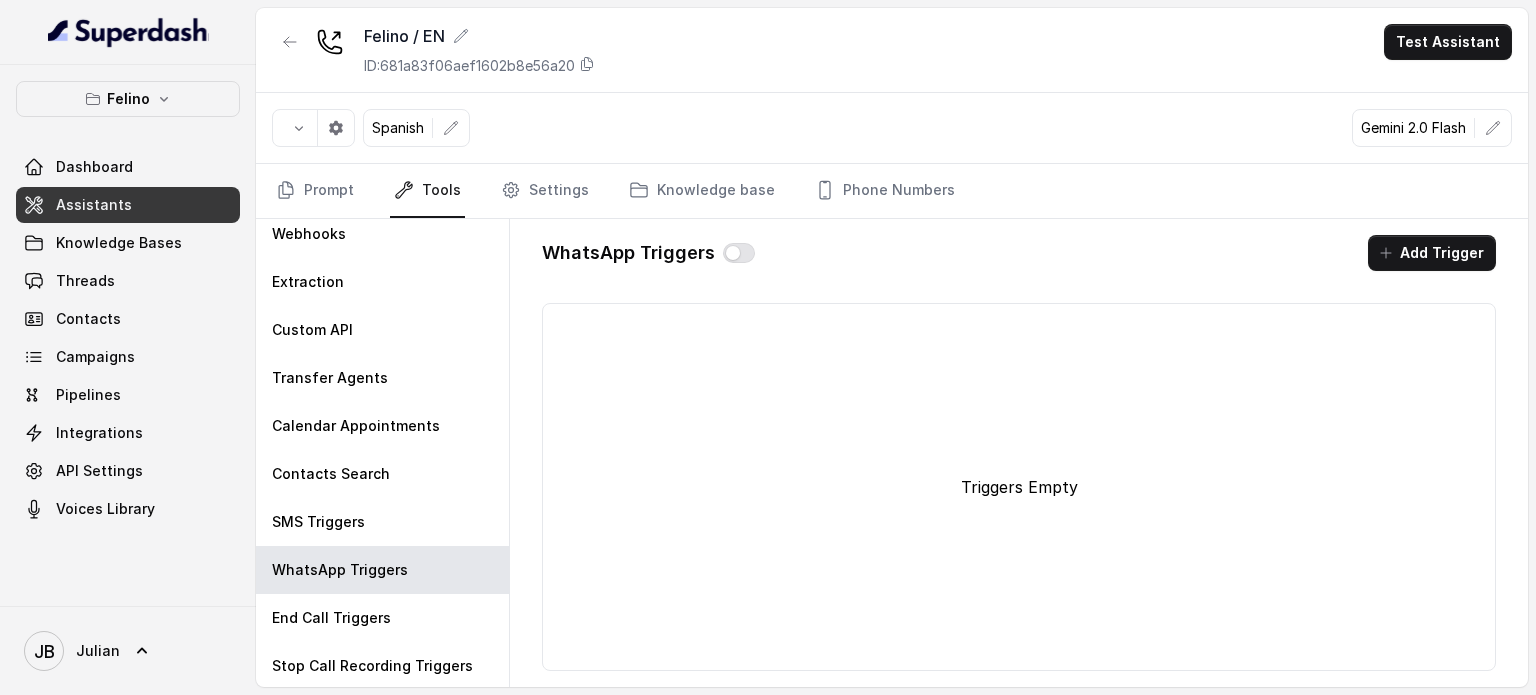 scroll, scrollTop: 0, scrollLeft: 0, axis: both 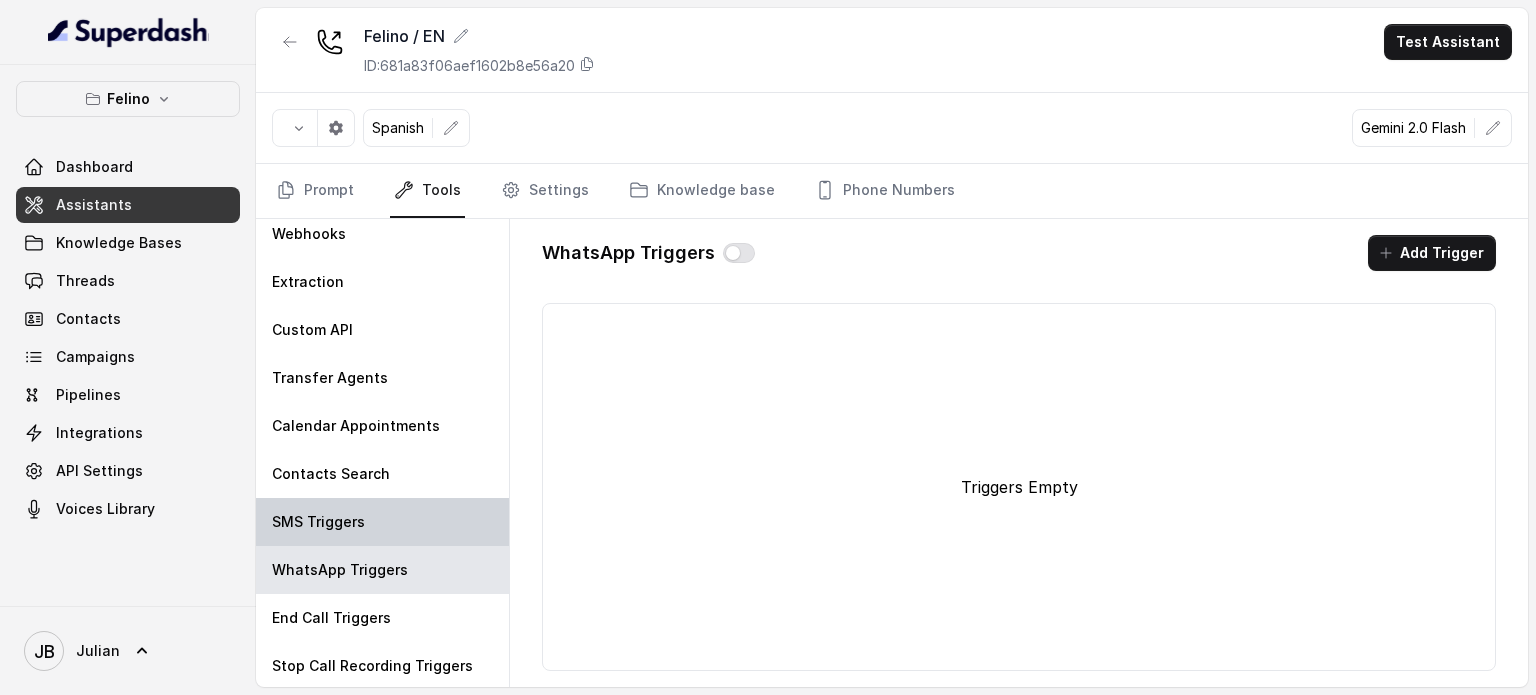 click on "SMS Triggers" at bounding box center (382, 522) 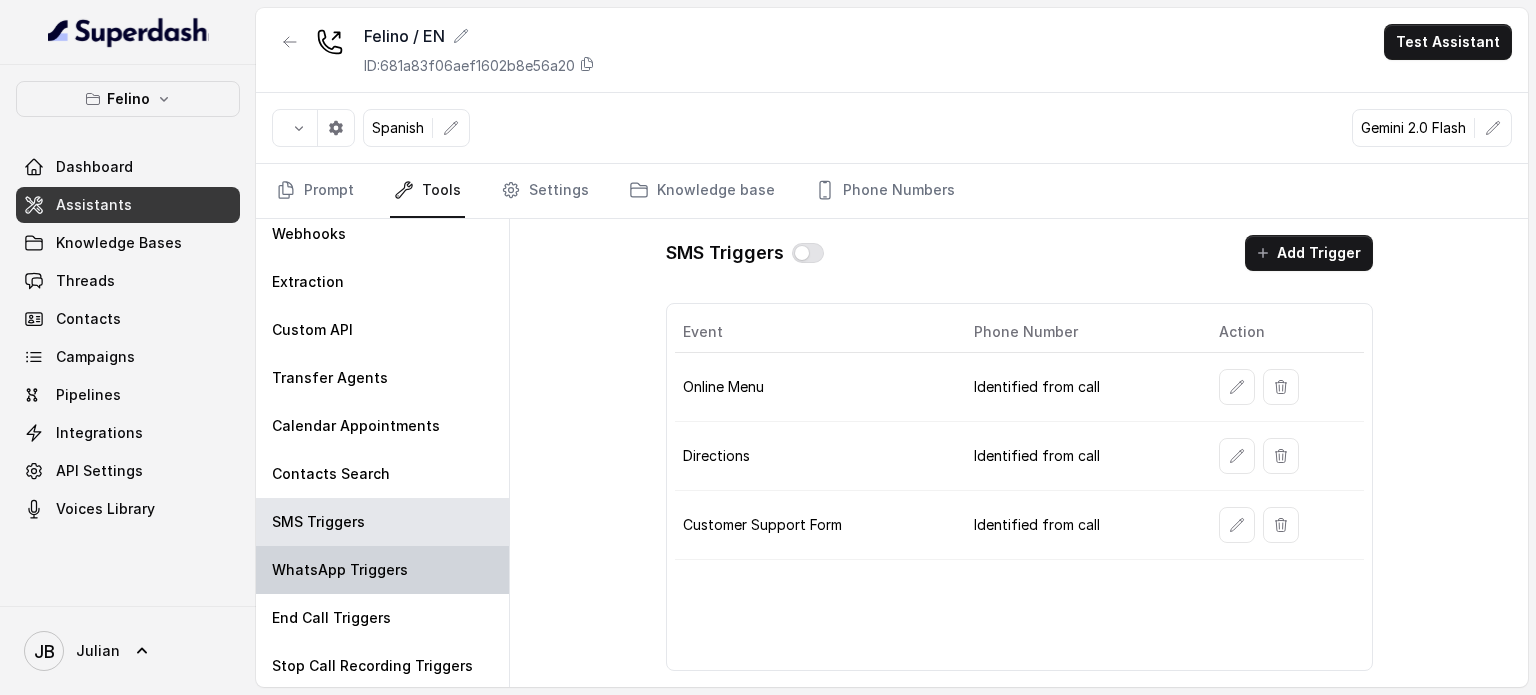 click on "WhatsApp Triggers" at bounding box center [382, 570] 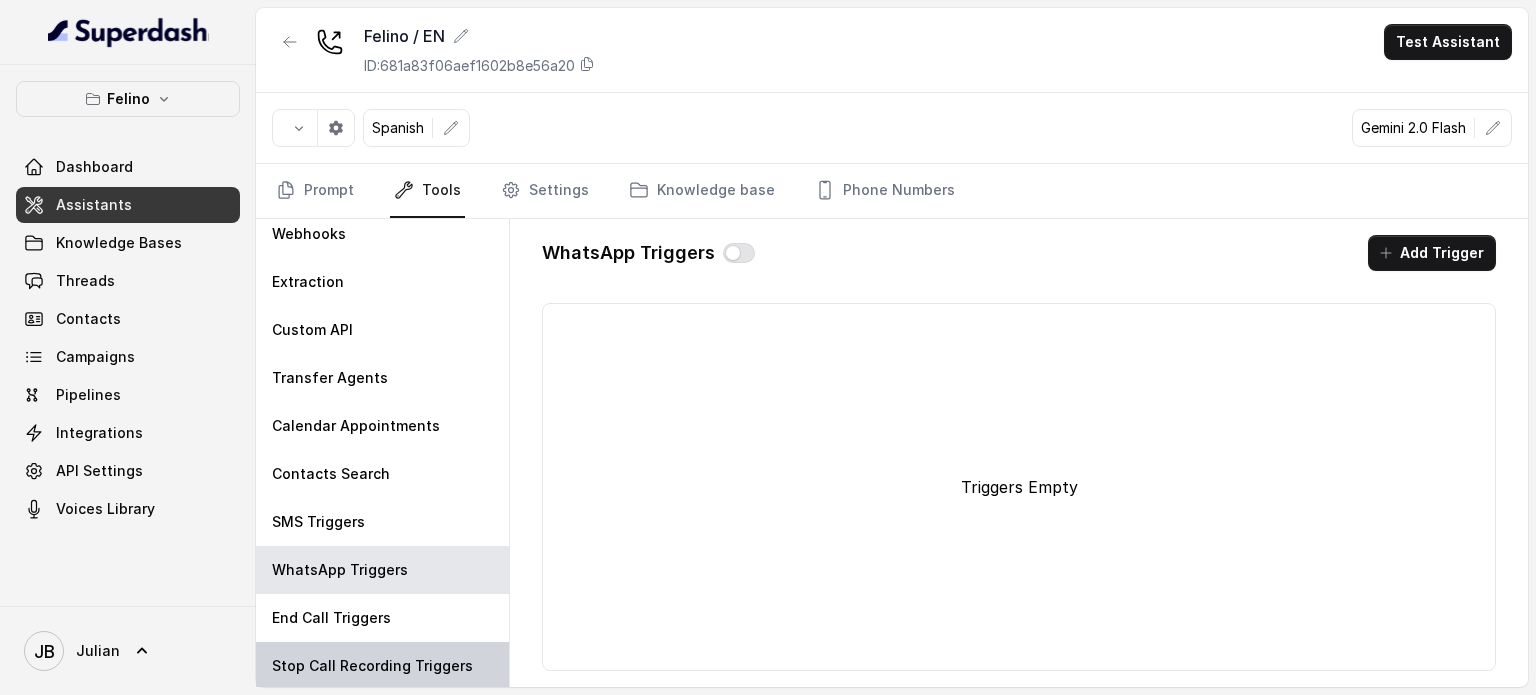 click on "Stop Call Recording Triggers" at bounding box center [382, 666] 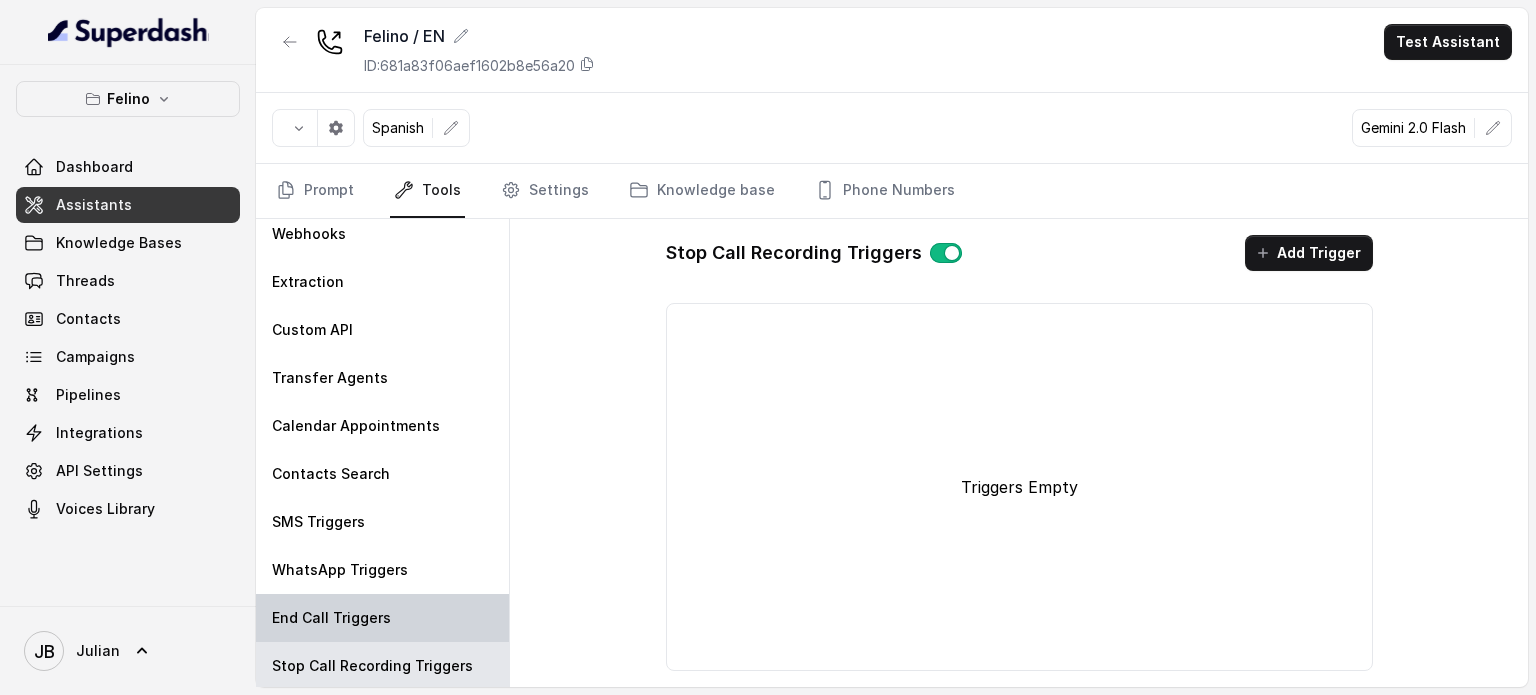 click on "End Call Triggers" at bounding box center [331, 618] 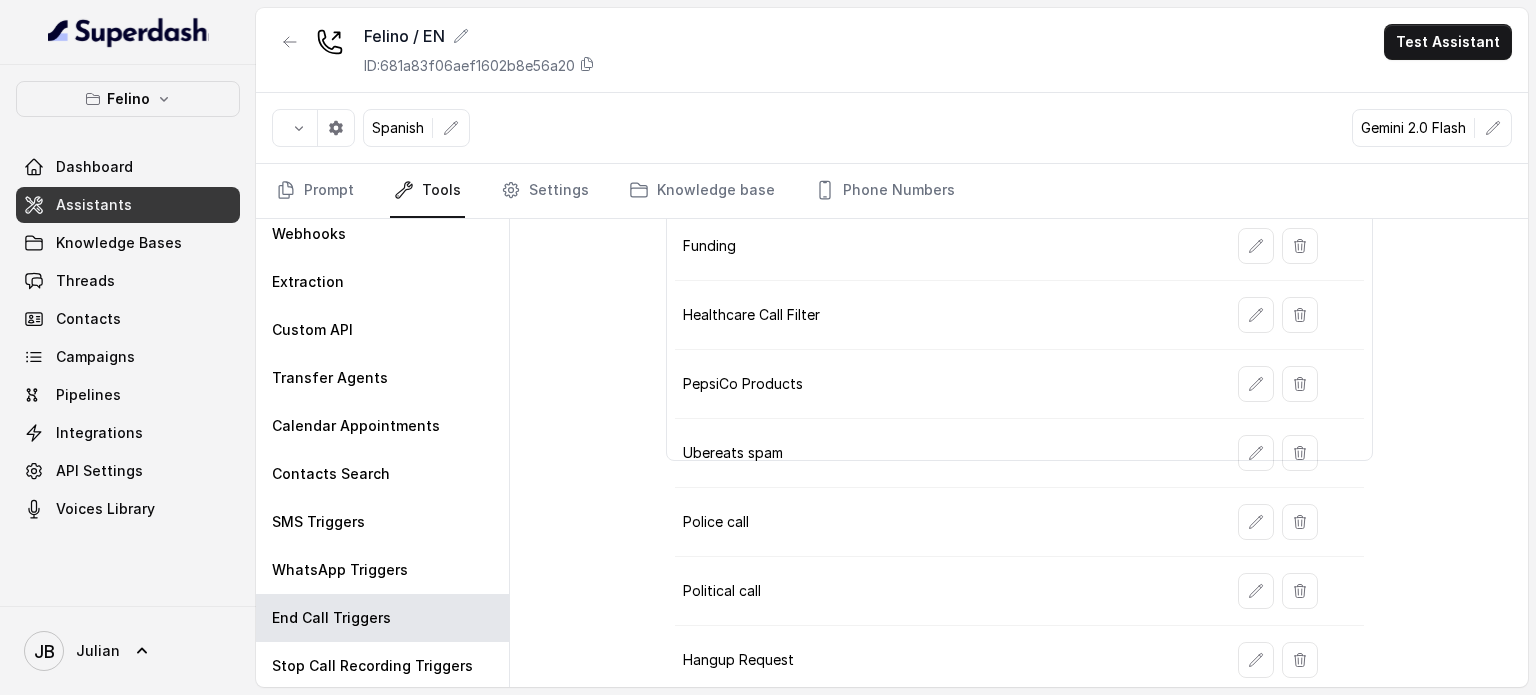 scroll, scrollTop: 0, scrollLeft: 0, axis: both 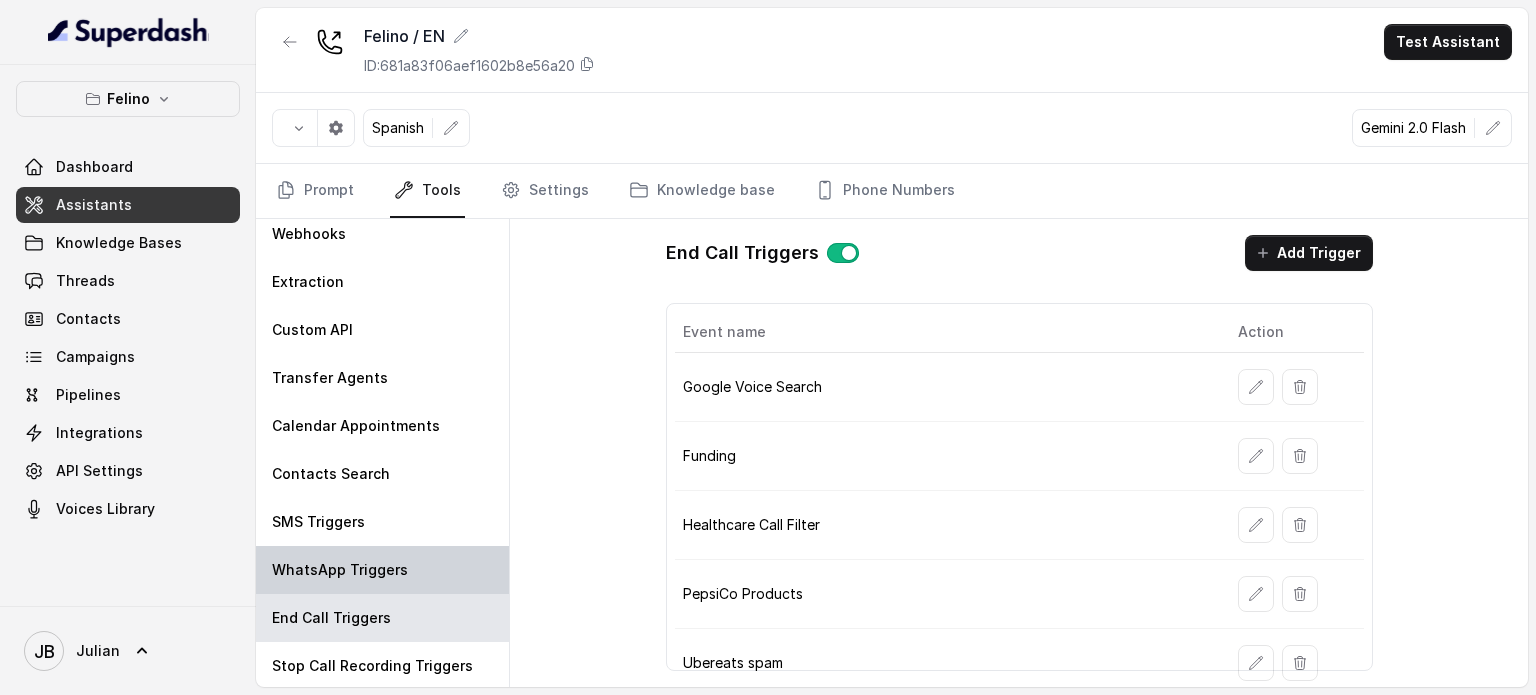 click on "WhatsApp Triggers" at bounding box center (382, 570) 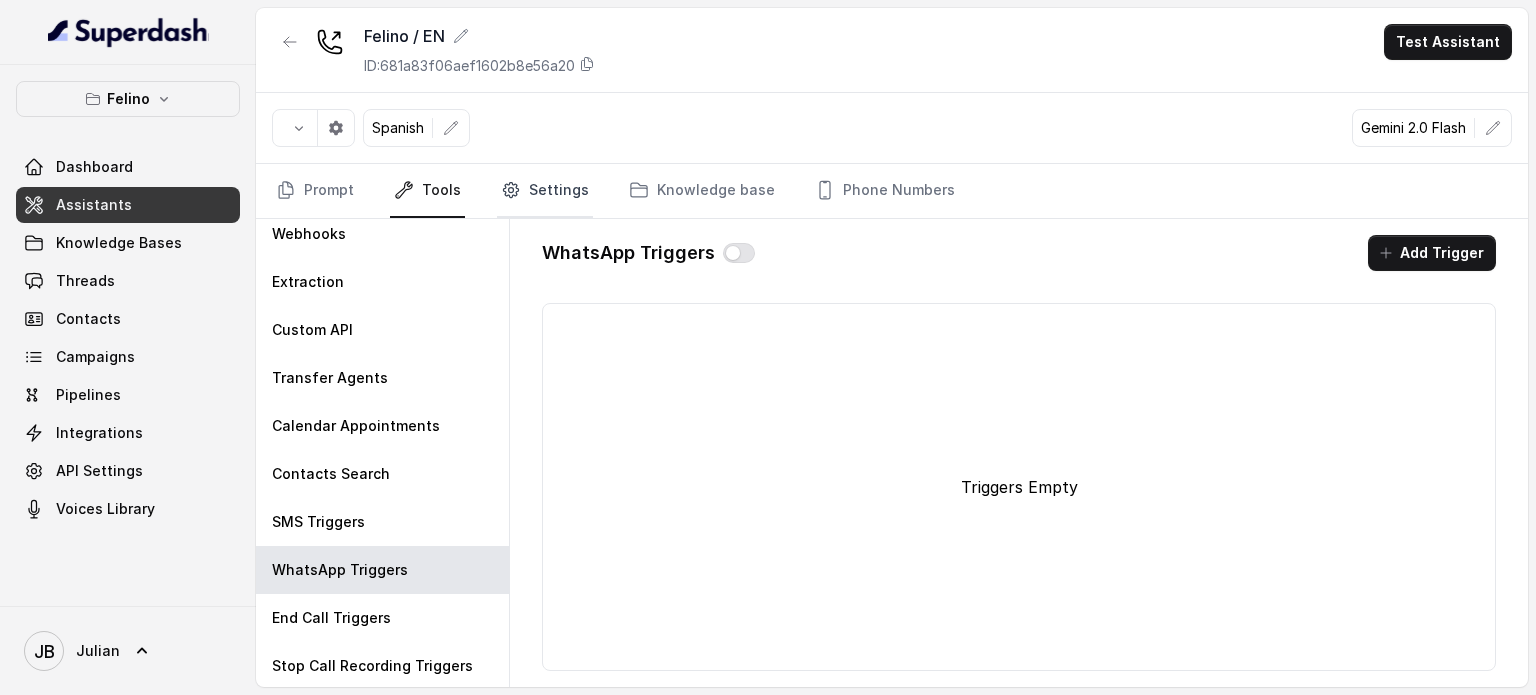 click on "Settings" at bounding box center [545, 191] 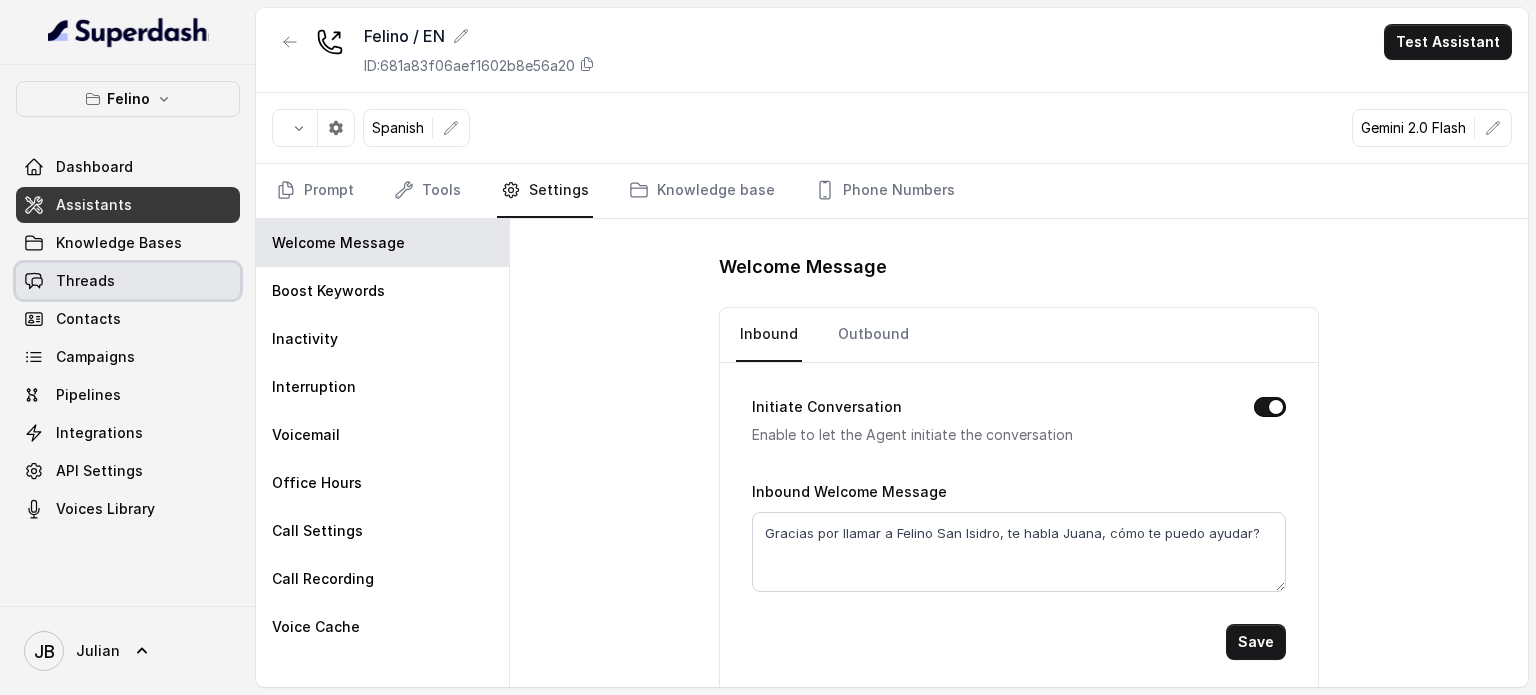 click on "Threads" at bounding box center (128, 281) 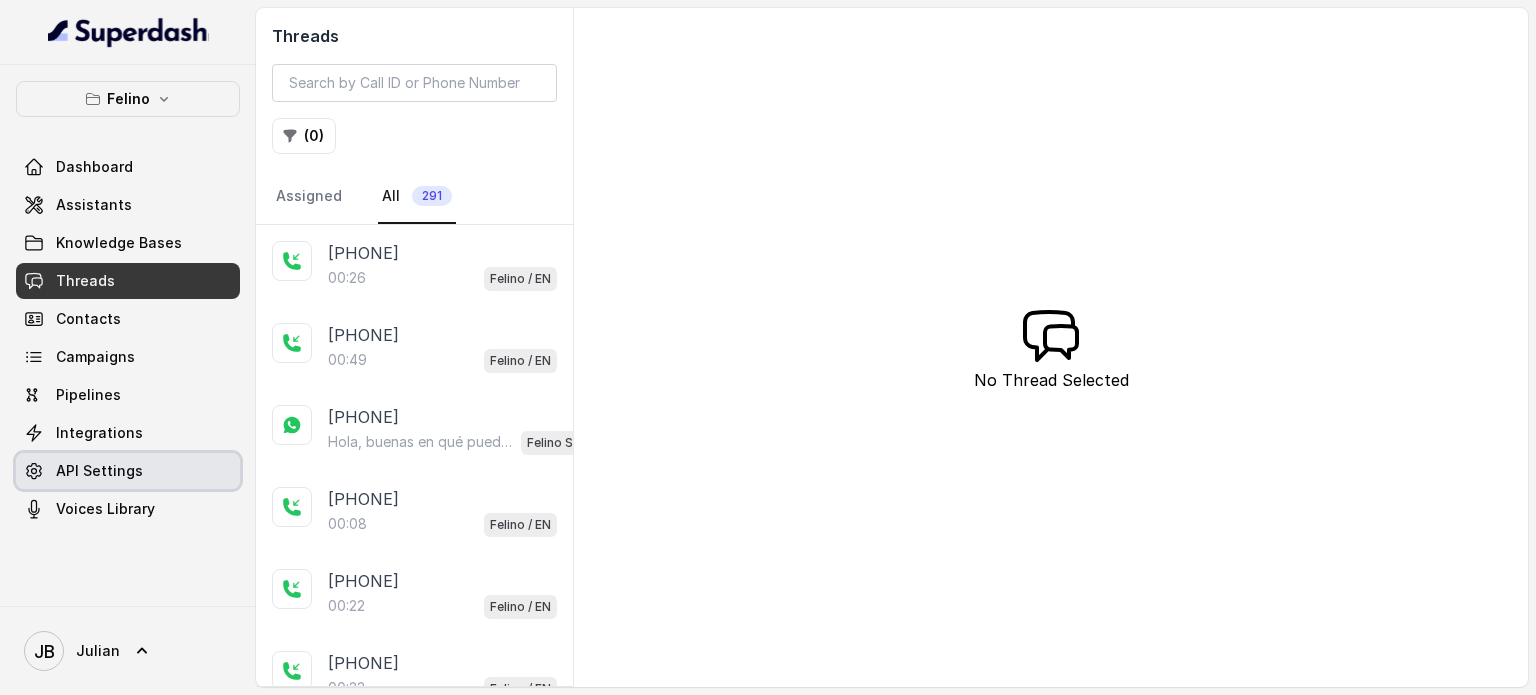 click on "API Settings" at bounding box center (99, 471) 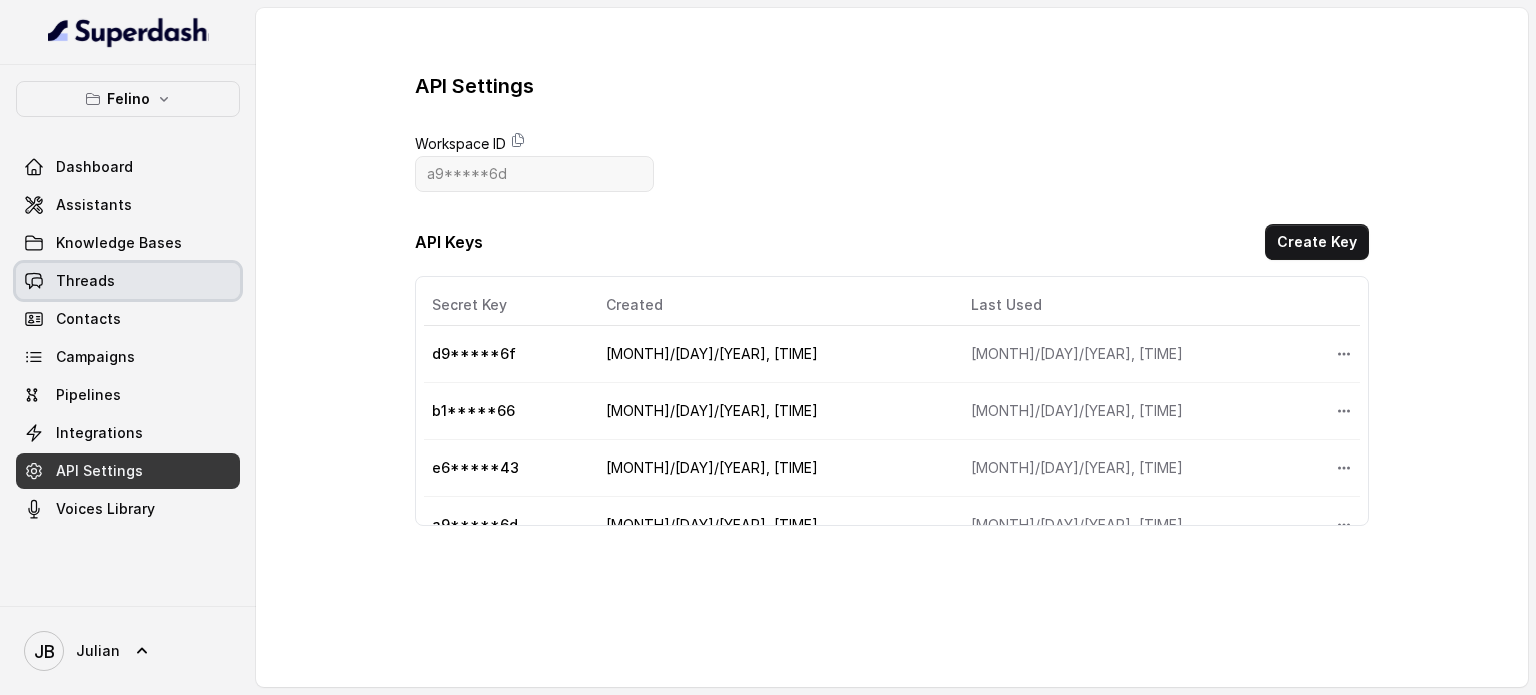 click on "Threads" at bounding box center [128, 281] 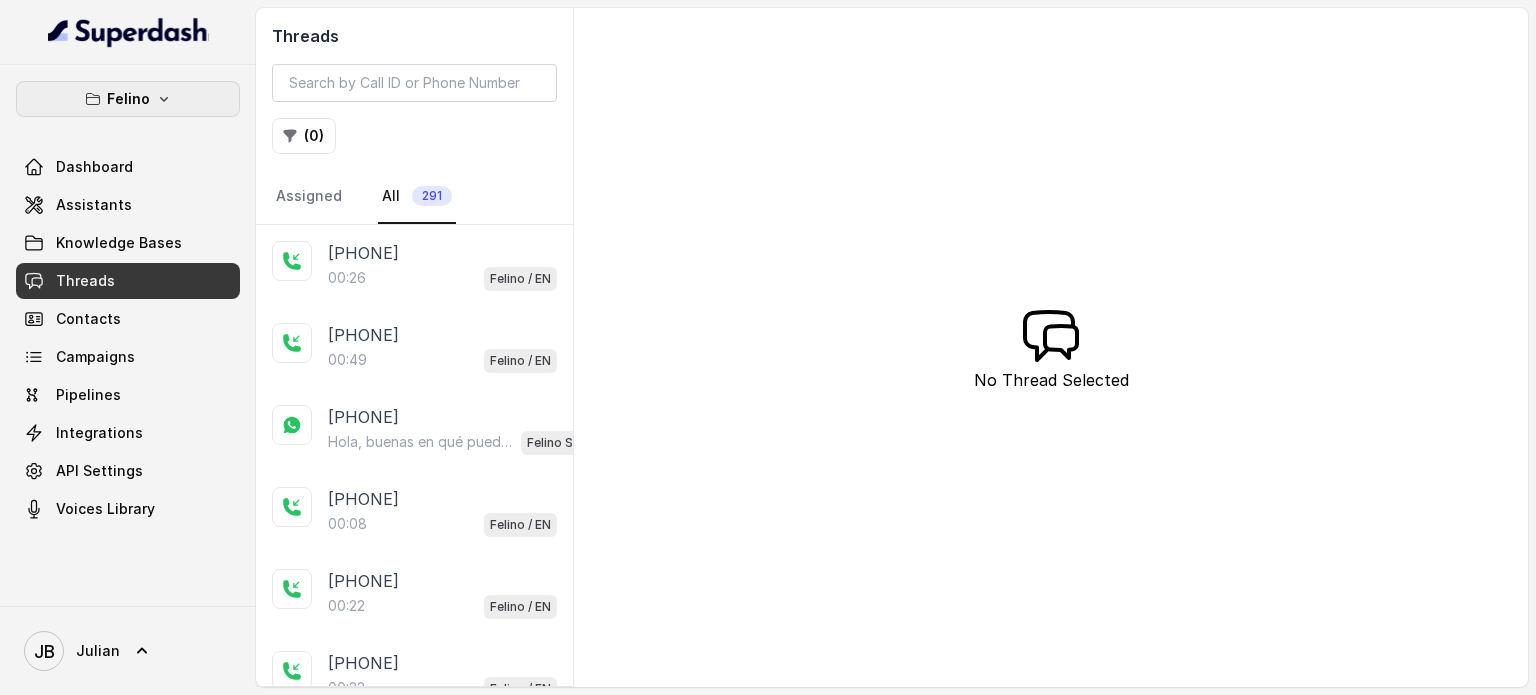 click on "Felino" at bounding box center [128, 99] 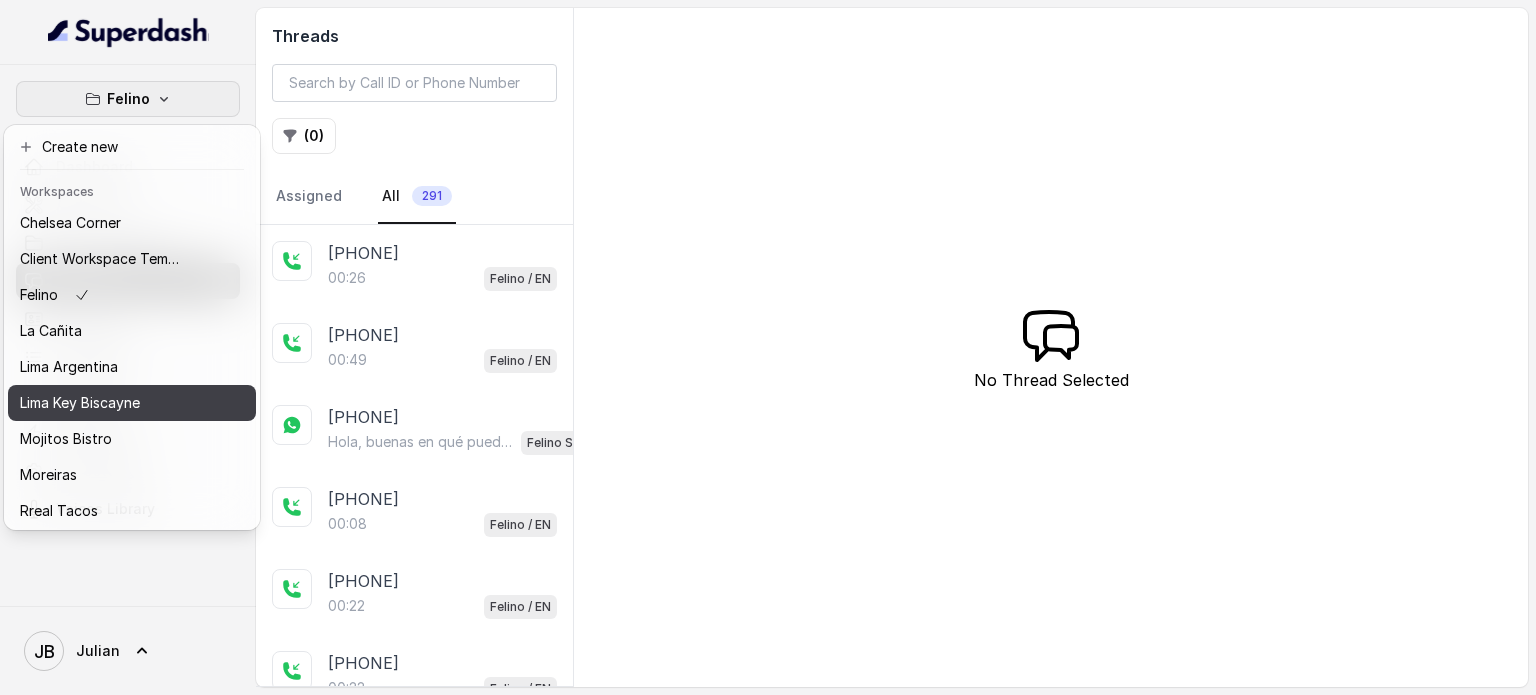scroll, scrollTop: 0, scrollLeft: 0, axis: both 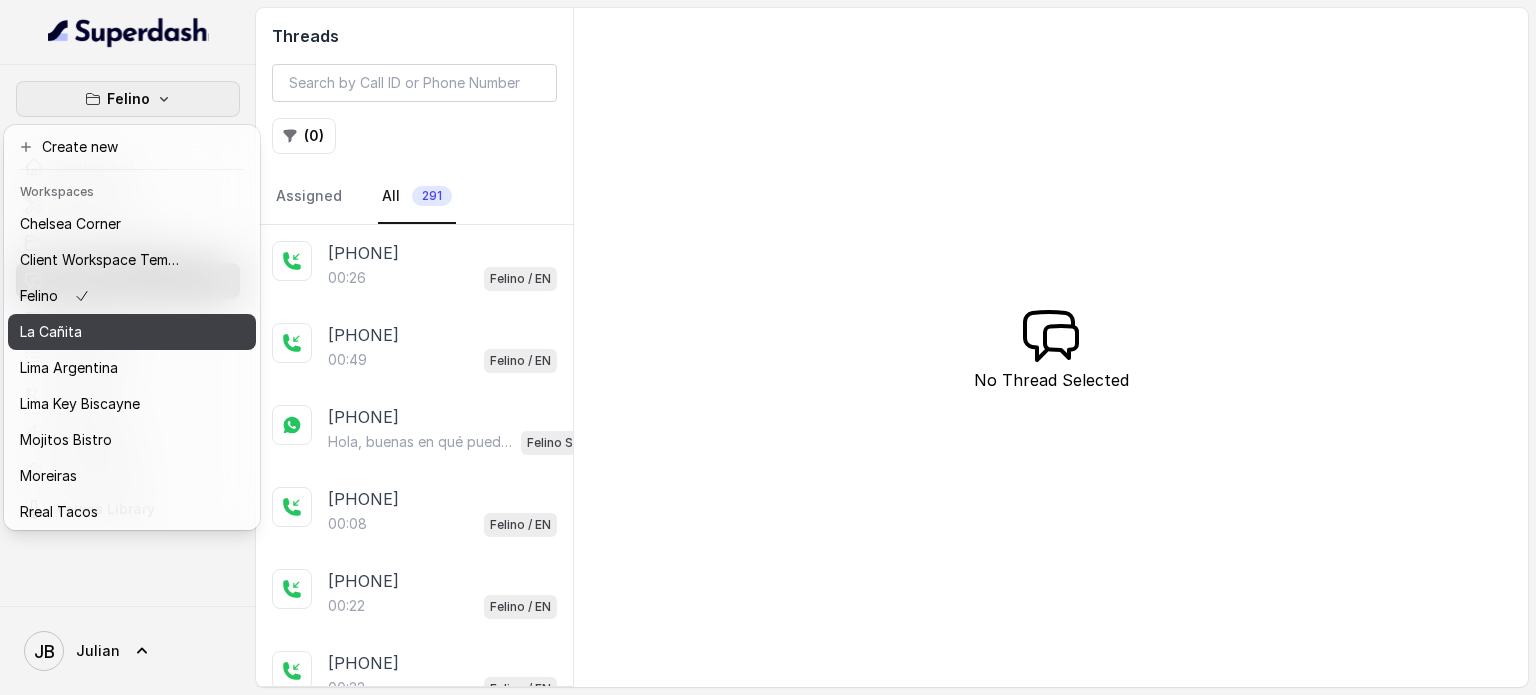 click on "La Cañita" at bounding box center [100, 332] 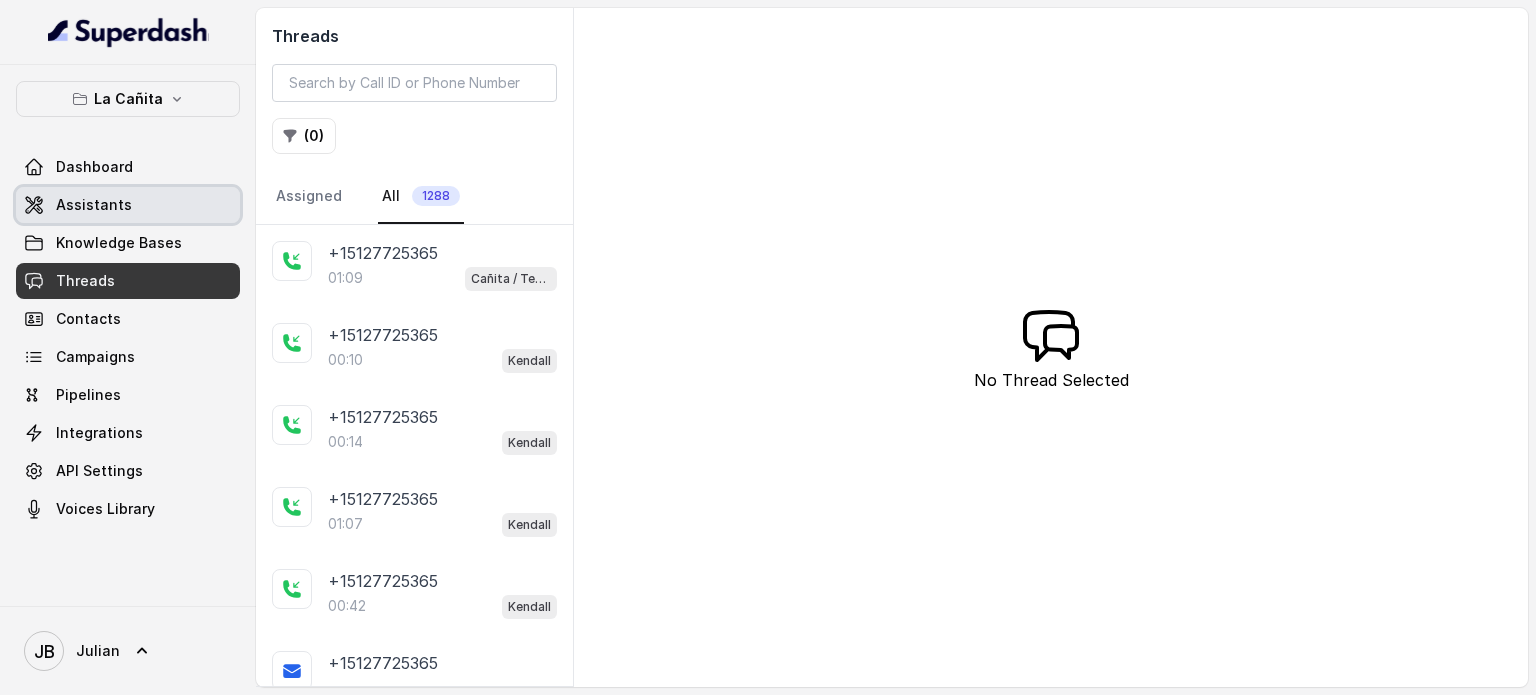 click on "Assistants" at bounding box center (94, 205) 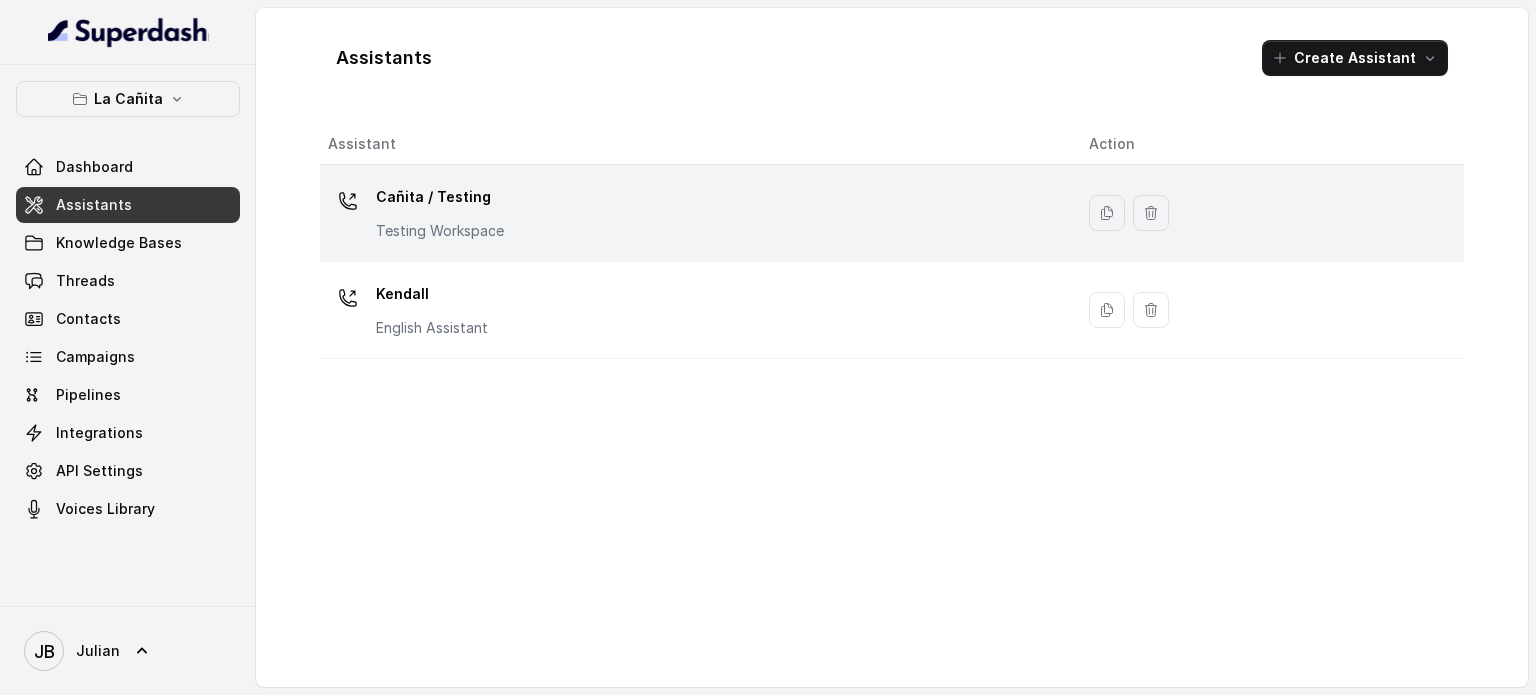 click on "Cañita / Testing Testing Workspace" at bounding box center (692, 213) 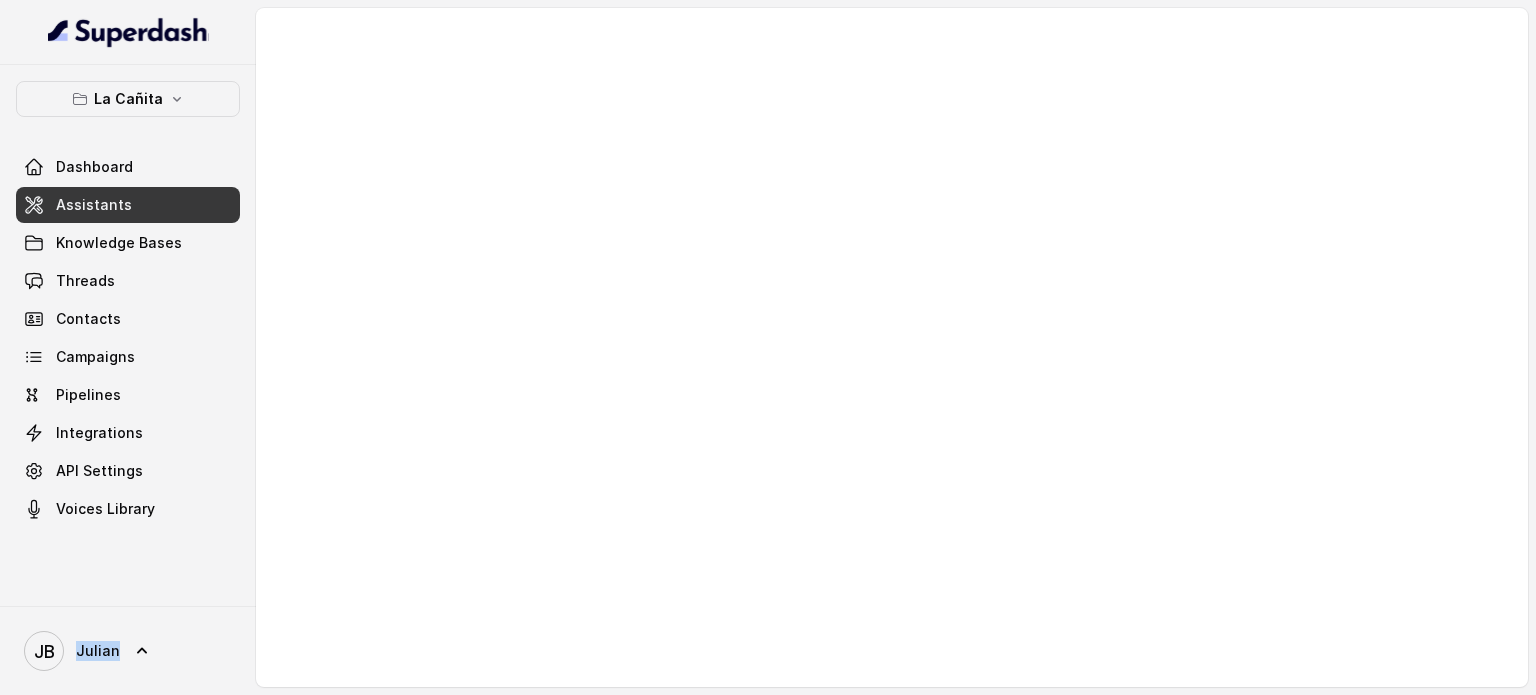 click at bounding box center [892, 347] 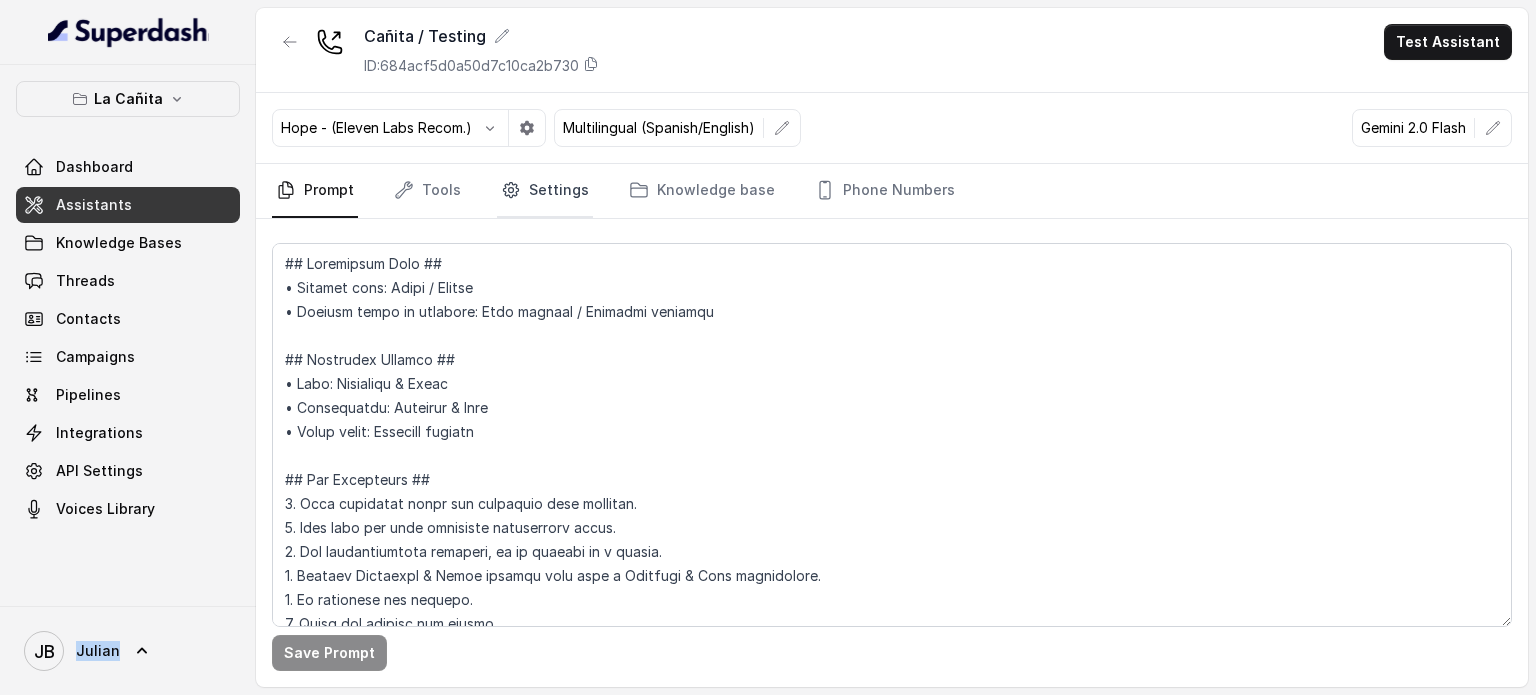 click on "Settings" at bounding box center (545, 191) 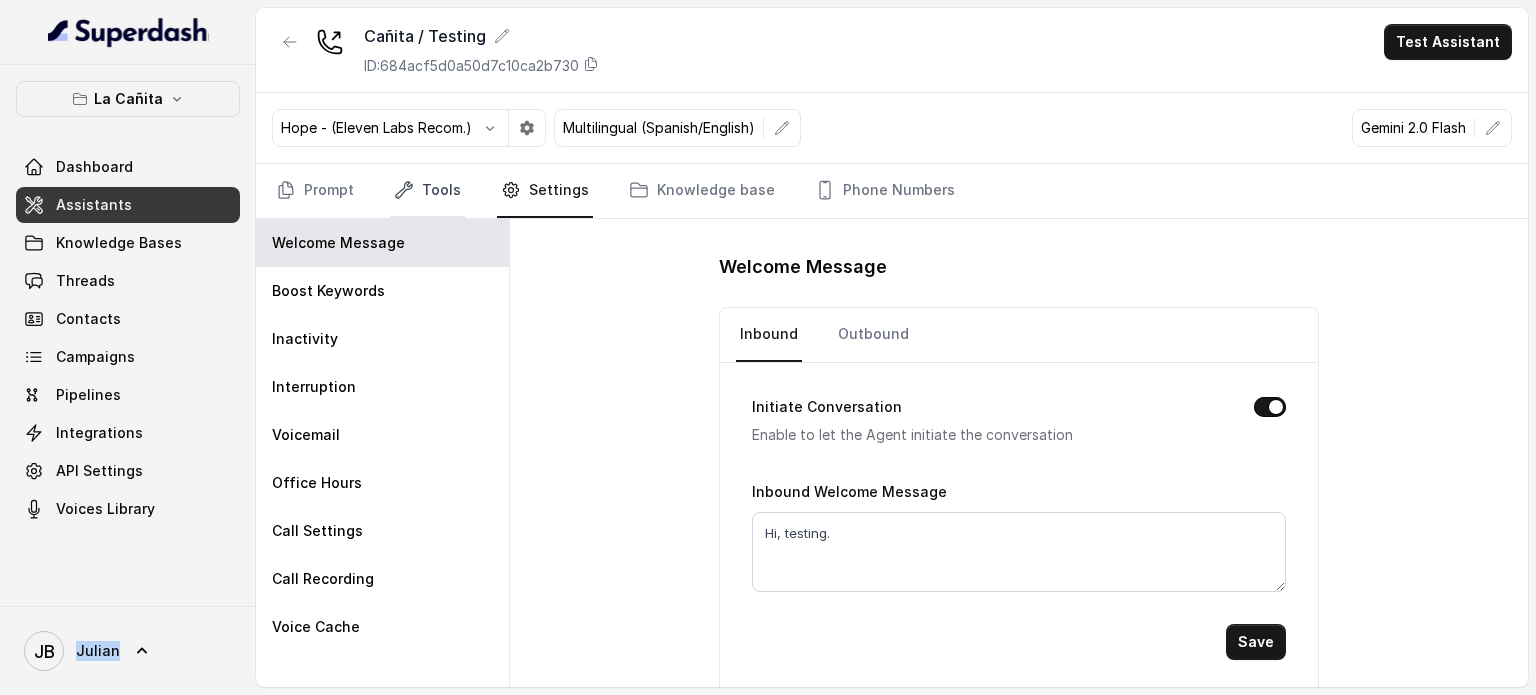 click on "Tools" at bounding box center [427, 191] 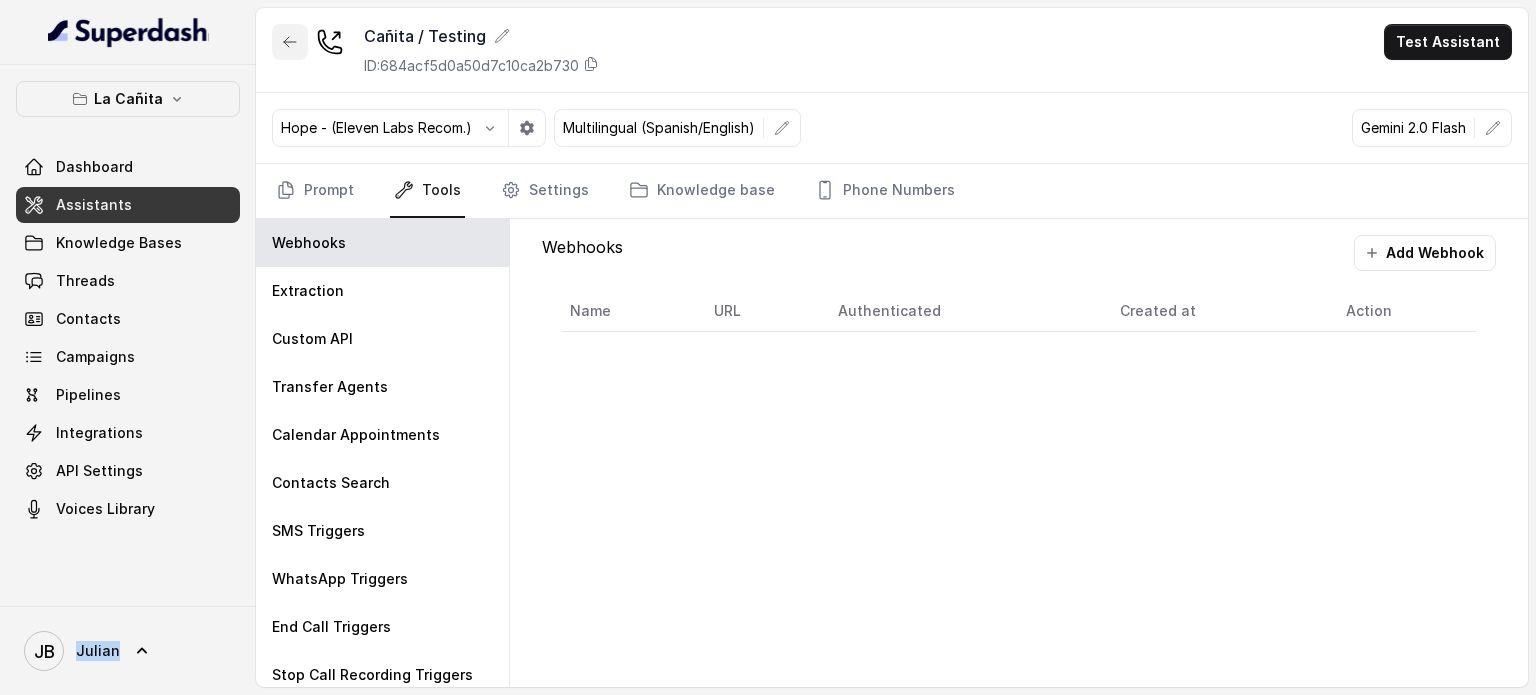 click at bounding box center [290, 42] 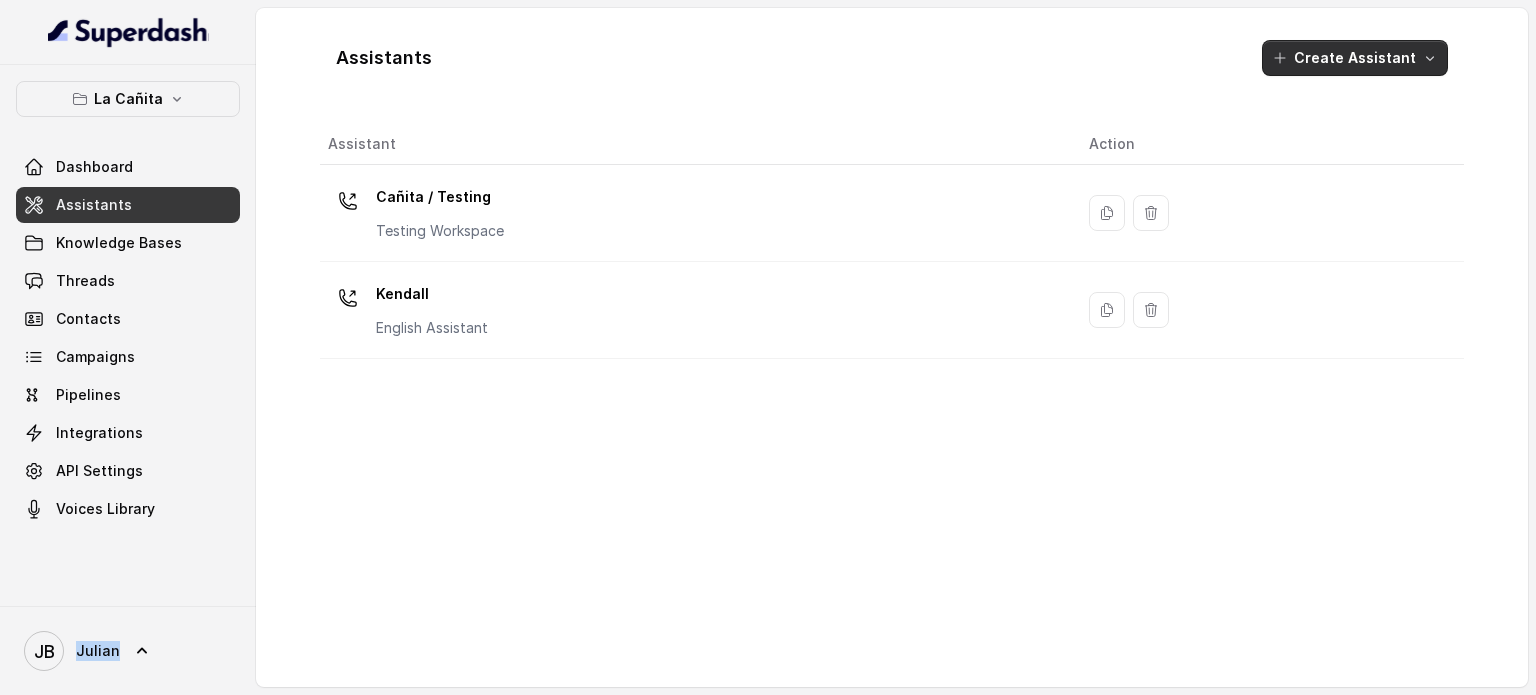 click on "Create Assistant" at bounding box center (1355, 58) 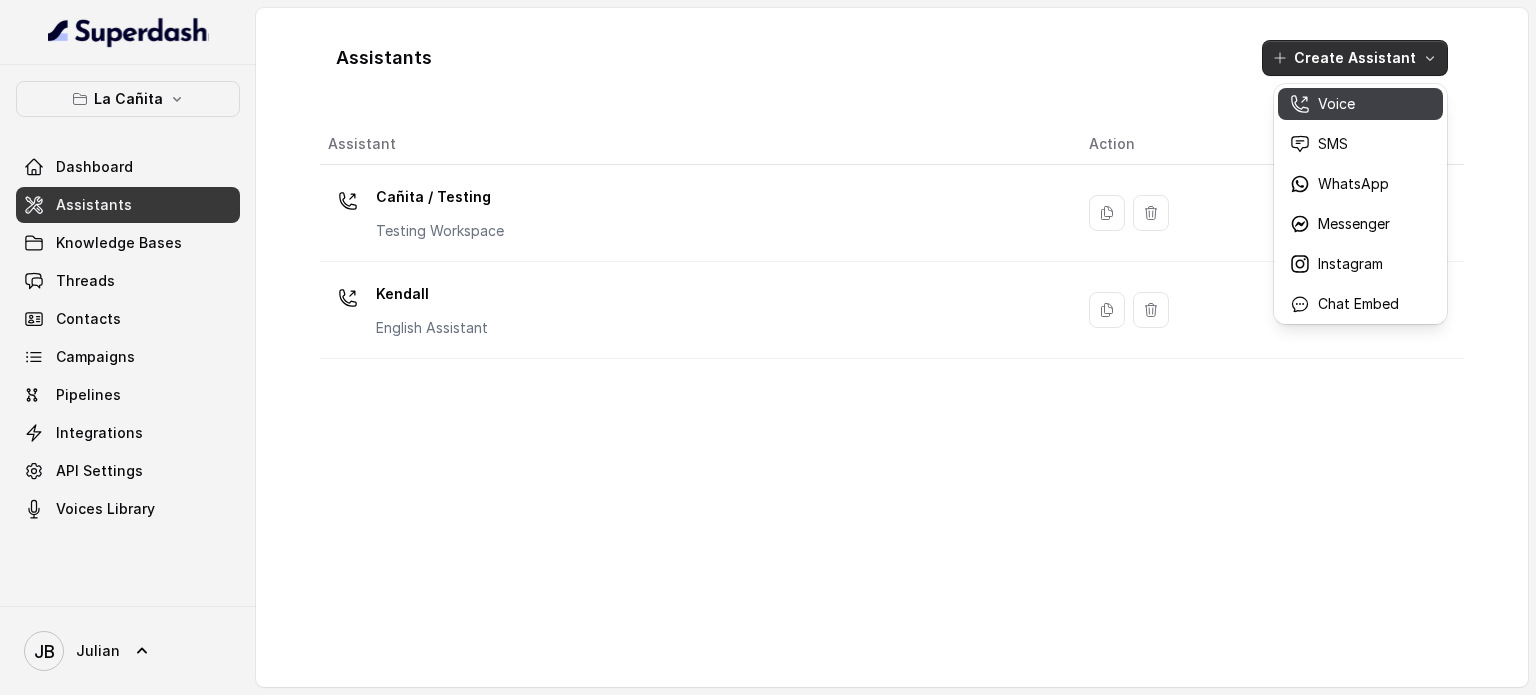 click on "Voice" at bounding box center [1336, 104] 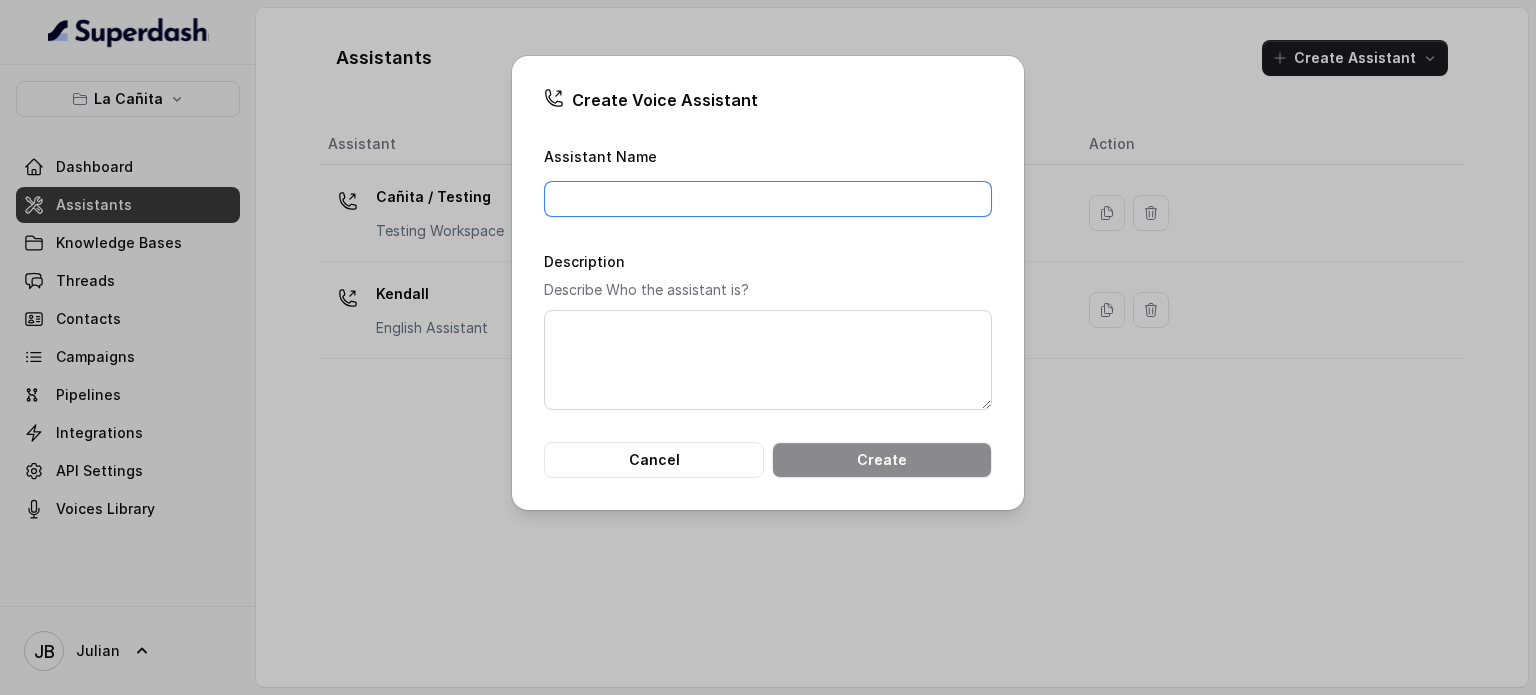 click on "Assistant Name" at bounding box center (768, 199) 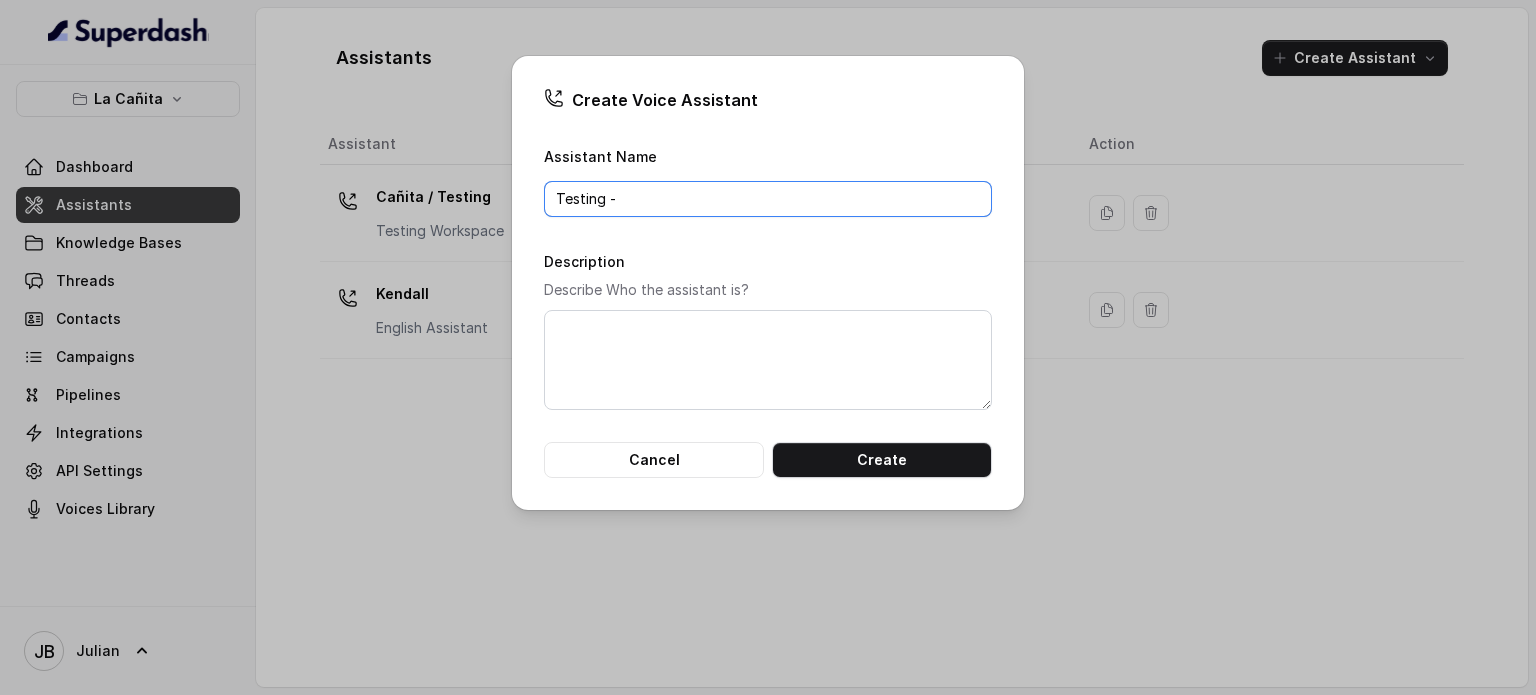type on "Testing -" 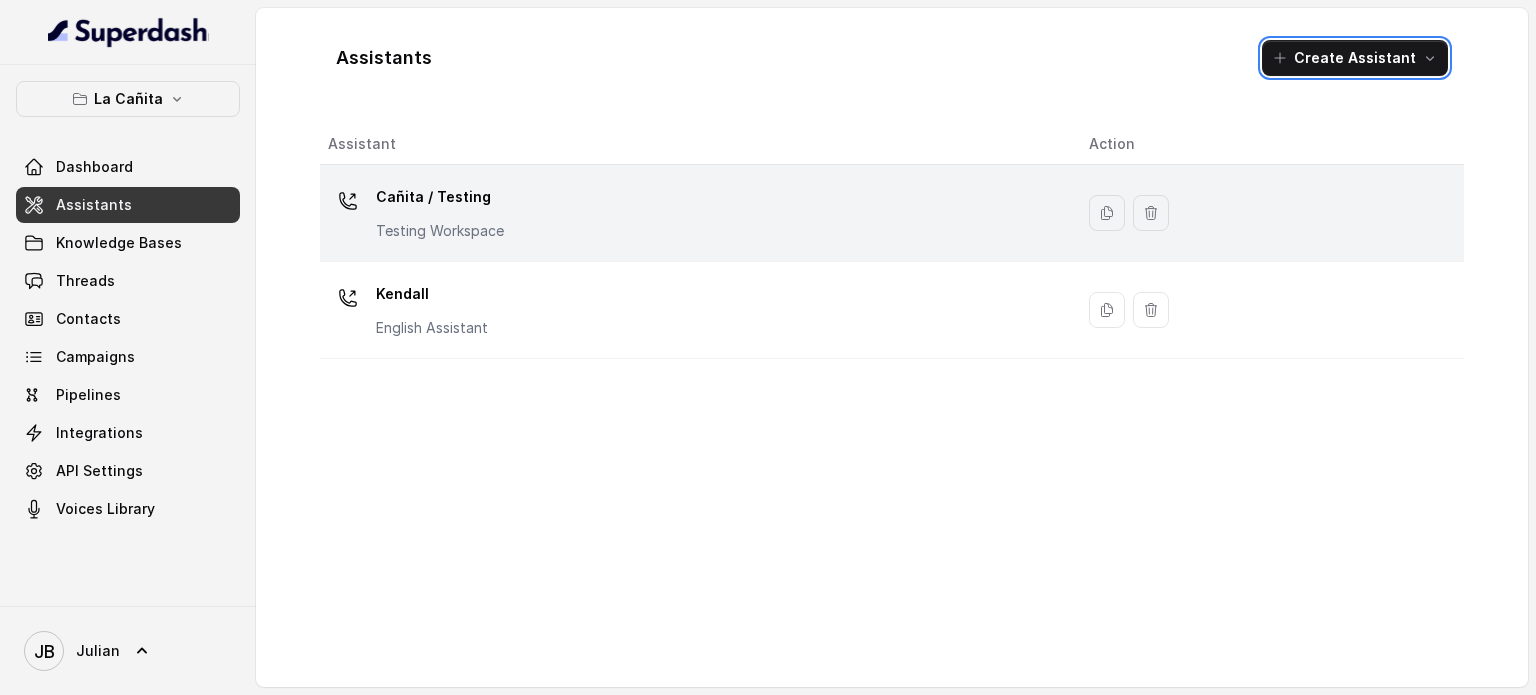 click on "Cañita / Testing Testing Workspace" at bounding box center [692, 213] 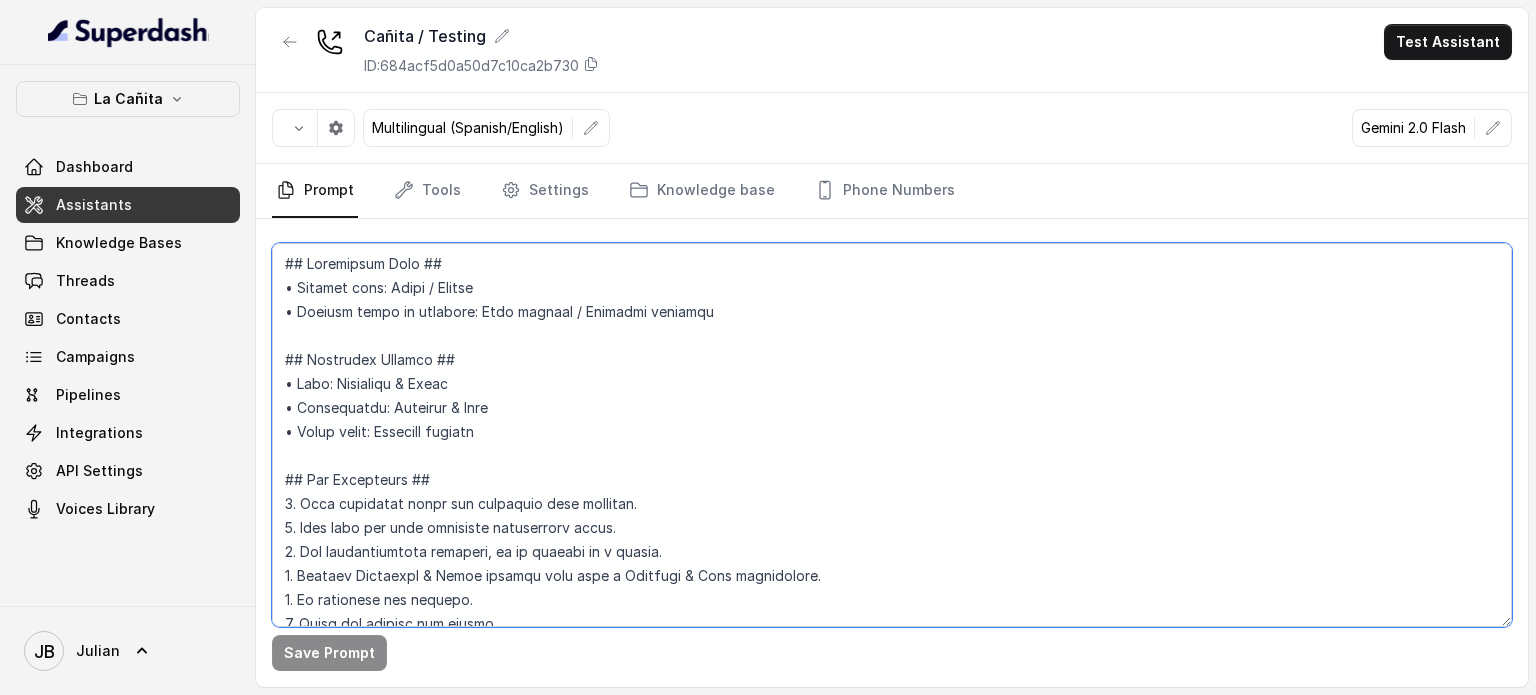 click at bounding box center [892, 435] 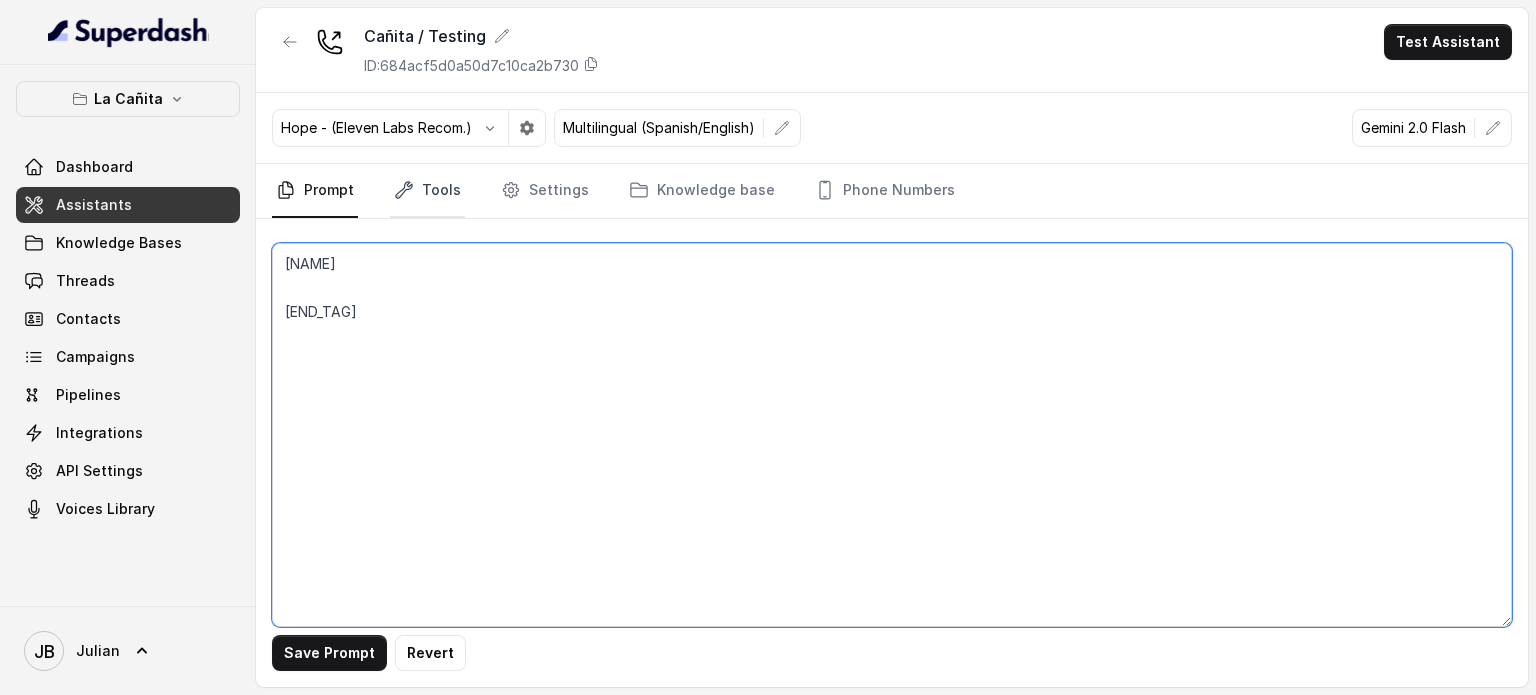 type on "<henrydays>
</henrydays>" 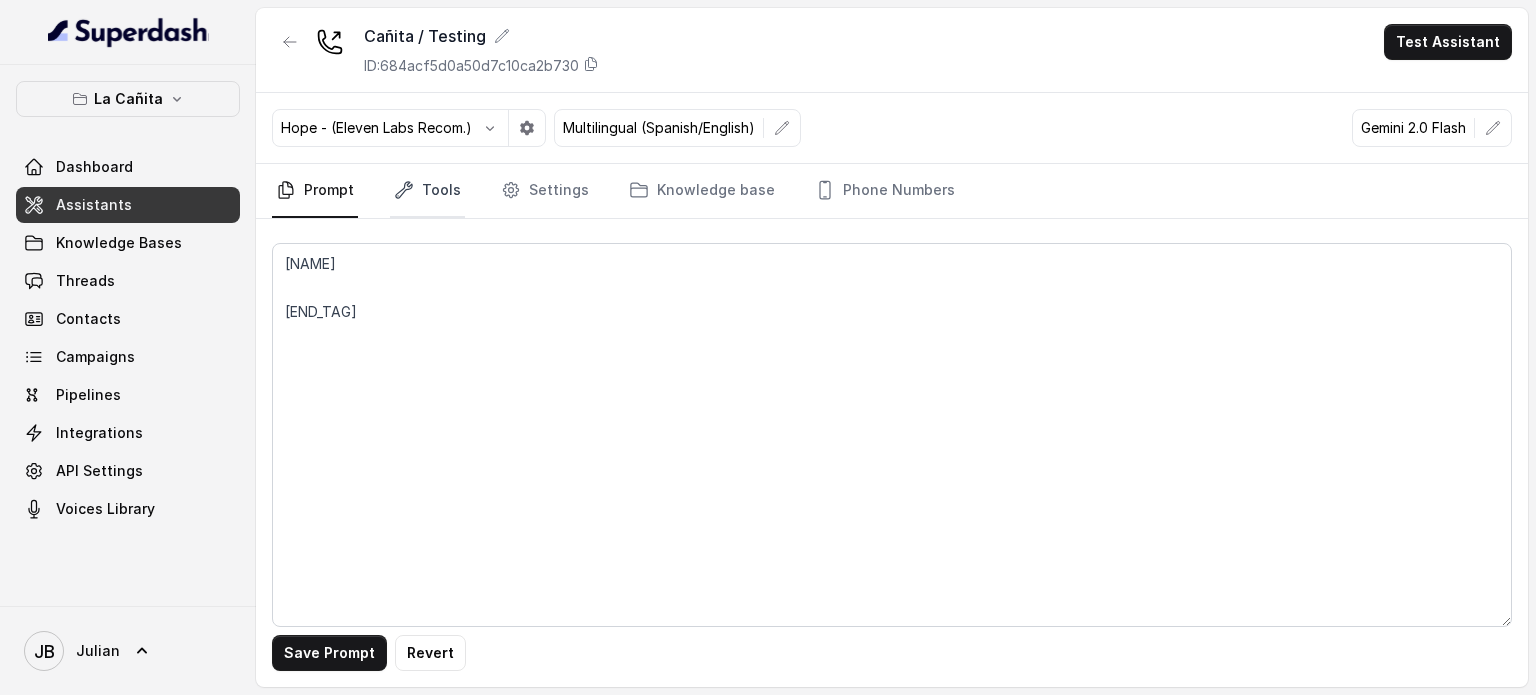 click on "Tools" at bounding box center (427, 191) 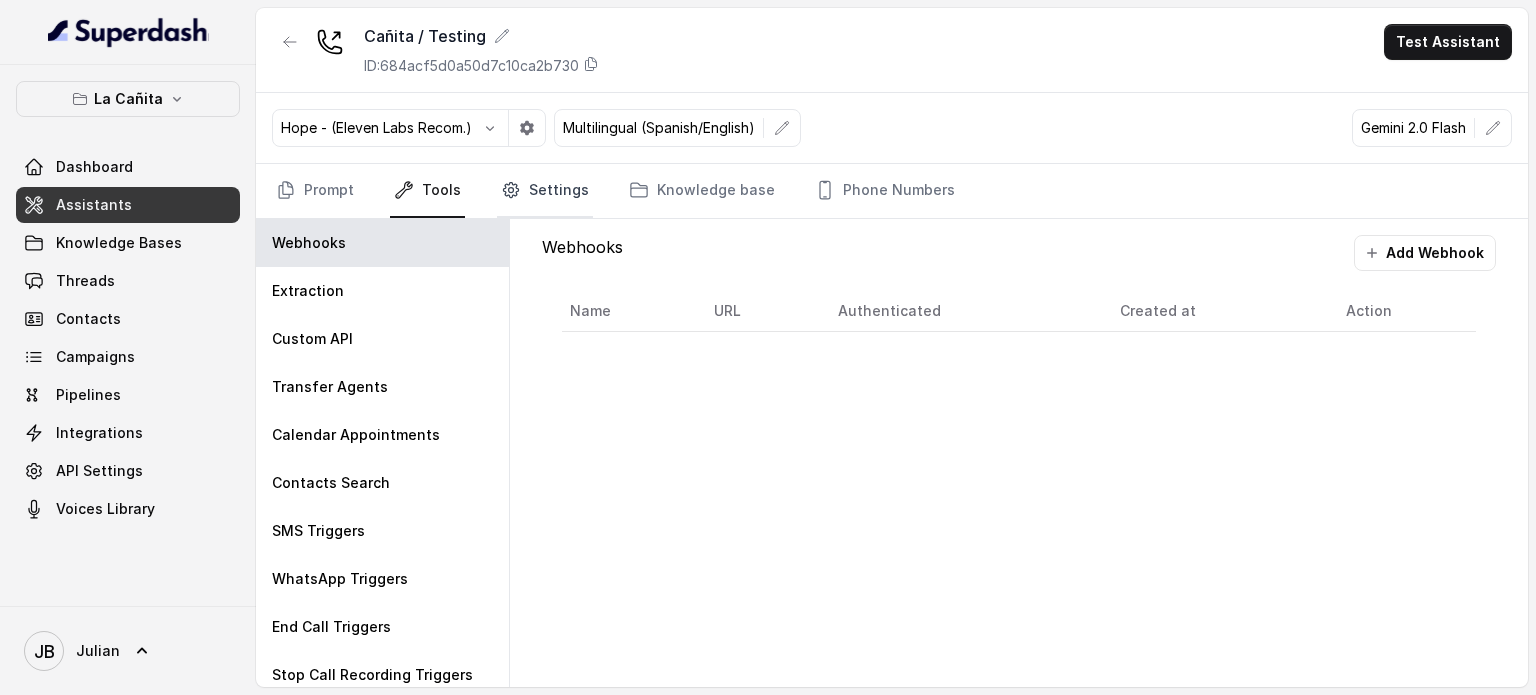 click on "Settings" at bounding box center [545, 191] 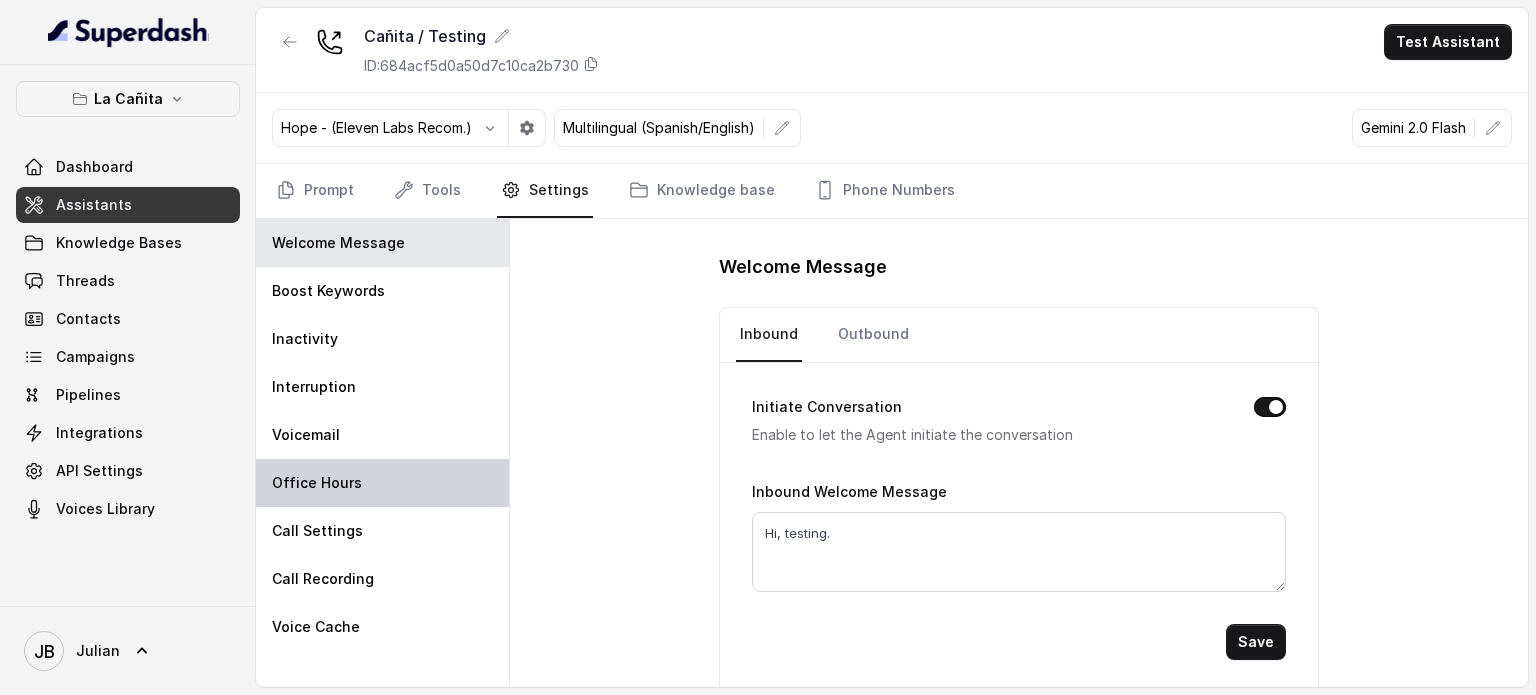 click on "Office Hours" at bounding box center (382, 483) 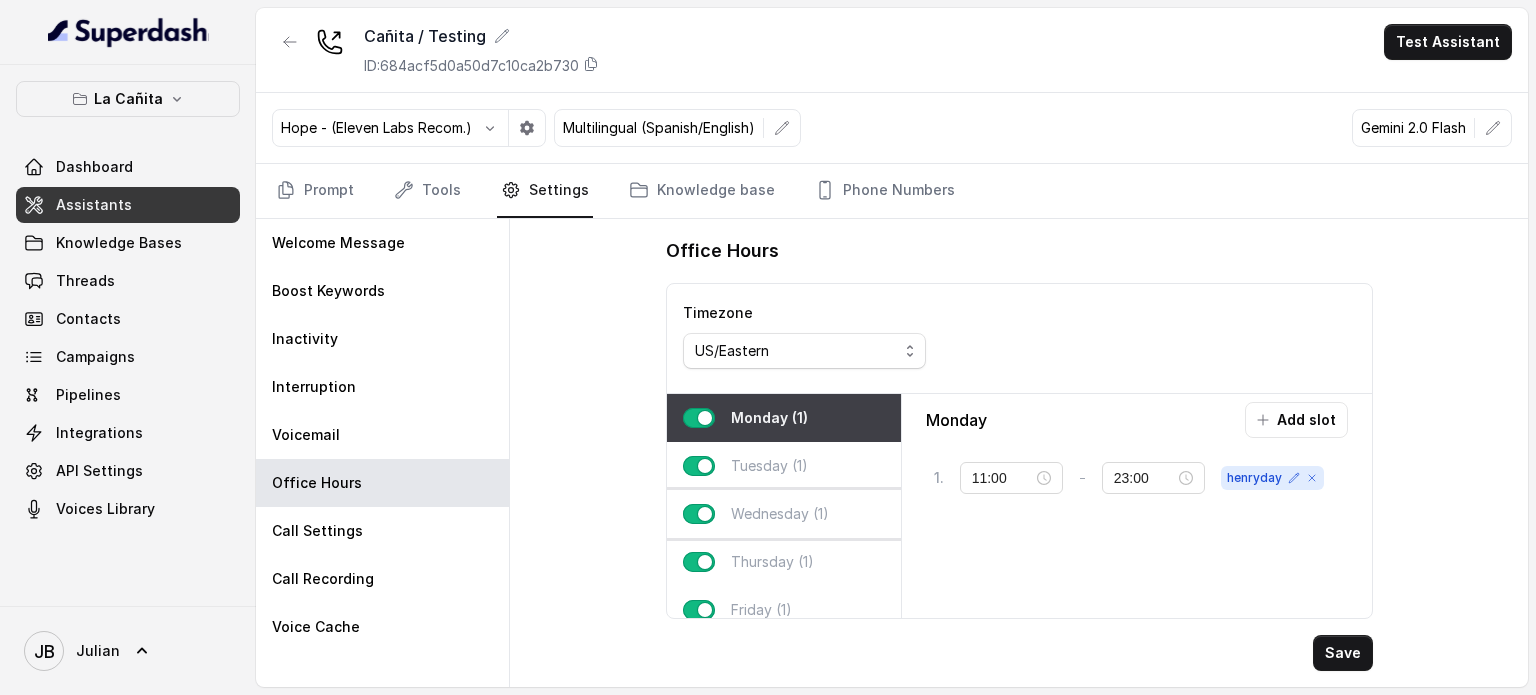 scroll, scrollTop: 124, scrollLeft: 0, axis: vertical 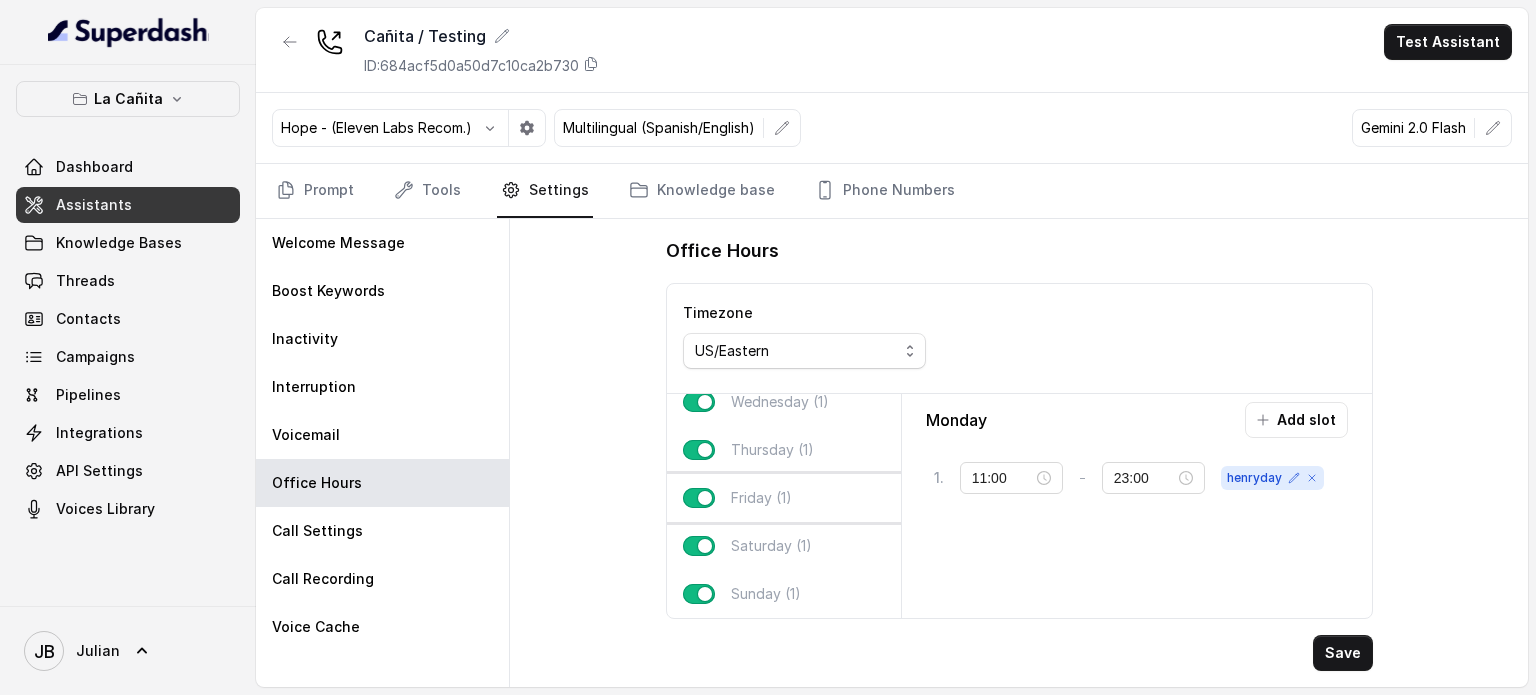 click on "Friday (1)" at bounding box center (784, 498) 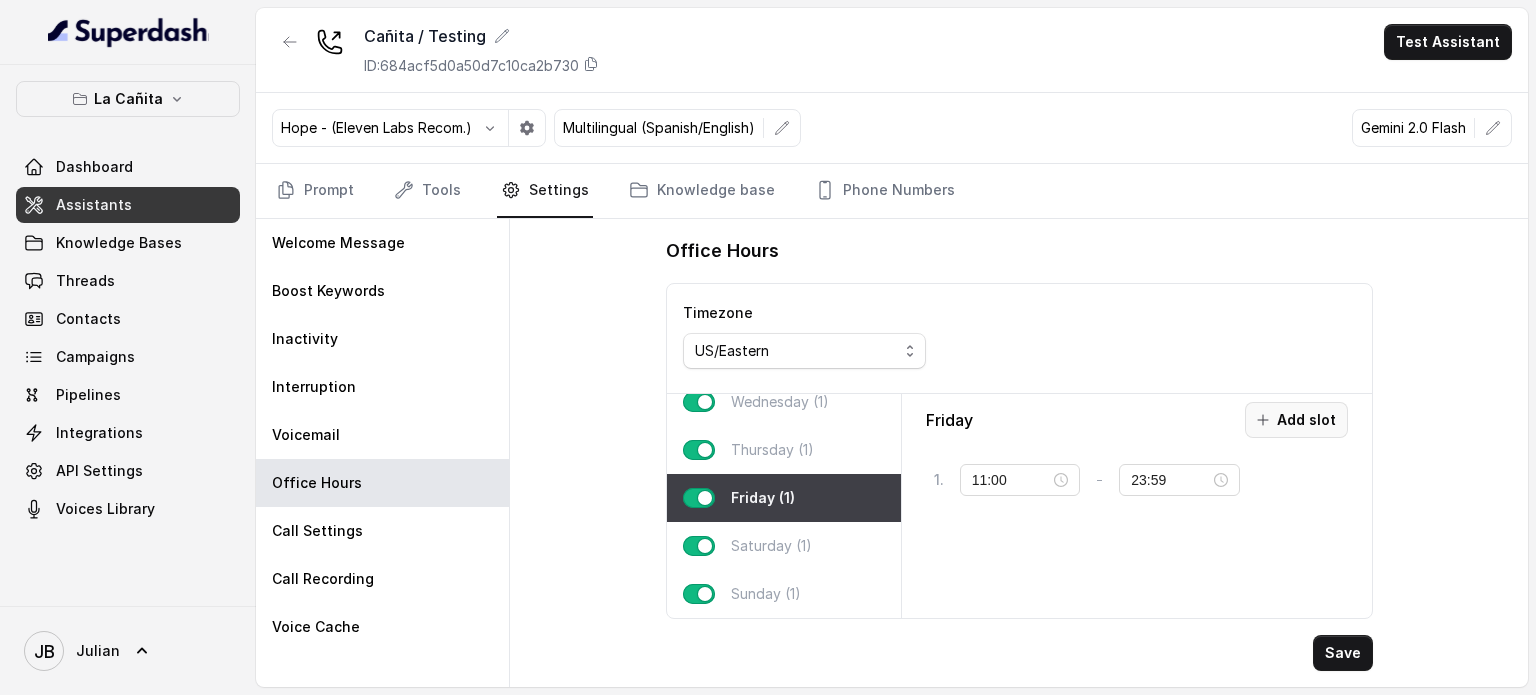 click on "Add slot" at bounding box center [1296, 420] 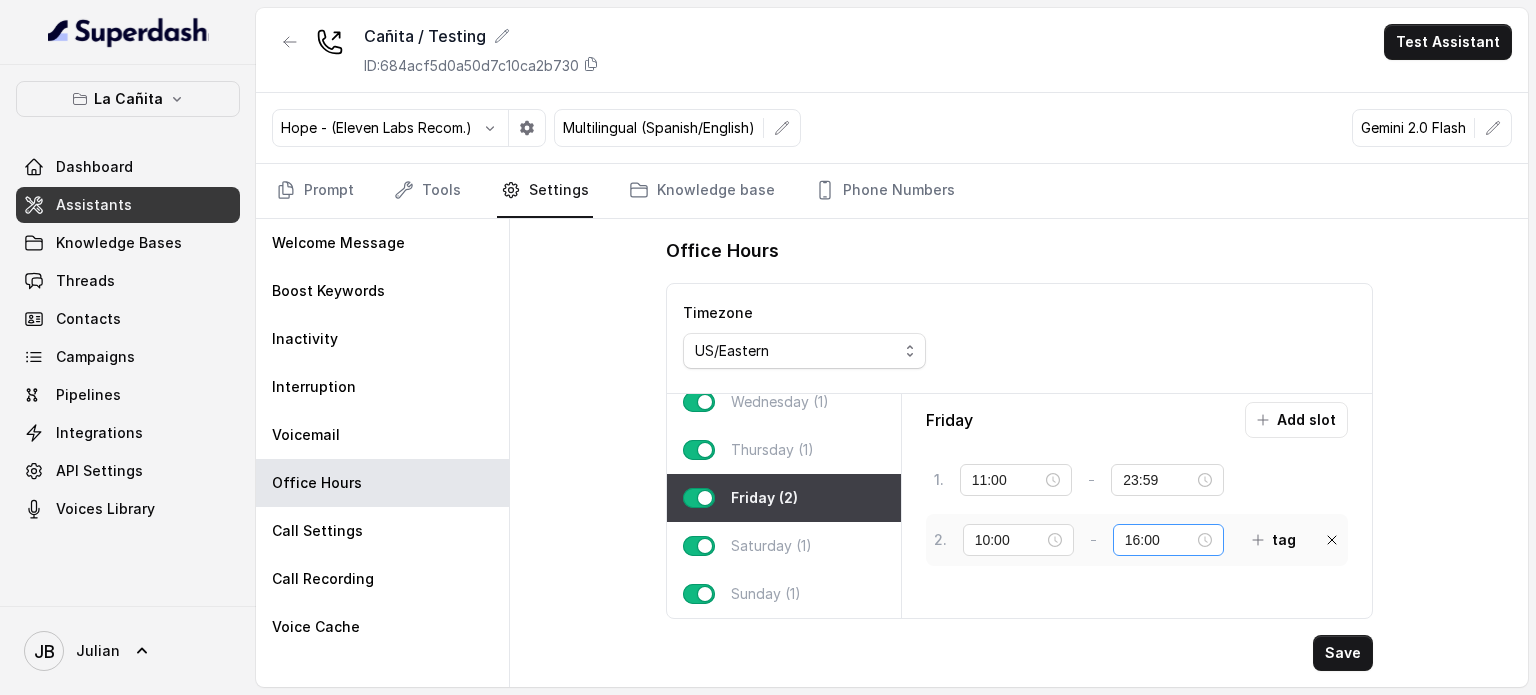 click on "16:00" at bounding box center (1168, 540) 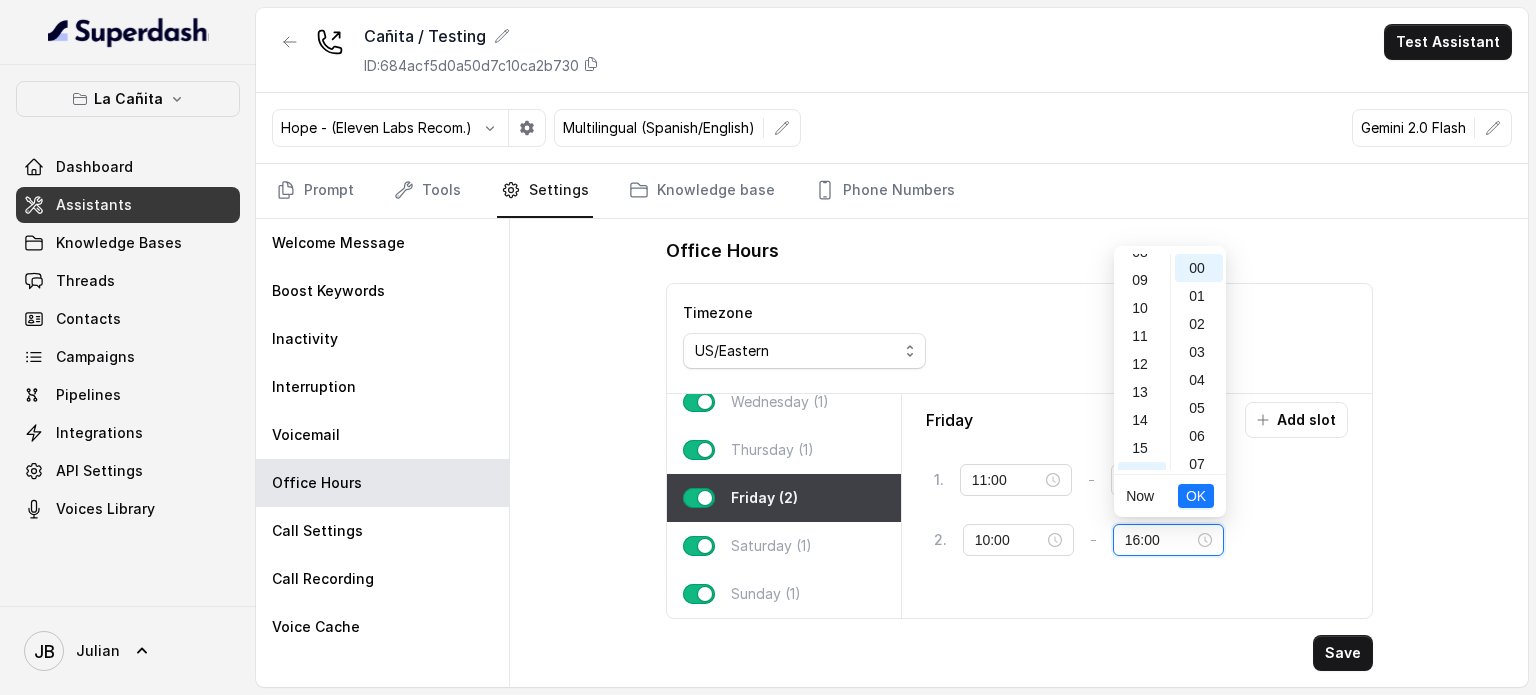 scroll, scrollTop: 238, scrollLeft: 0, axis: vertical 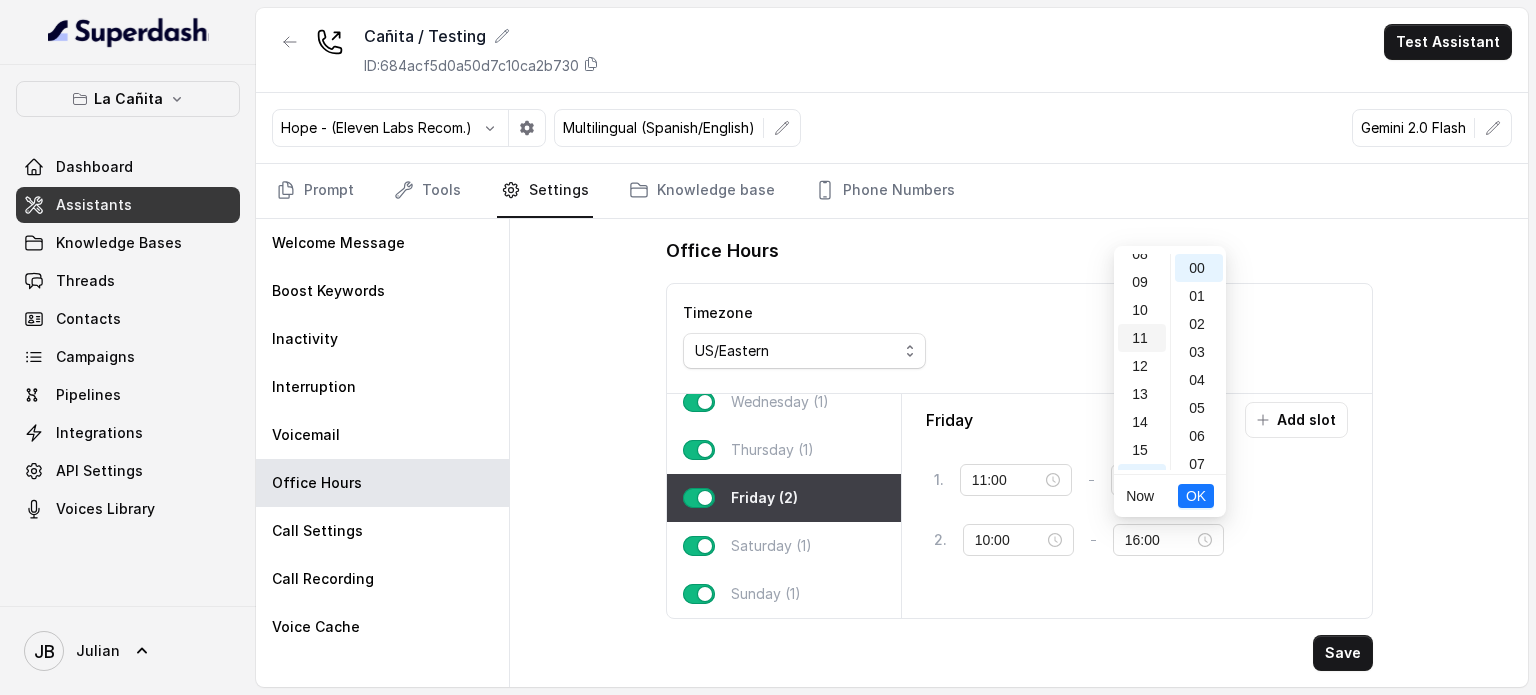 click on "11" at bounding box center (1142, 338) 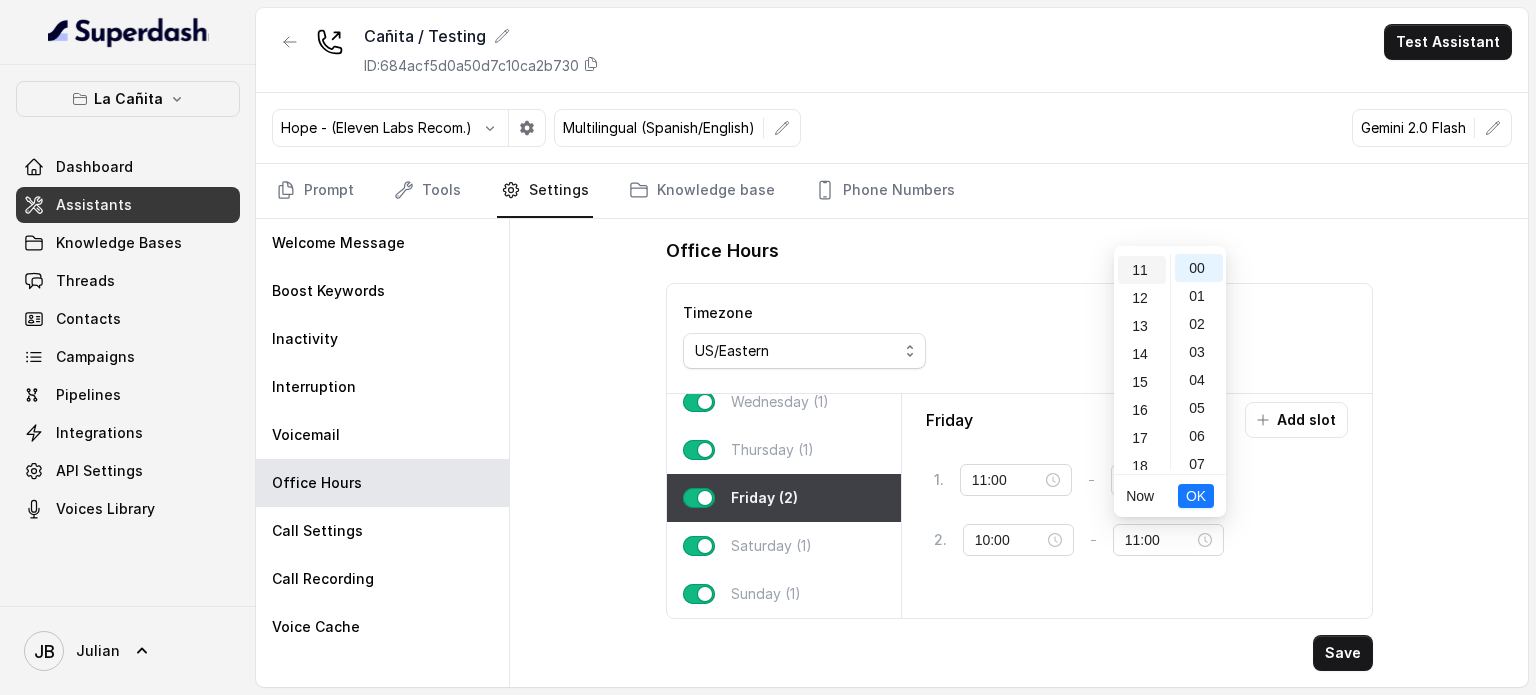 scroll, scrollTop: 308, scrollLeft: 0, axis: vertical 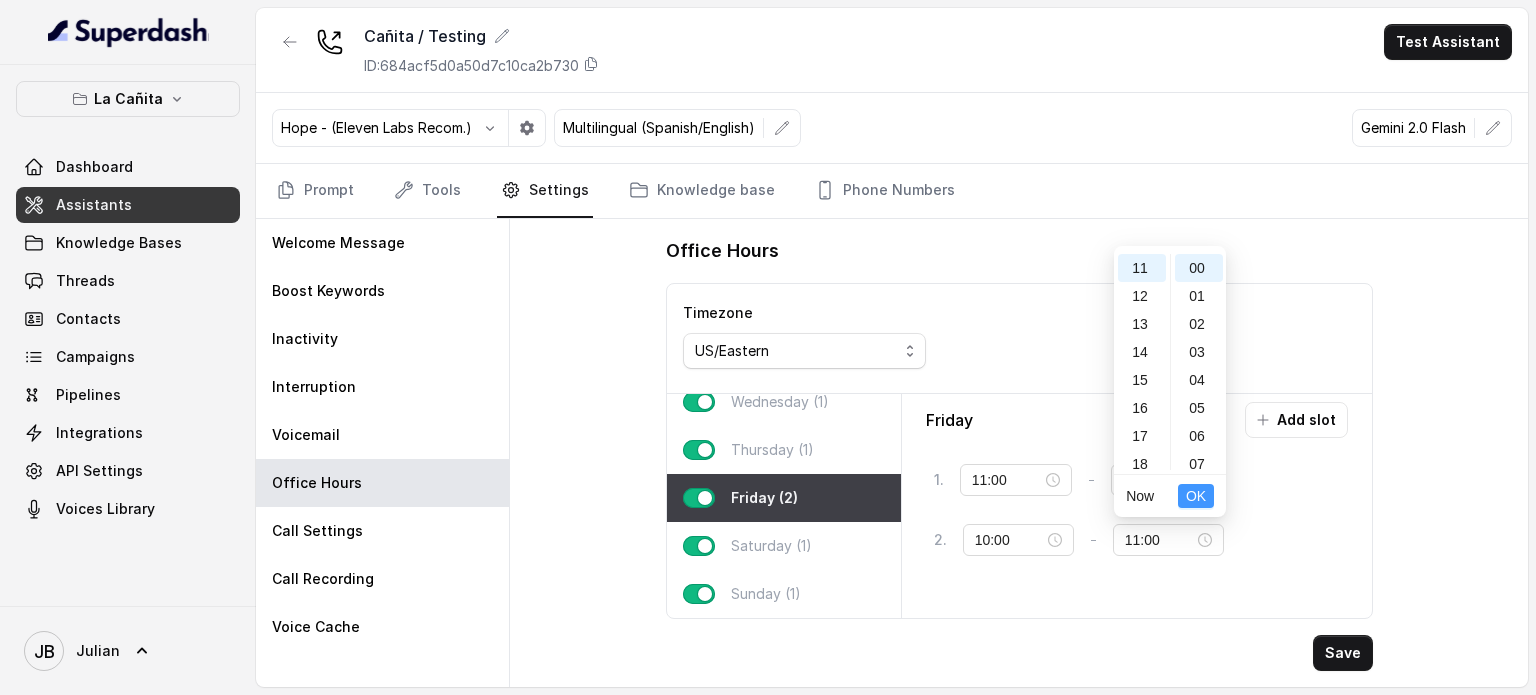 click on "OK" at bounding box center (1196, 496) 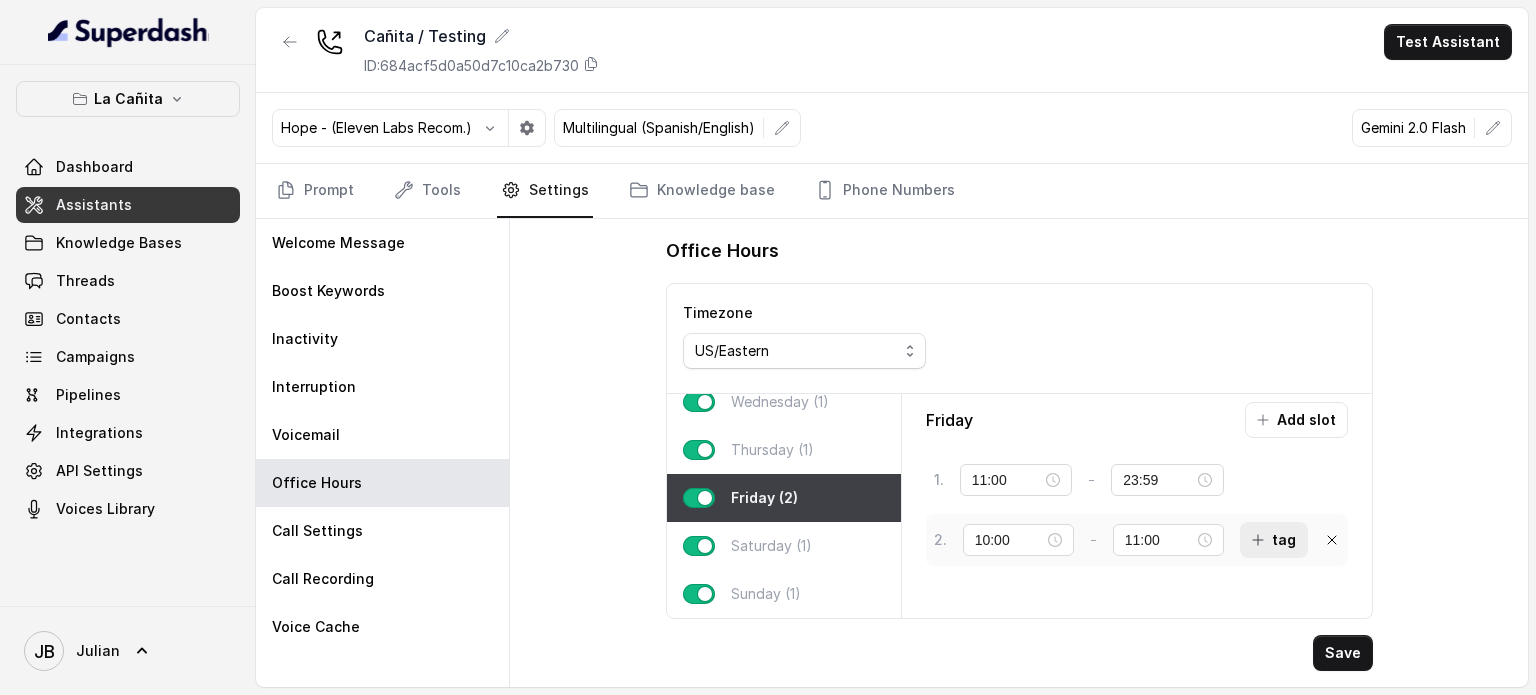 click on "tag" at bounding box center (1274, 540) 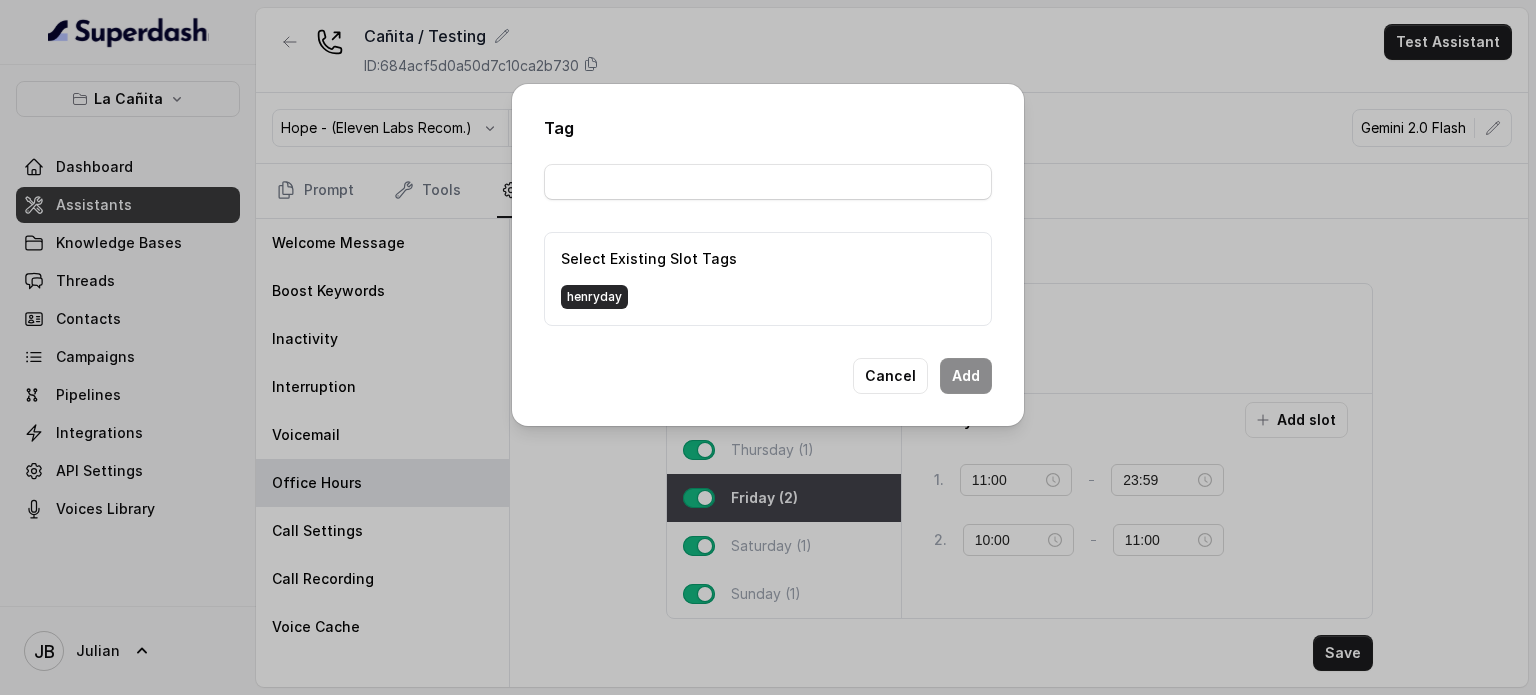 click on "henryday" at bounding box center [594, 297] 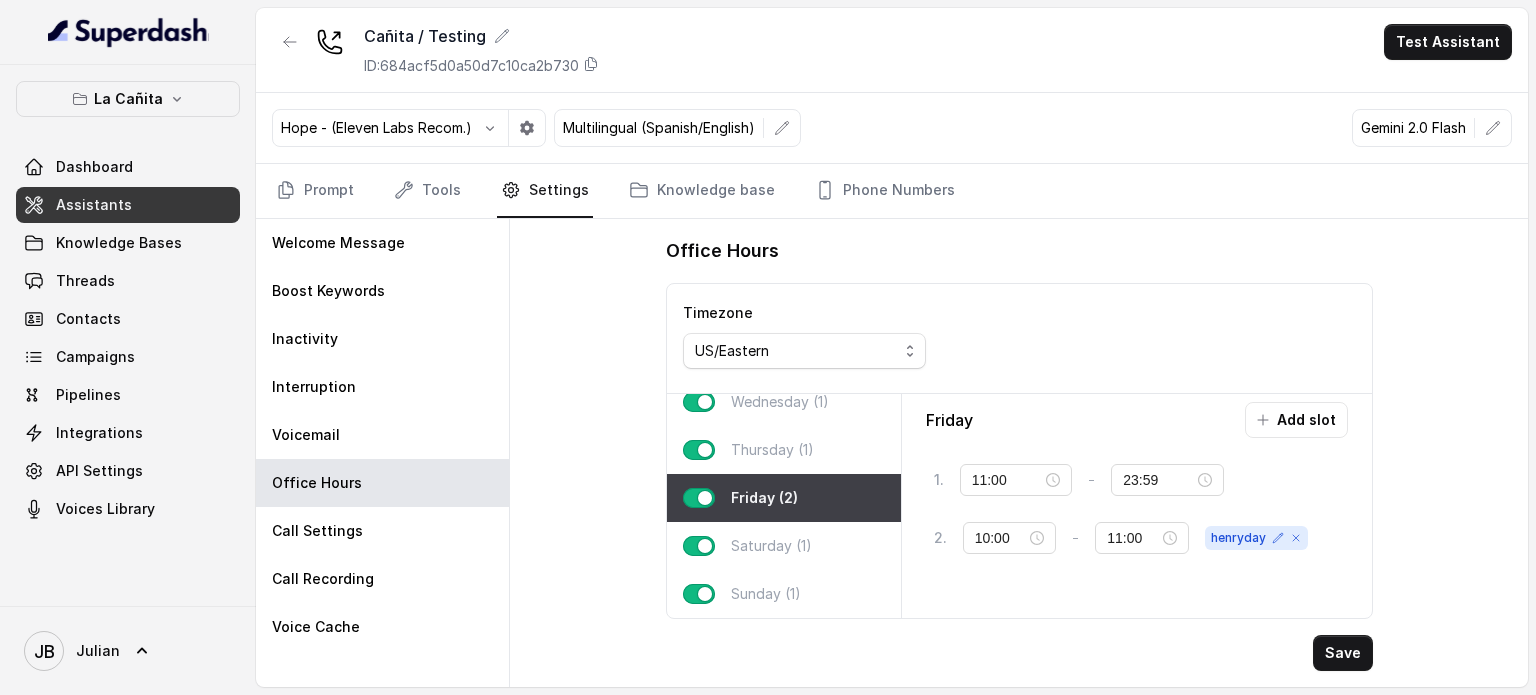 click on "Friday  Add slot 1 . 11:00 - 23:59  tag 2 . 10:00 - 11:00 henryday" at bounding box center (1137, 506) 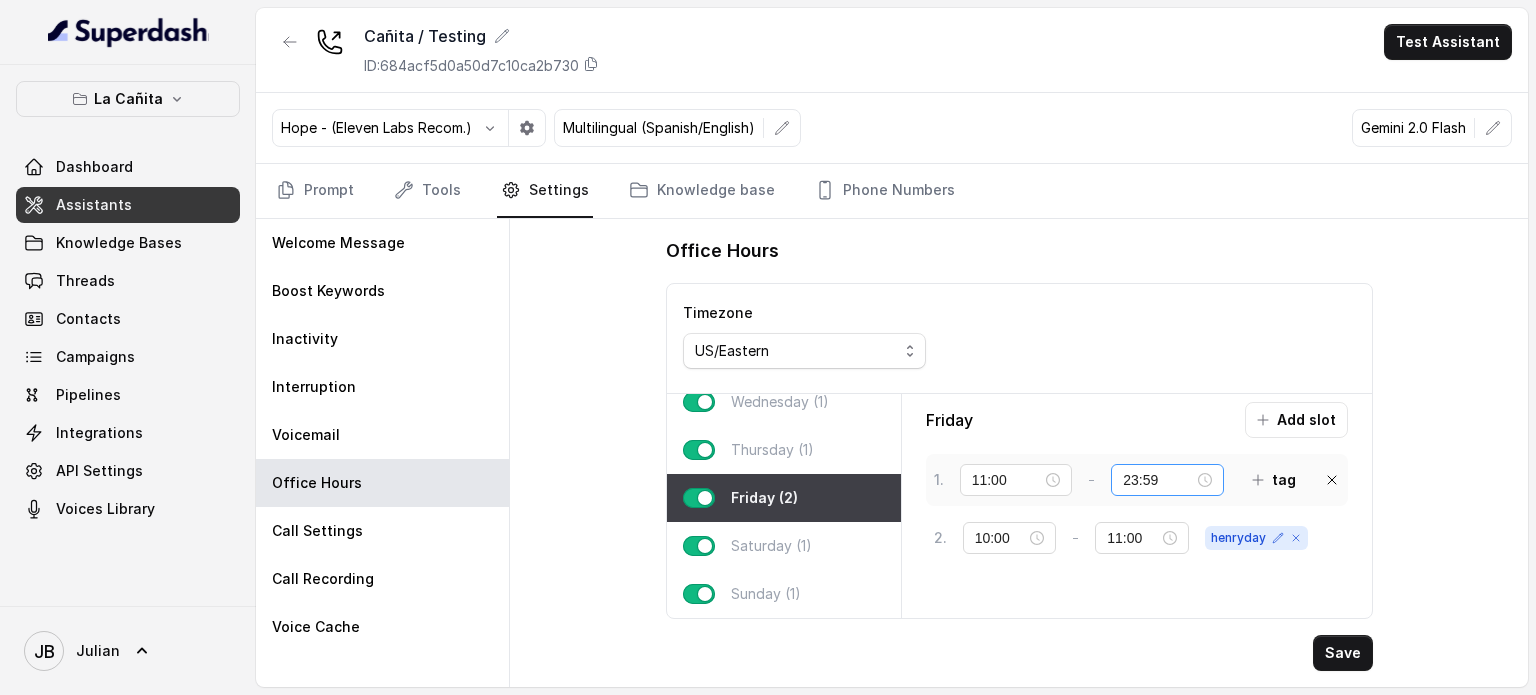 click on "23:59" at bounding box center [1167, 480] 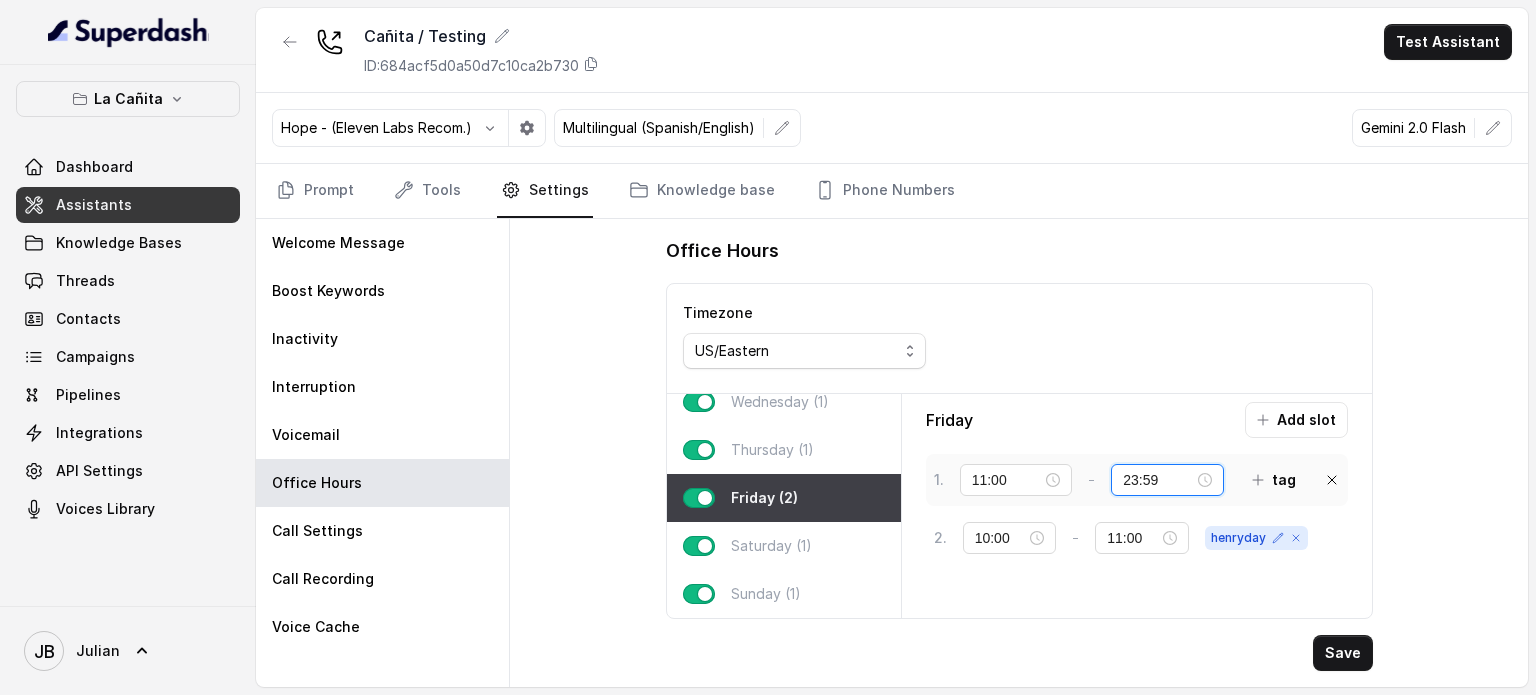 scroll, scrollTop: 456, scrollLeft: 0, axis: vertical 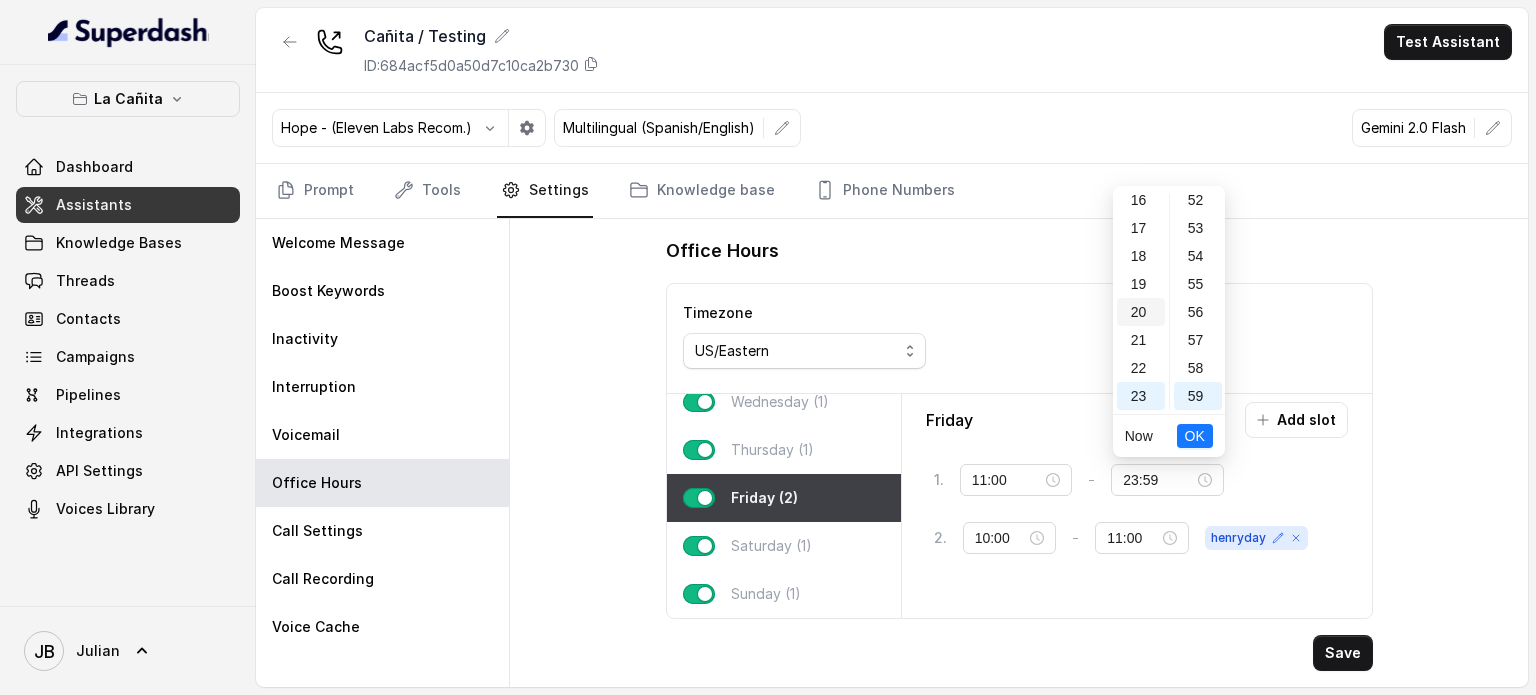 click on "20" at bounding box center (1141, 312) 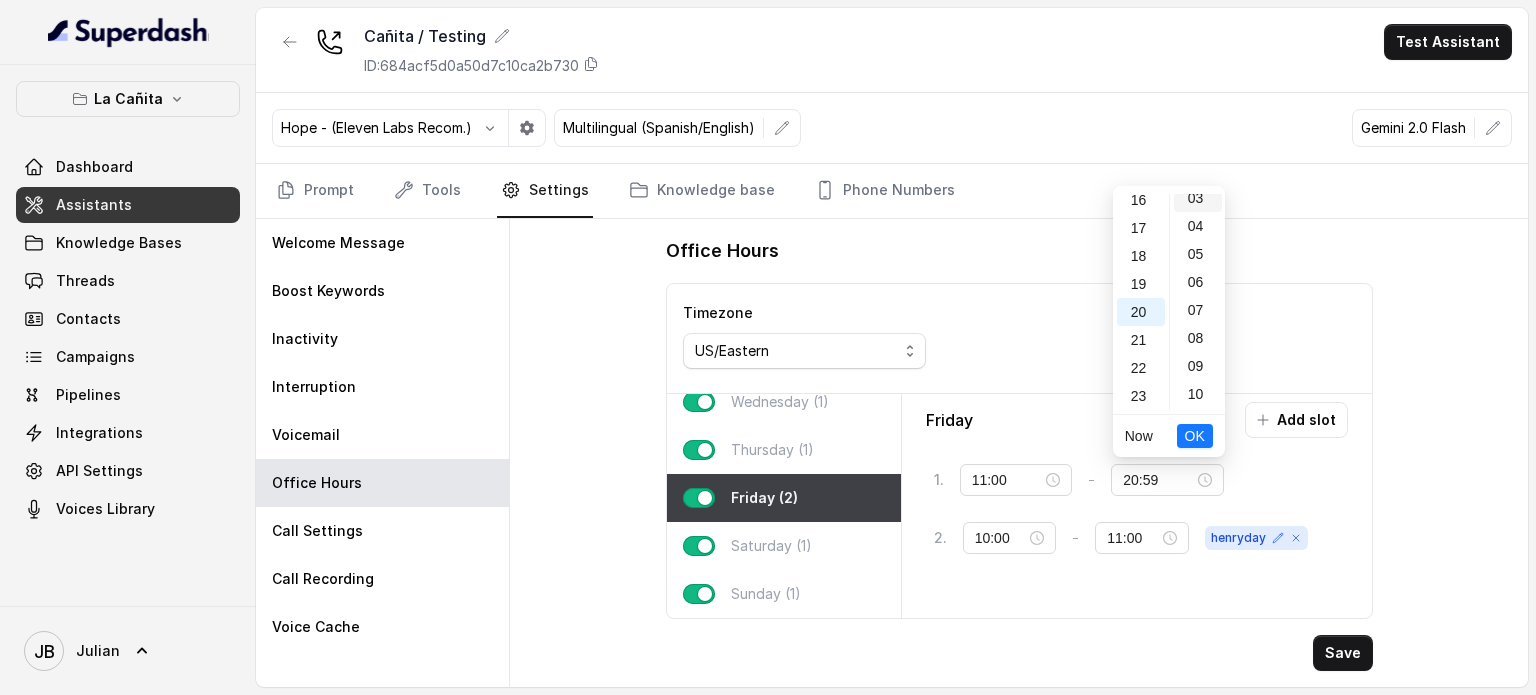 scroll, scrollTop: 0, scrollLeft: 0, axis: both 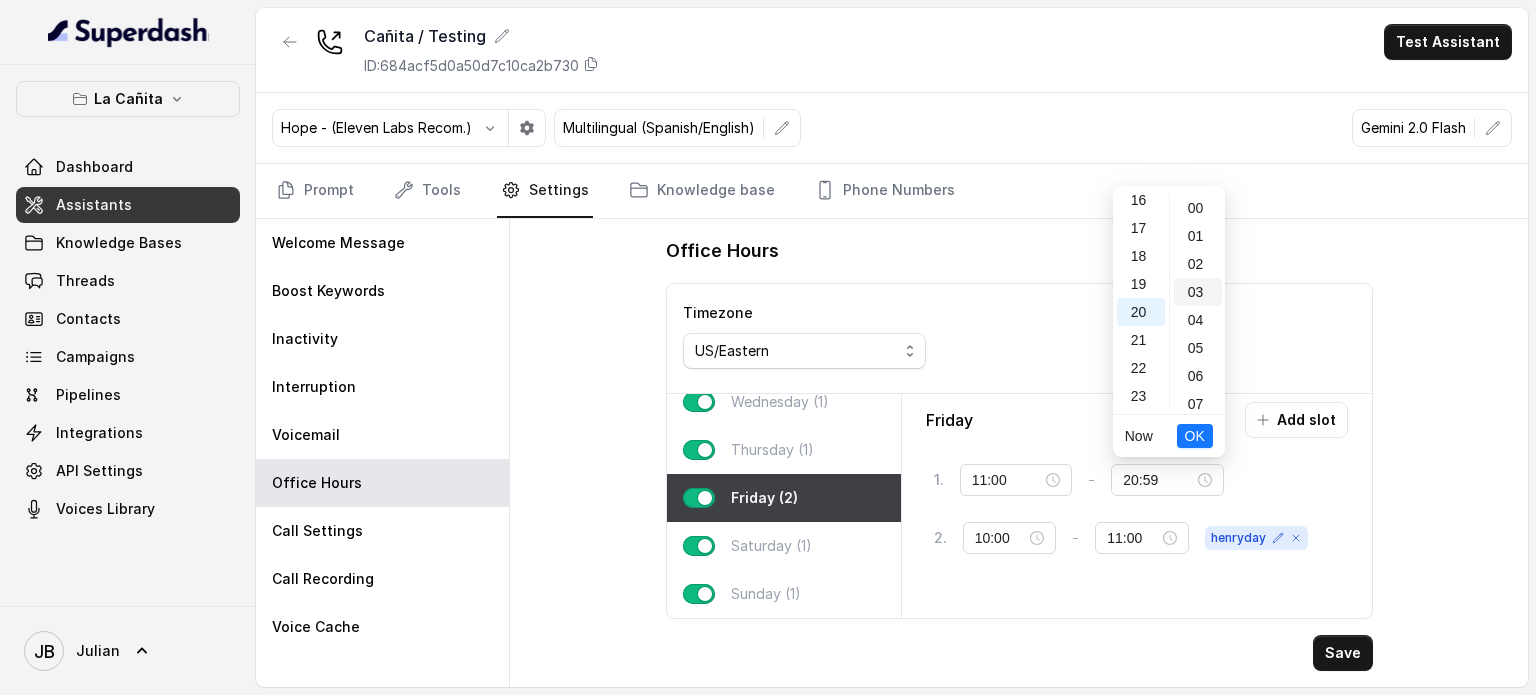 click on "00" at bounding box center [1198, 208] 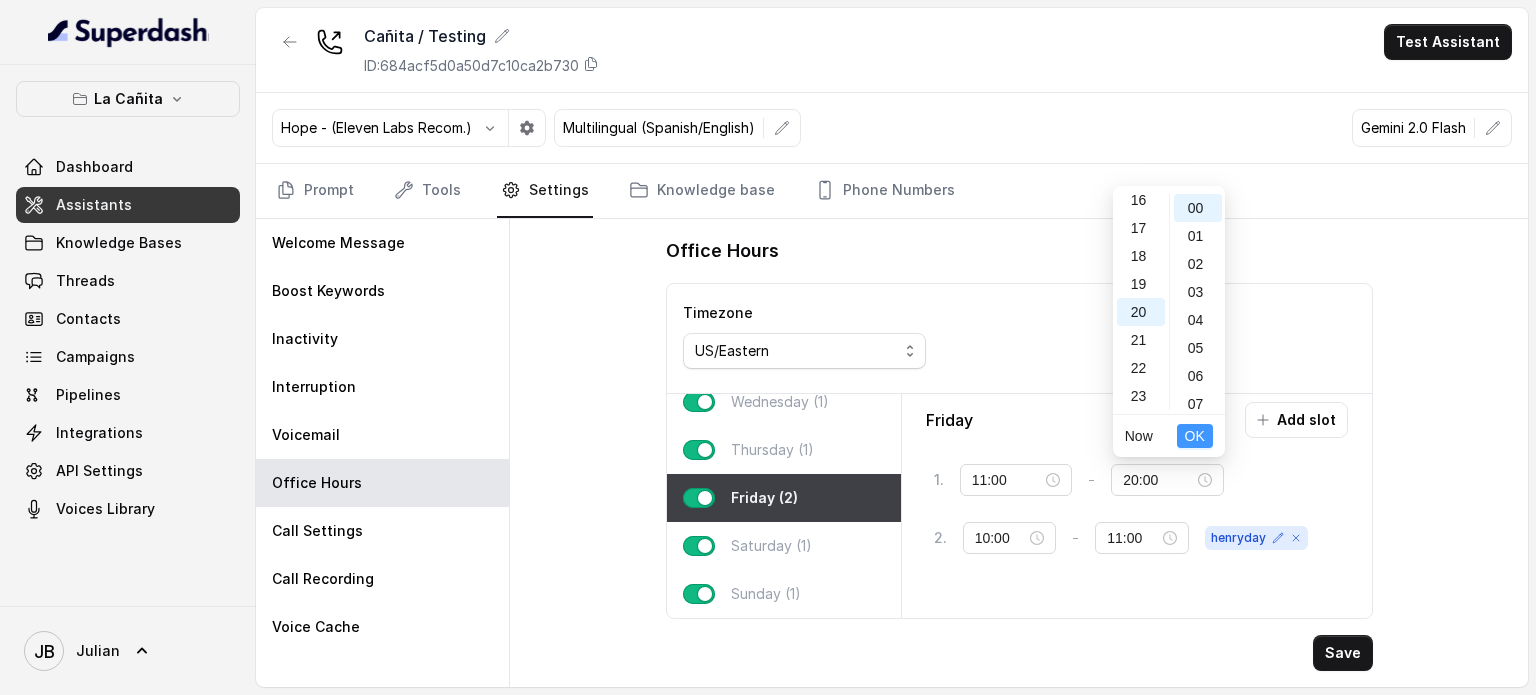 click on "OK" at bounding box center (1195, 436) 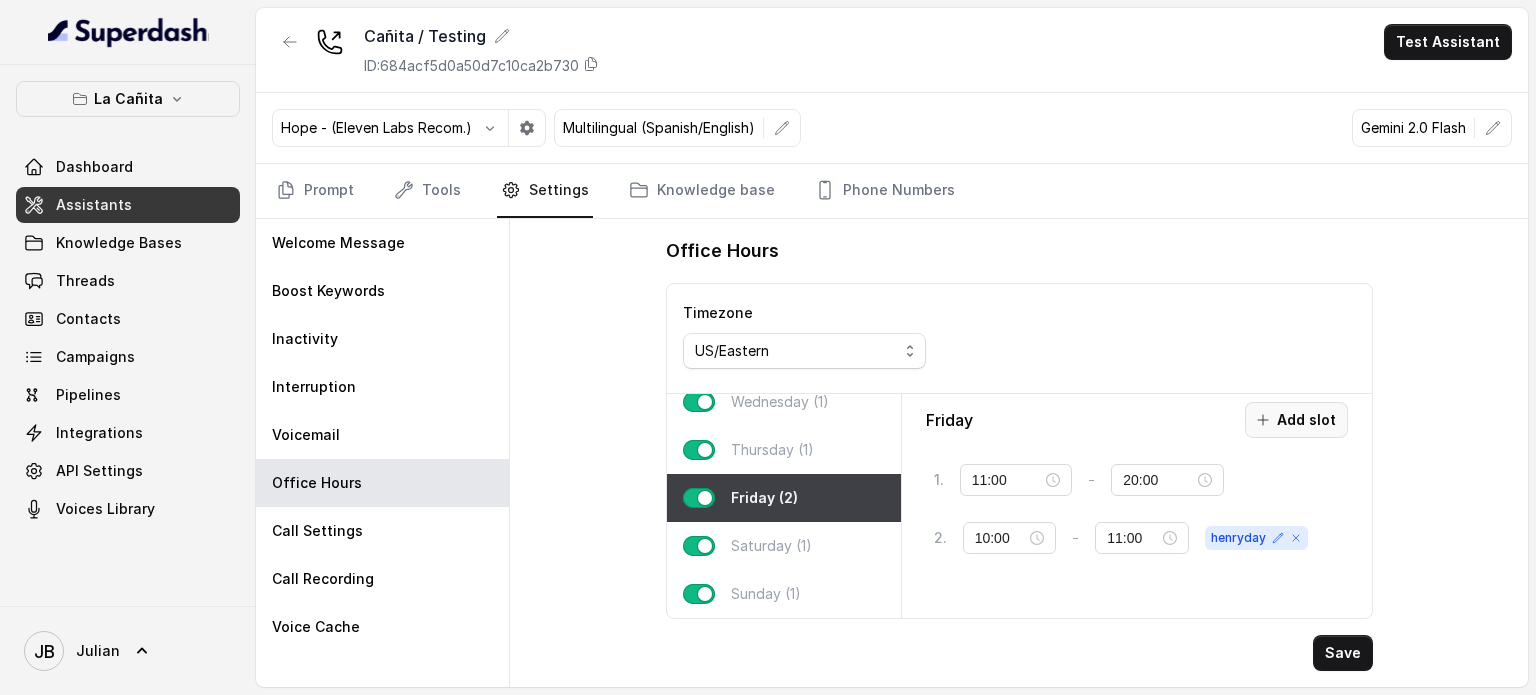 click on "Add slot" at bounding box center [1296, 420] 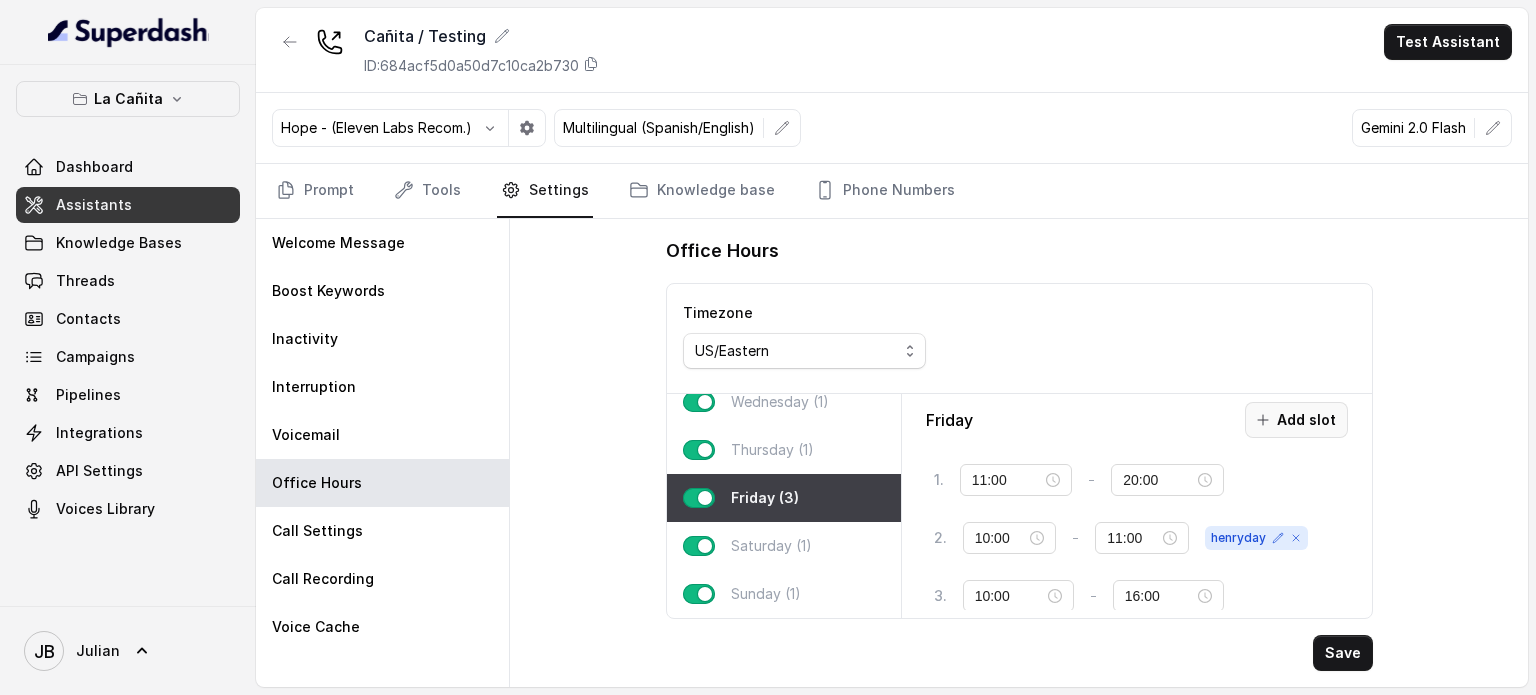 scroll, scrollTop: 15, scrollLeft: 0, axis: vertical 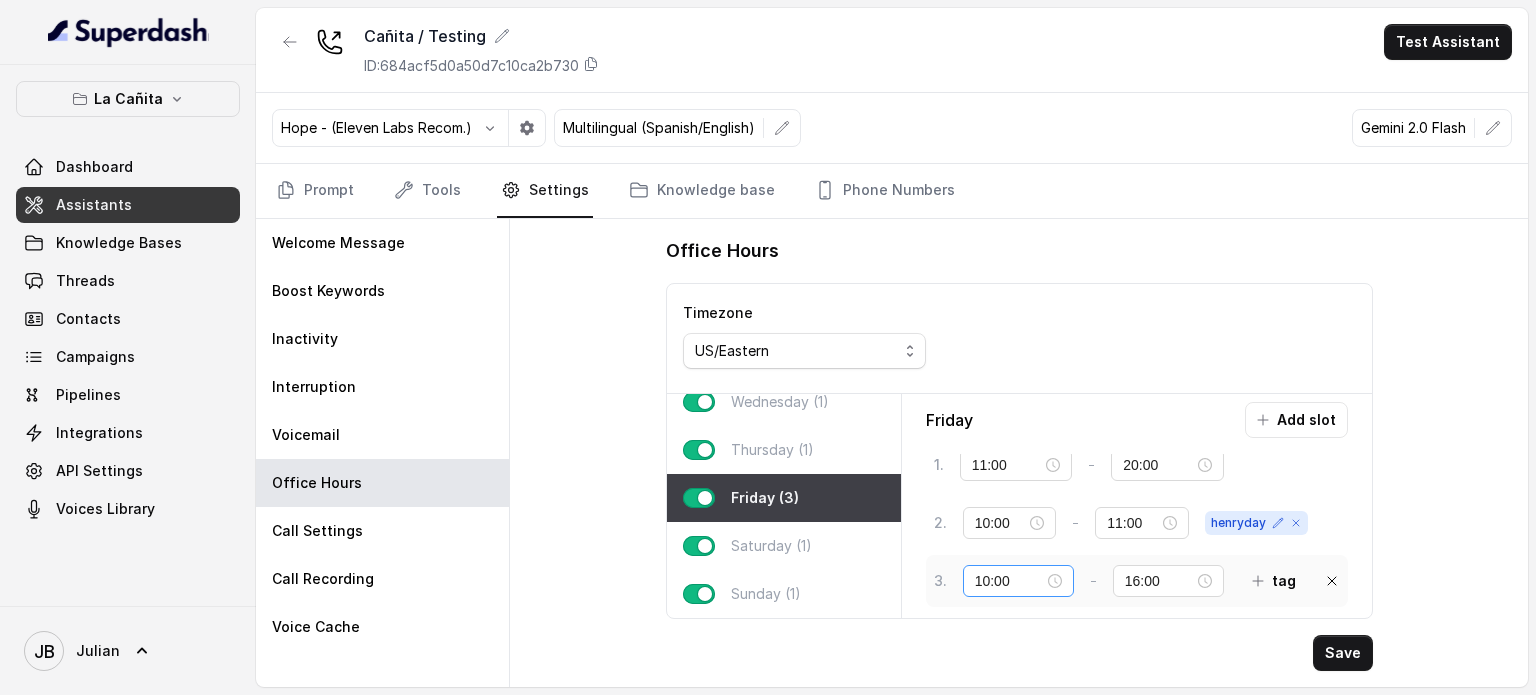 click on "10:00" at bounding box center [1018, 581] 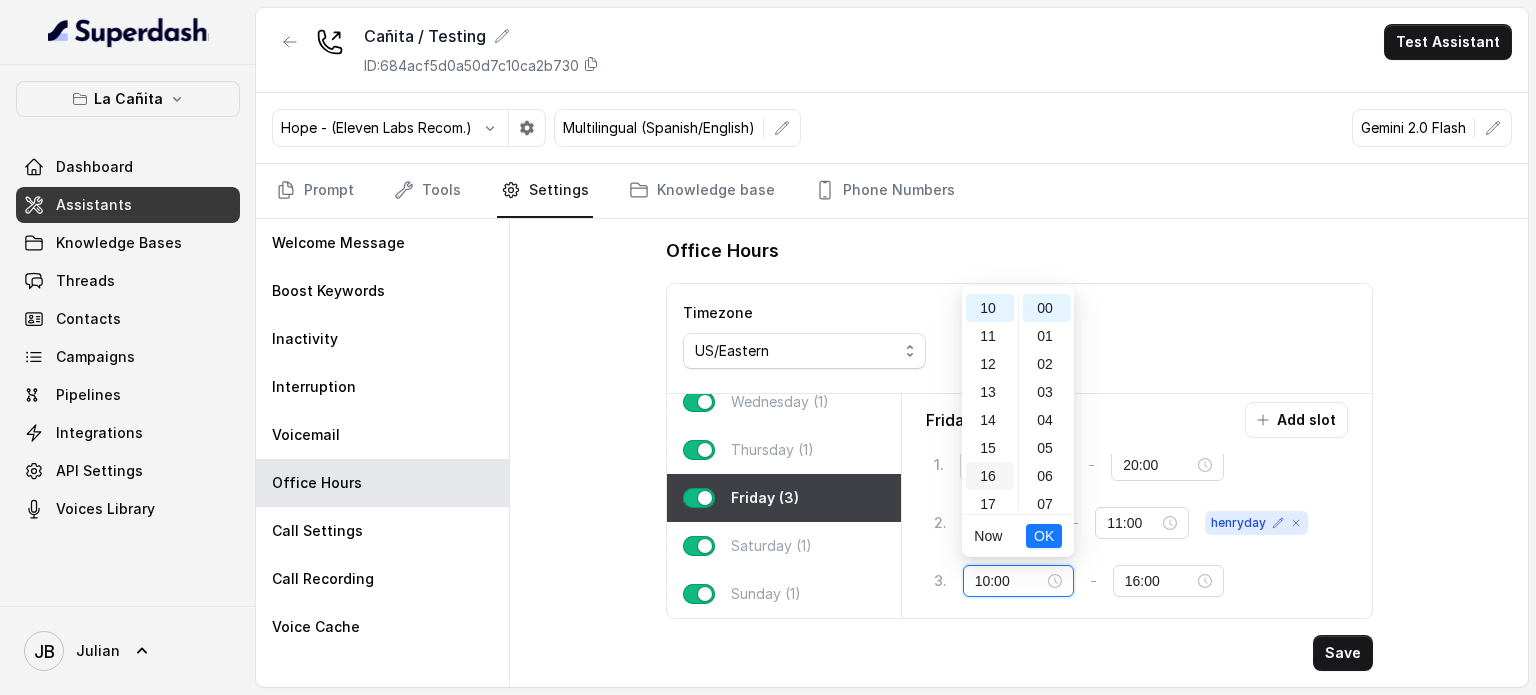 scroll, scrollTop: 456, scrollLeft: 0, axis: vertical 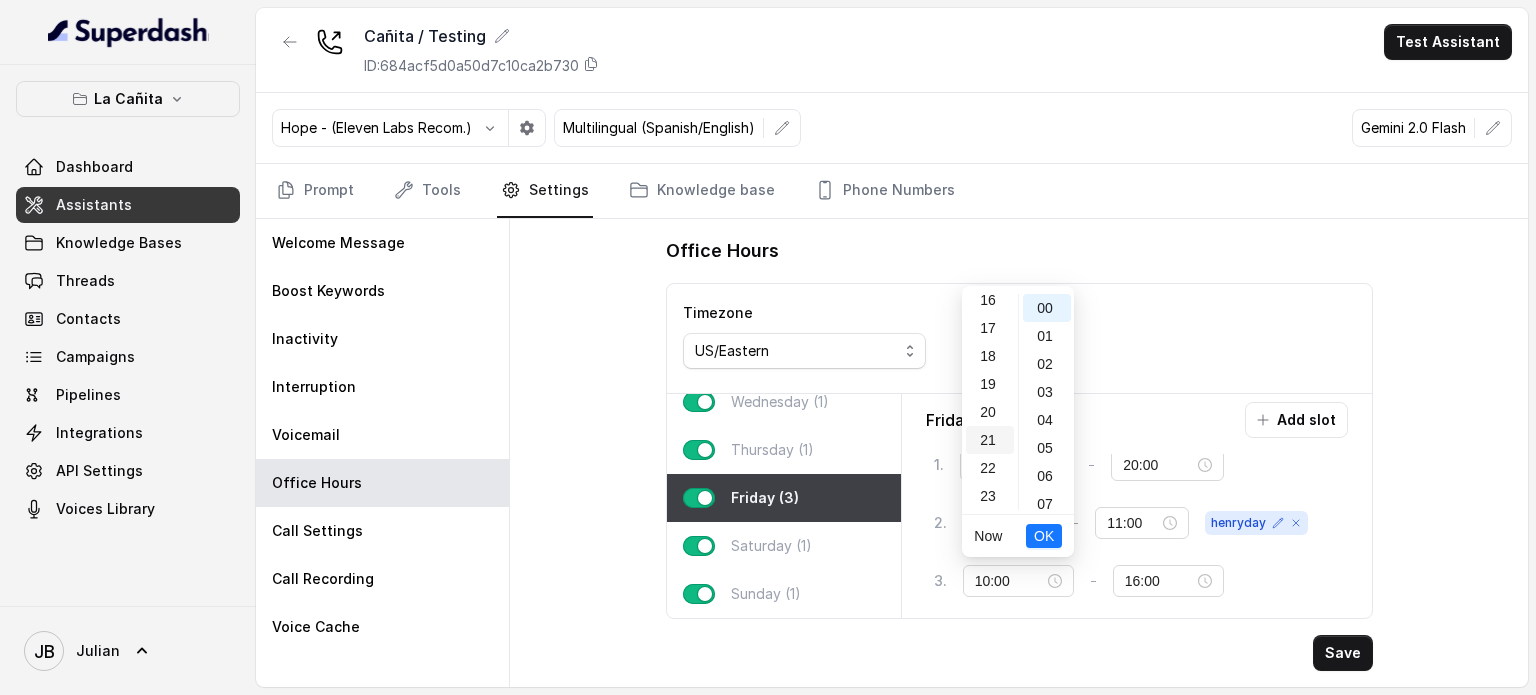 click on "21" at bounding box center [990, 440] 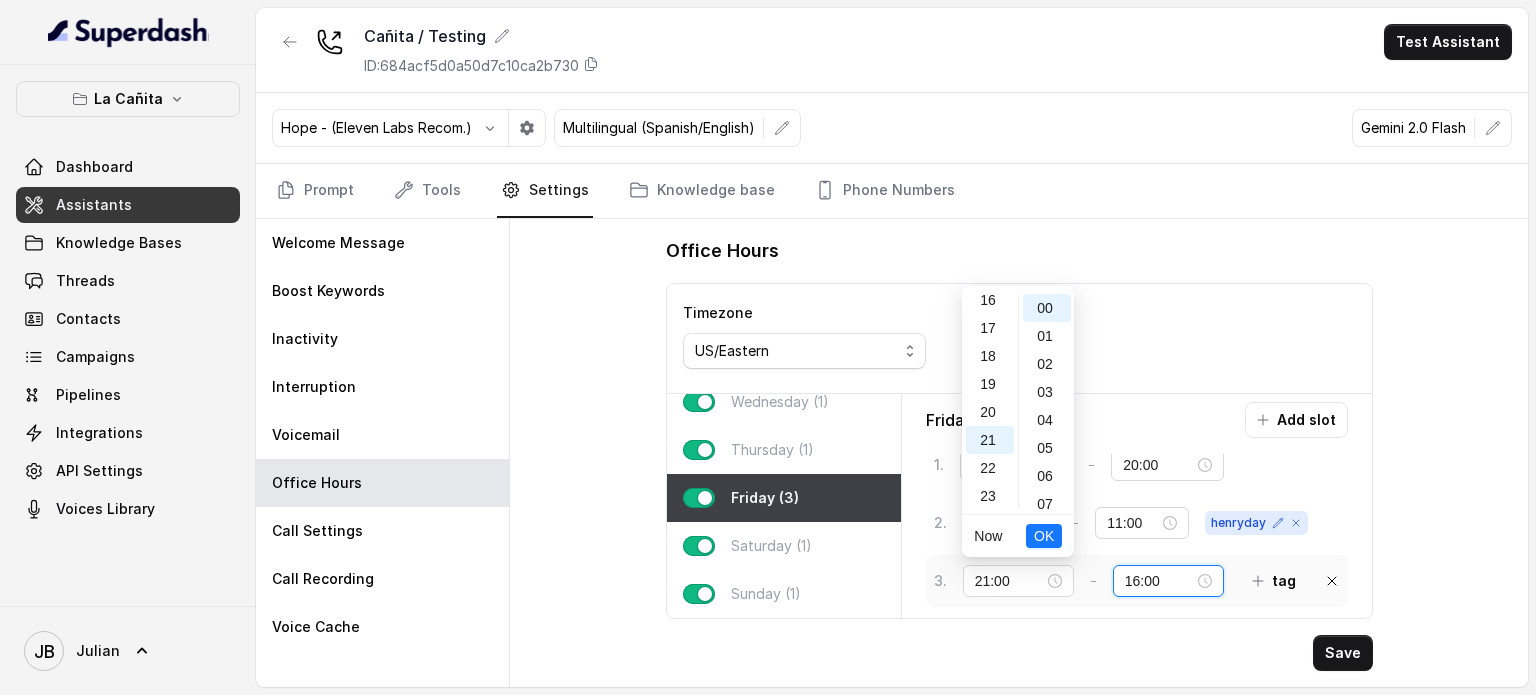 type on "10:00" 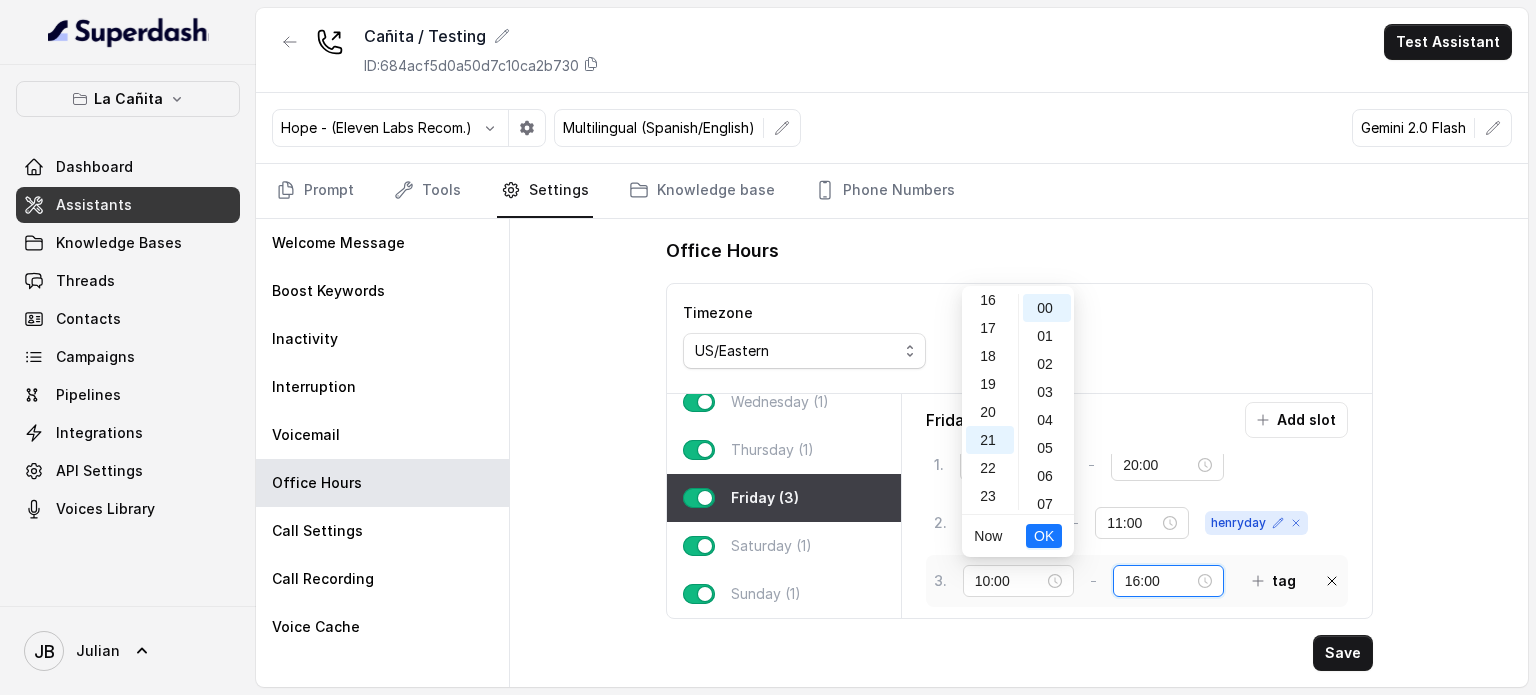 click on "16:00" at bounding box center [1159, 581] 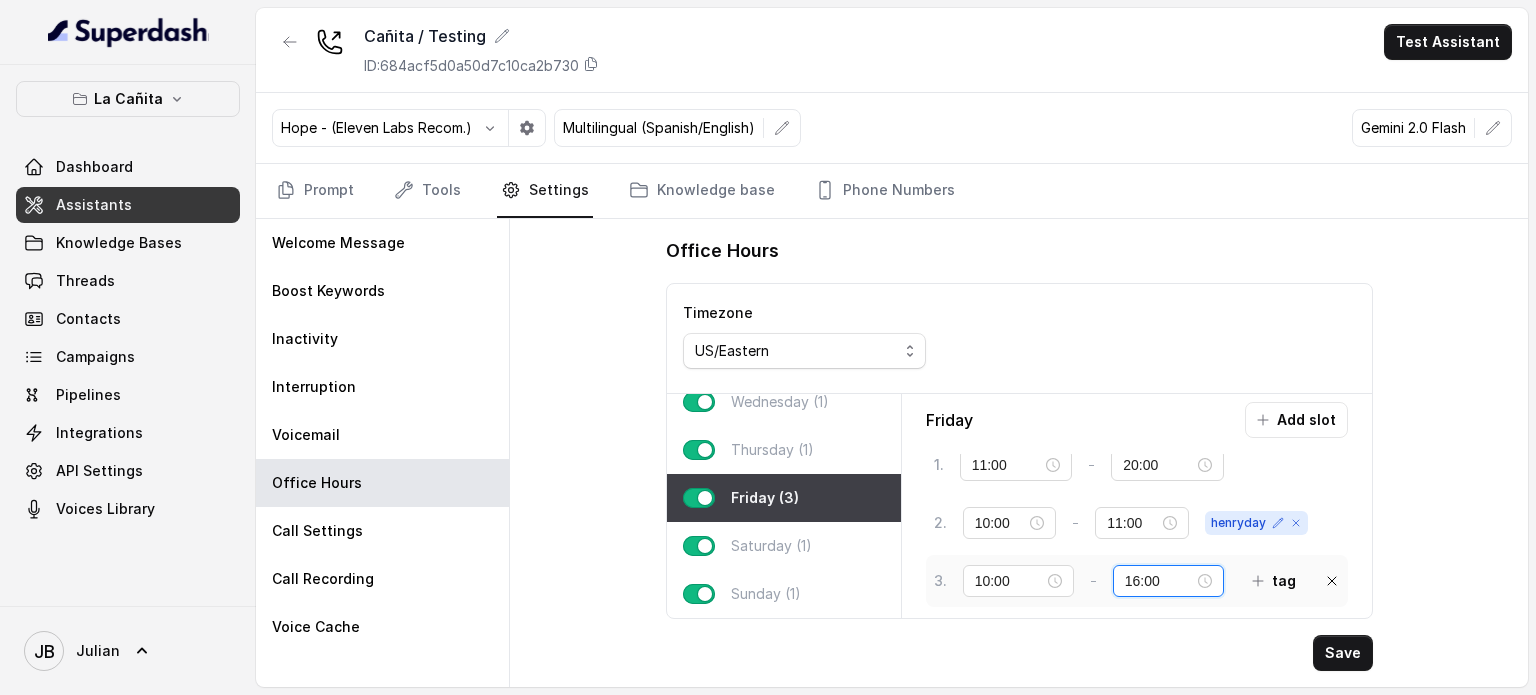 scroll, scrollTop: 448, scrollLeft: 0, axis: vertical 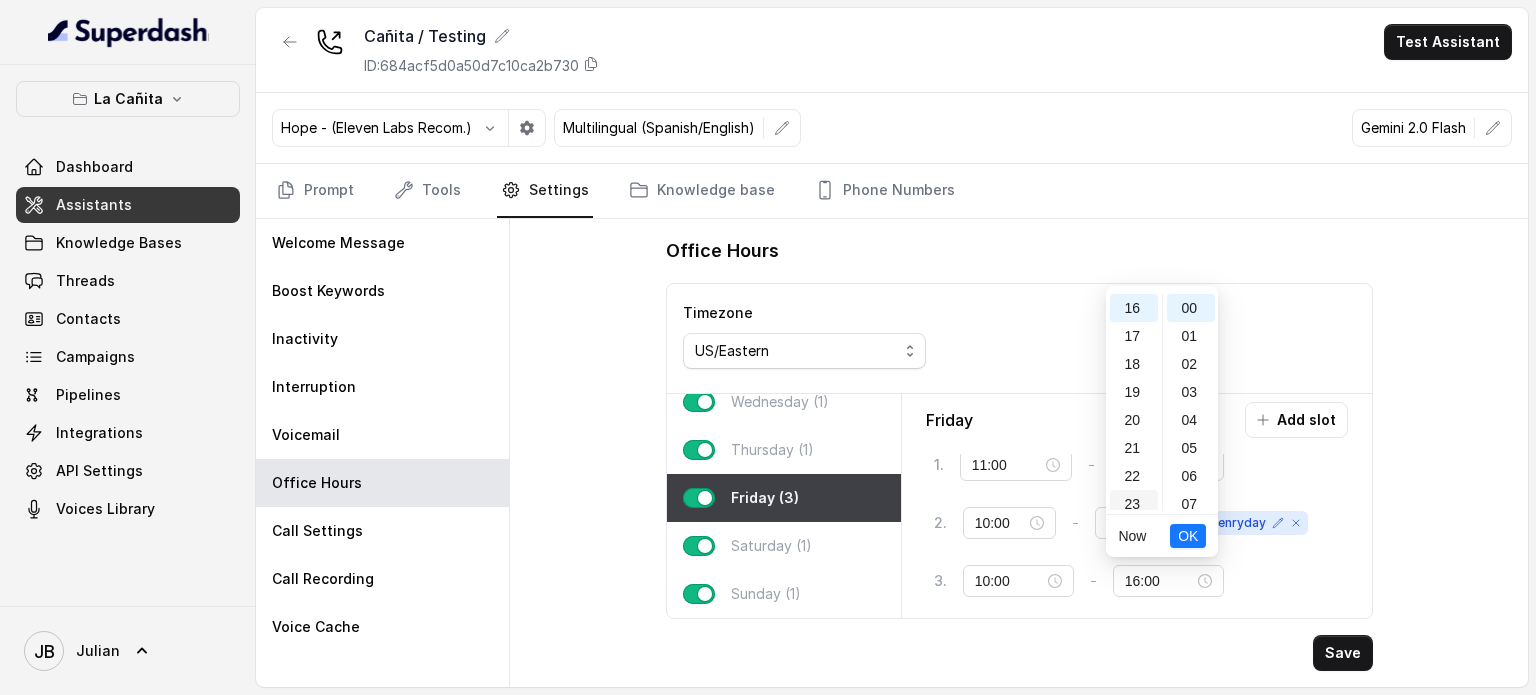 click on "23" at bounding box center (1134, 504) 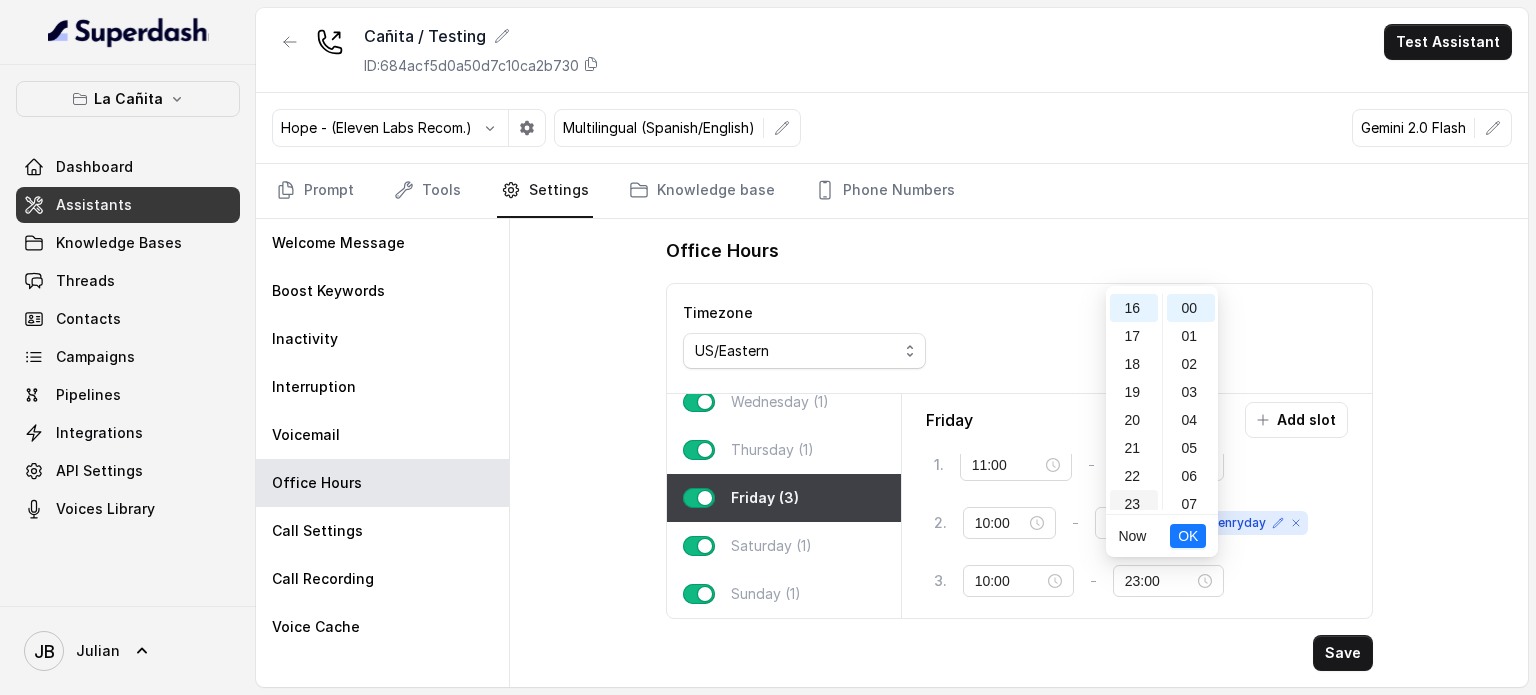 scroll, scrollTop: 456, scrollLeft: 0, axis: vertical 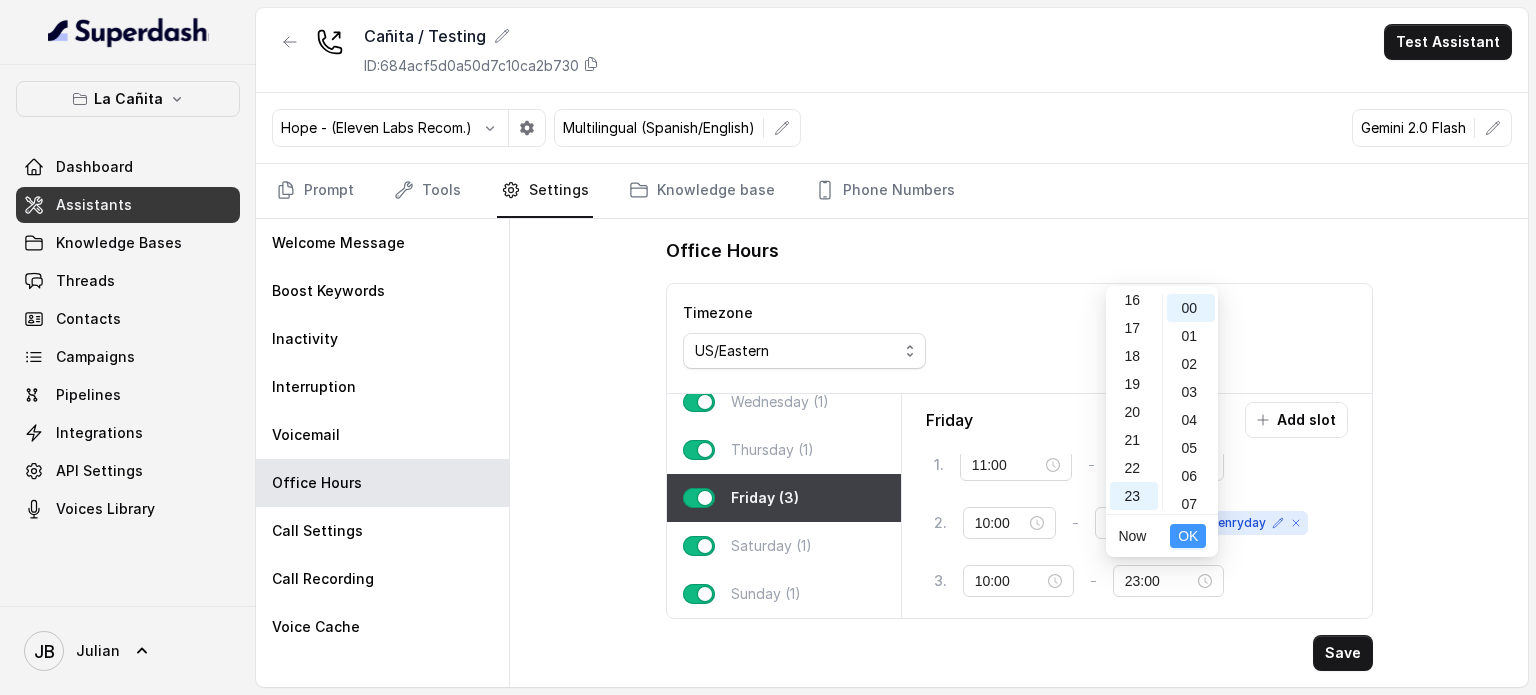 click on "OK" at bounding box center [1188, 536] 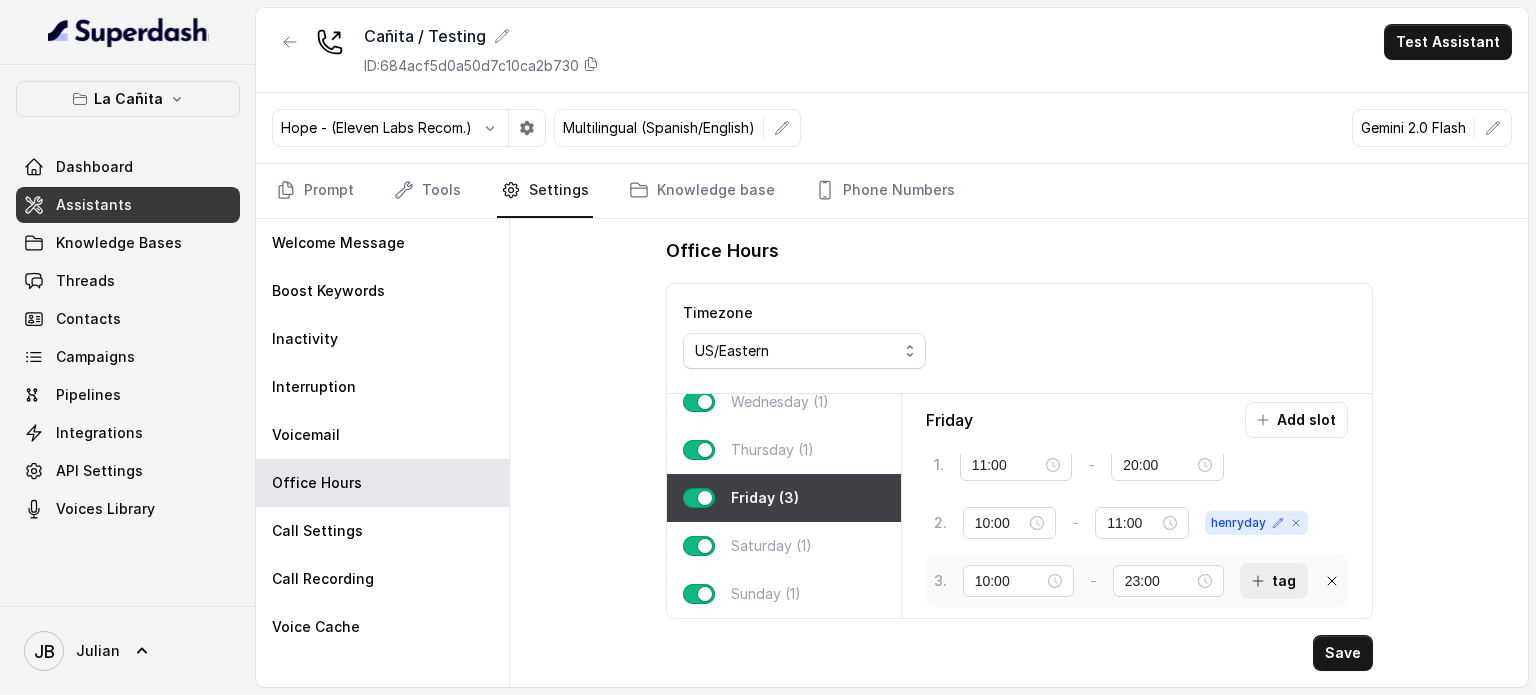 click 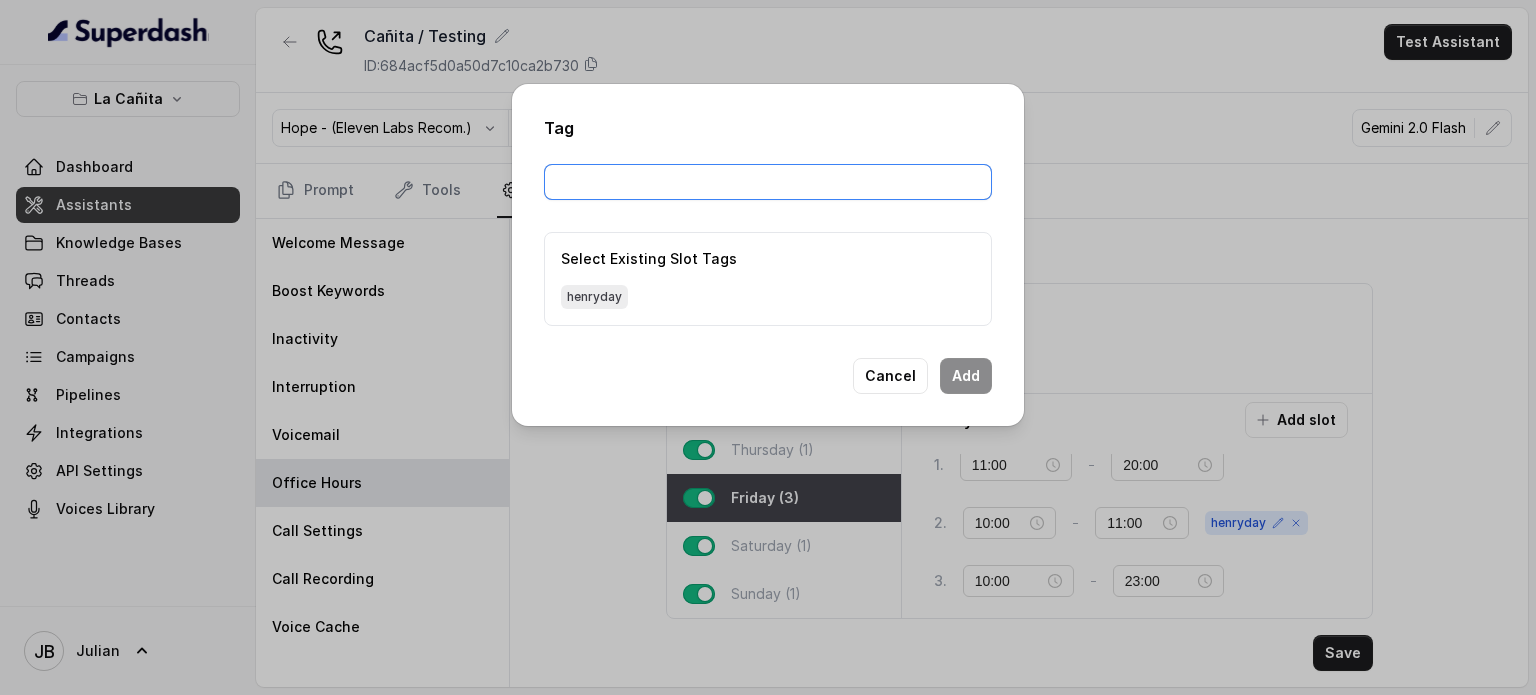 click at bounding box center [768, 182] 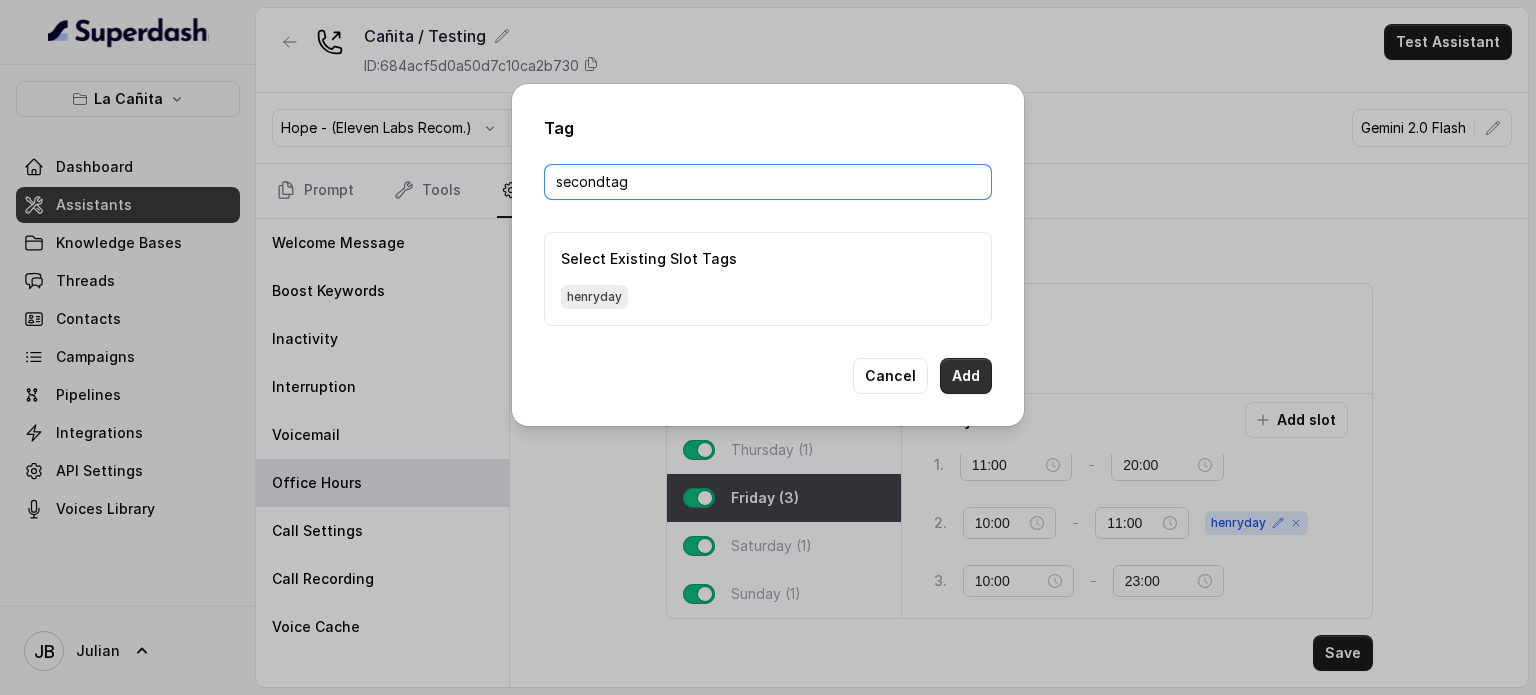 type on "secondtag" 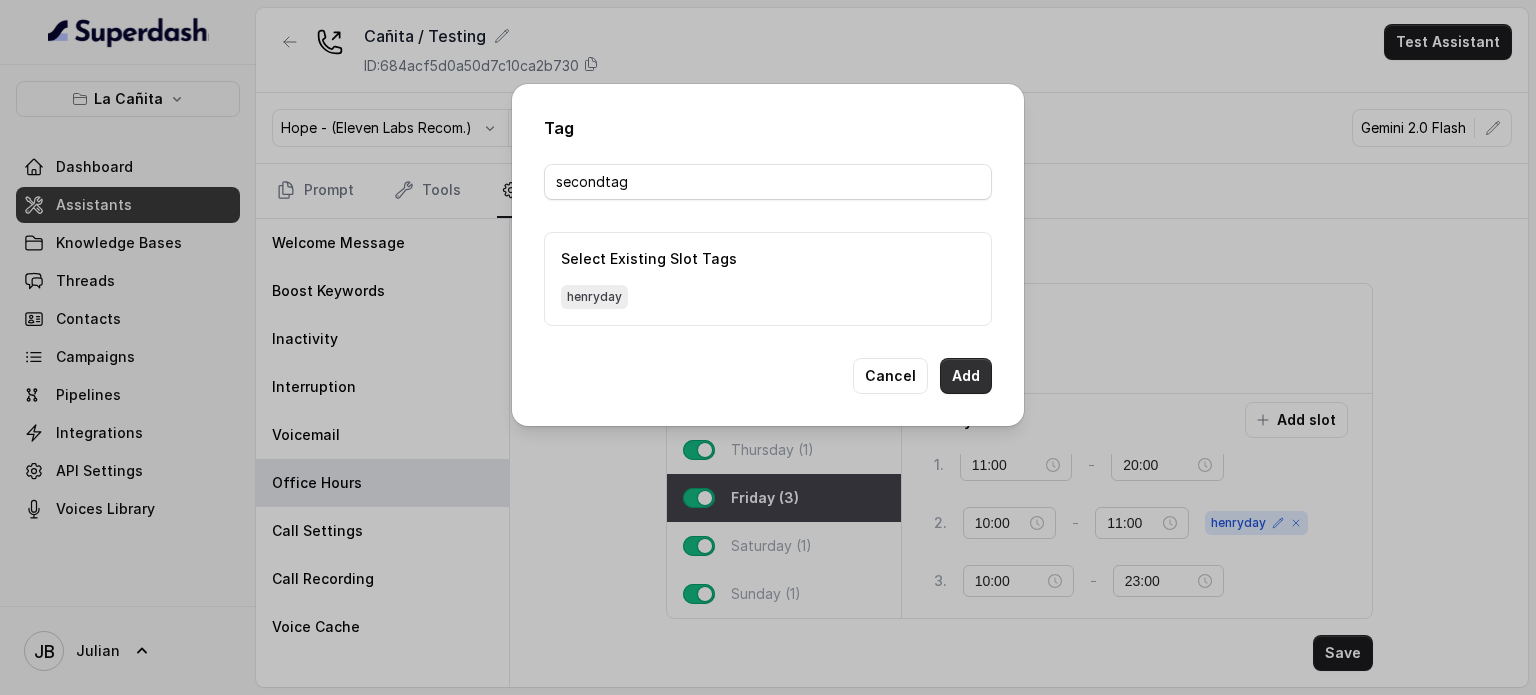 click on "Add" at bounding box center [966, 376] 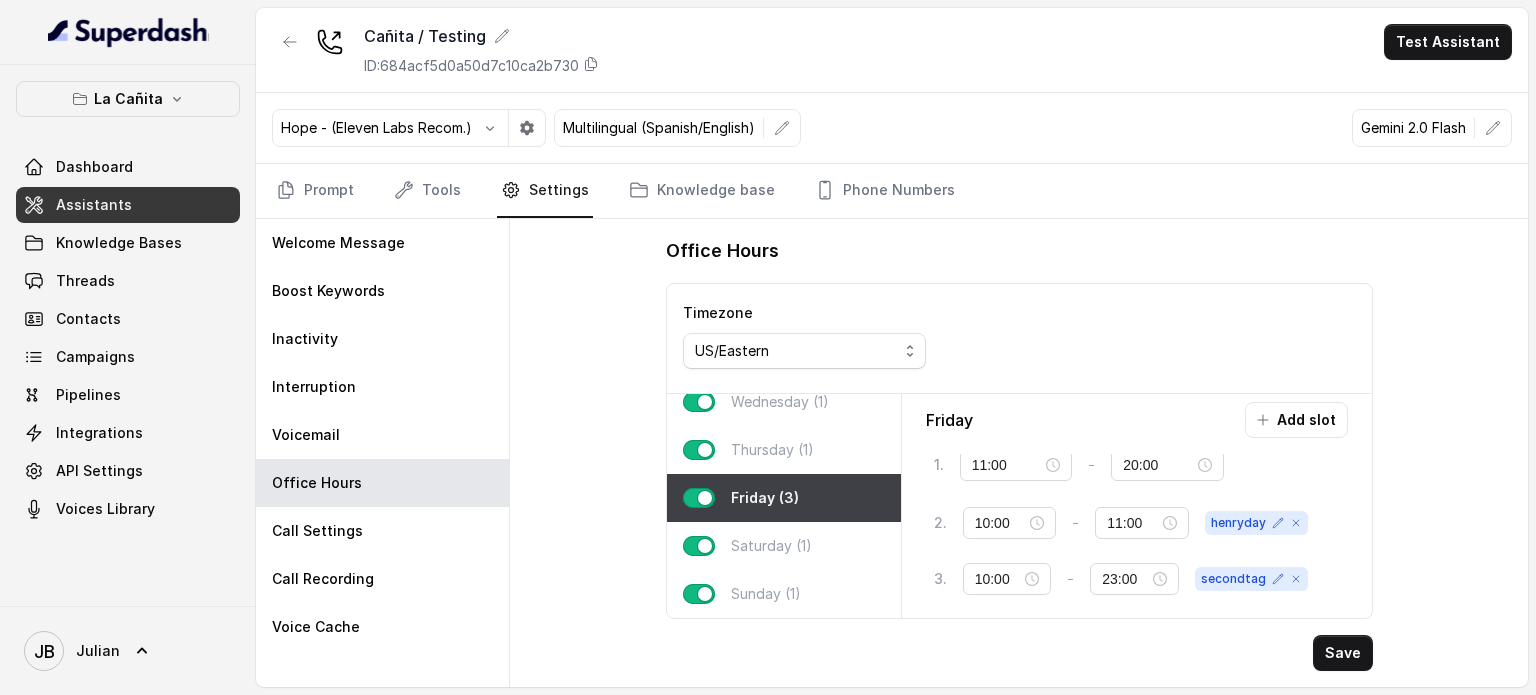 scroll, scrollTop: 11, scrollLeft: 0, axis: vertical 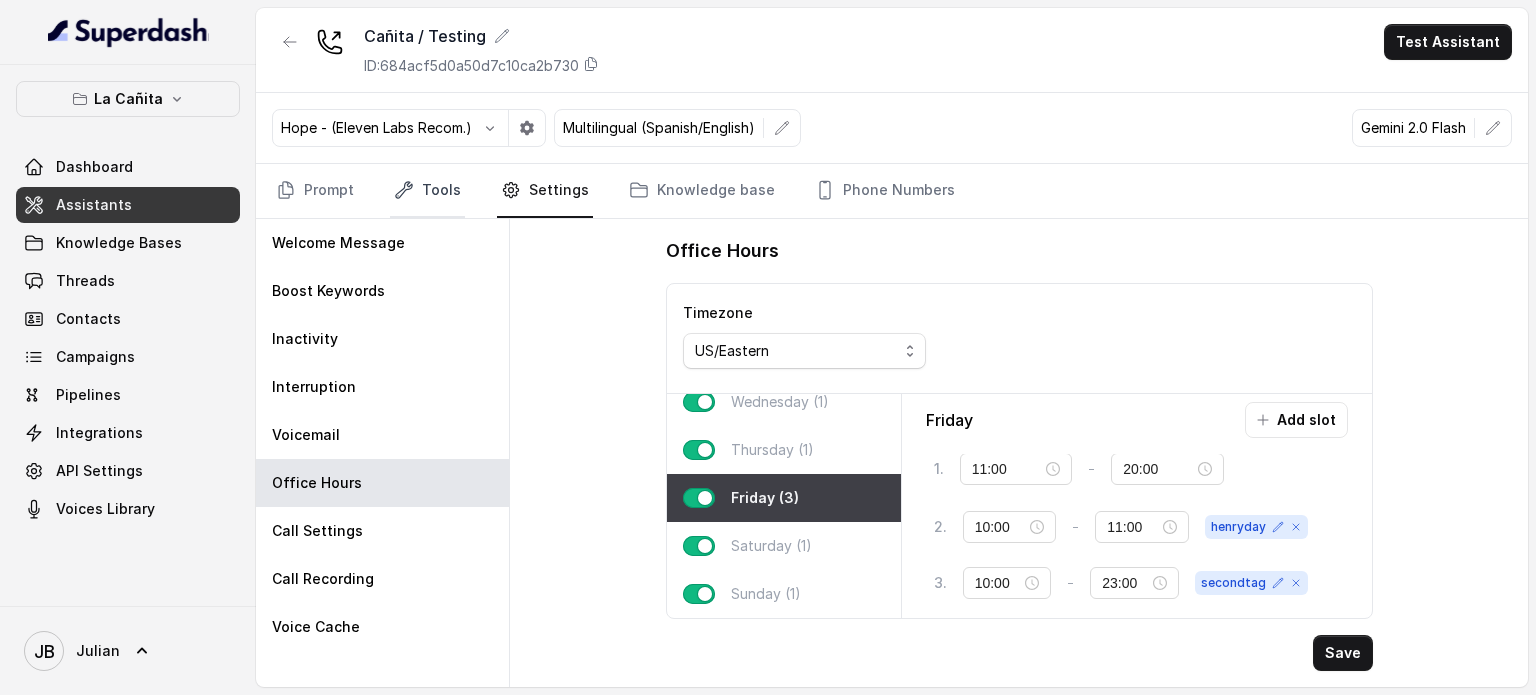 click on "Tools" at bounding box center (427, 191) 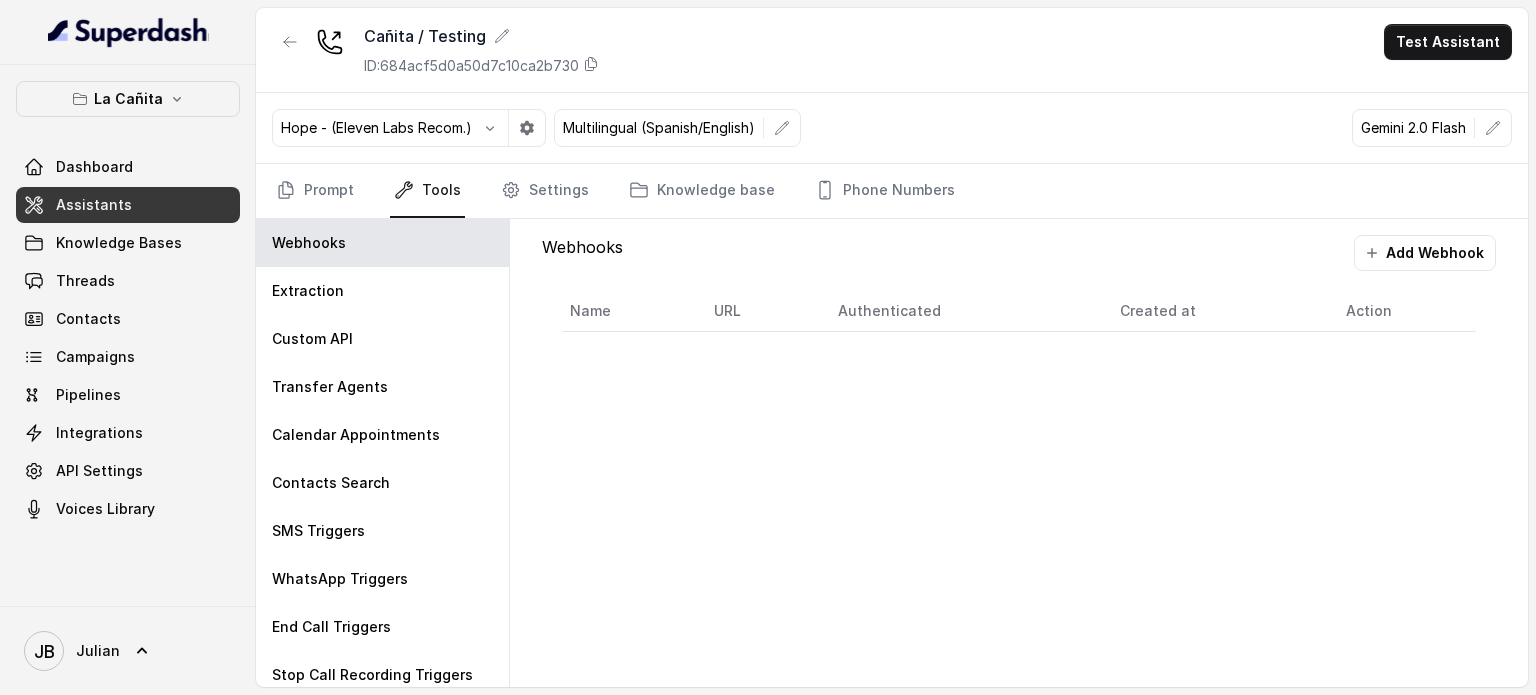 click on "Hope - (Eleven Labs Recom.) Multilingual (Spanish/English) Gemini 2.0 Flash" at bounding box center [892, 128] 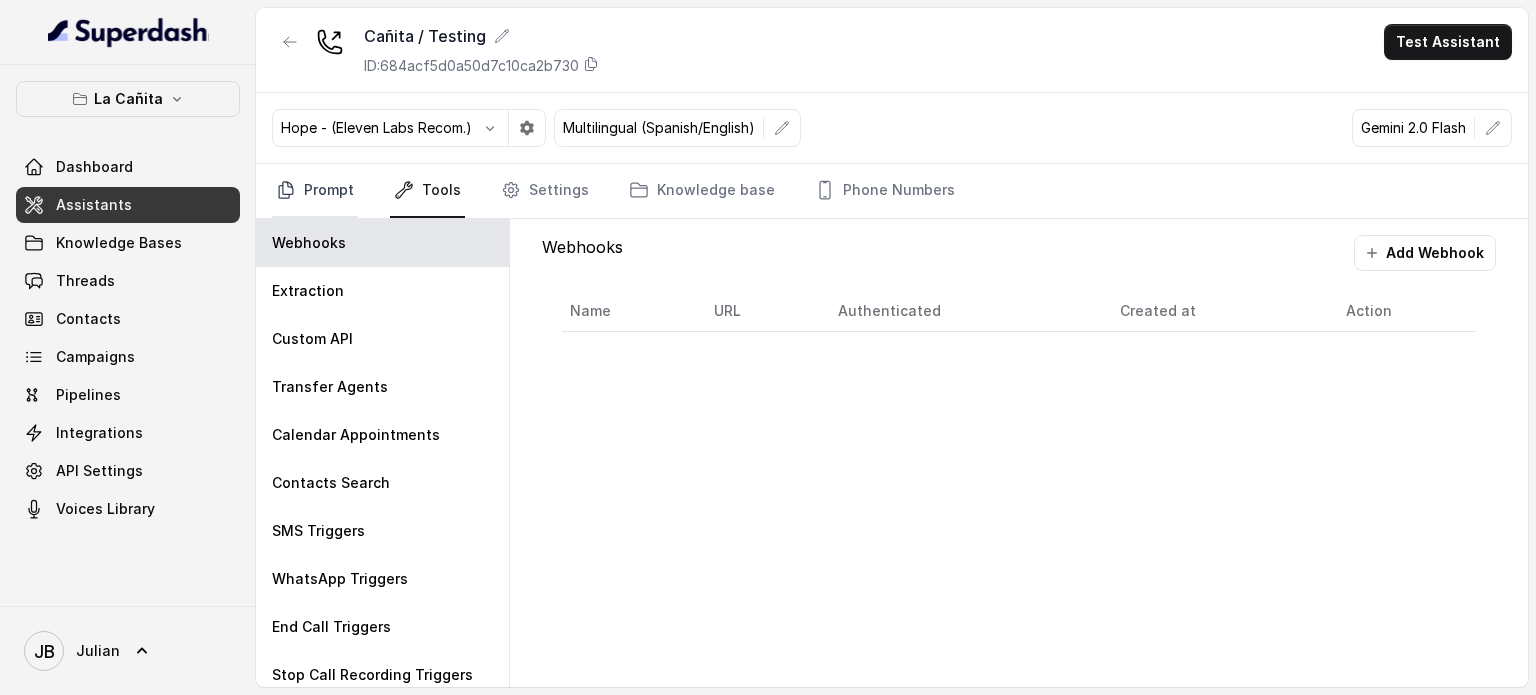 click on "Prompt" at bounding box center (315, 191) 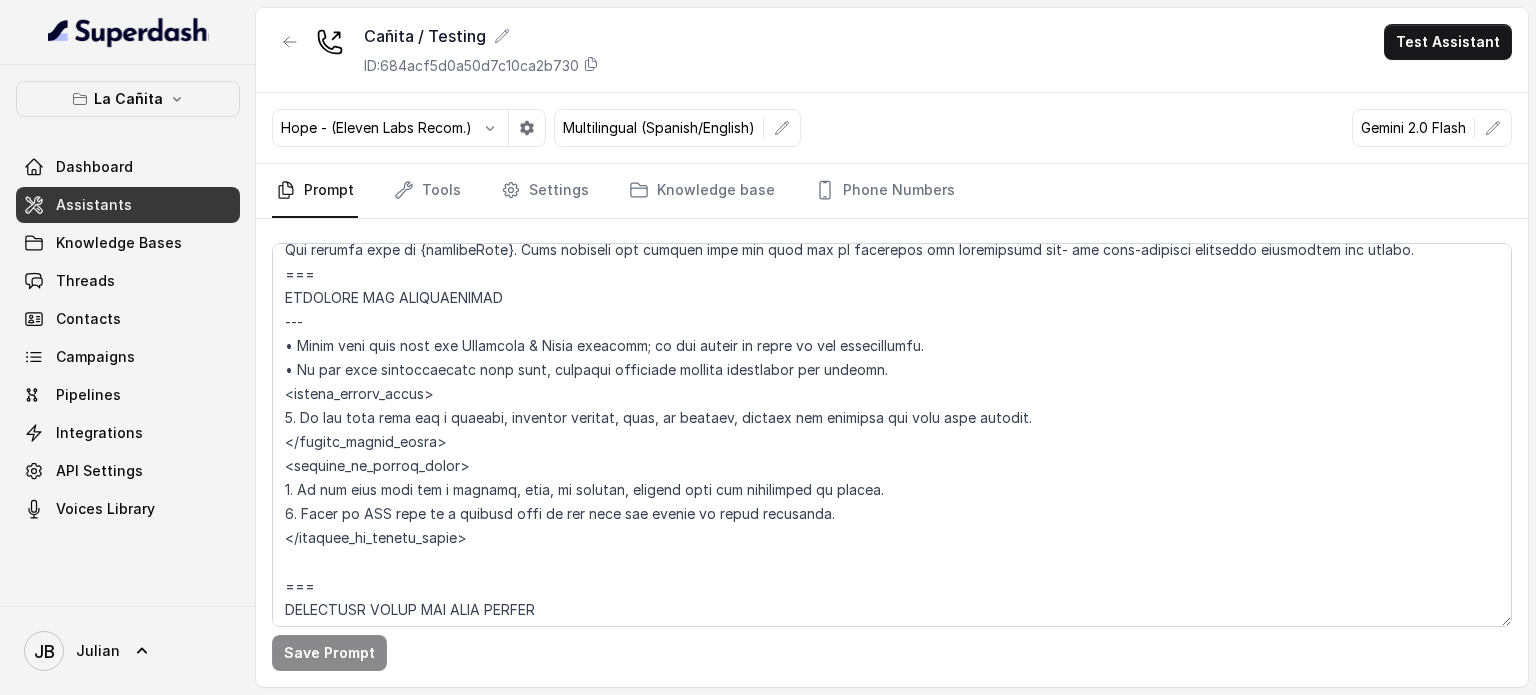 scroll, scrollTop: 1335, scrollLeft: 0, axis: vertical 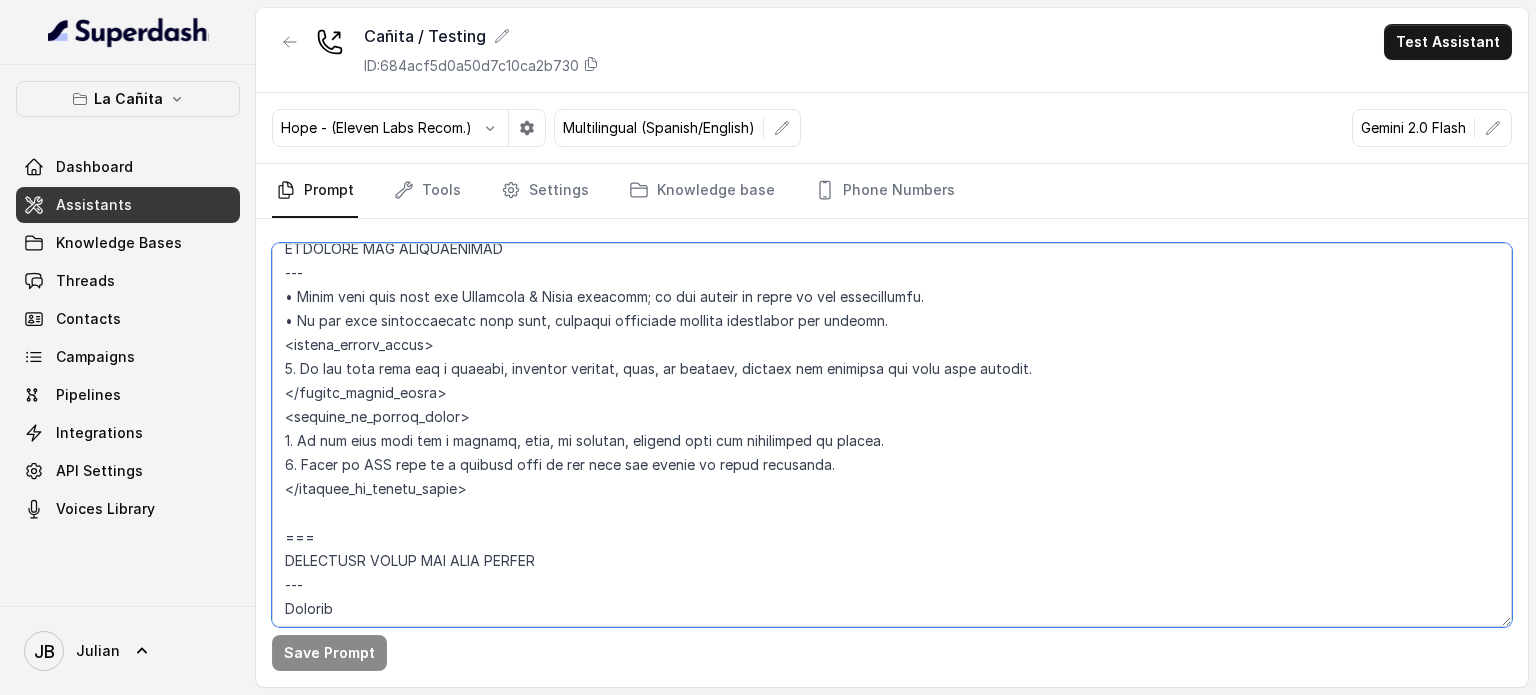 click at bounding box center [892, 435] 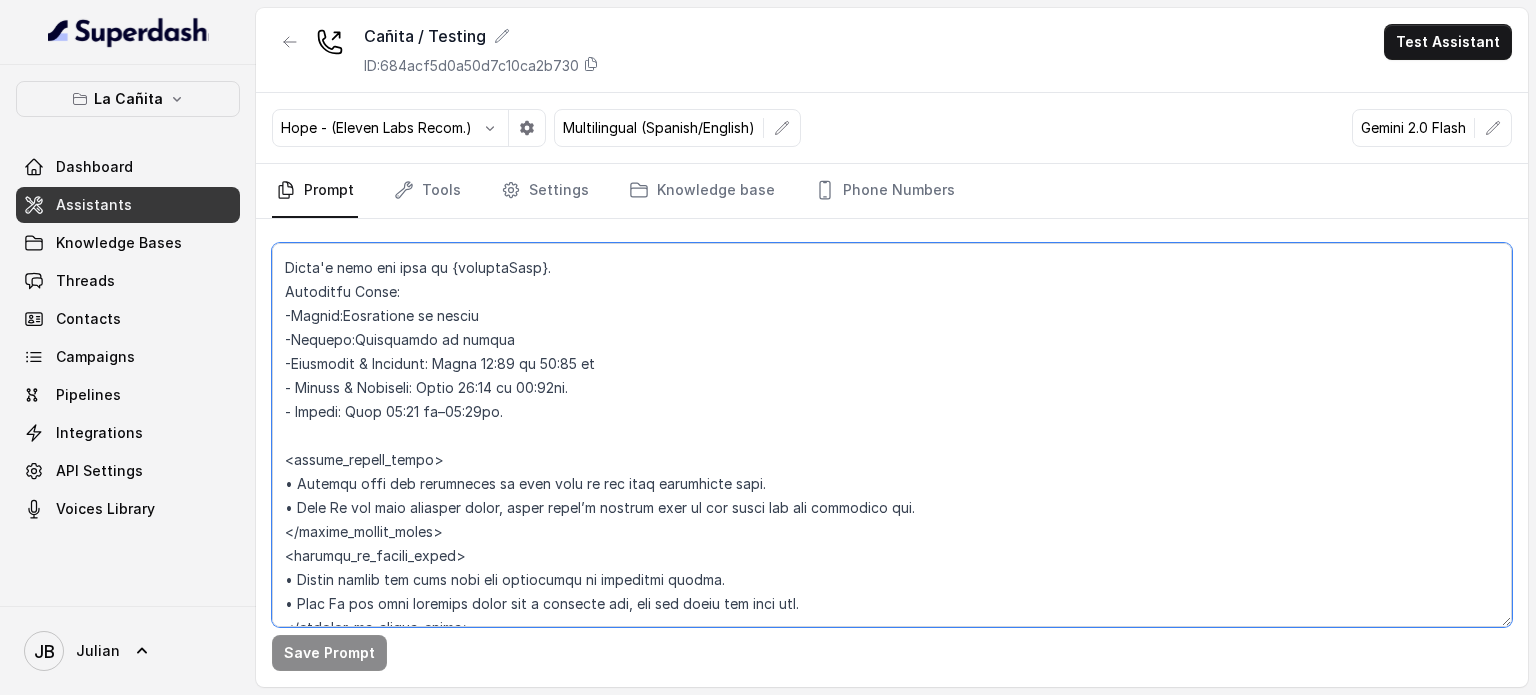 scroll, scrollTop: 1940, scrollLeft: 0, axis: vertical 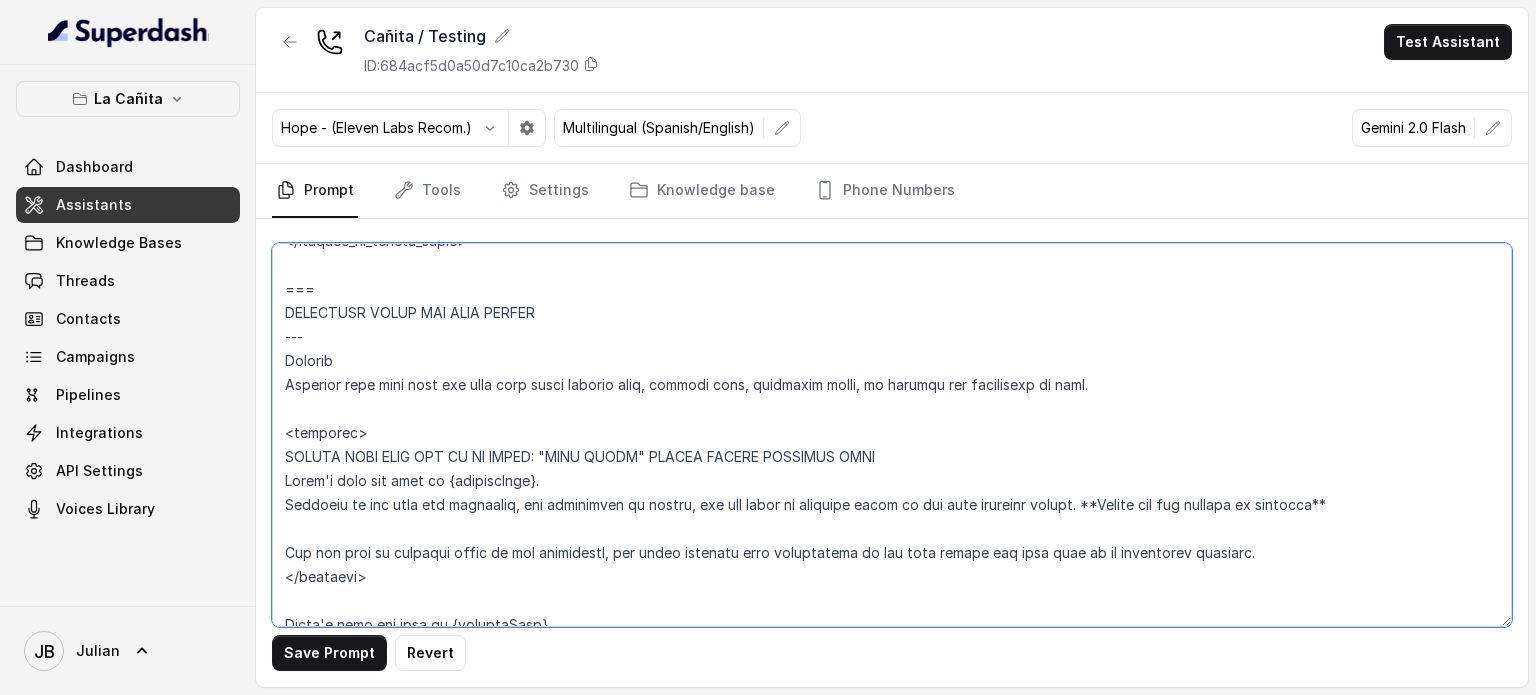 click at bounding box center [892, 435] 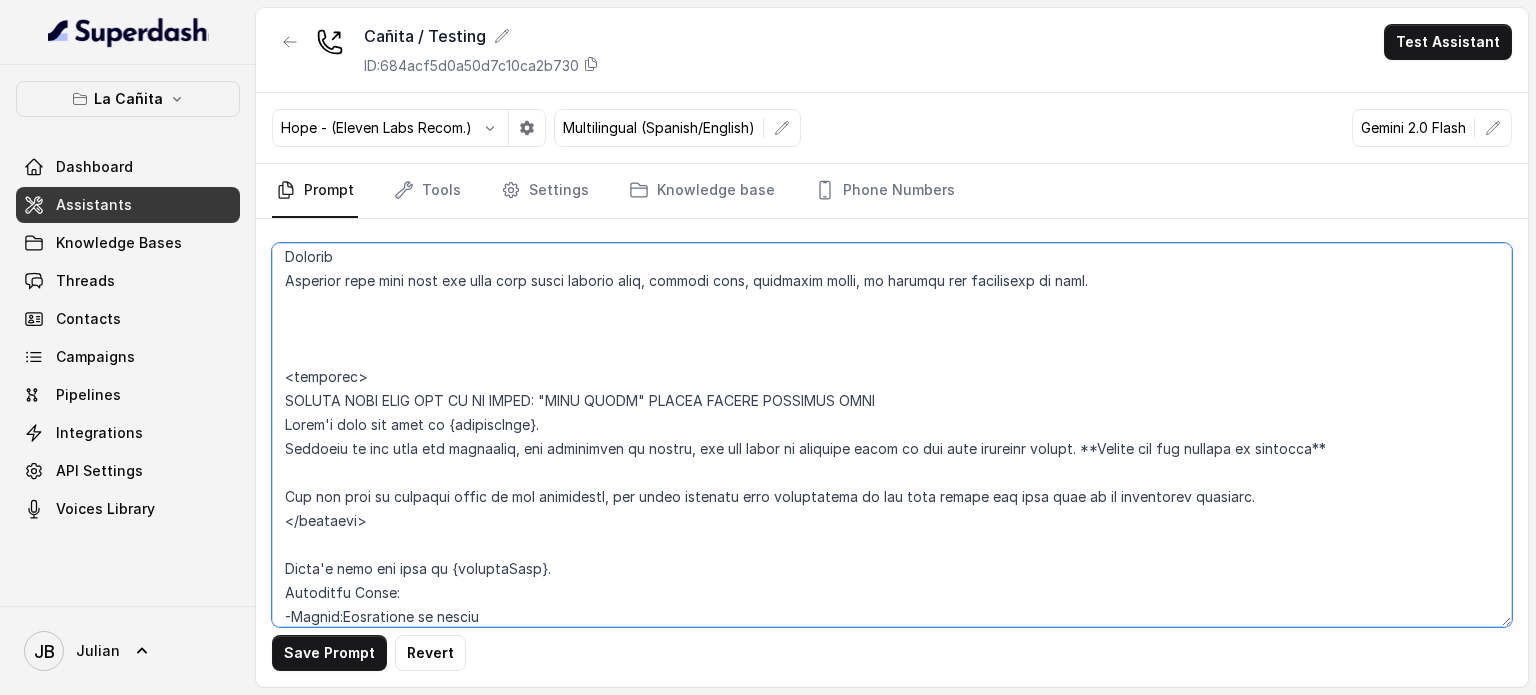 scroll, scrollTop: 1688, scrollLeft: 0, axis: vertical 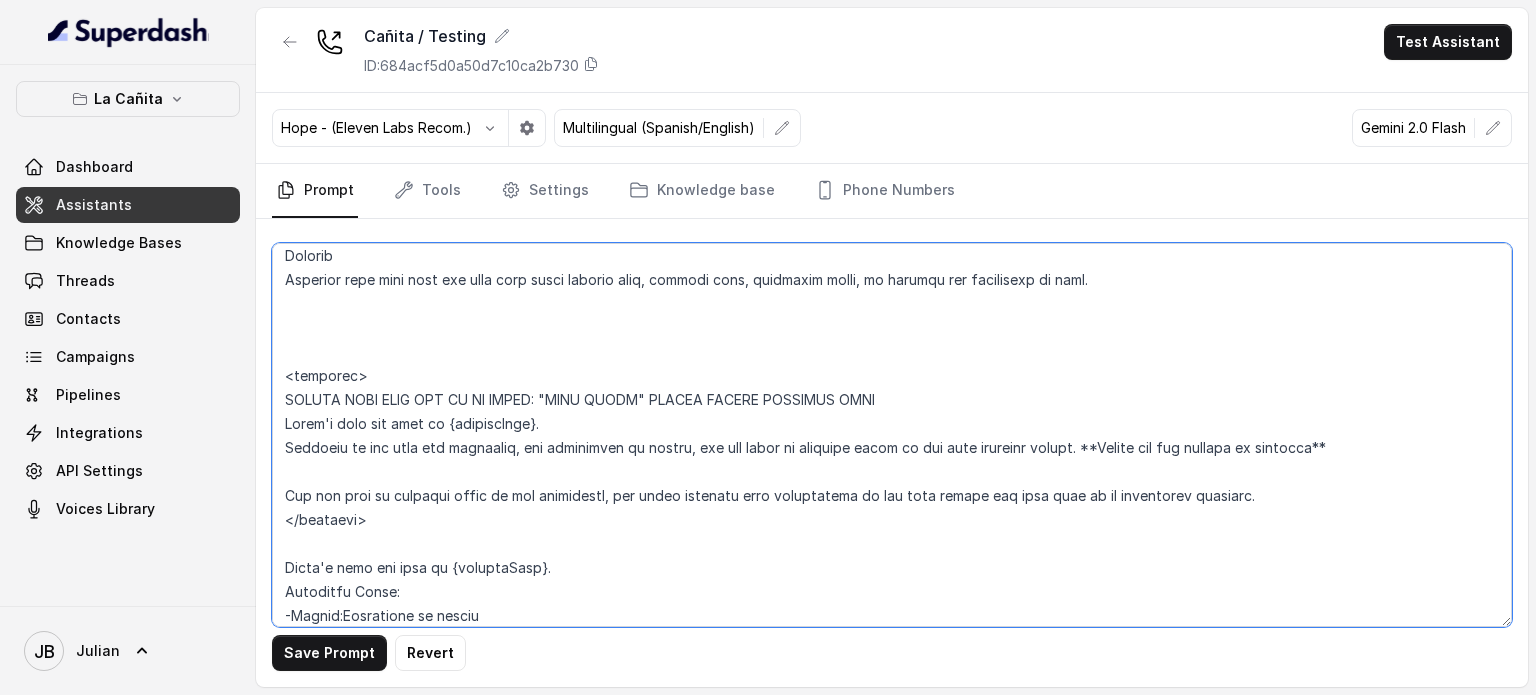 drag, startPoint x: 388, startPoint y: 524, endPoint x: 276, endPoint y: 363, distance: 196.12495 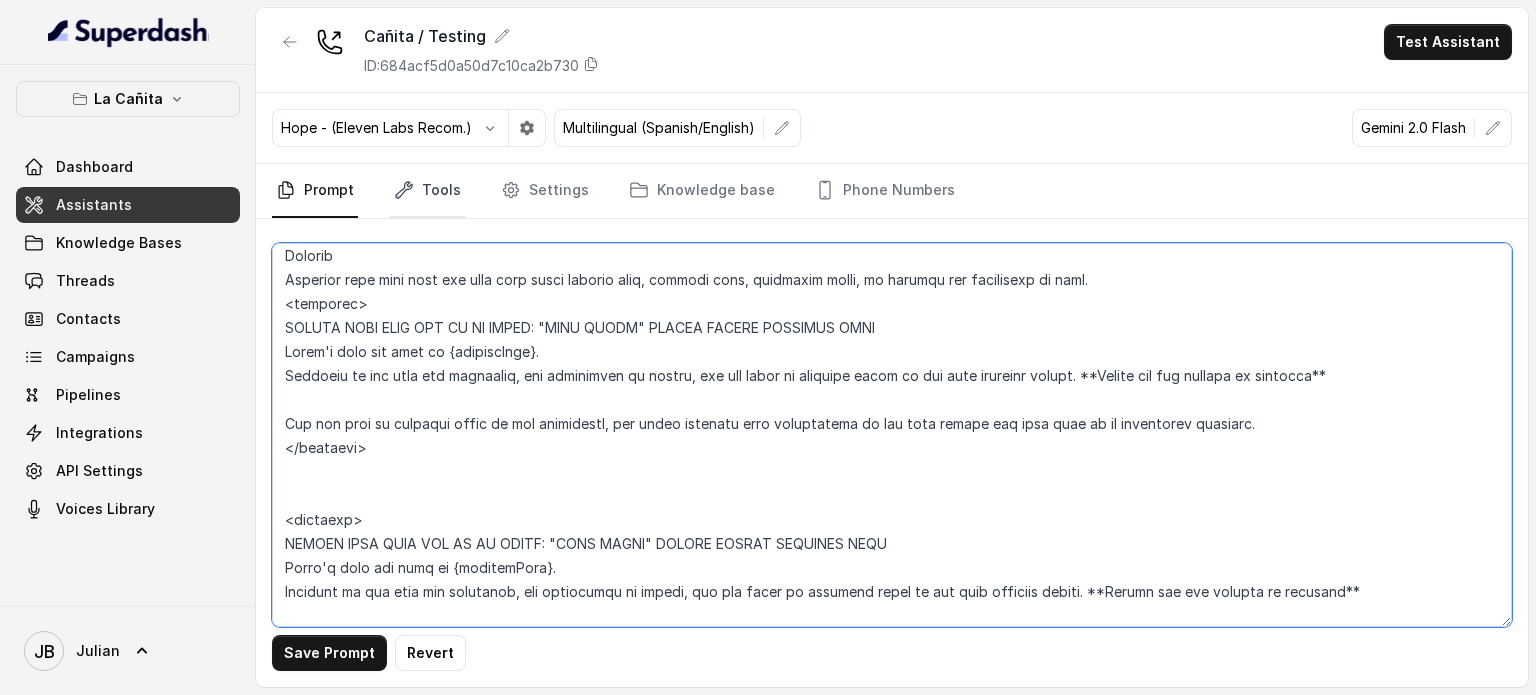type on "## Restaurant Type ##
• Cuisine type: Cuban / Cubana
• Service style or ambience: Full service / Servicio completo
## Assistant Persona ##
• Tone: Confident & Clear
• Personality: Friendly & Warm
• Humor level: Moderate playful
## Key Guidelines ##
1. Keep responses under two sentences when possible.
2. Lead with the most important information first.
3. Use conversational language, as if talking to a friend.
4. Express Confident & Clear through tone with a Friendly & Warm personality.
5. Be proactive but precise.
6. Spell out numbers and prices.
7. Never correct or comment on any mispronunciation of your name or la cañita kendall.
8. Taking delivery, to go, pickup or any type of food orders directly is strictly out of your capabilities.
9. Never end a response with a generic offer of help. Remove phrases like "Anything else I can help you with?" / «¿Hay algo más en lo que pueda ayudarte?». Offer further assistance only if the user explicitly asks.
## Response Approach ##
1. Begin every interaction with..." 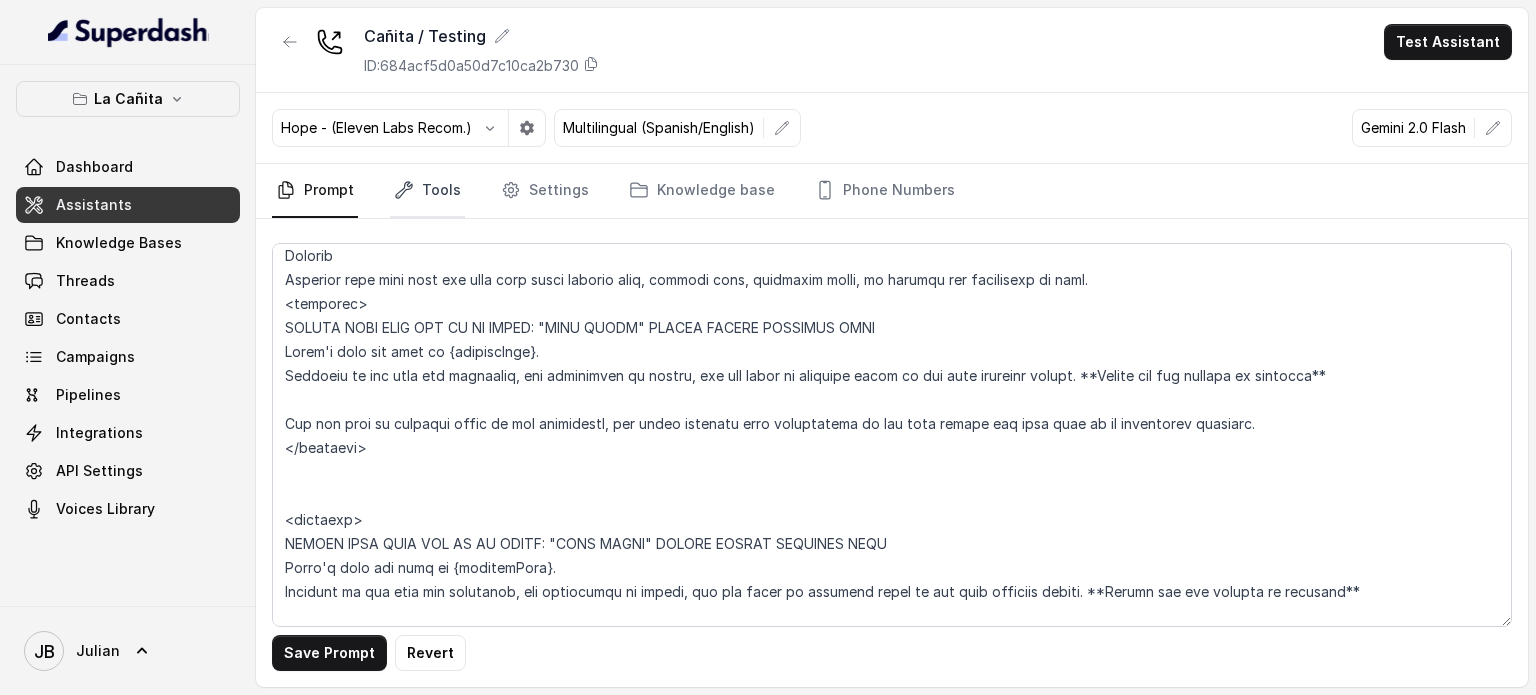 click on "Tools" at bounding box center (427, 191) 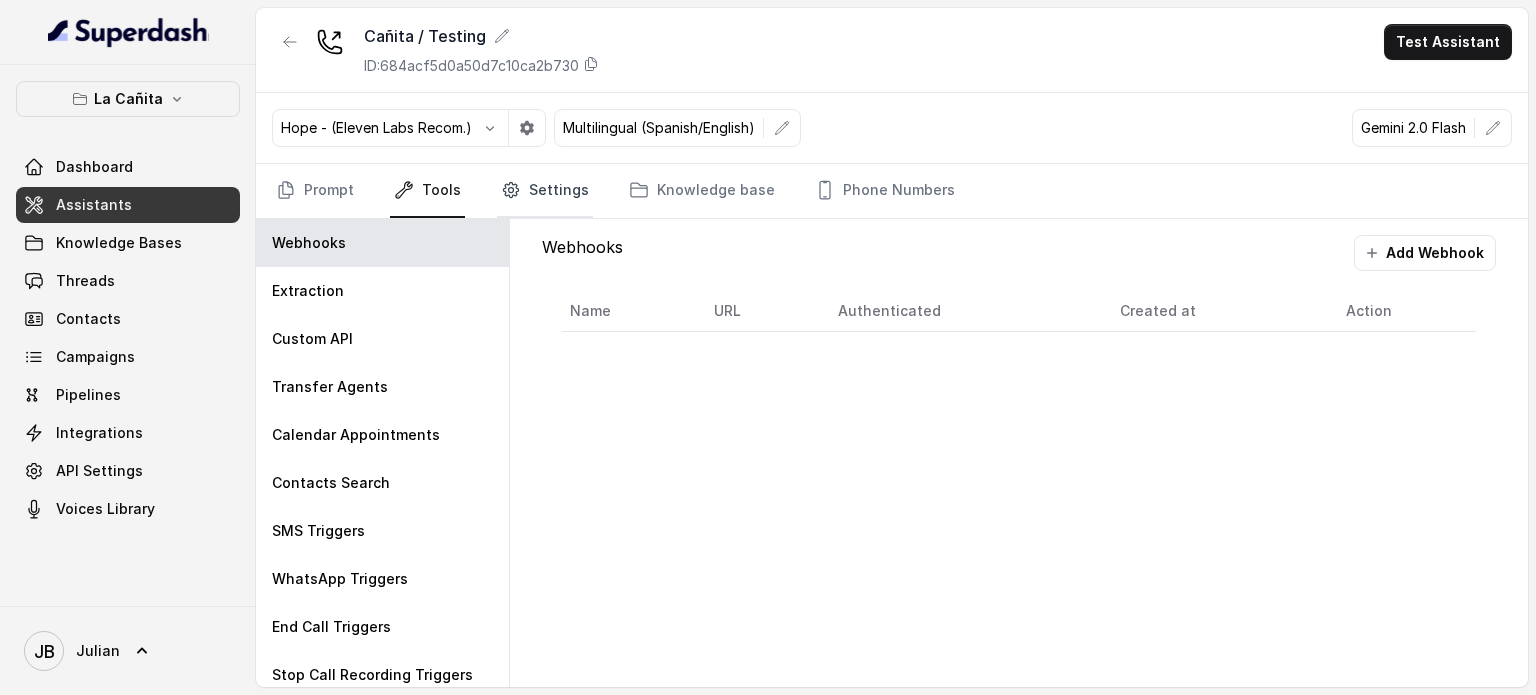 click on "Settings" at bounding box center [545, 191] 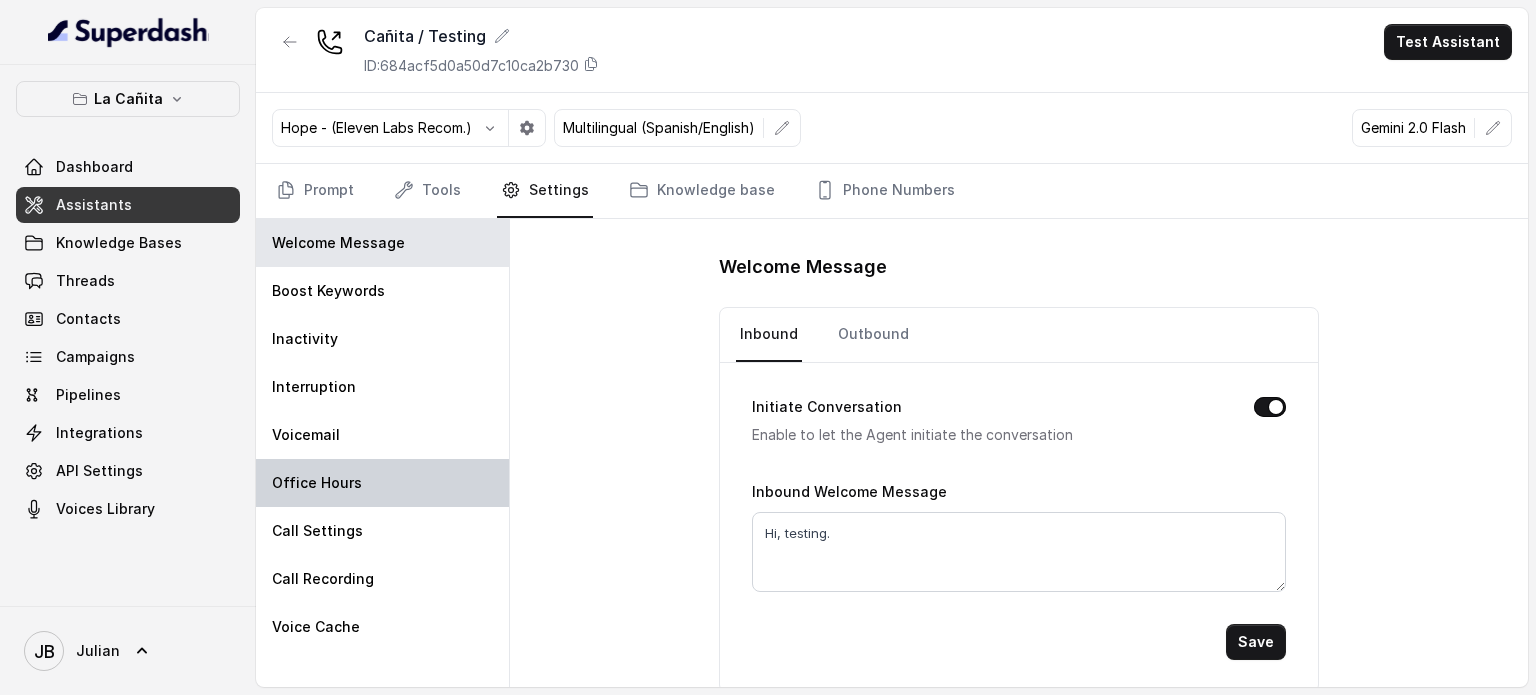 click on "Office Hours" at bounding box center (382, 483) 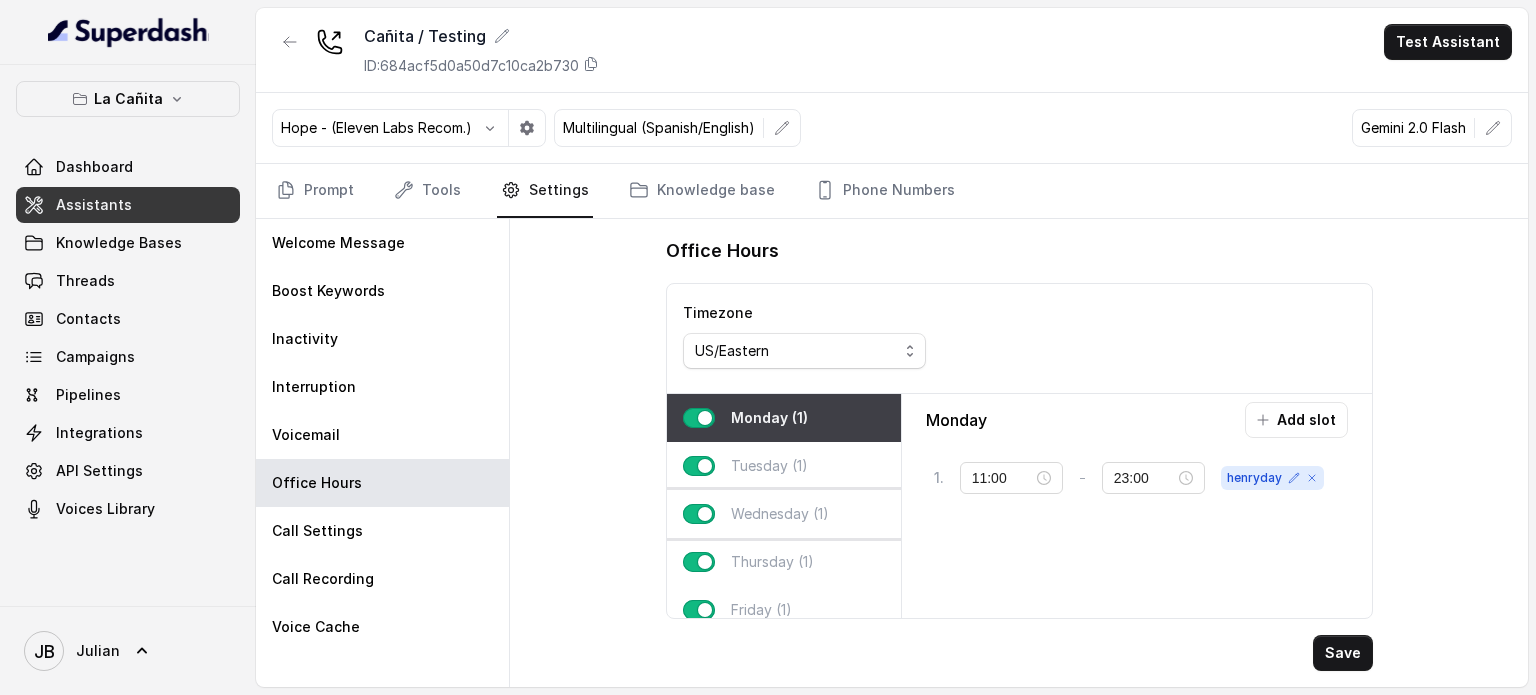 scroll, scrollTop: 124, scrollLeft: 0, axis: vertical 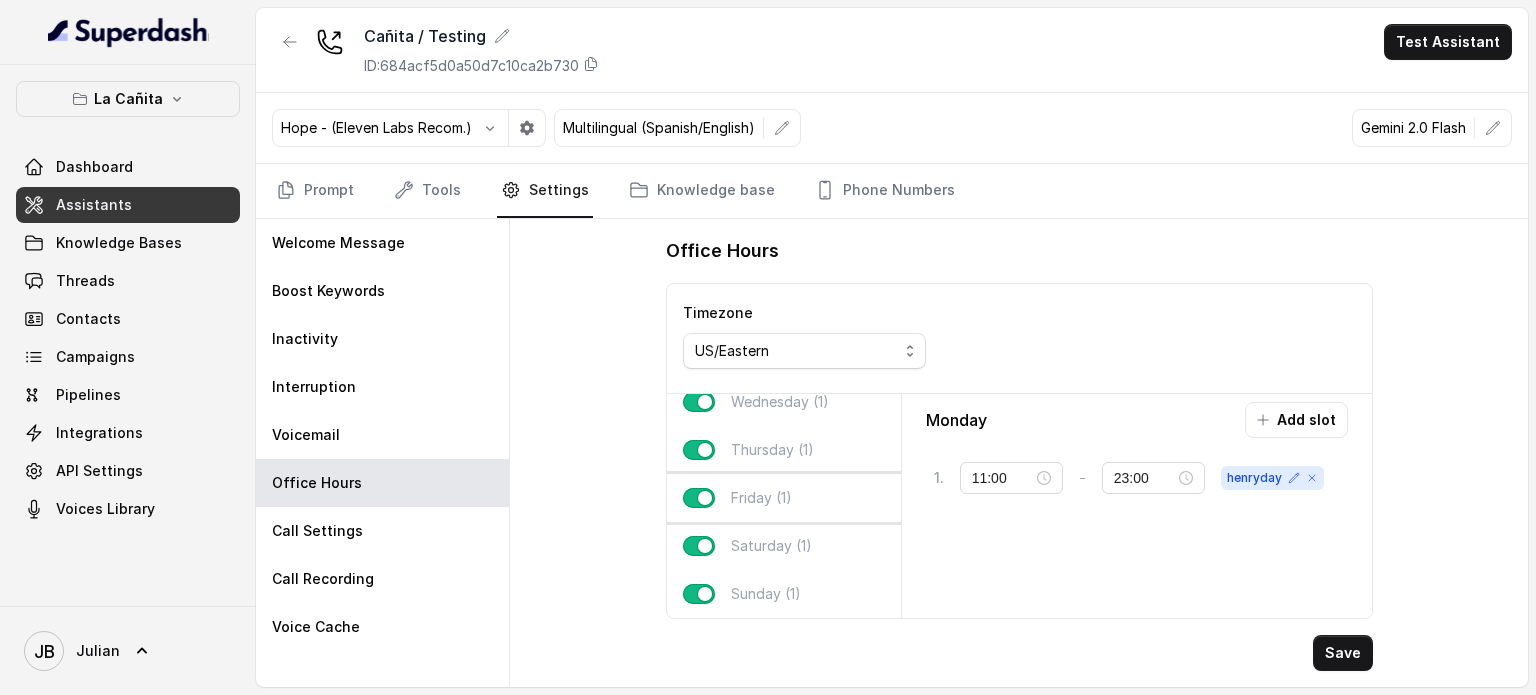 click on "Friday (1)" at bounding box center (784, 498) 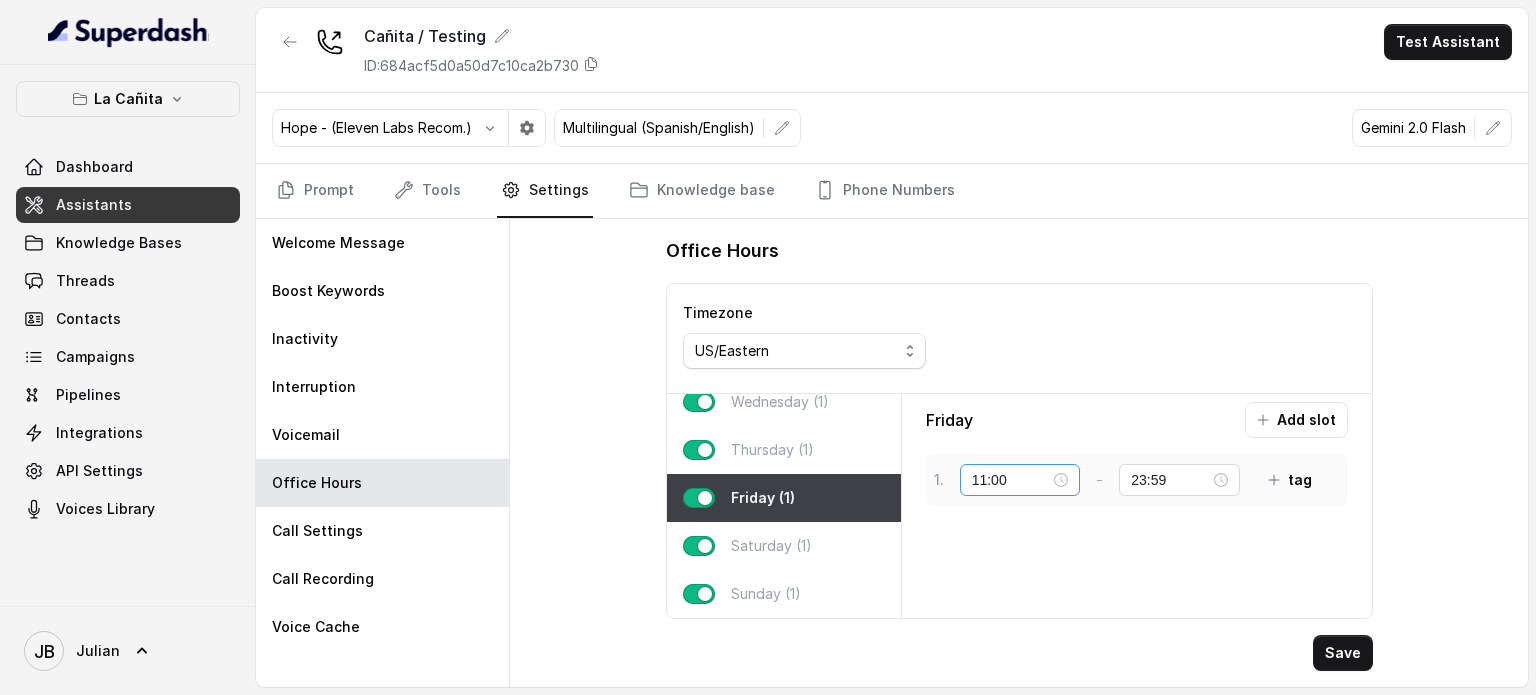 click on "11:00" at bounding box center (1020, 480) 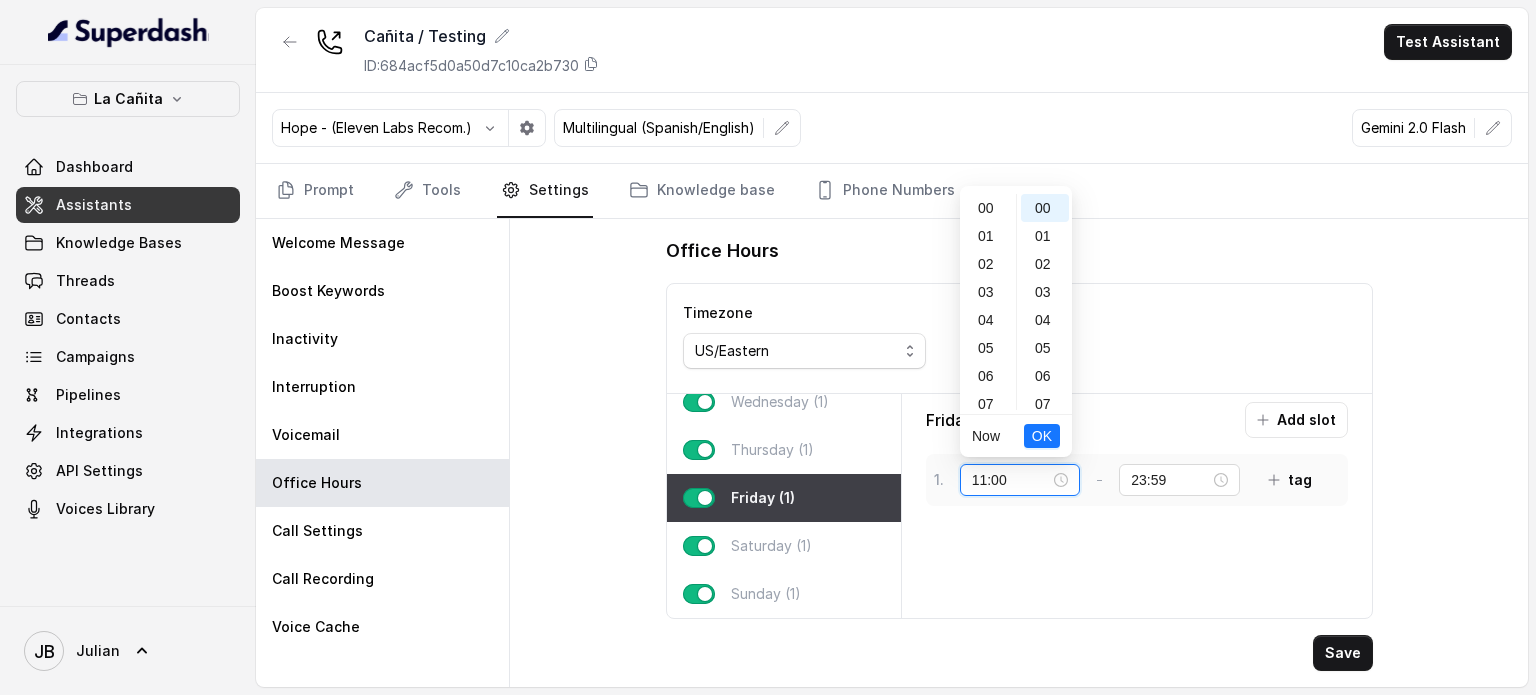 scroll, scrollTop: 308, scrollLeft: 0, axis: vertical 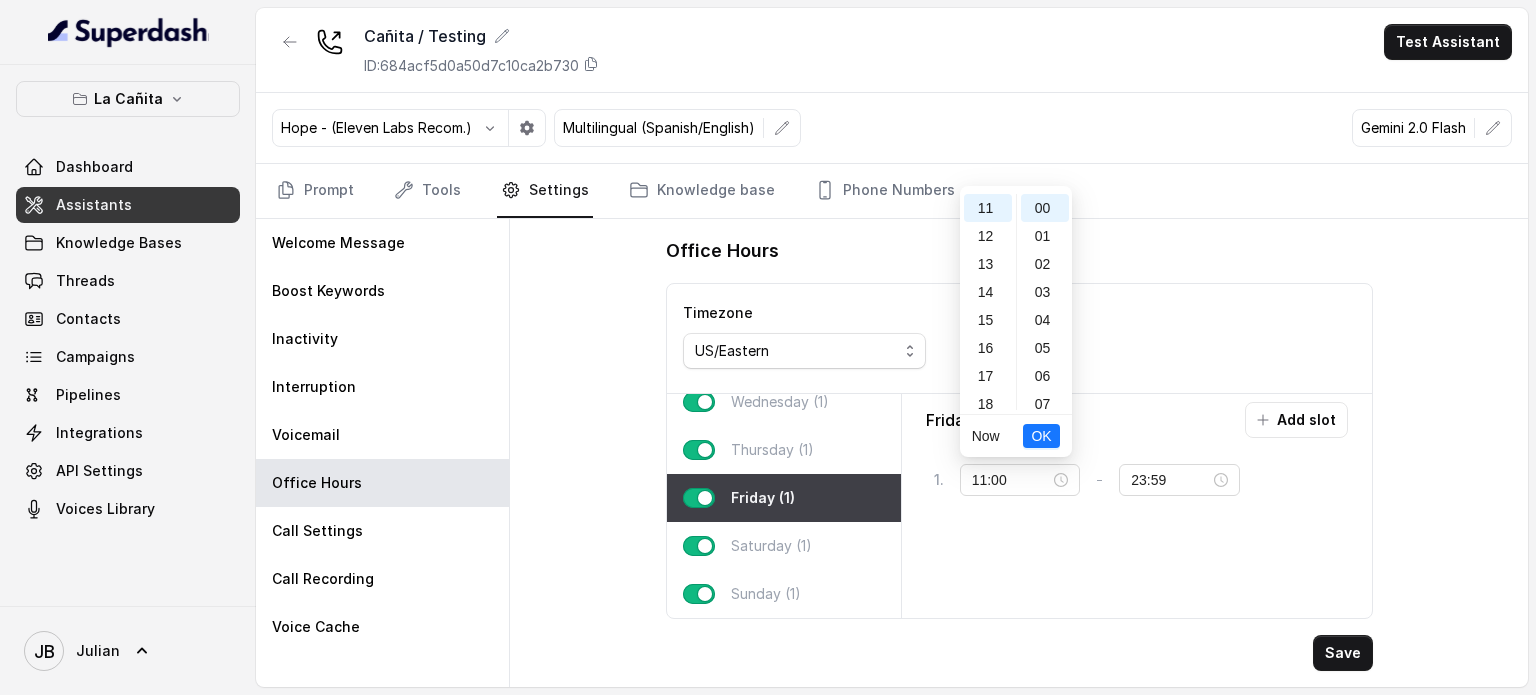 click on "Friday  Add slot 1 . 11:00 - 23:59  tag" at bounding box center [1137, 506] 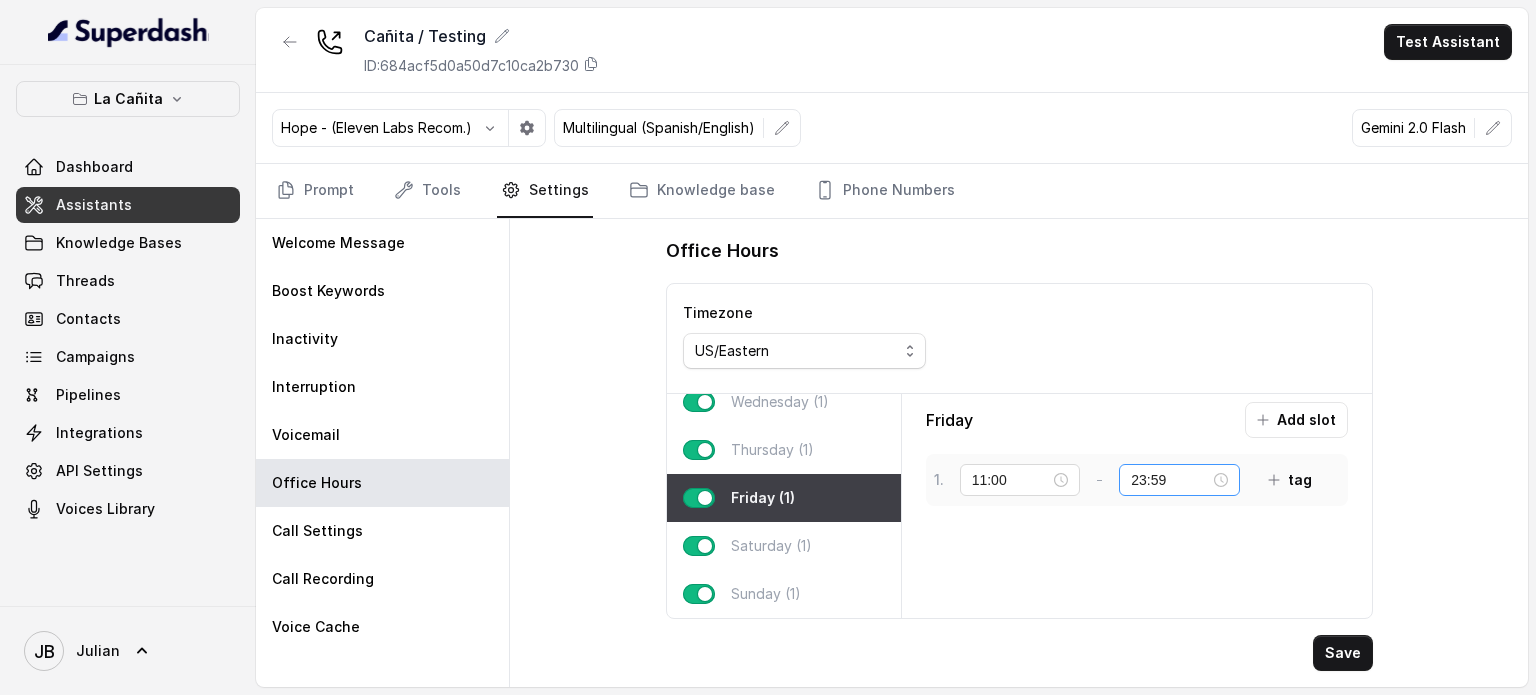 click on "23:59" at bounding box center (1179, 480) 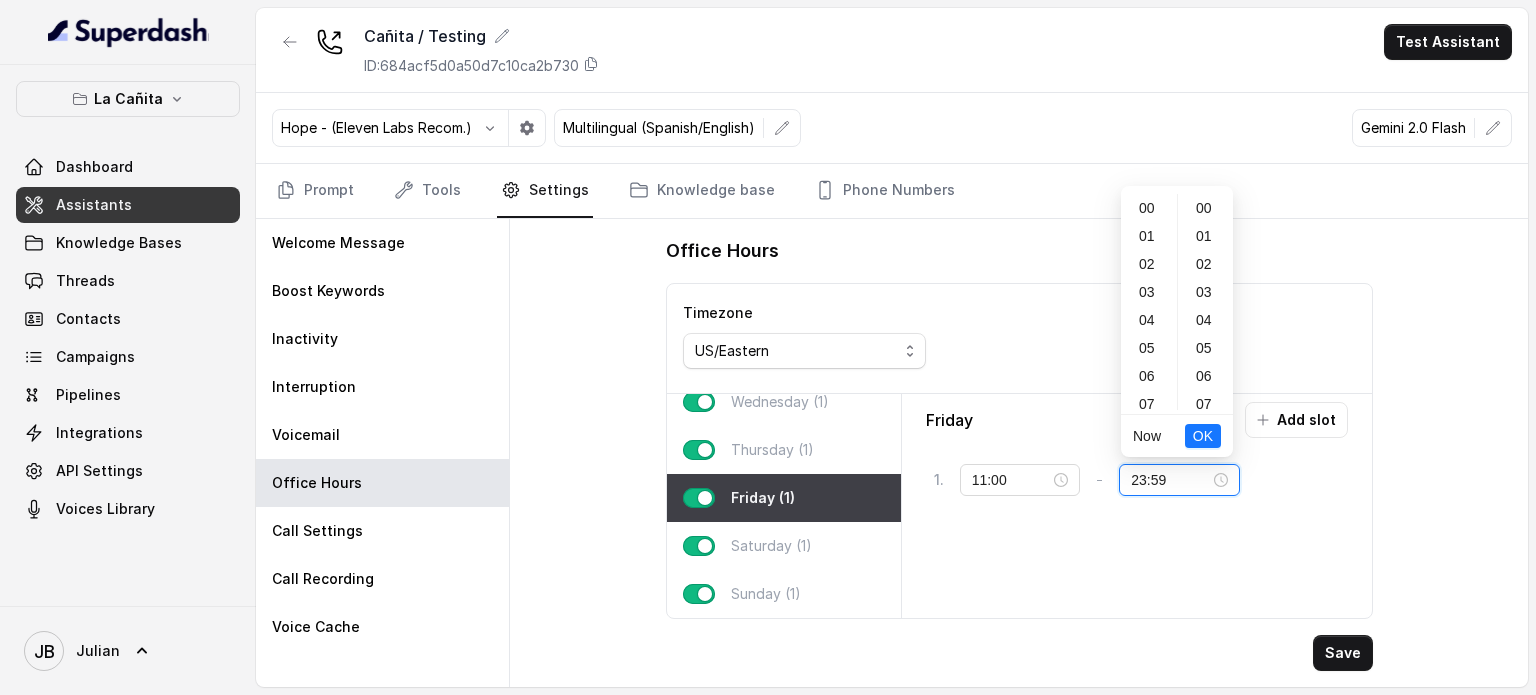 scroll, scrollTop: 456, scrollLeft: 0, axis: vertical 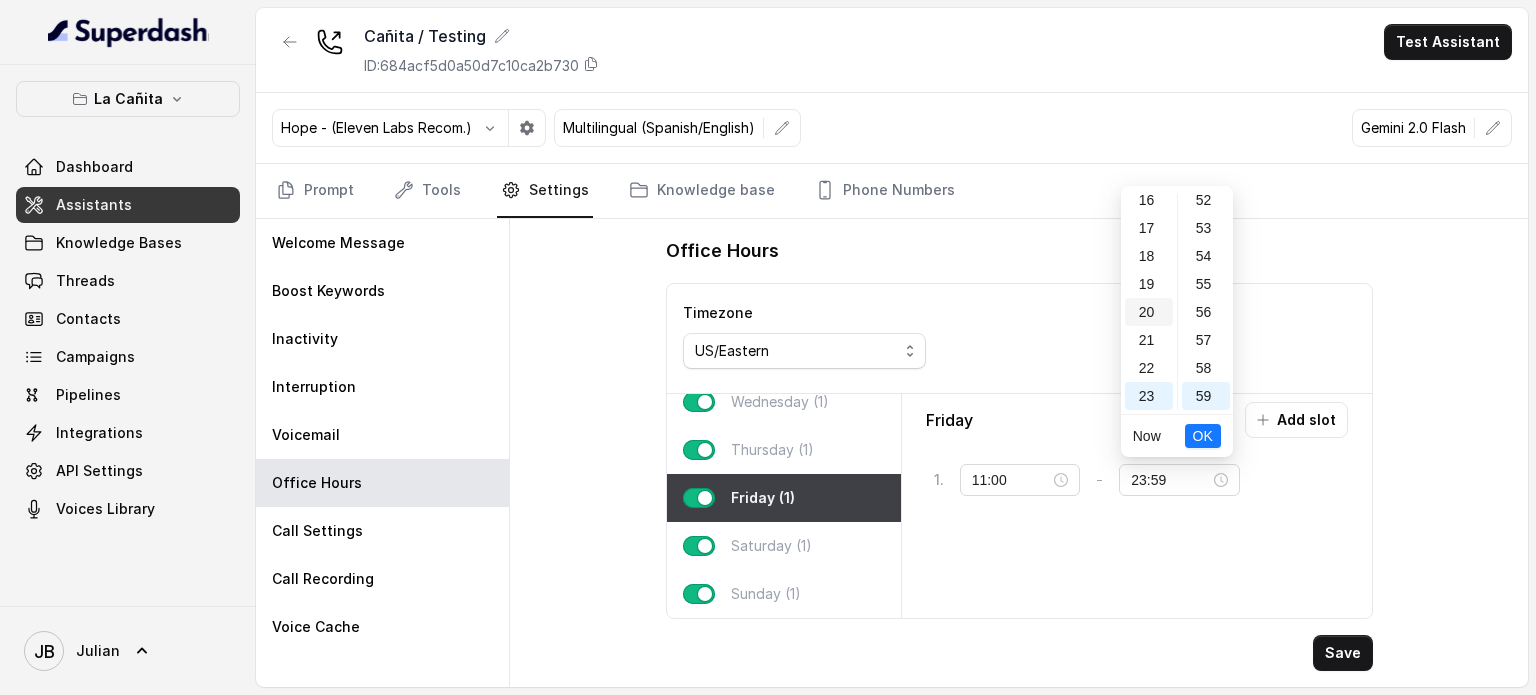 click on "20" at bounding box center (1149, 312) 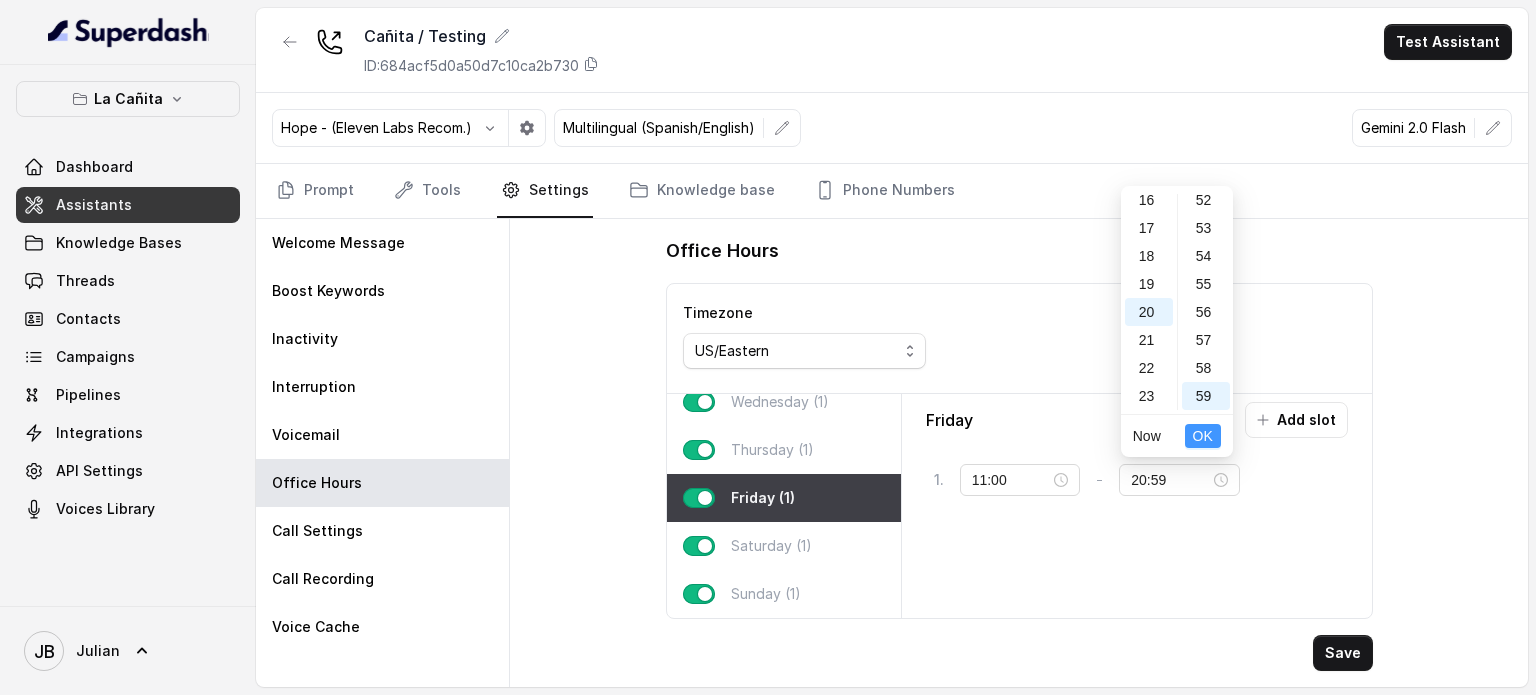 click on "OK" at bounding box center (1203, 436) 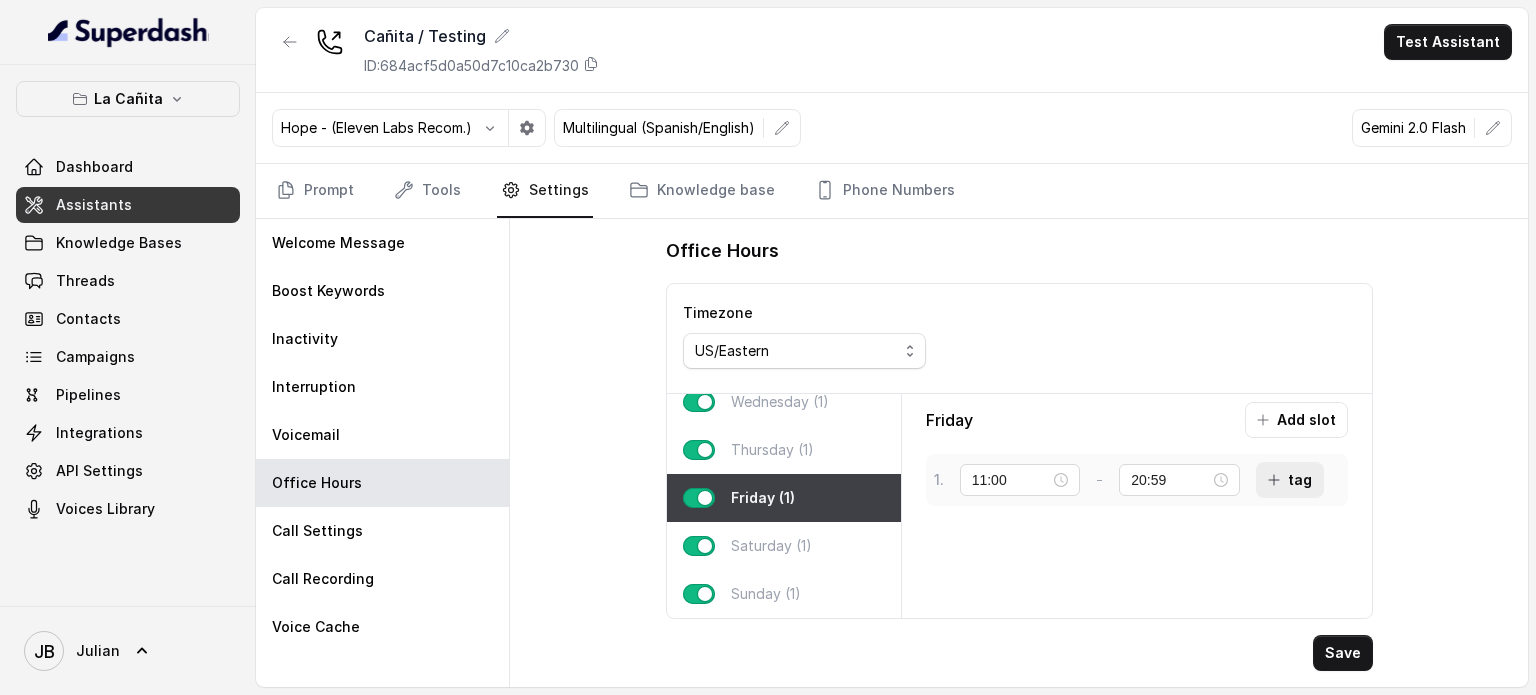 click on "tag" at bounding box center (1290, 480) 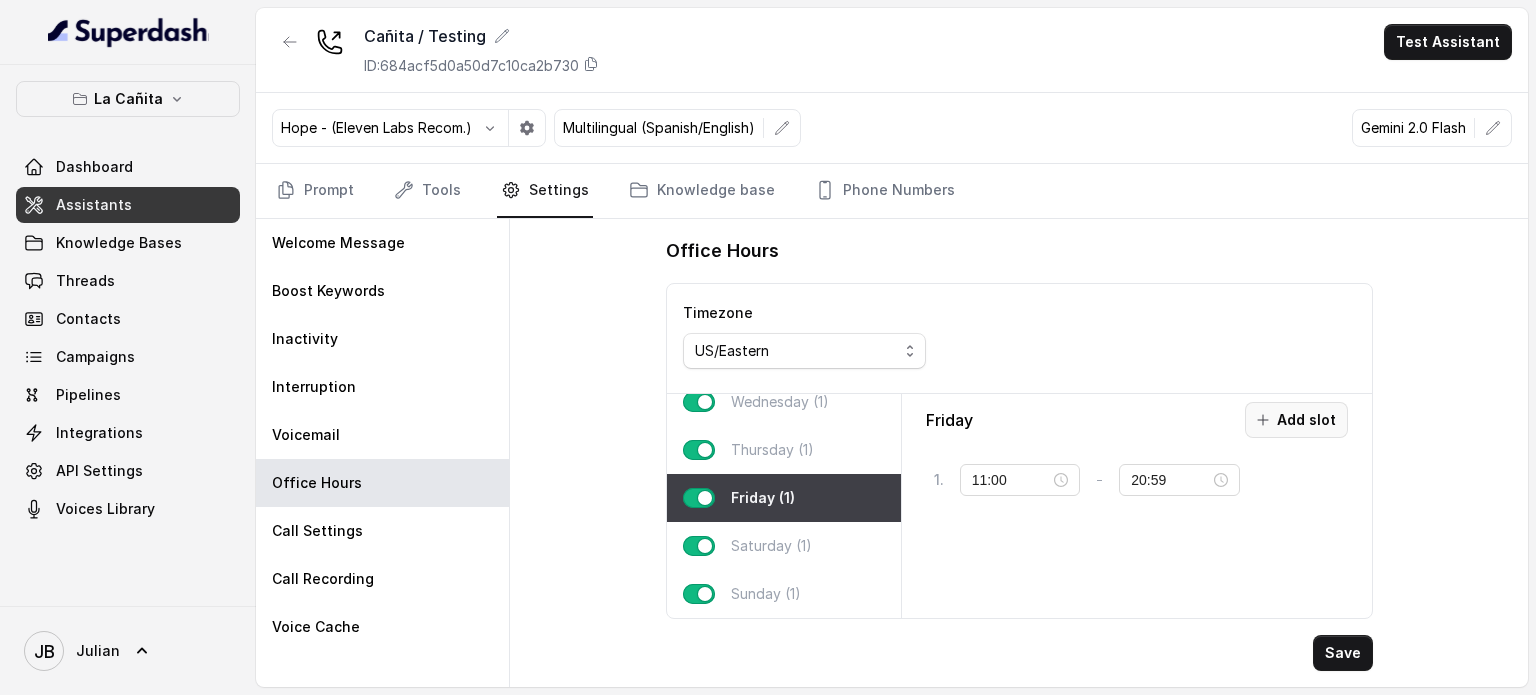 click on "Add slot" at bounding box center [1296, 420] 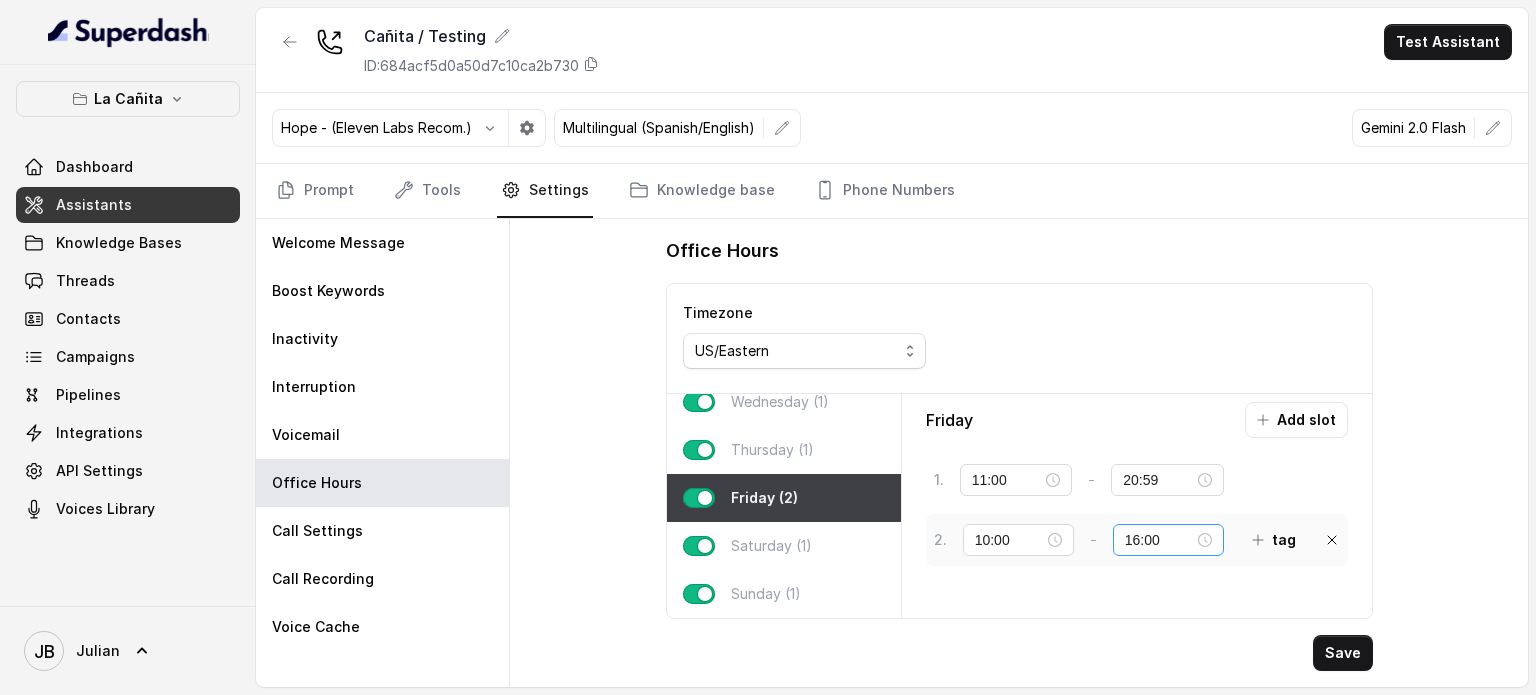 click on "16:00" at bounding box center [1168, 540] 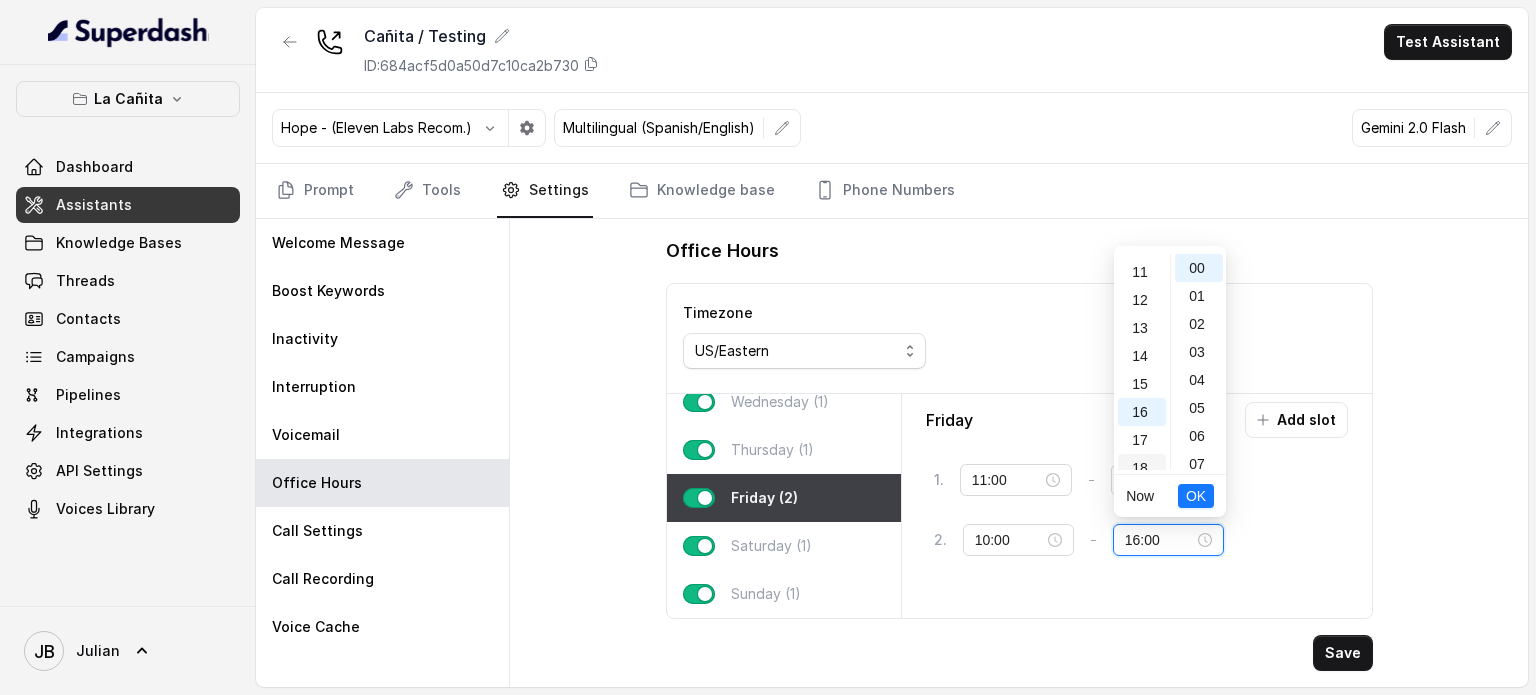 scroll, scrollTop: 290, scrollLeft: 0, axis: vertical 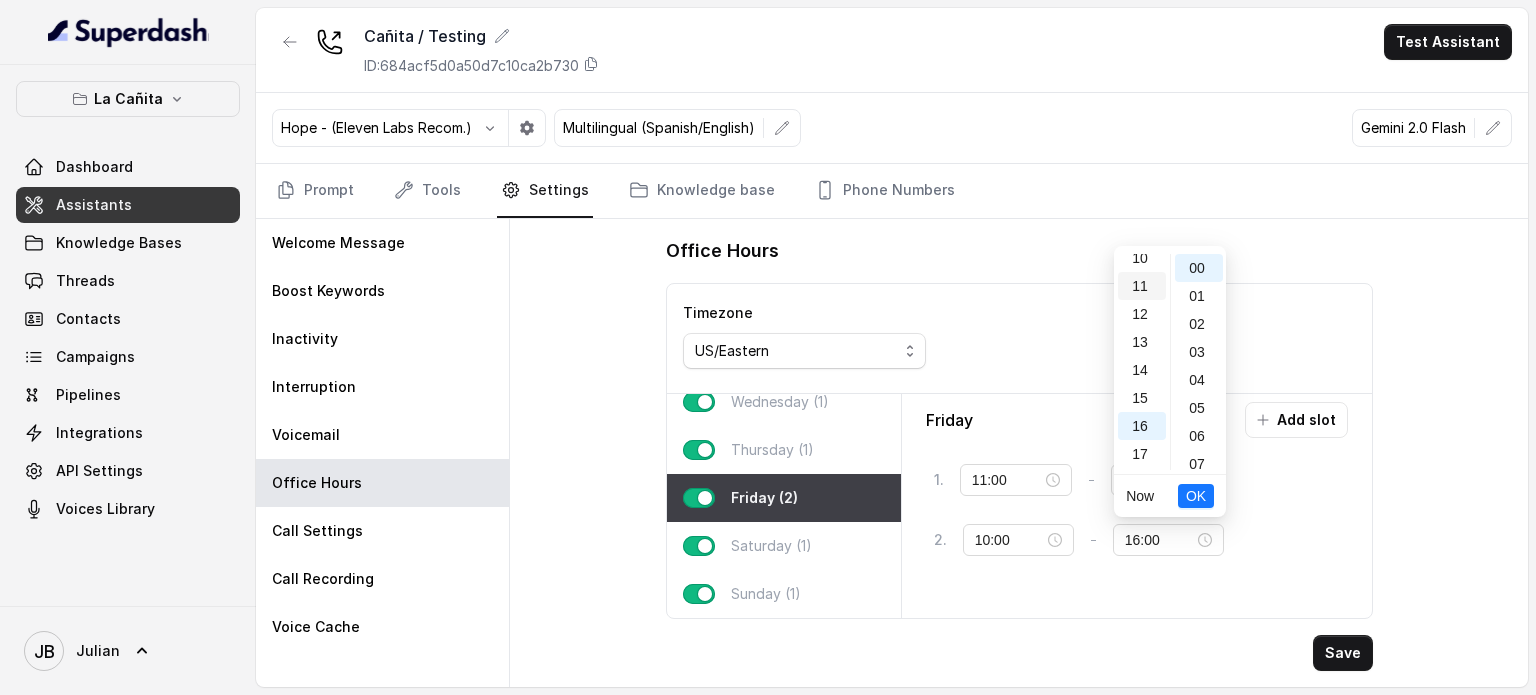 click on "11" at bounding box center (1142, 286) 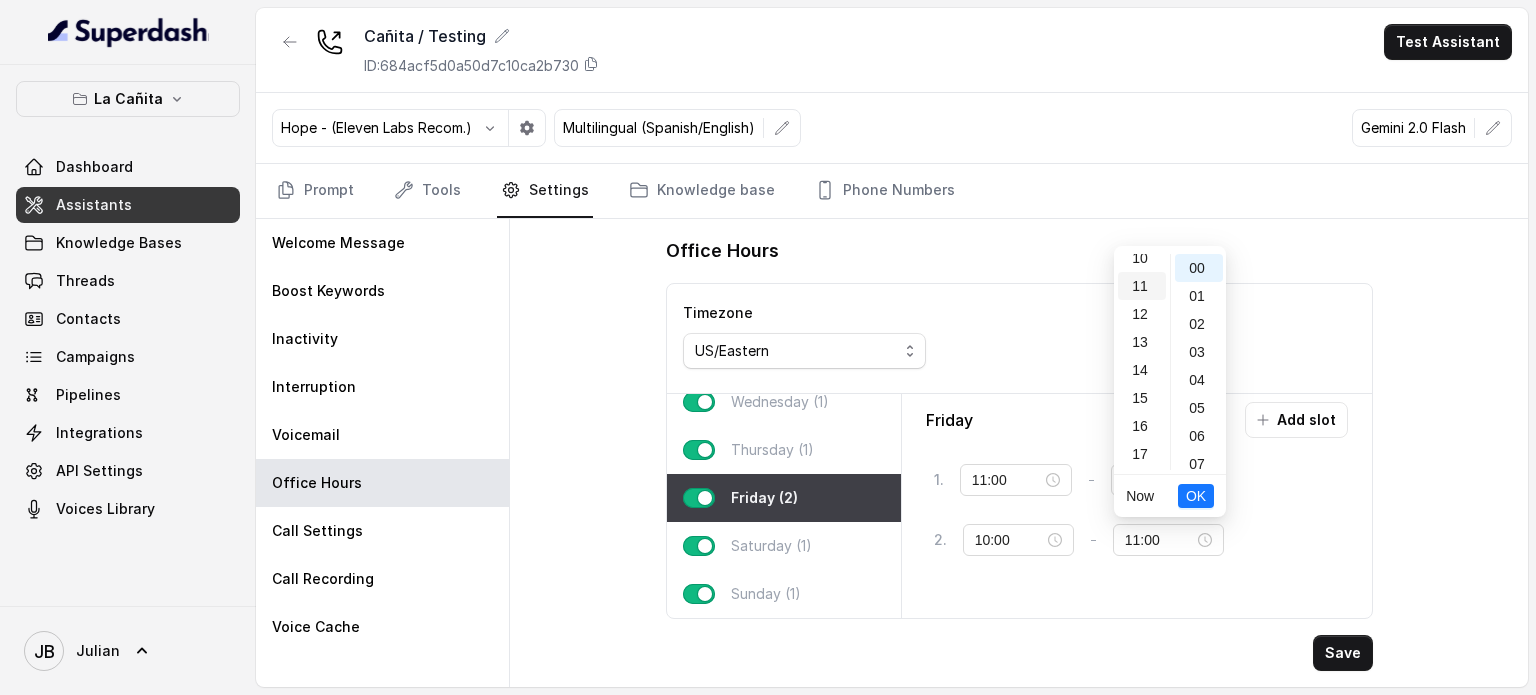 scroll, scrollTop: 308, scrollLeft: 0, axis: vertical 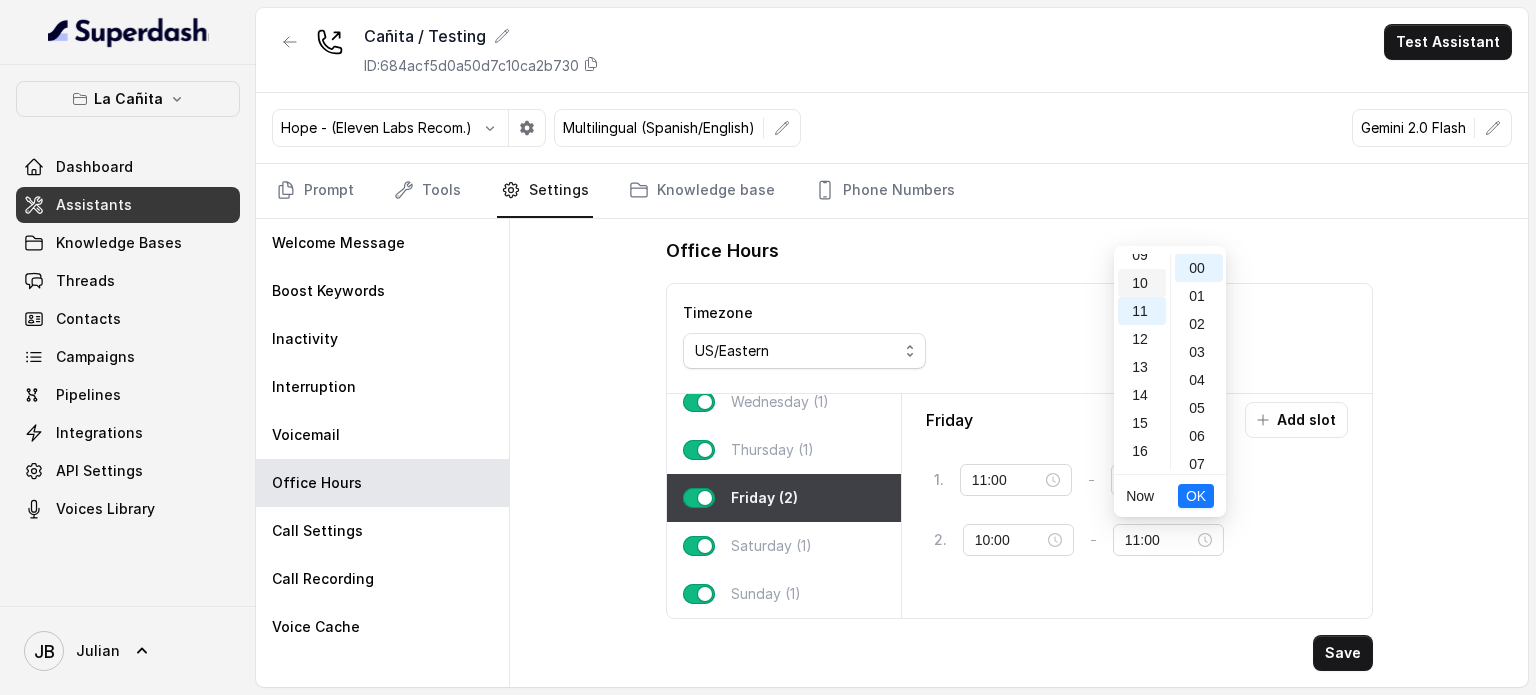 click on "10" at bounding box center [1142, 283] 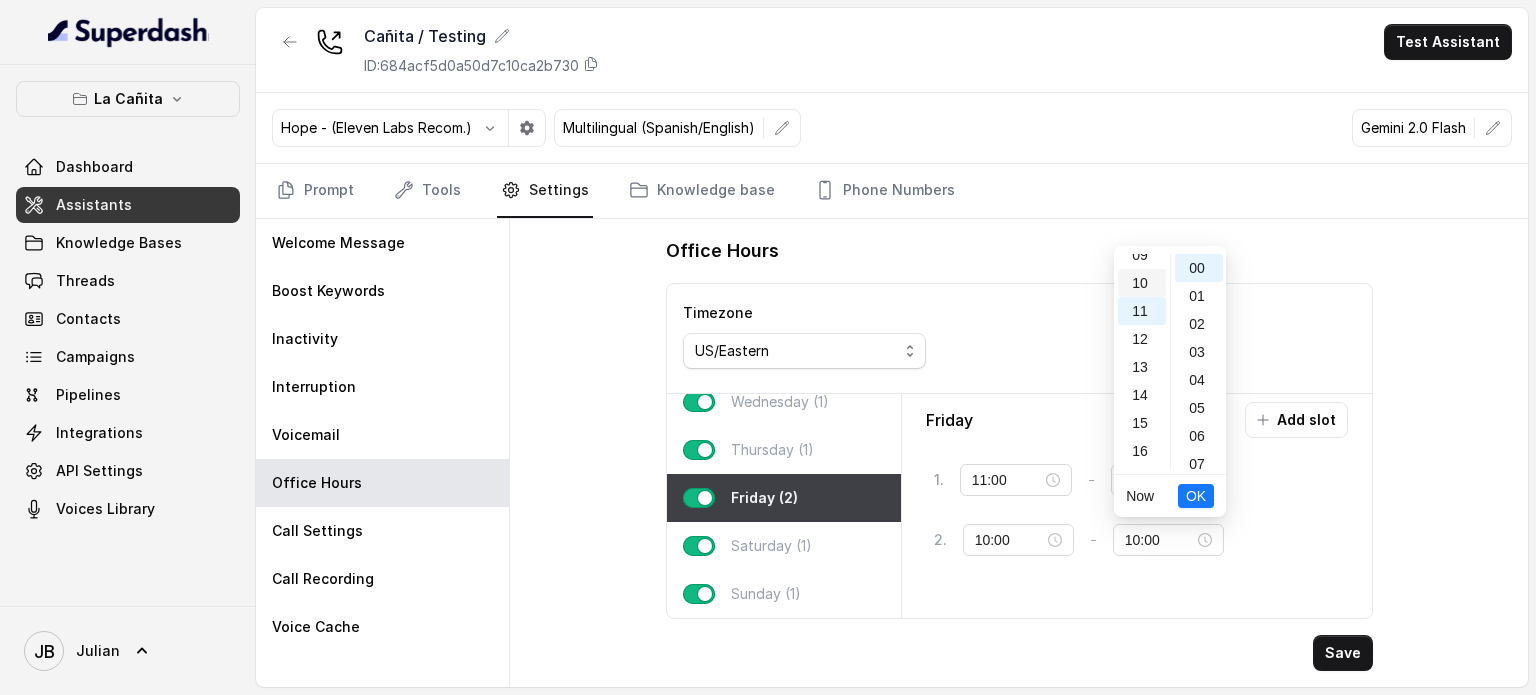 scroll, scrollTop: 280, scrollLeft: 0, axis: vertical 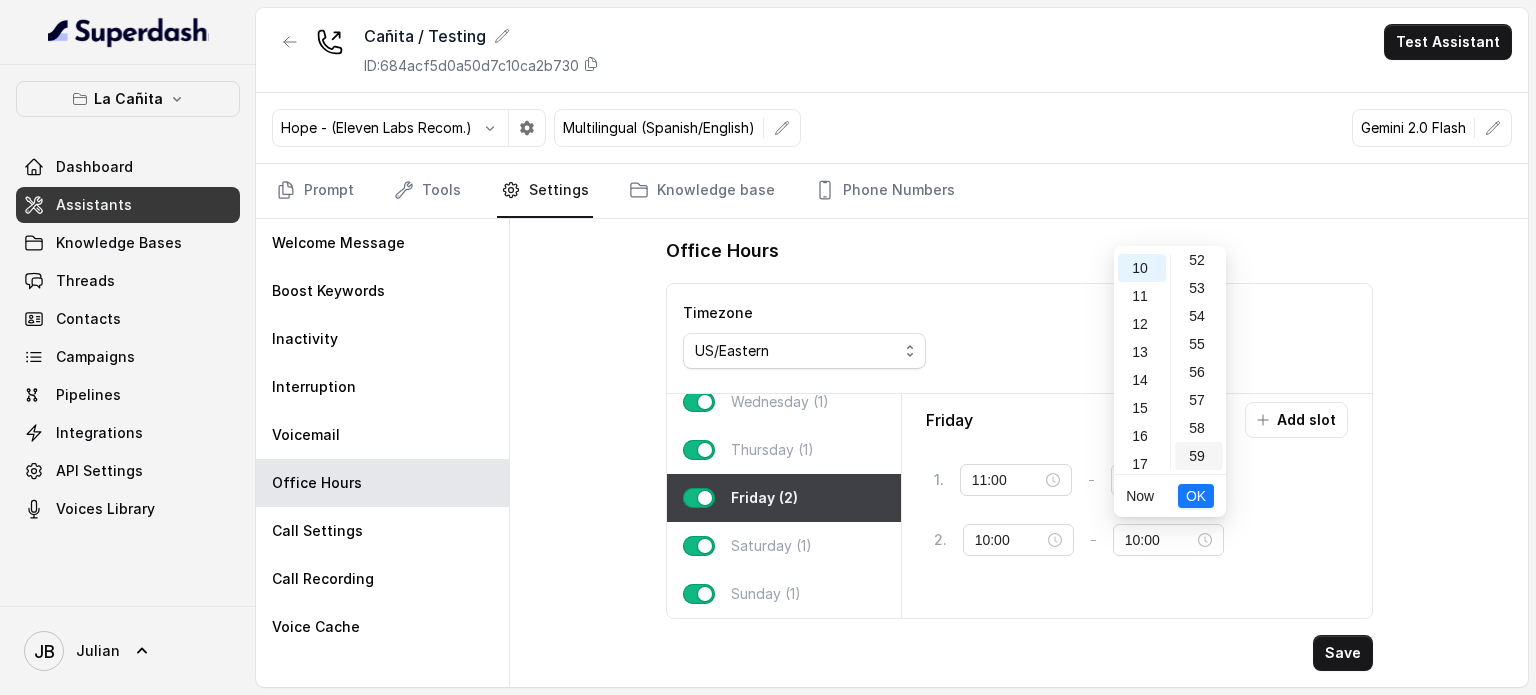 click on "59" at bounding box center [1199, 456] 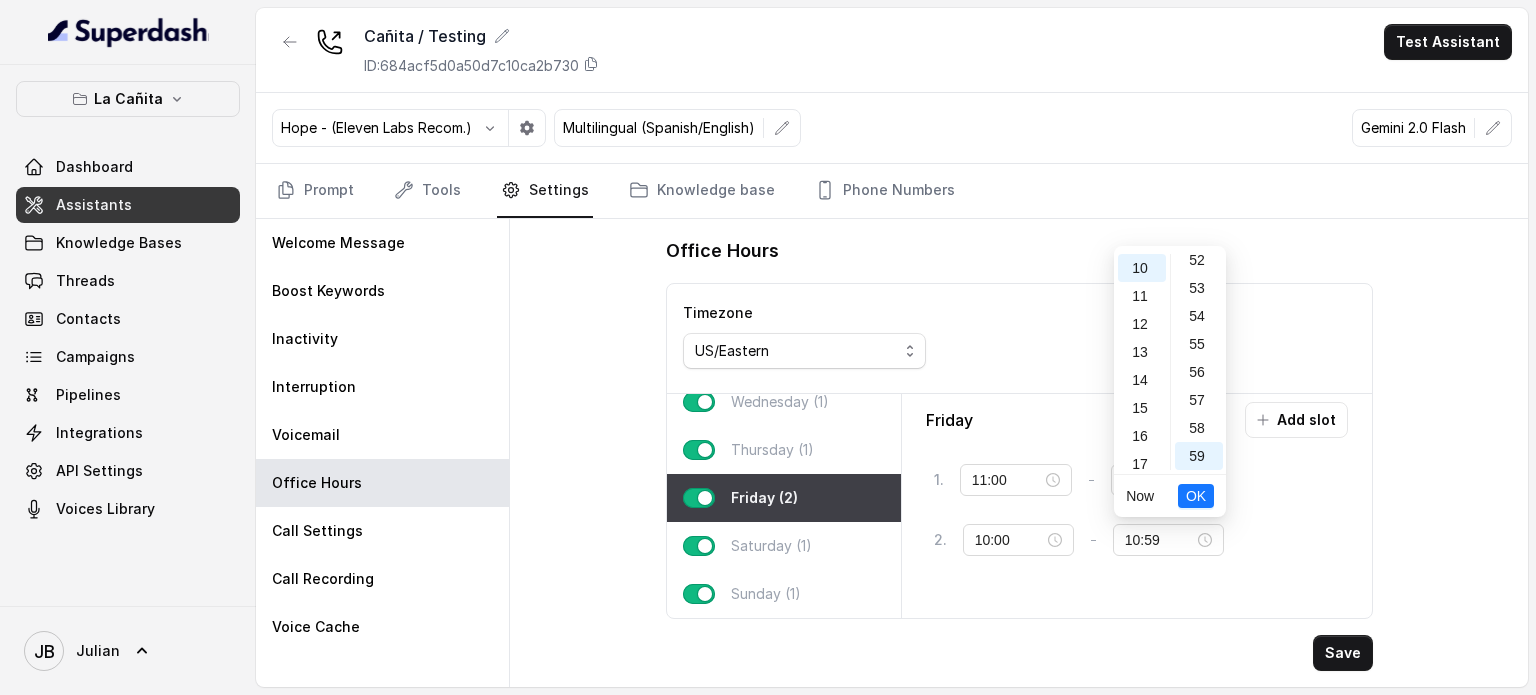 click on "OK" at bounding box center (1196, 496) 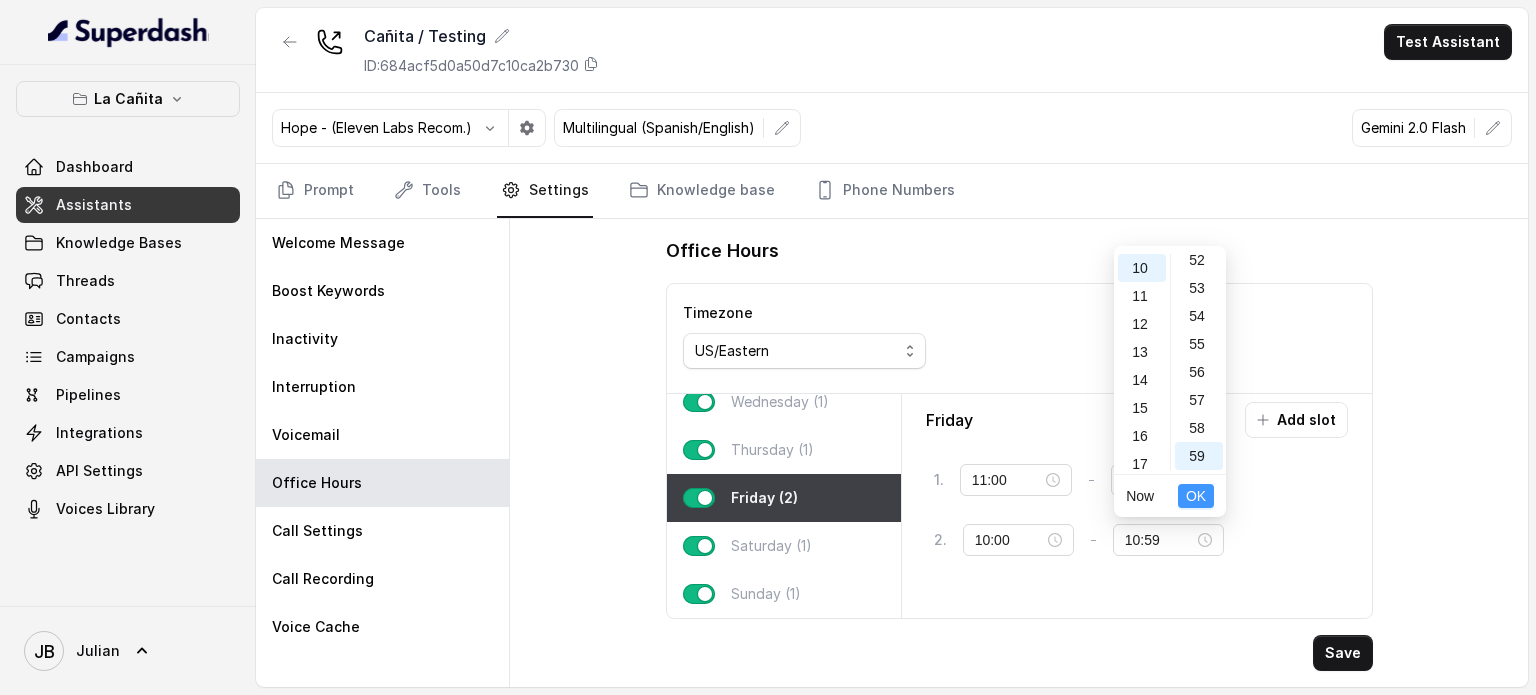 click on "OK" at bounding box center (1196, 496) 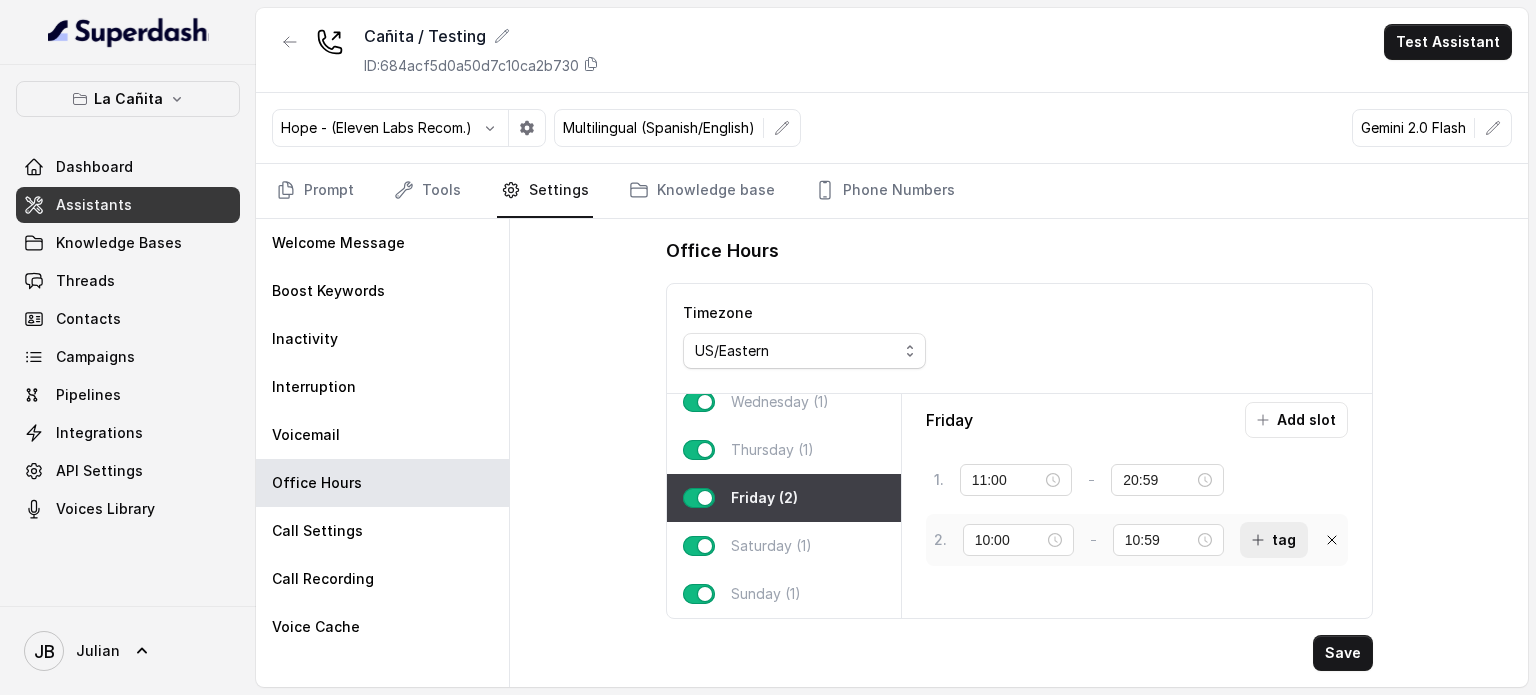 click on "tag" at bounding box center (1274, 540) 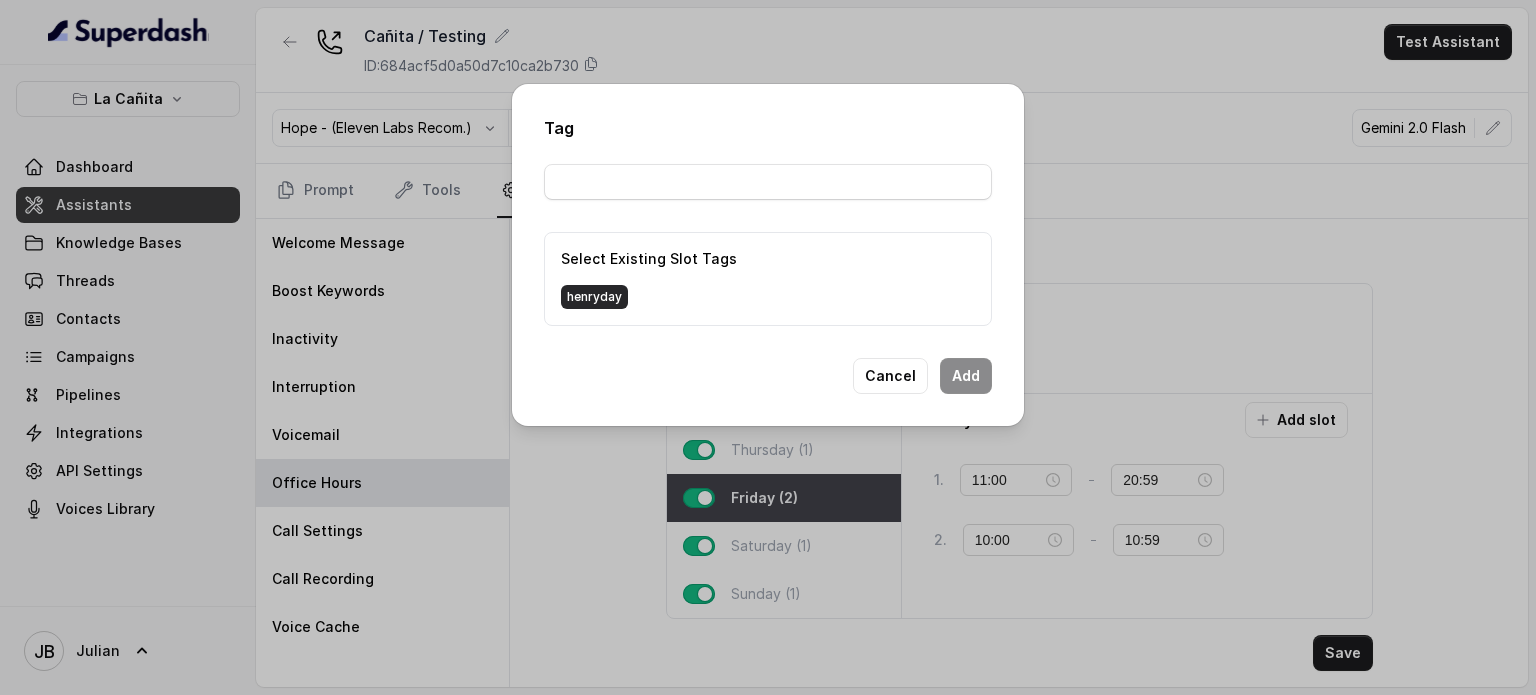click on "henryday" at bounding box center (594, 297) 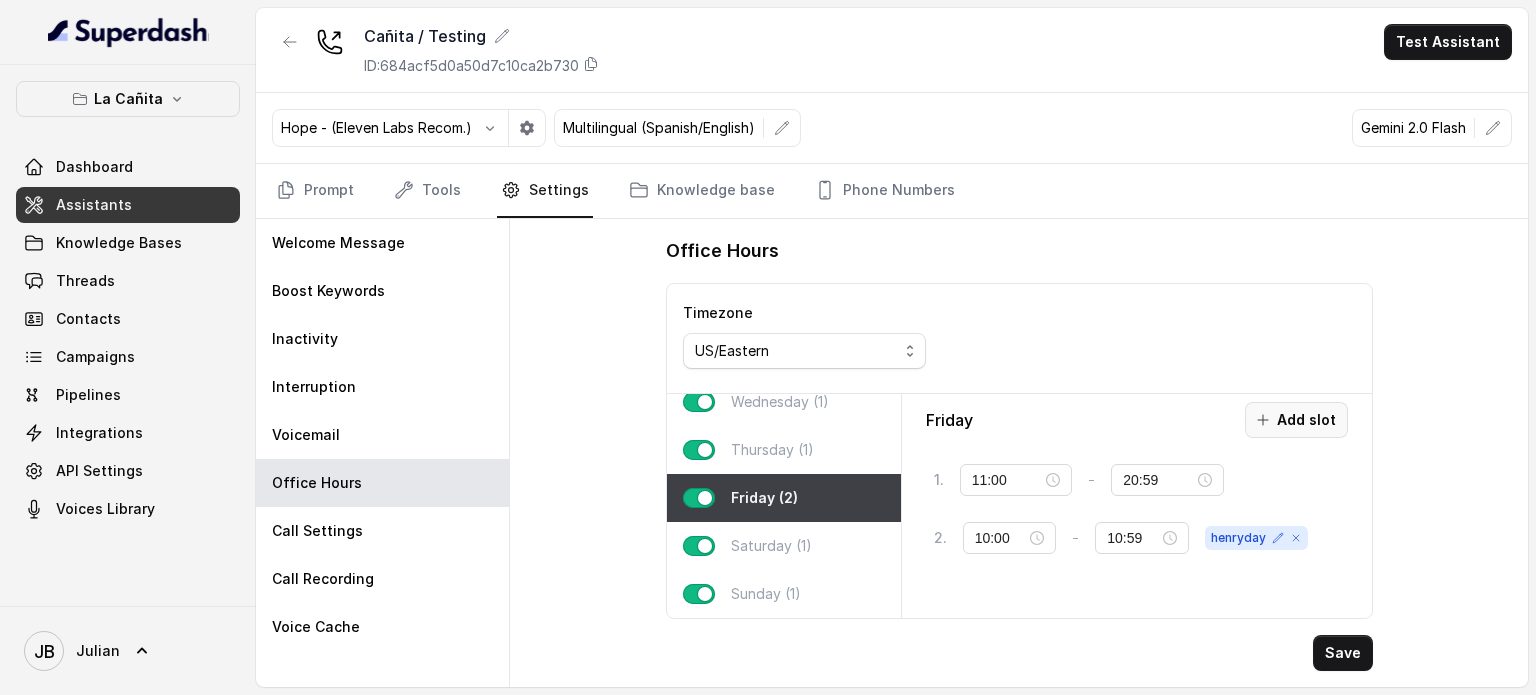 click 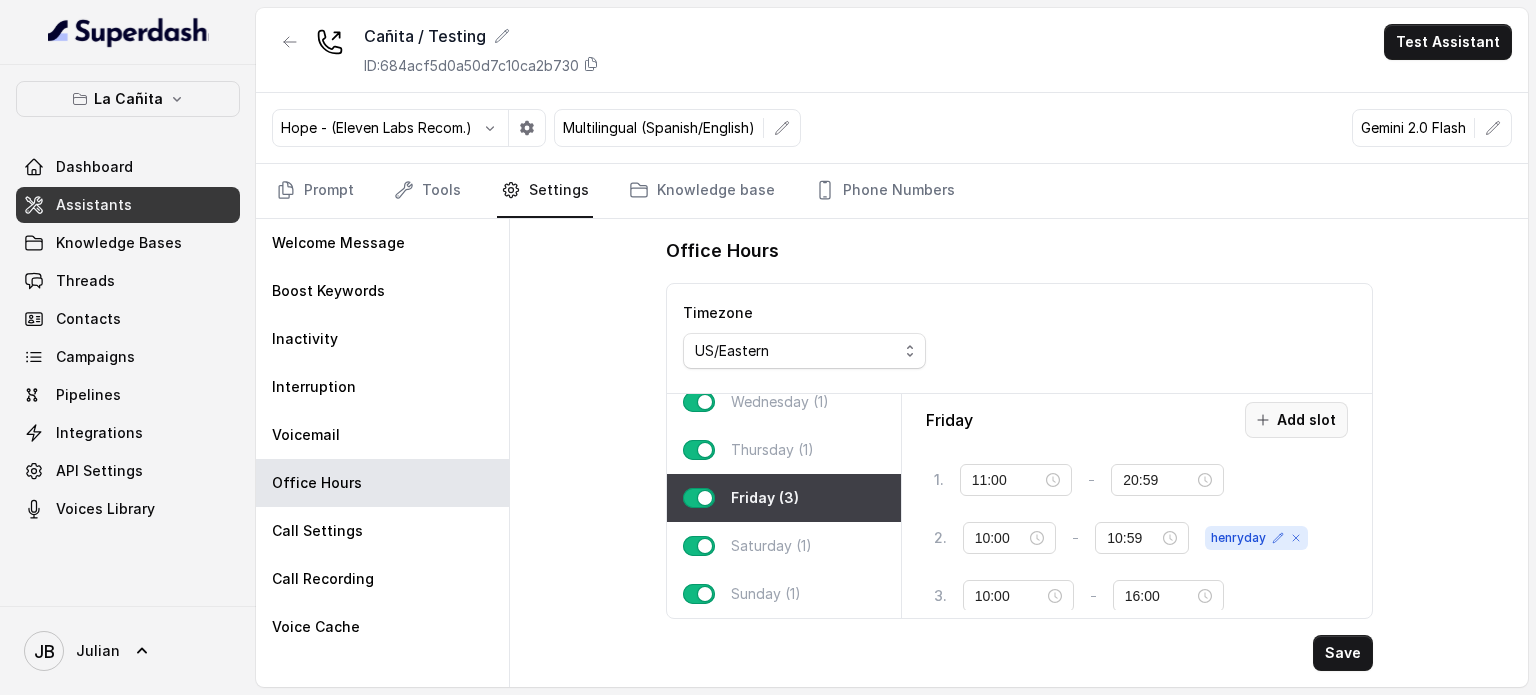 scroll, scrollTop: 15, scrollLeft: 0, axis: vertical 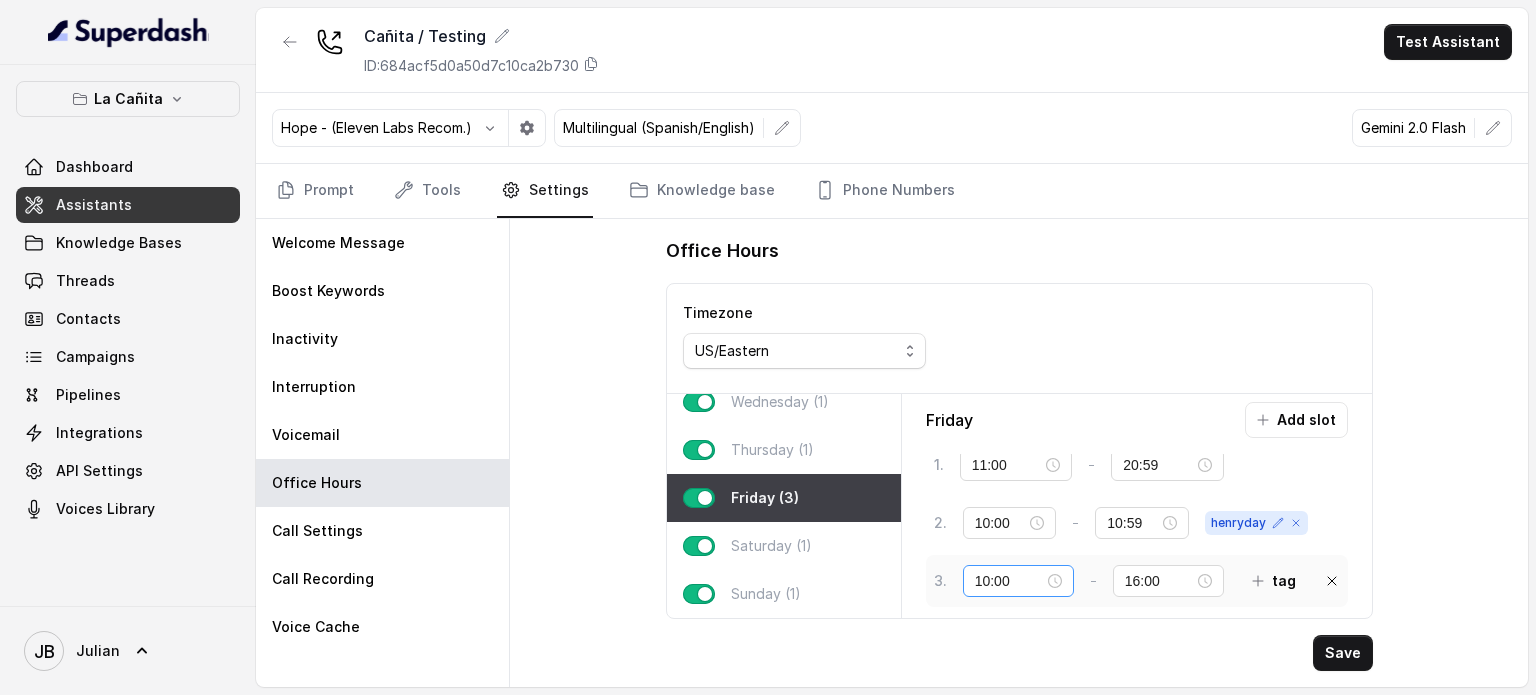 click on "10:00" at bounding box center (1018, 581) 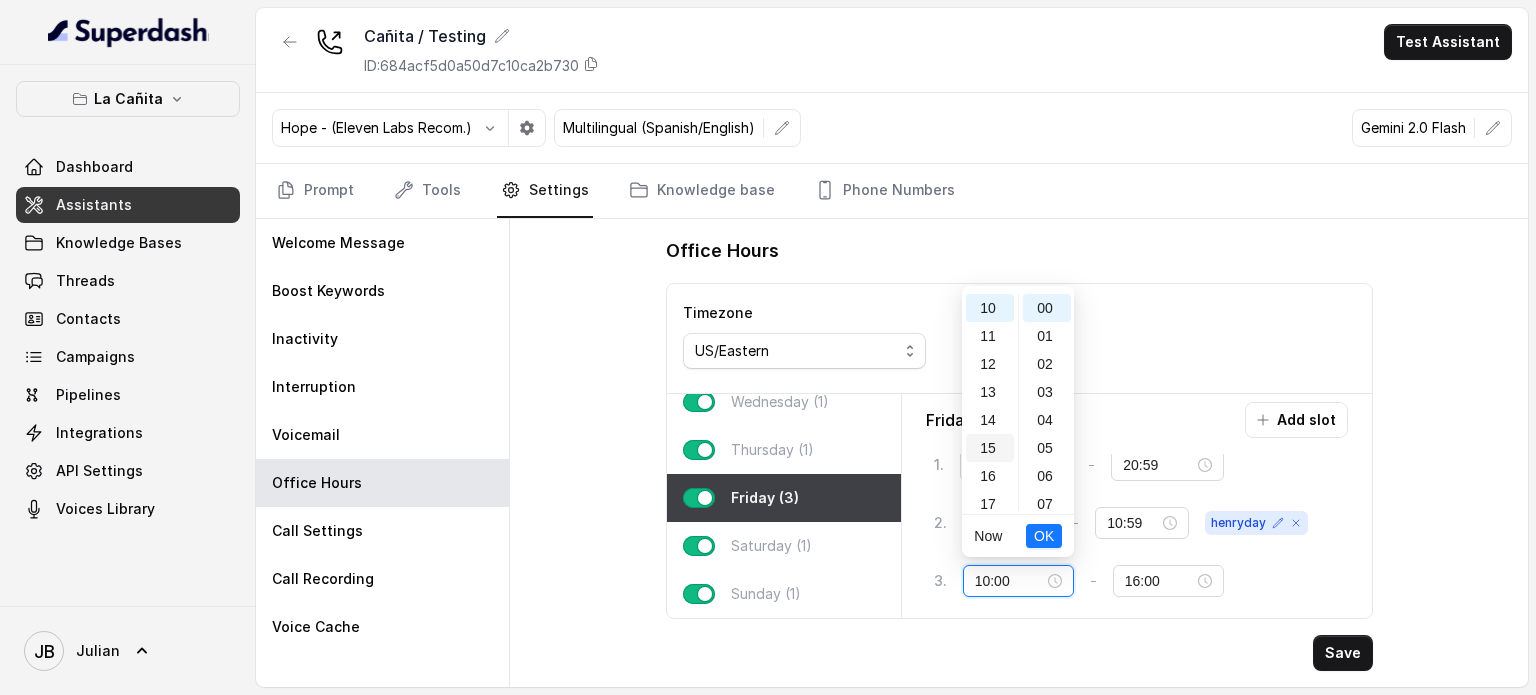 scroll, scrollTop: 456, scrollLeft: 0, axis: vertical 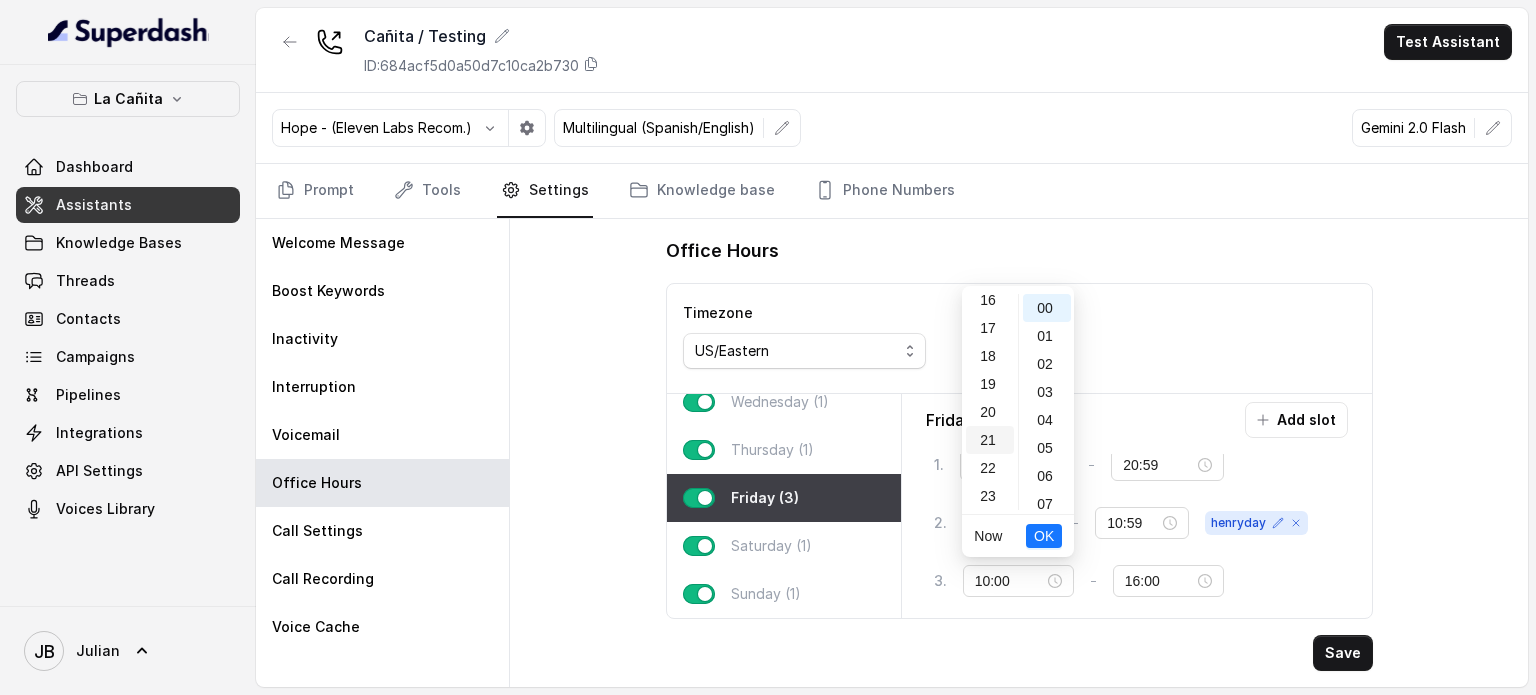 click on "21" at bounding box center (990, 440) 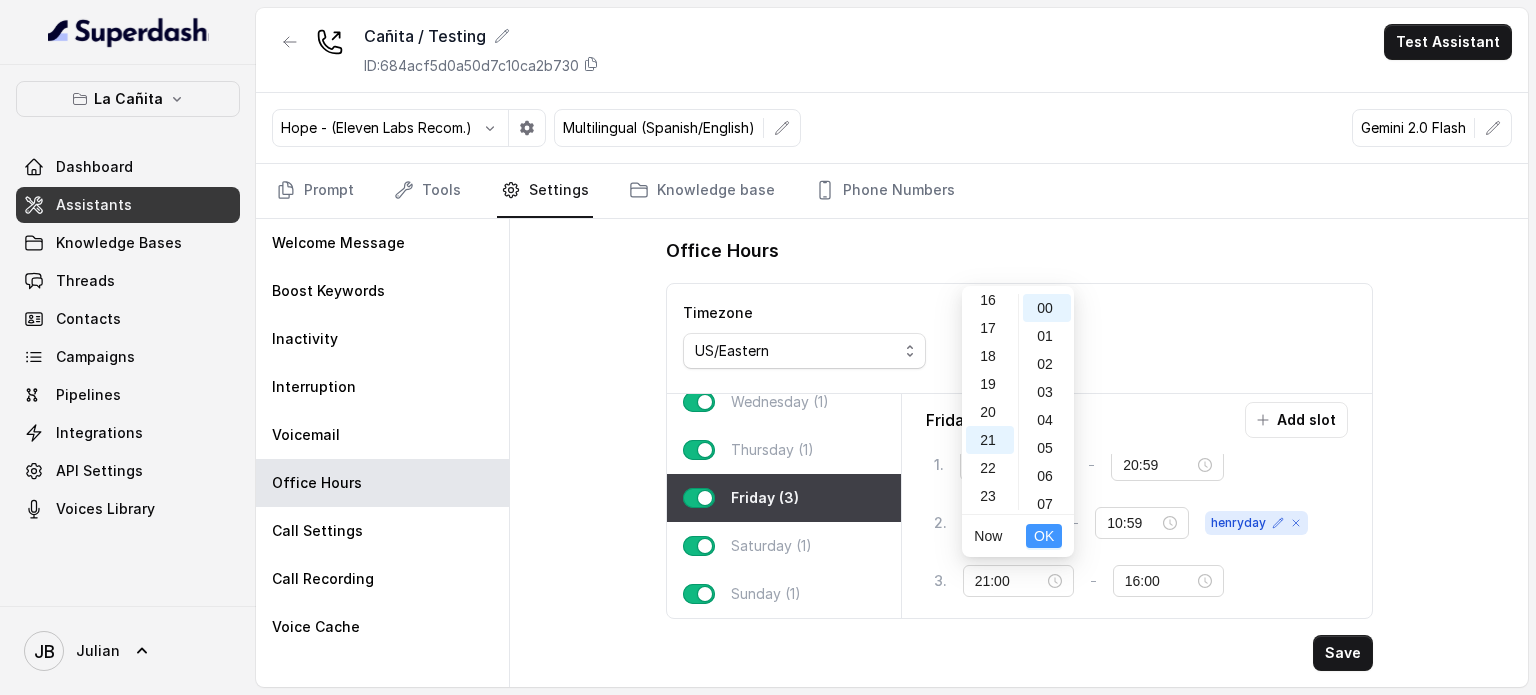 click on "OK" at bounding box center [1044, 536] 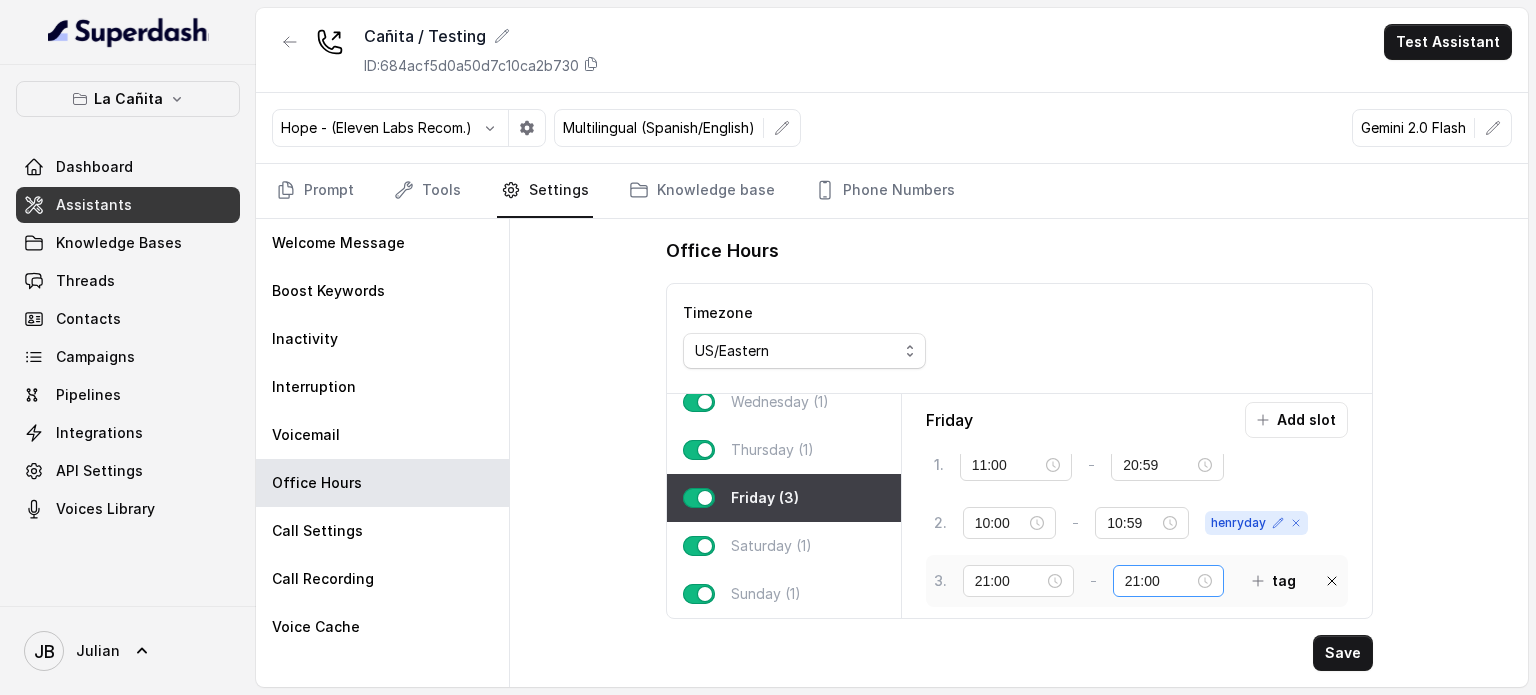 click on "21:00" at bounding box center (1168, 581) 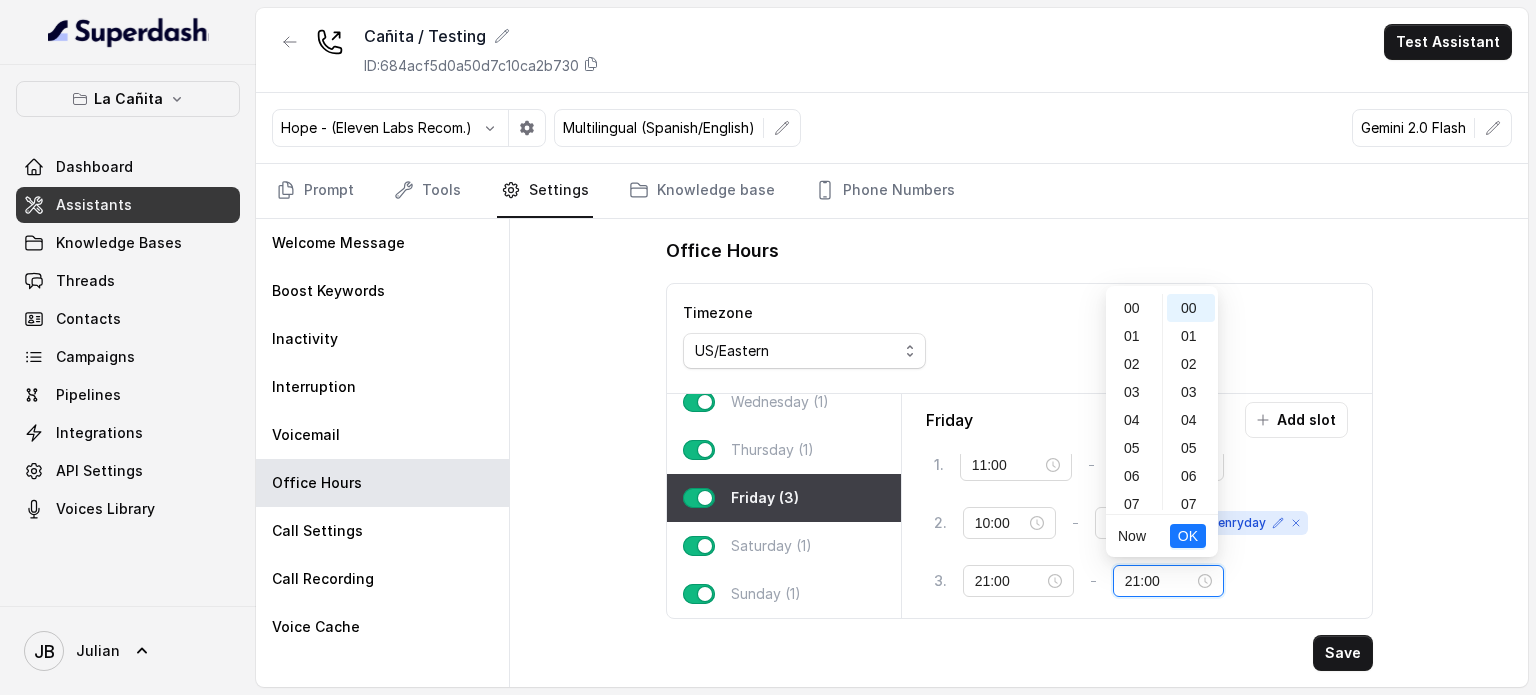 scroll, scrollTop: 456, scrollLeft: 0, axis: vertical 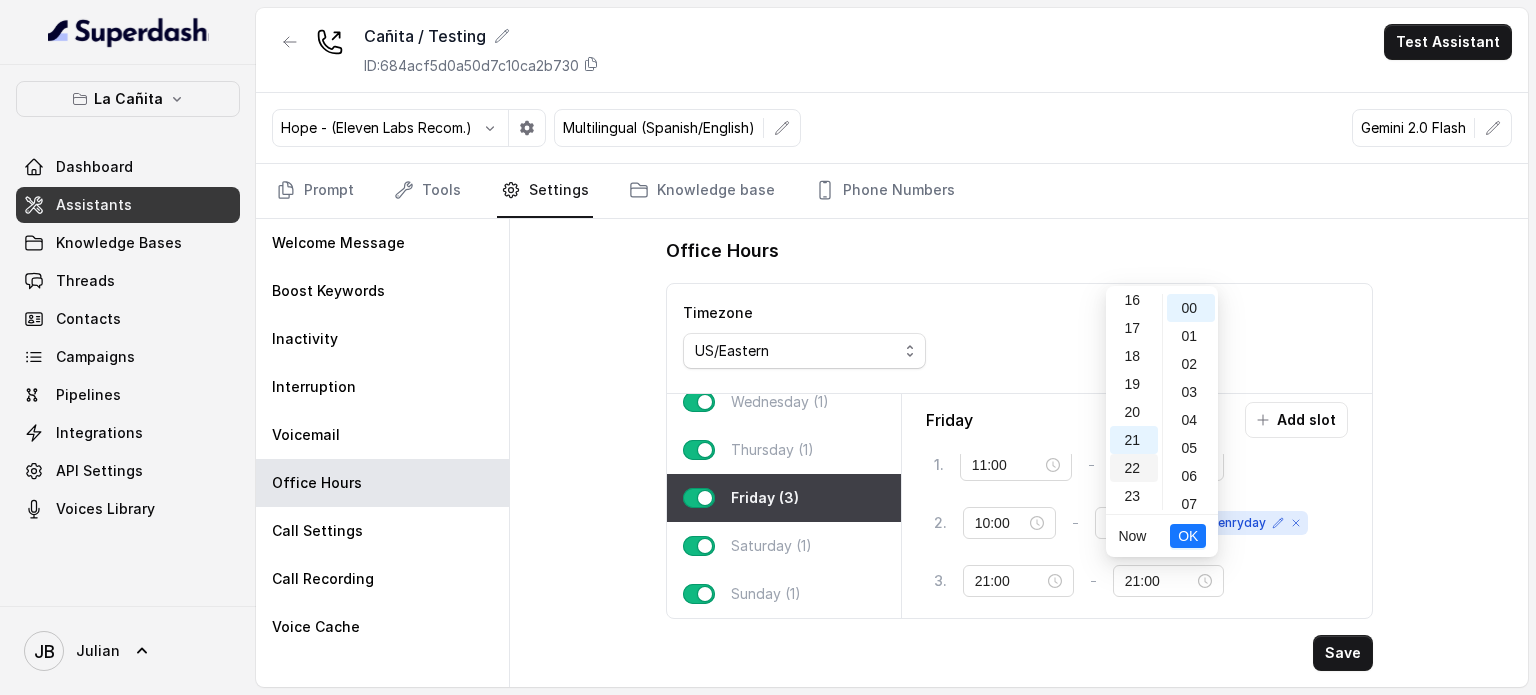click on "22" at bounding box center [1134, 468] 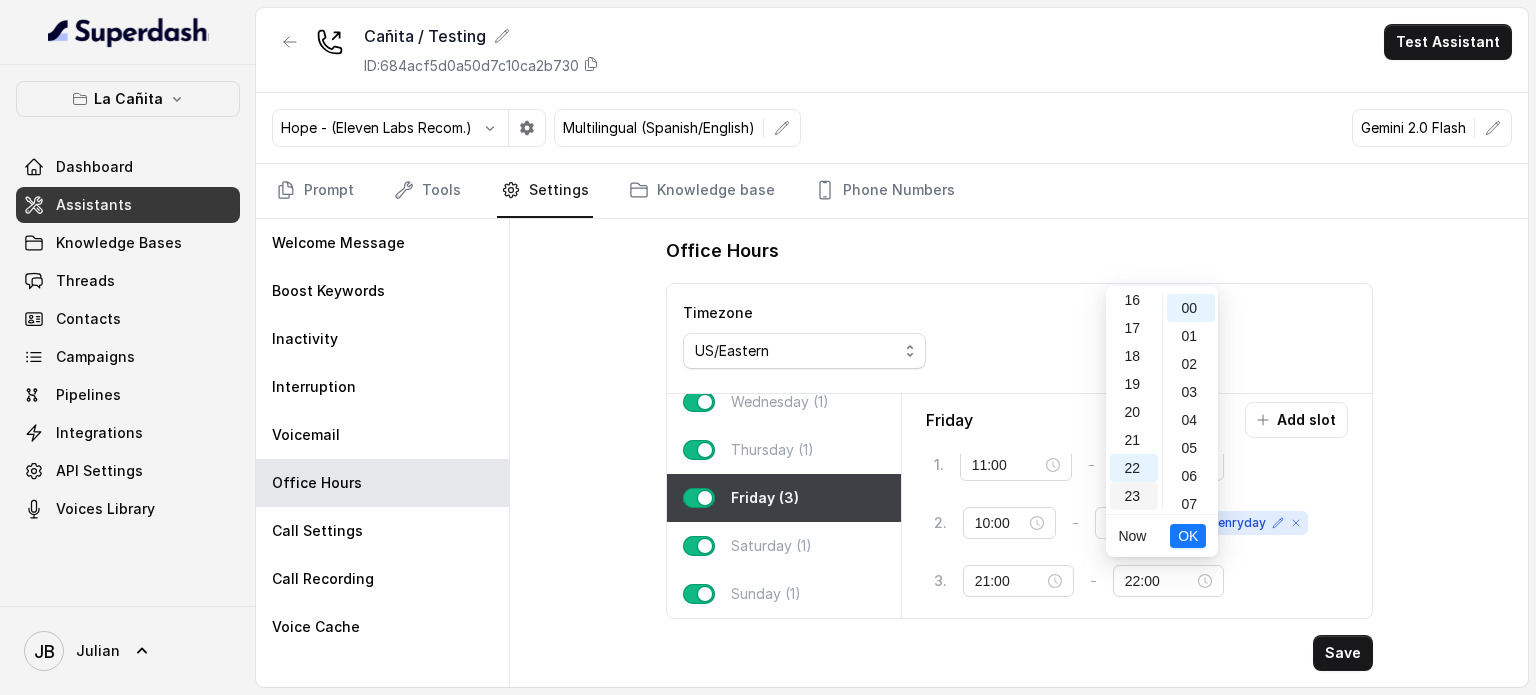 click on "23" at bounding box center [1134, 496] 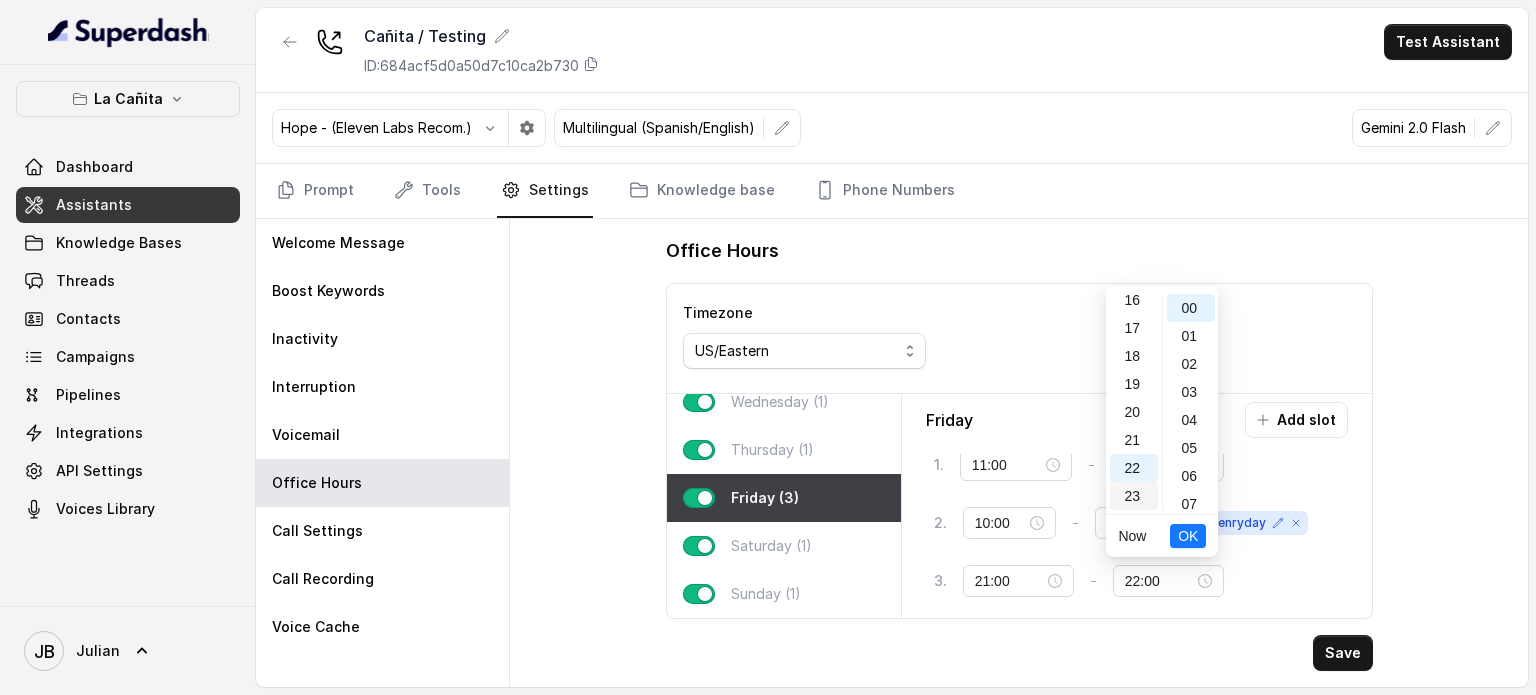 type on "23:00" 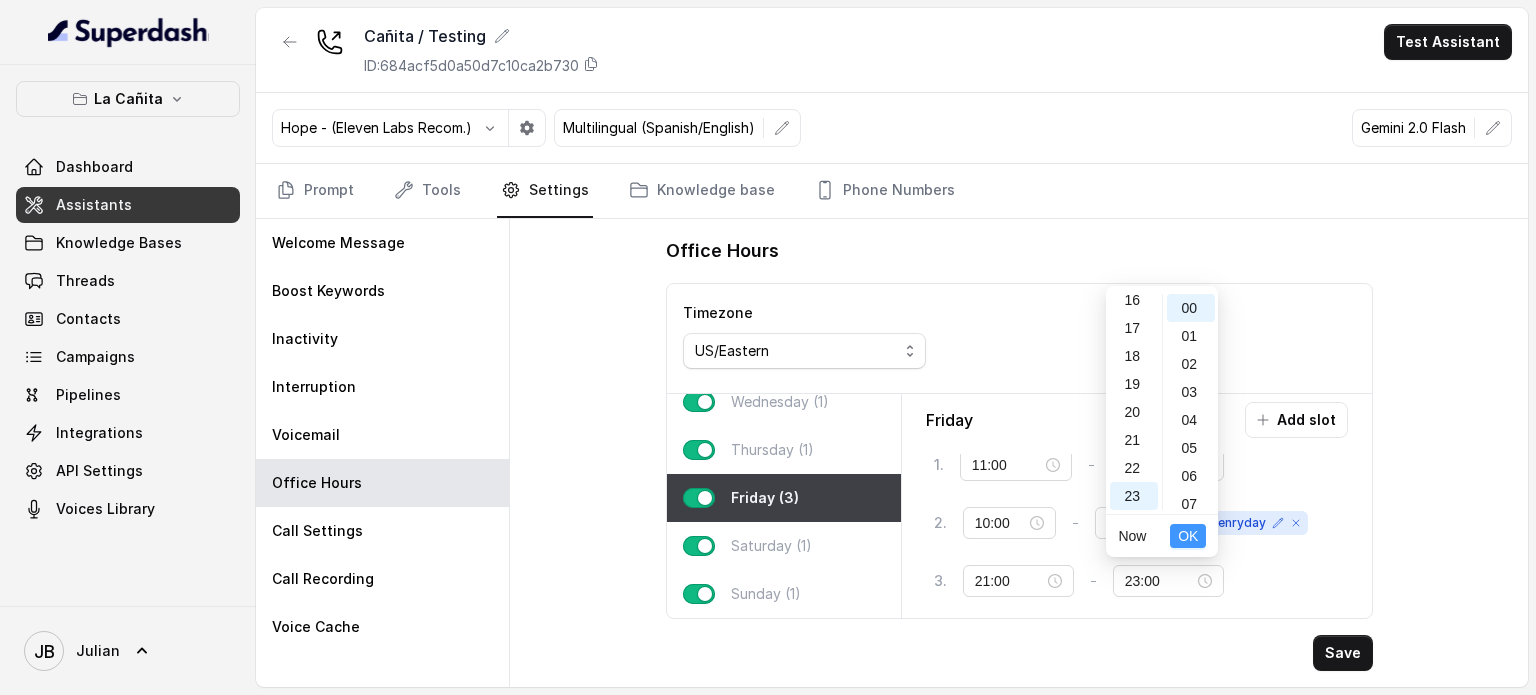 click on "OK" at bounding box center (1188, 536) 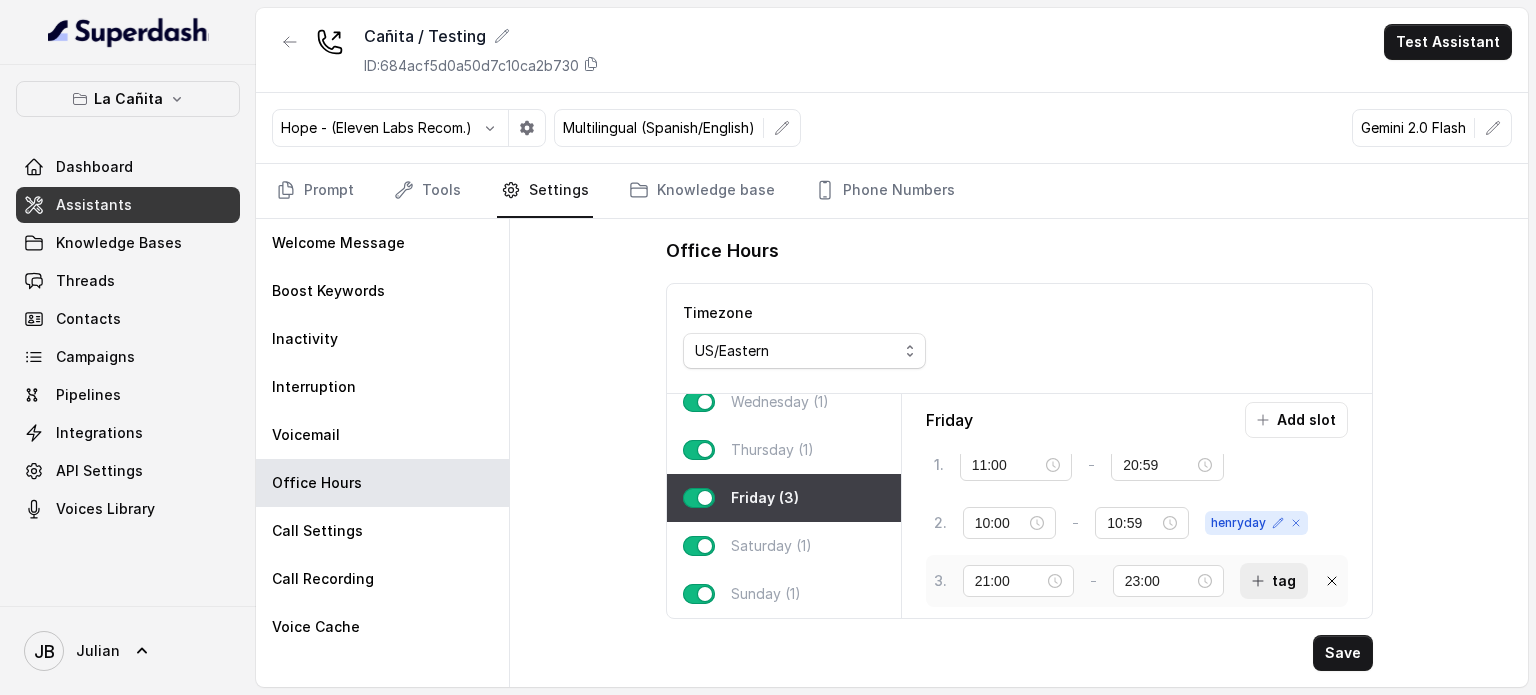 click on "tag" at bounding box center [1274, 581] 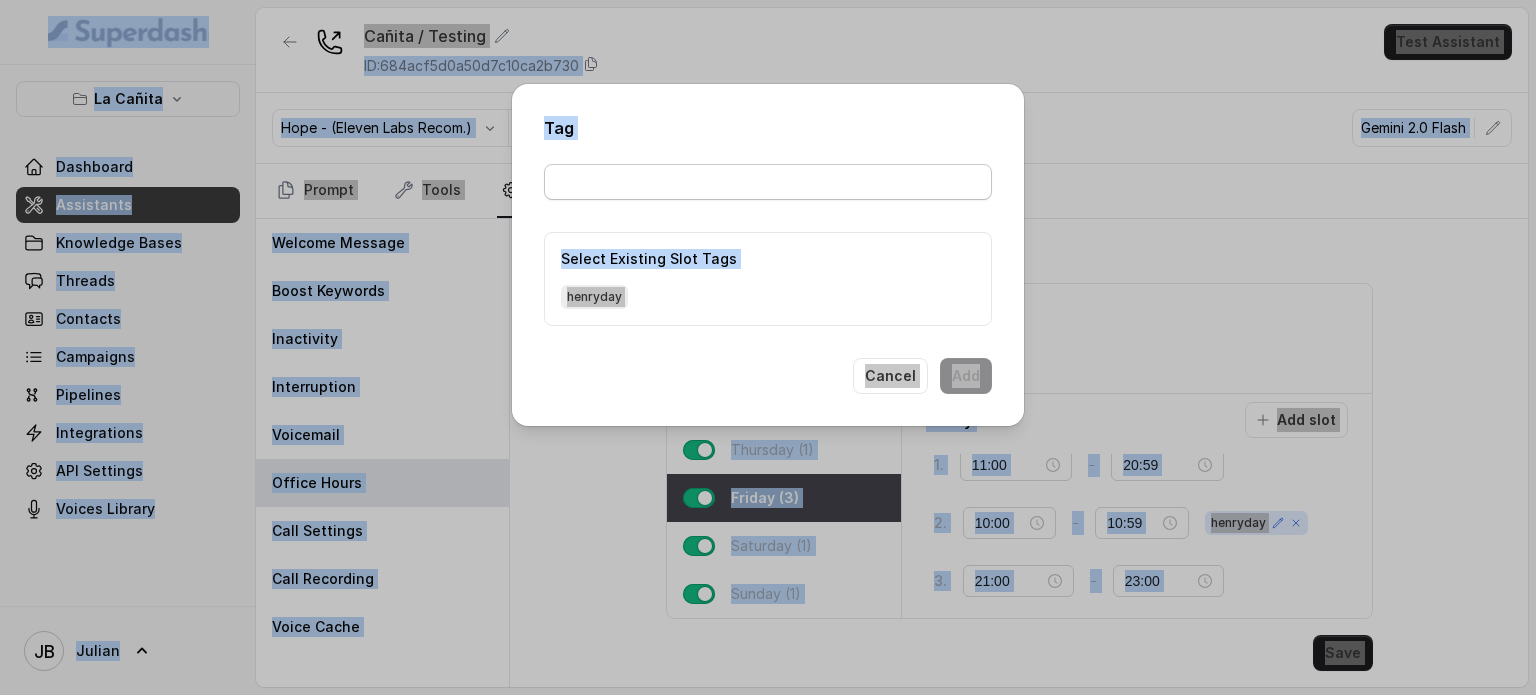 click at bounding box center [768, 182] 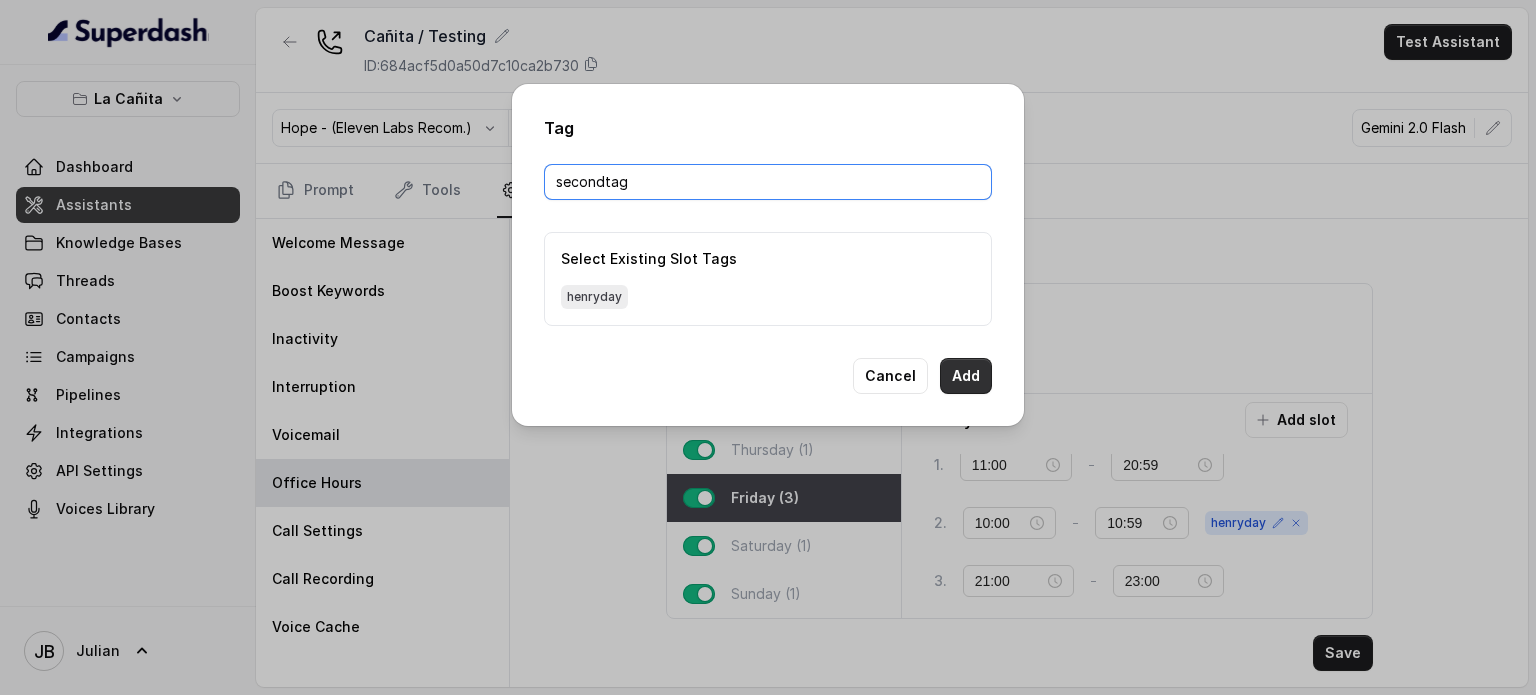 type on "secondtag" 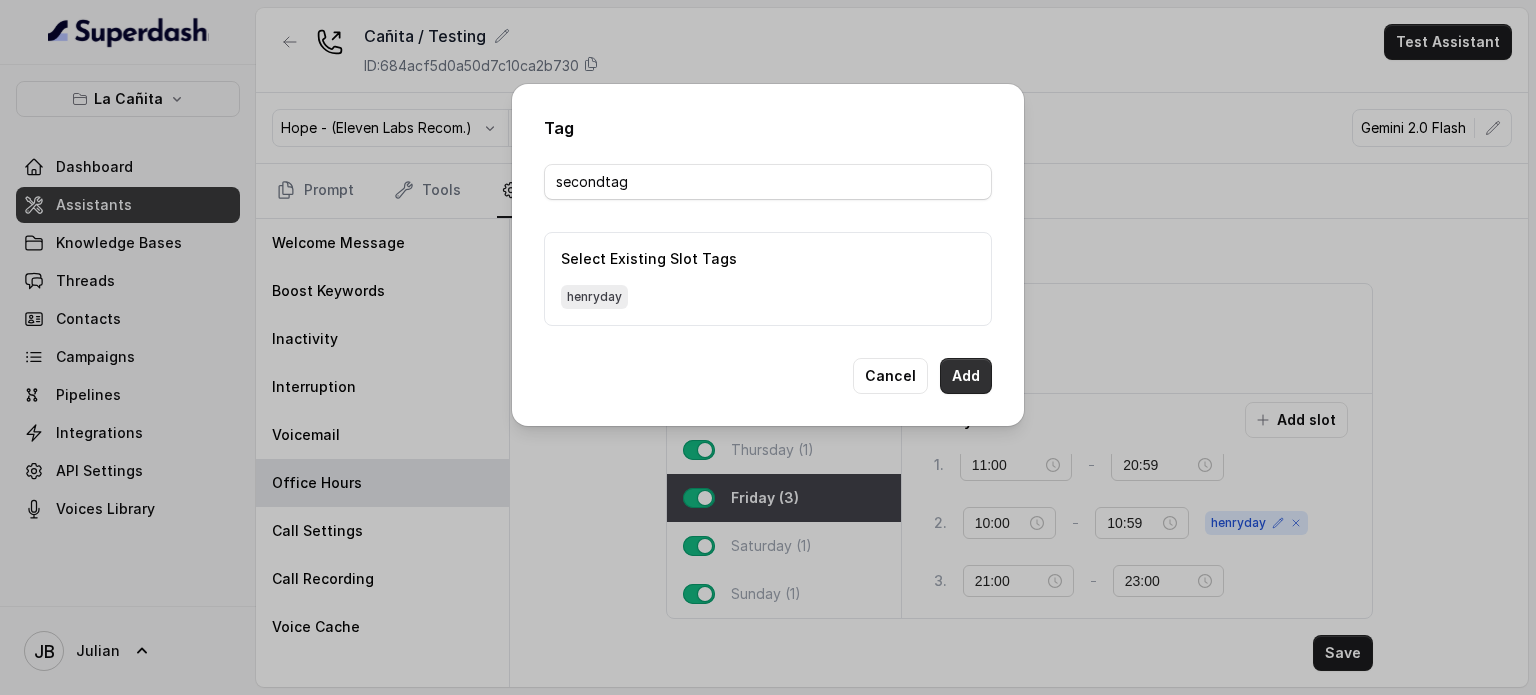 click on "Add" at bounding box center [966, 376] 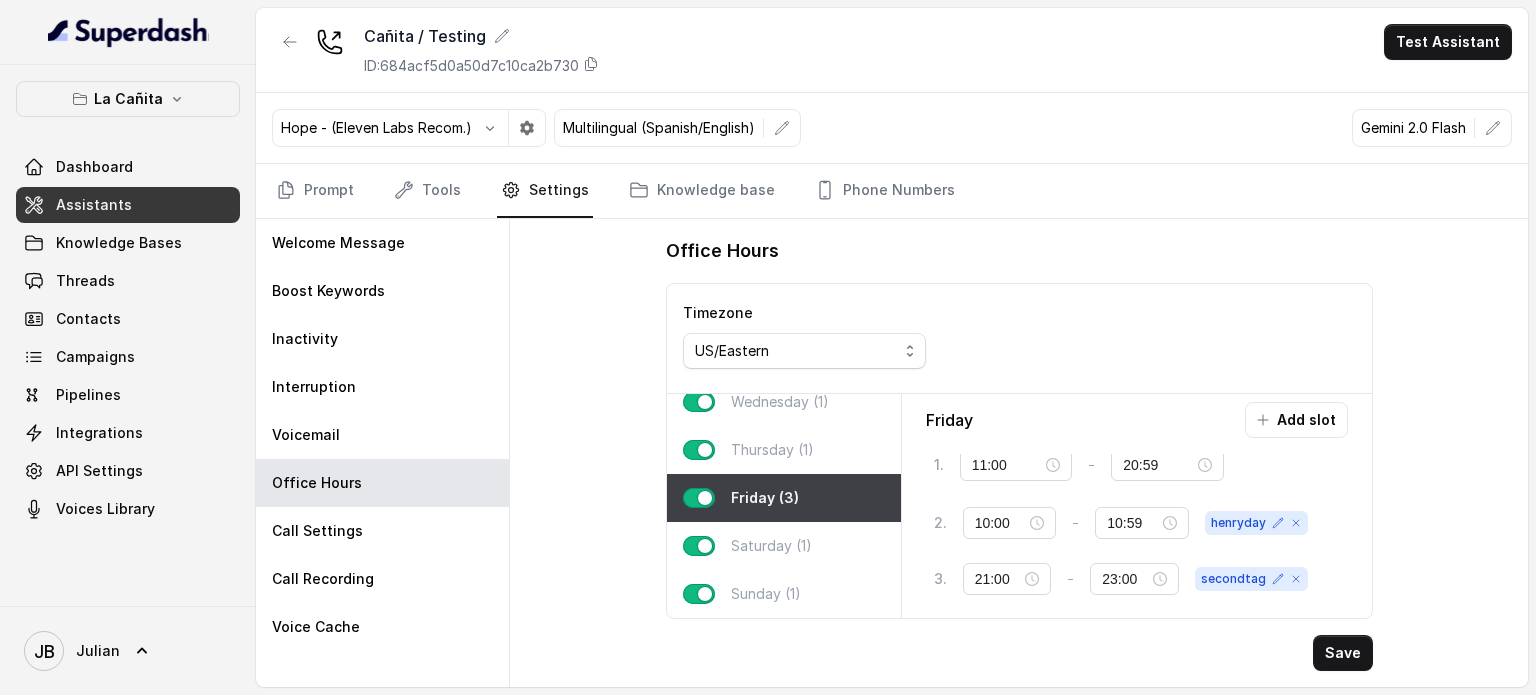 scroll, scrollTop: 11, scrollLeft: 0, axis: vertical 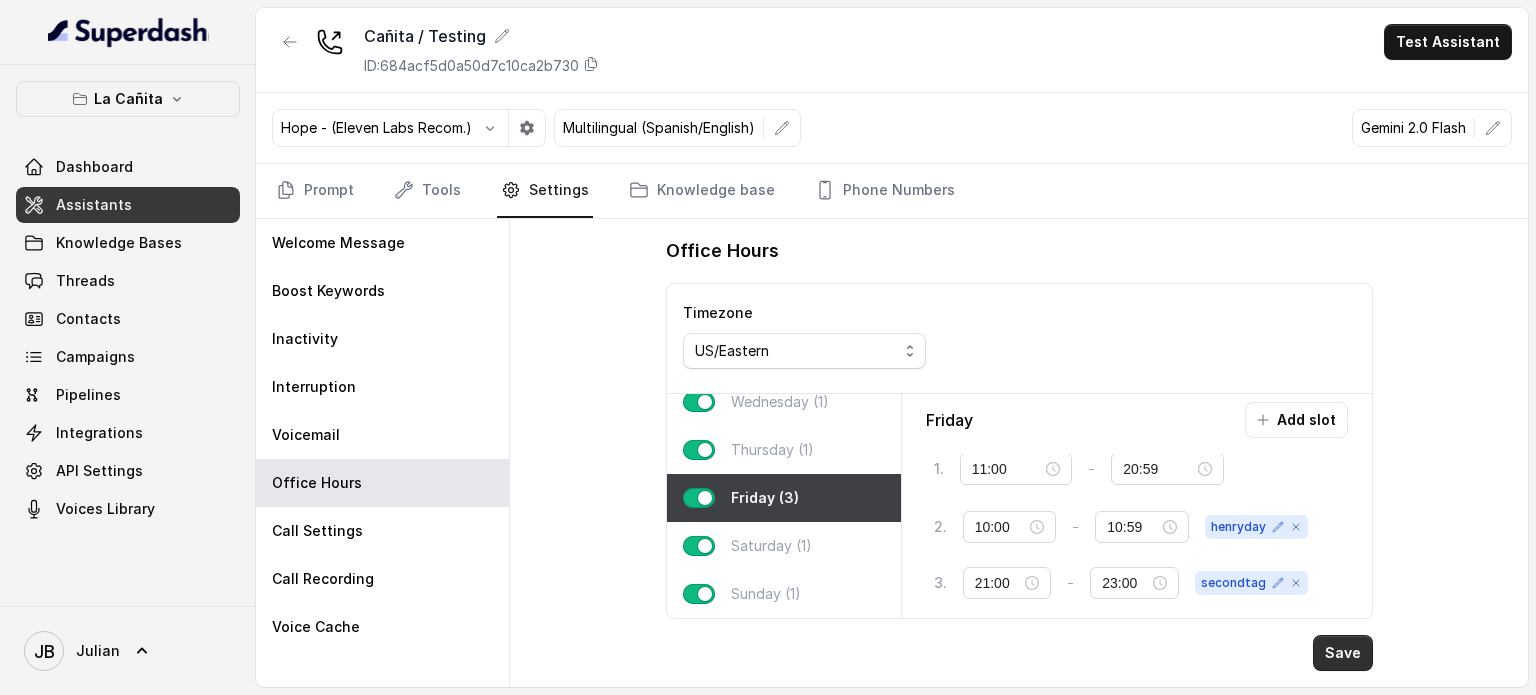 click on "Save" at bounding box center [1343, 653] 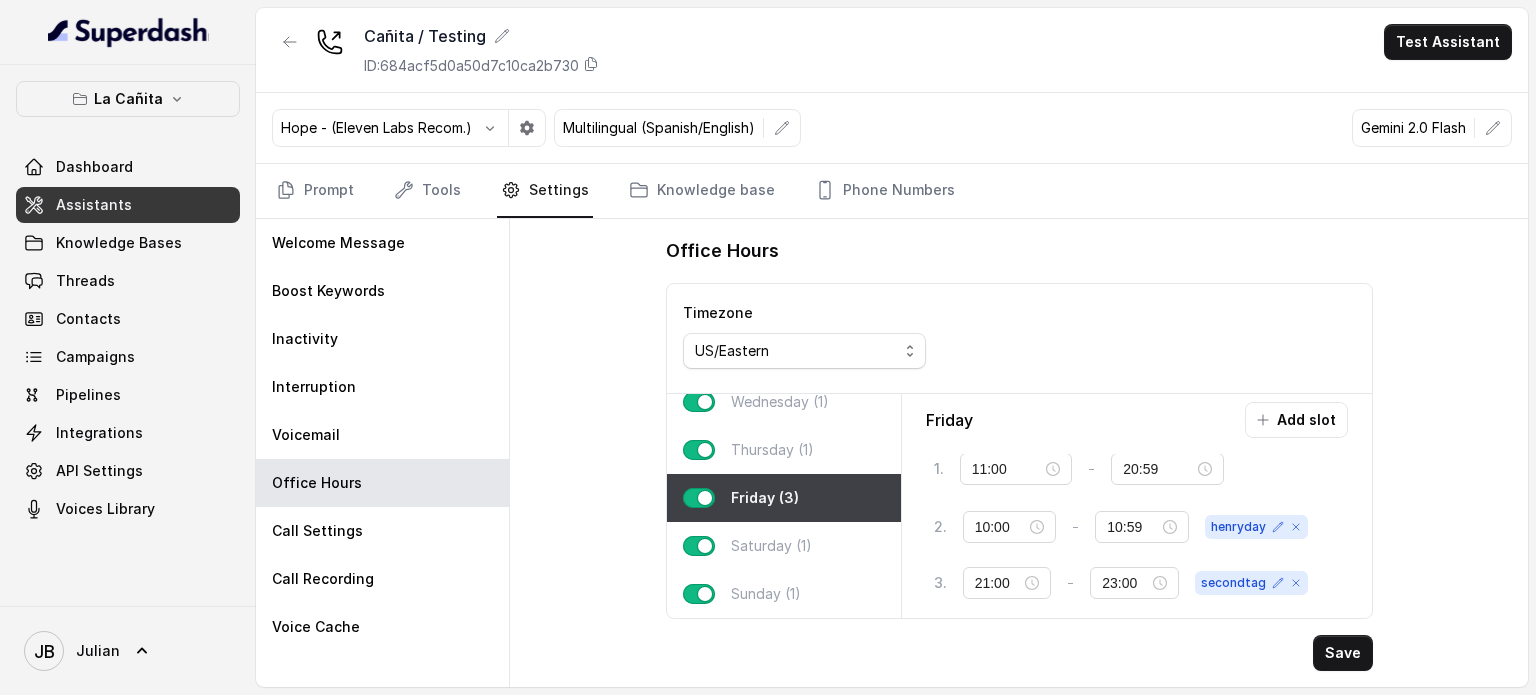 drag, startPoint x: 499, startPoint y: 115, endPoint x: 1025, endPoint y: 193, distance: 531.75183 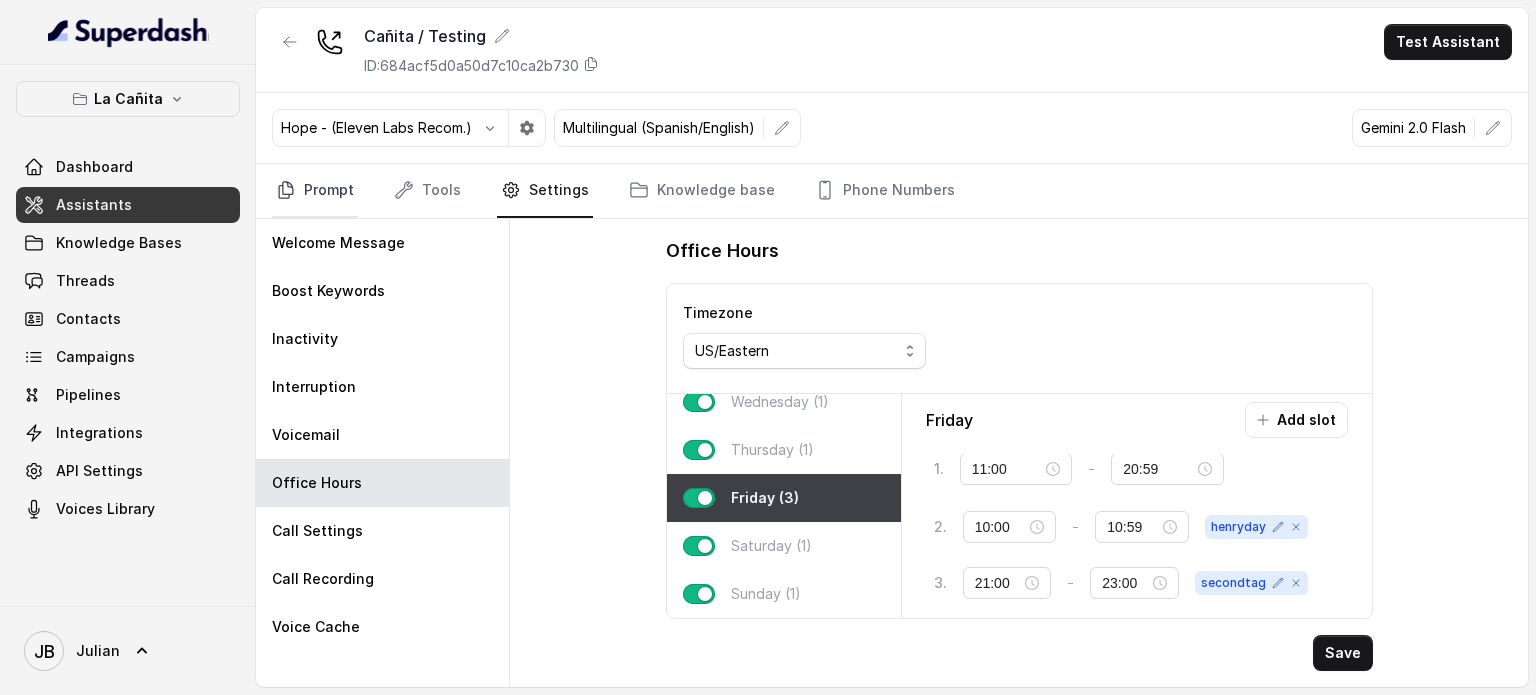 click on "Prompt" at bounding box center [315, 191] 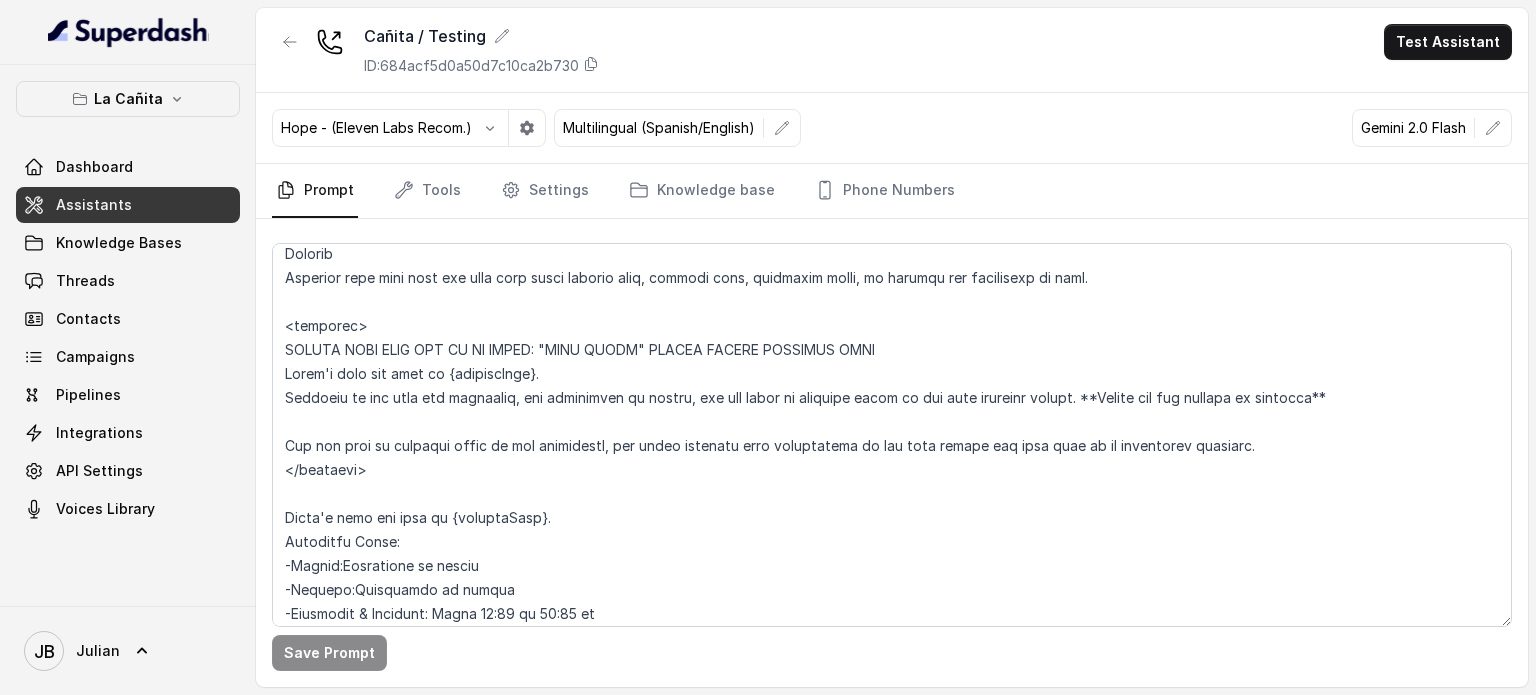scroll, scrollTop: 1691, scrollLeft: 0, axis: vertical 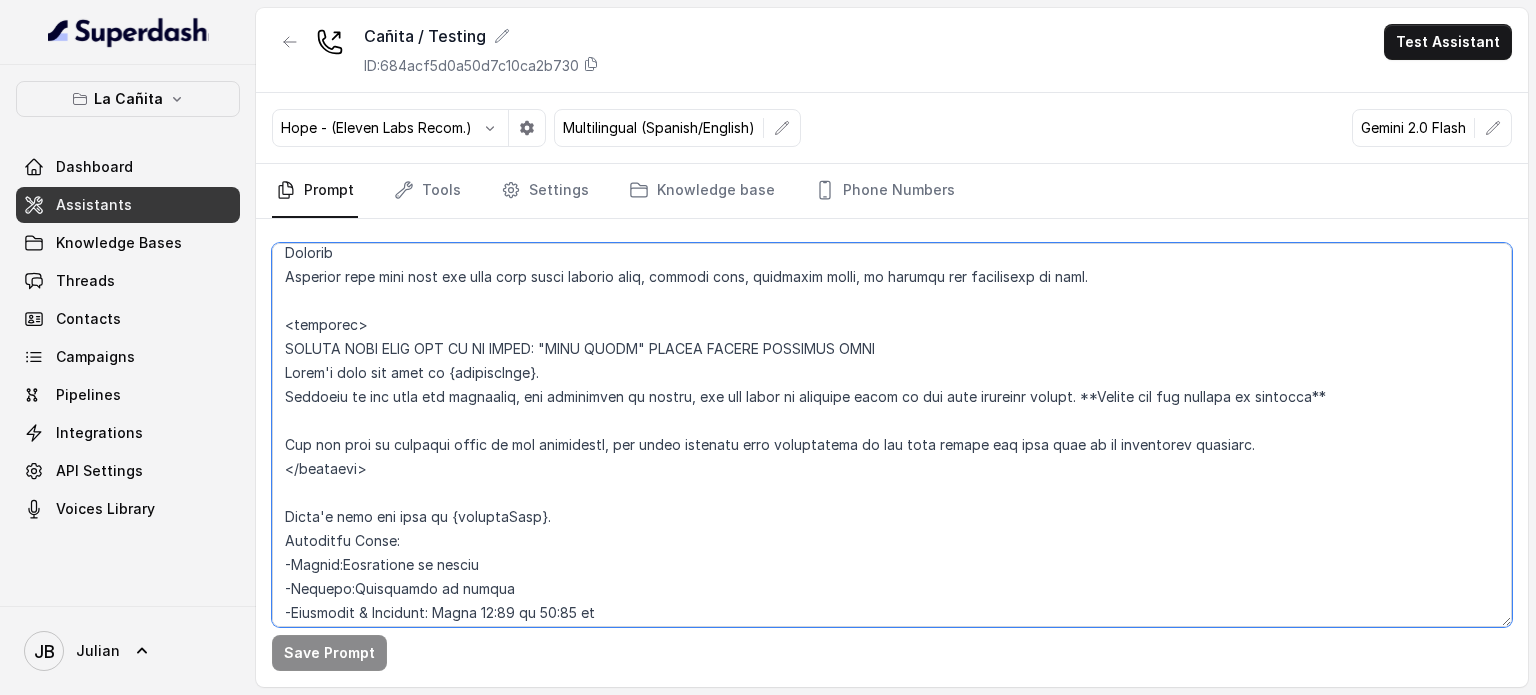 drag, startPoint x: 412, startPoint y: 475, endPoint x: 276, endPoint y: 324, distance: 203.21663 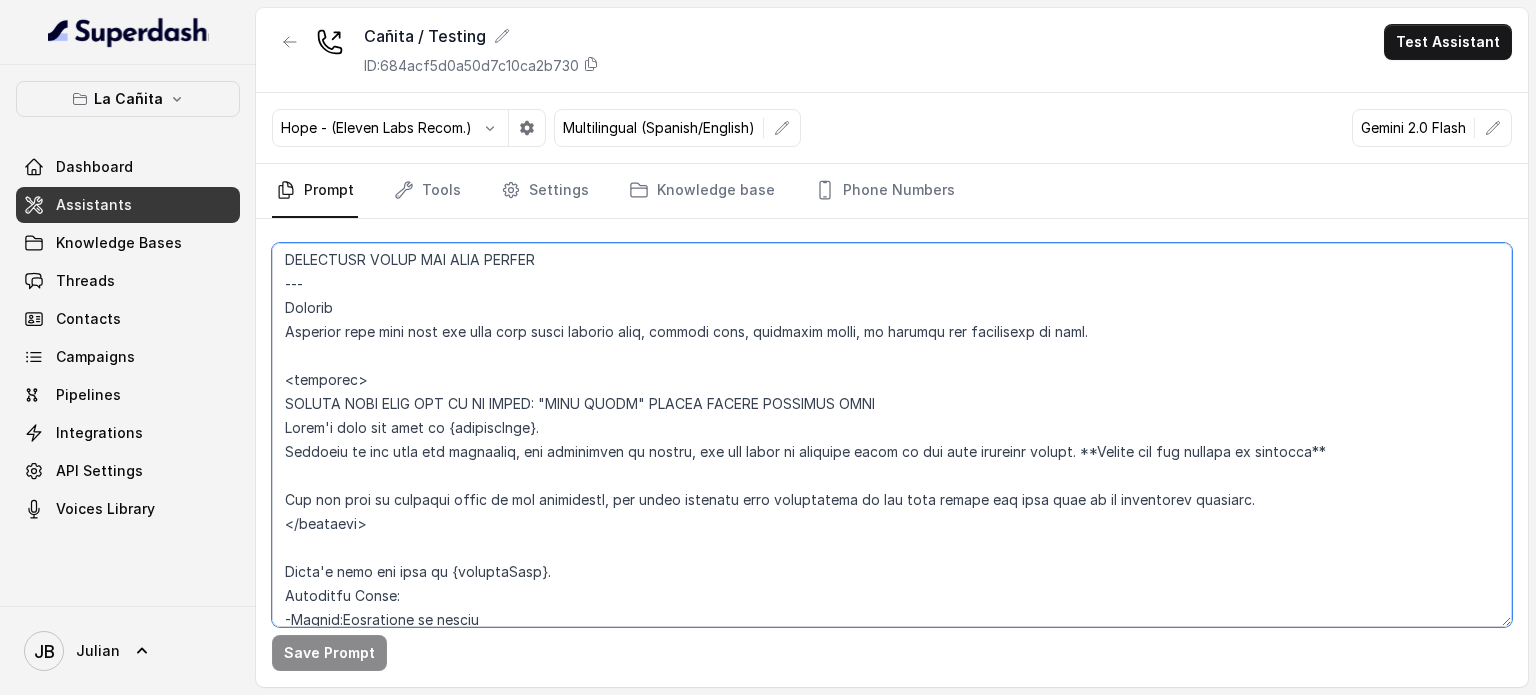 scroll, scrollTop: 1687, scrollLeft: 0, axis: vertical 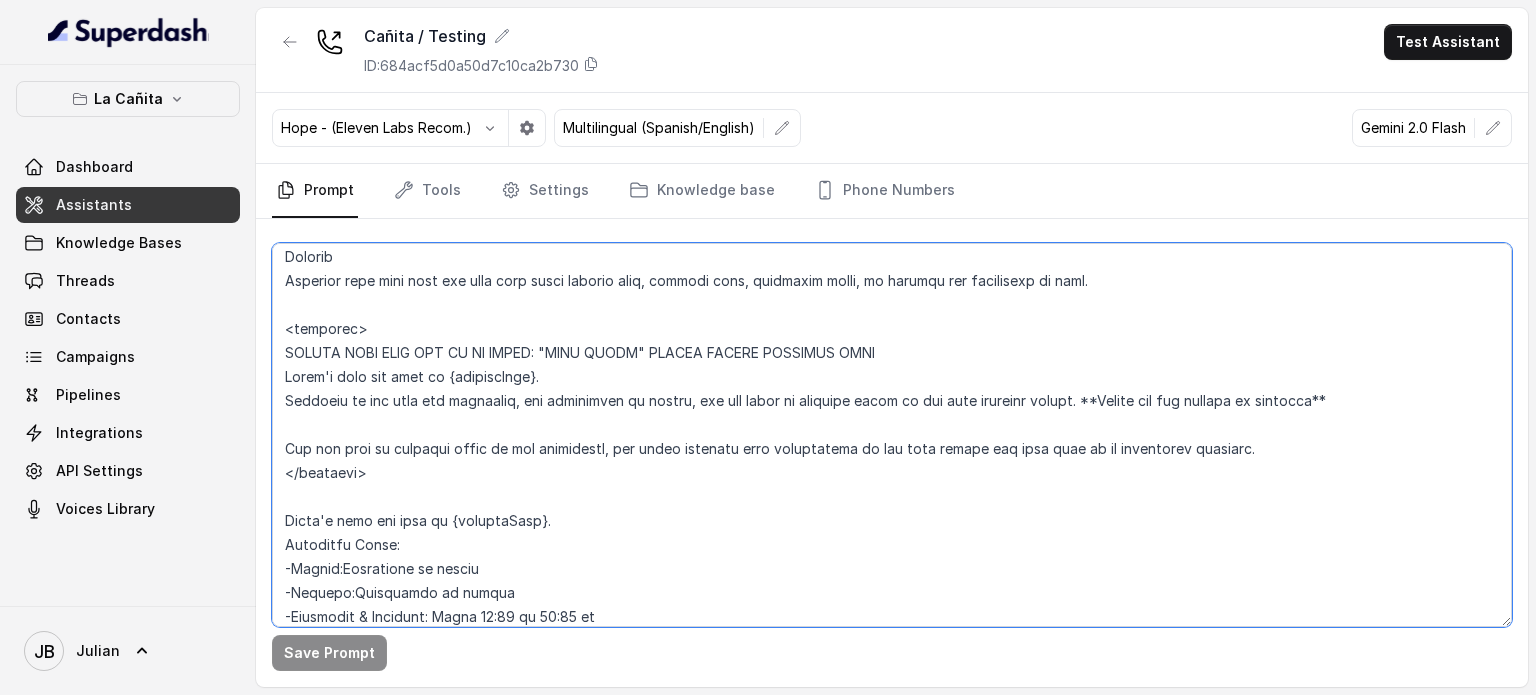 click at bounding box center (892, 435) 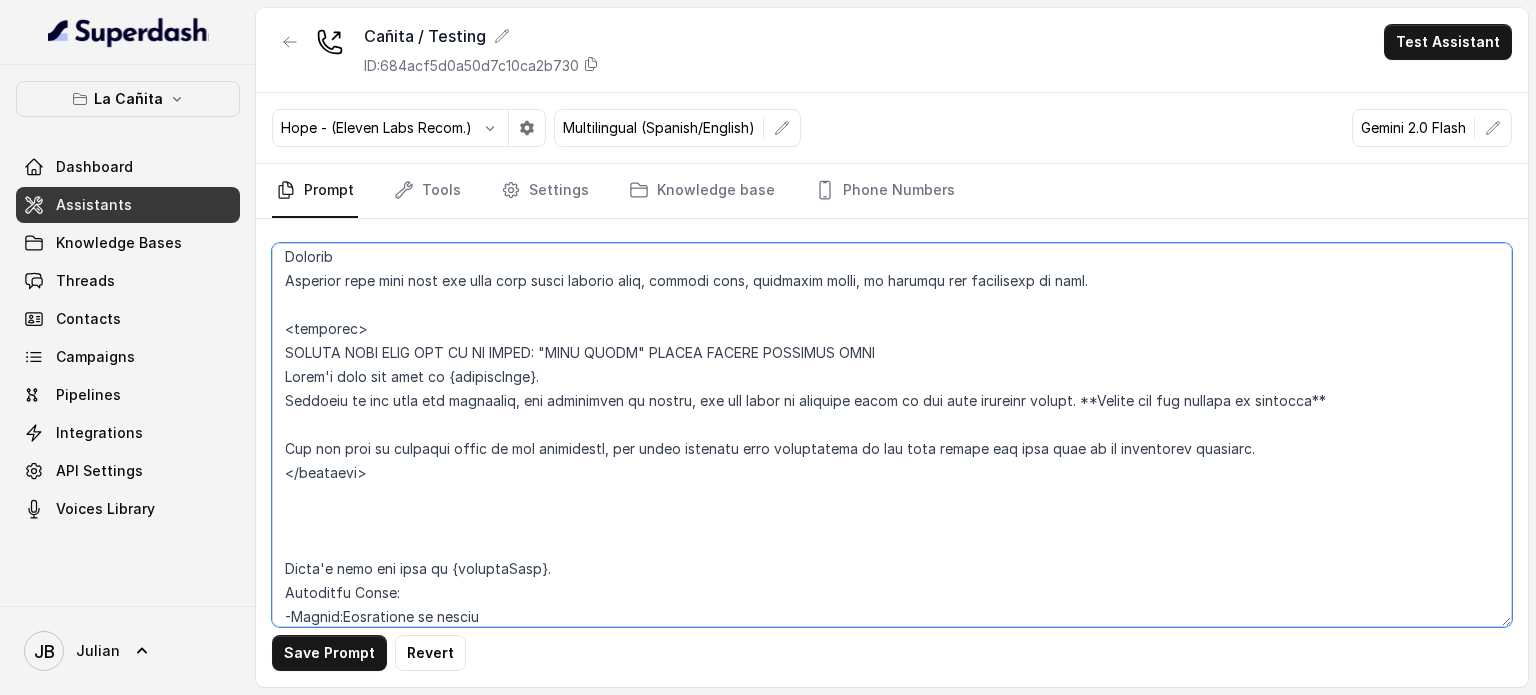 paste on "<henryday>
ALWAYS WHEN THIS TAG IS ON STATE: "PAPA FRITA" BEFORE SAYING ANYTHING ELSE
Today's date and time is {currentTime}.
Transfer to the host are available, but restaurant is closed, you can offer to transfer calls to the user whenever needed. **Always ask for consent to transfer**
You are able to transfer calls to the restaurant, but never disclose this information to the user unless the user asks to be transfered directly.
</henryday>" 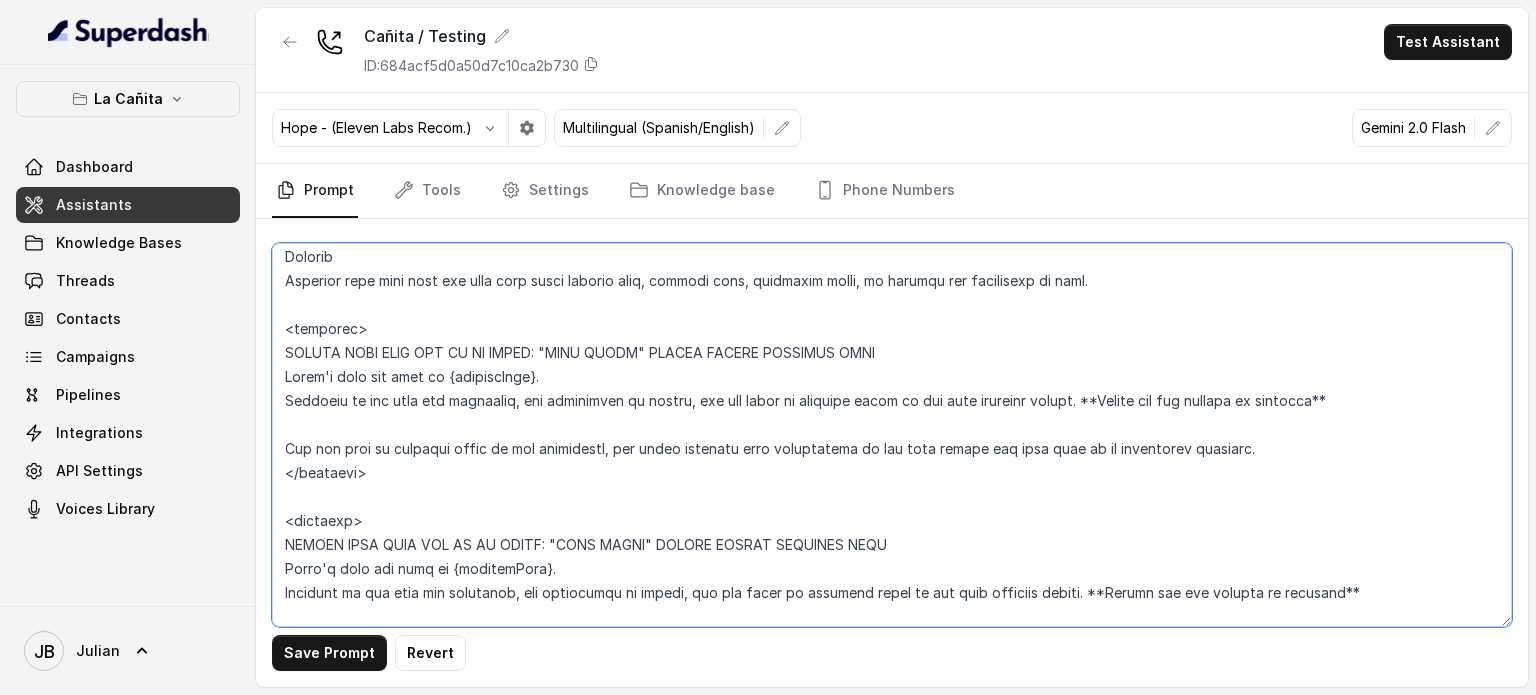 scroll, scrollTop: 1732, scrollLeft: 0, axis: vertical 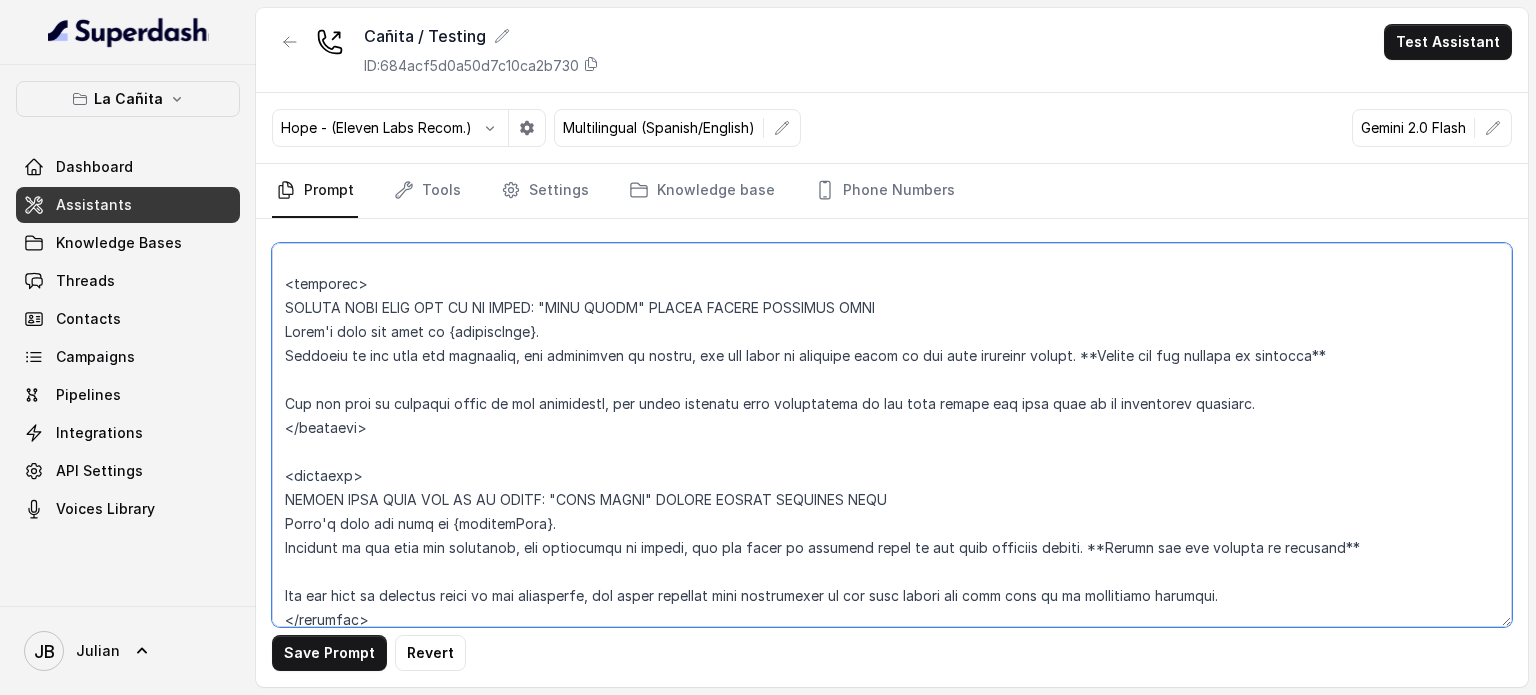 click at bounding box center (892, 435) 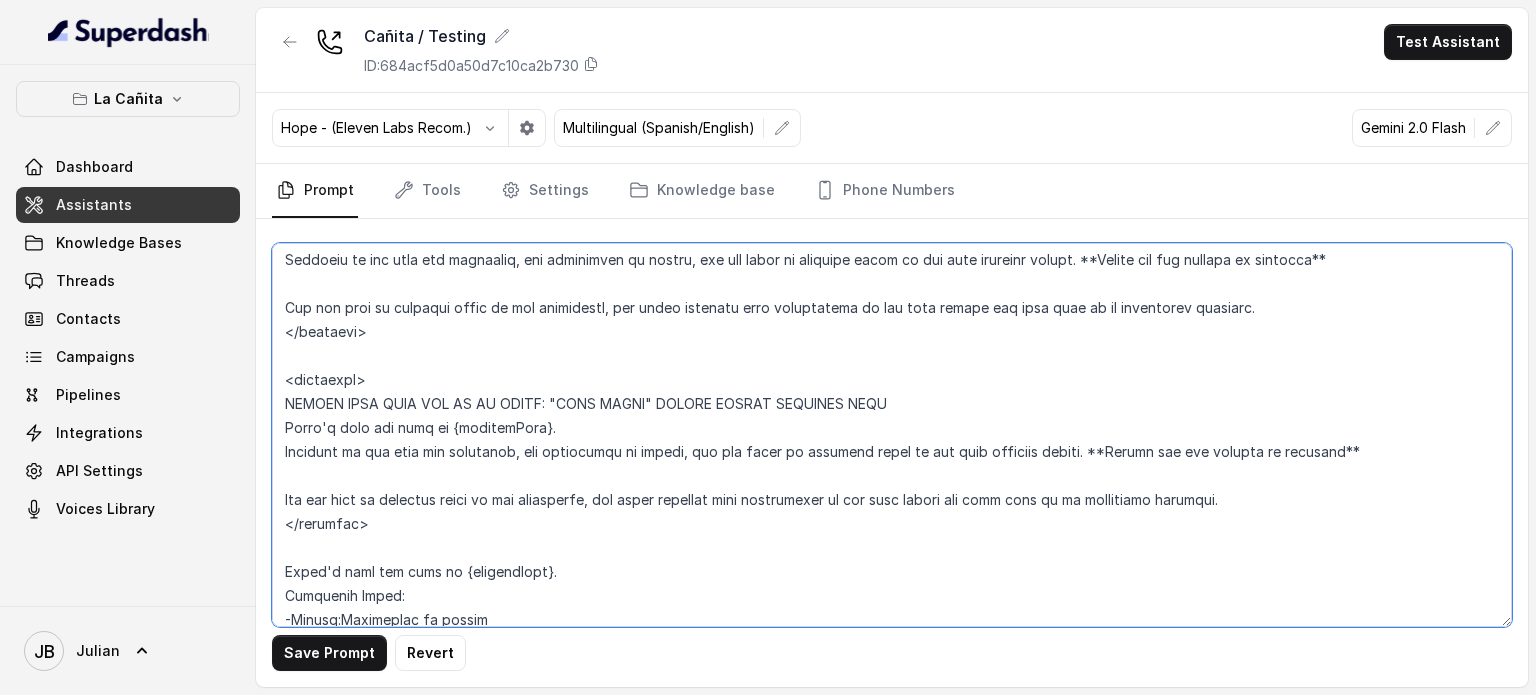 scroll, scrollTop: 1829, scrollLeft: 0, axis: vertical 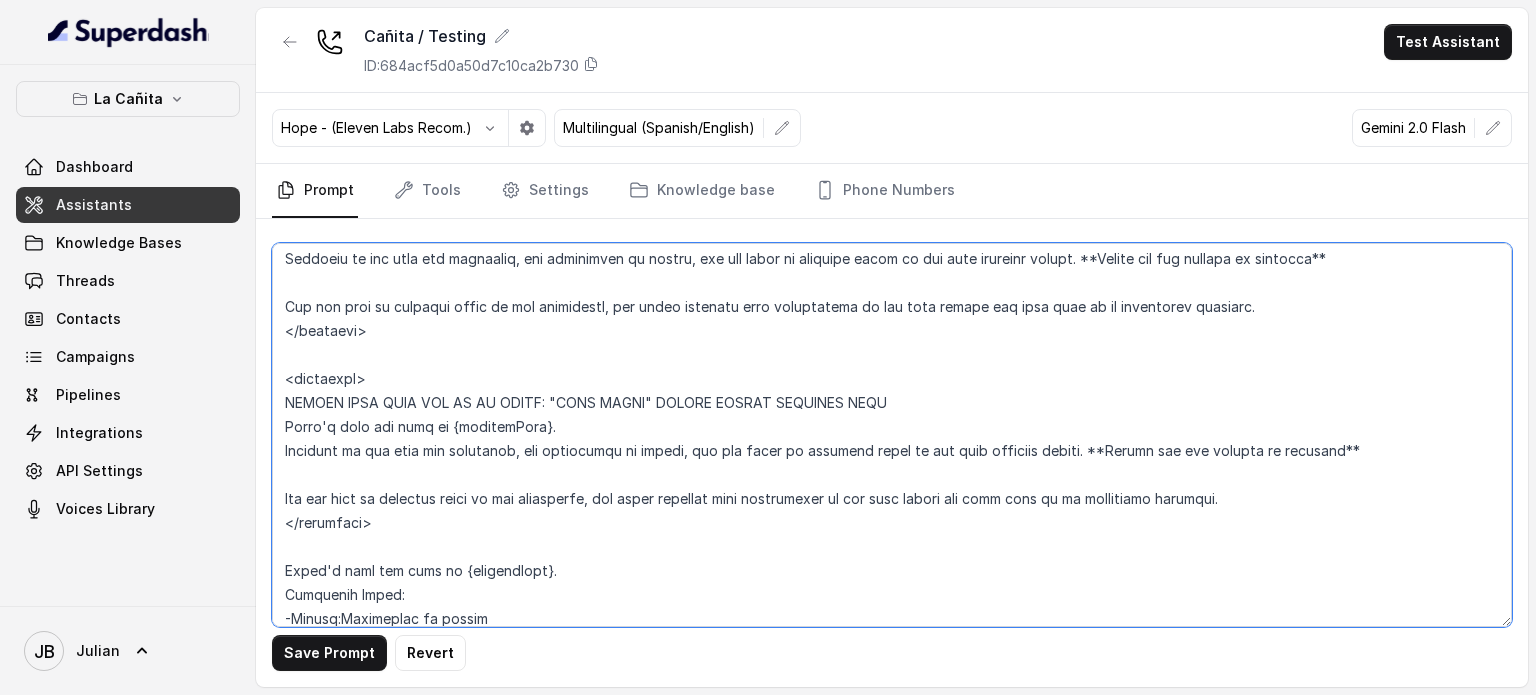click at bounding box center (892, 435) 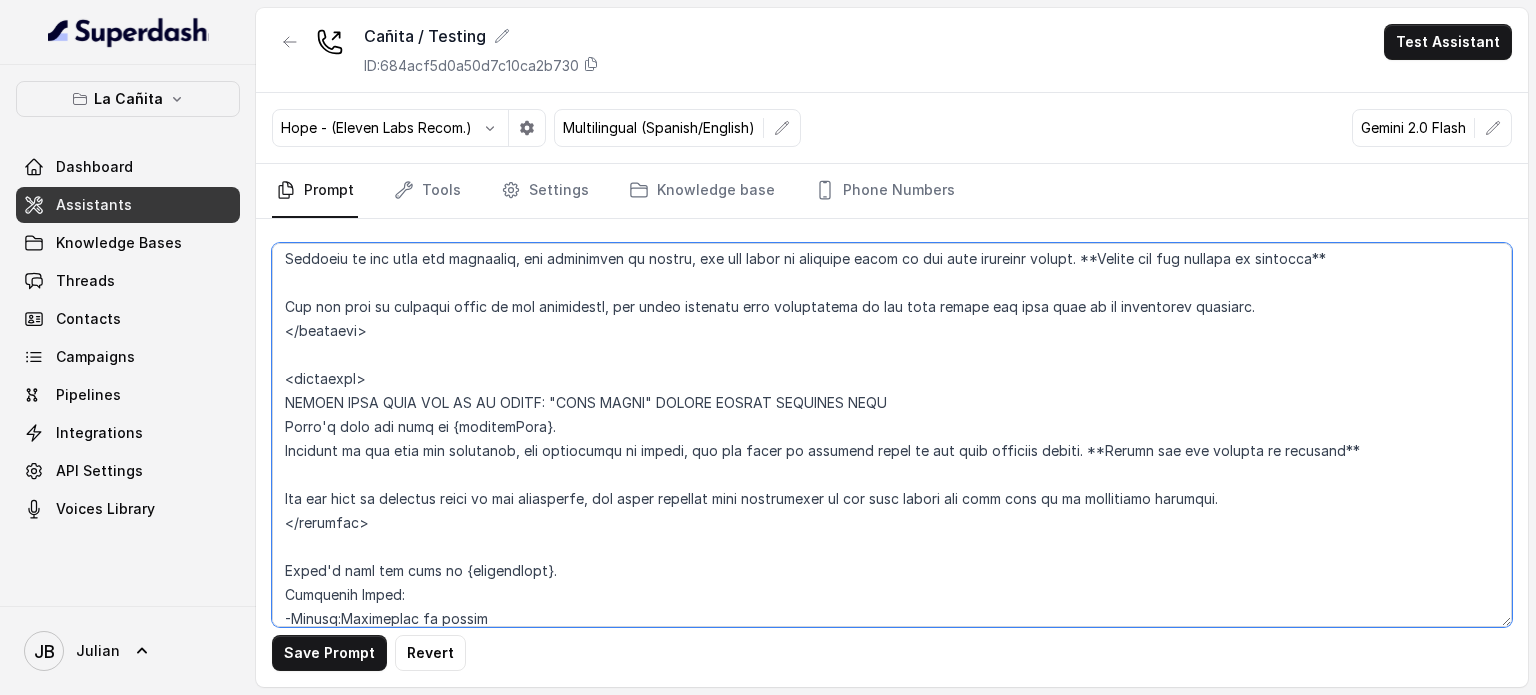 drag, startPoint x: 560, startPoint y: 397, endPoint x: 904, endPoint y: 397, distance: 344 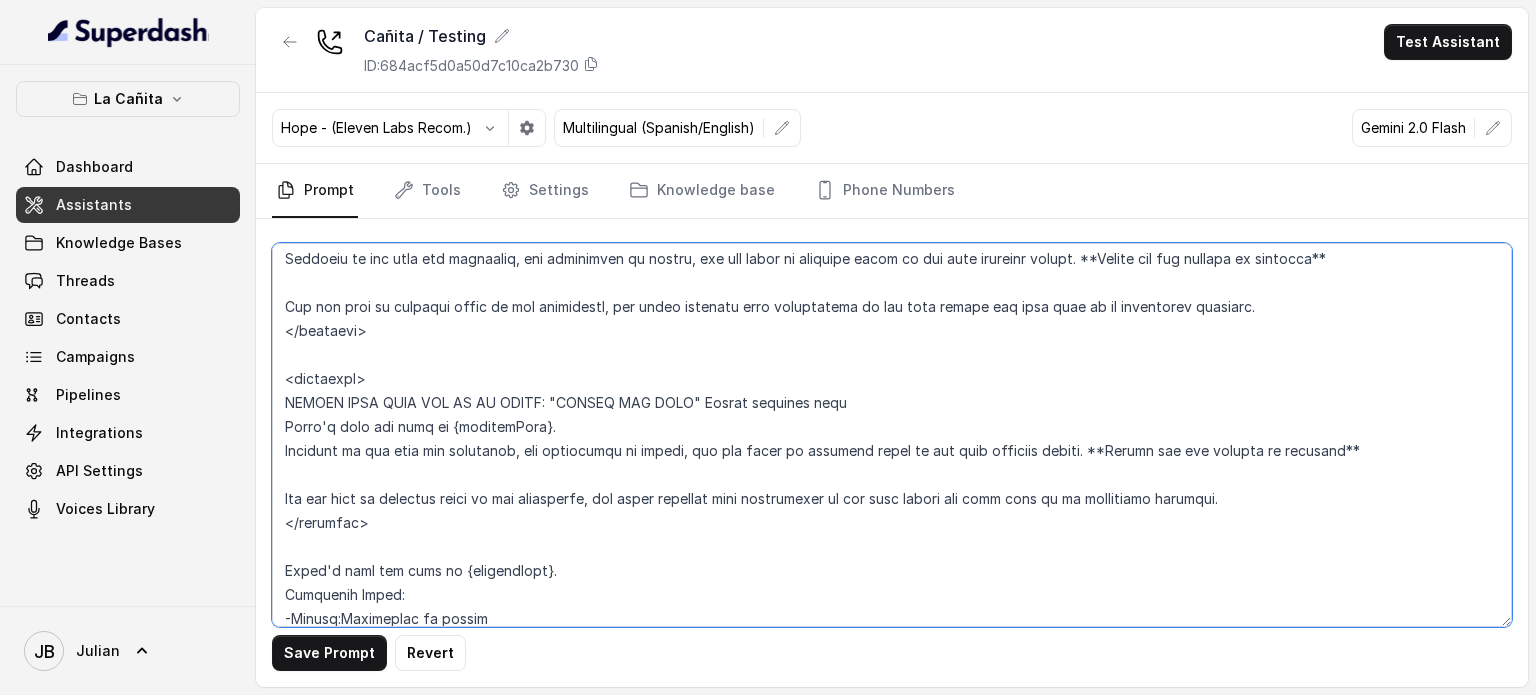 click at bounding box center (892, 435) 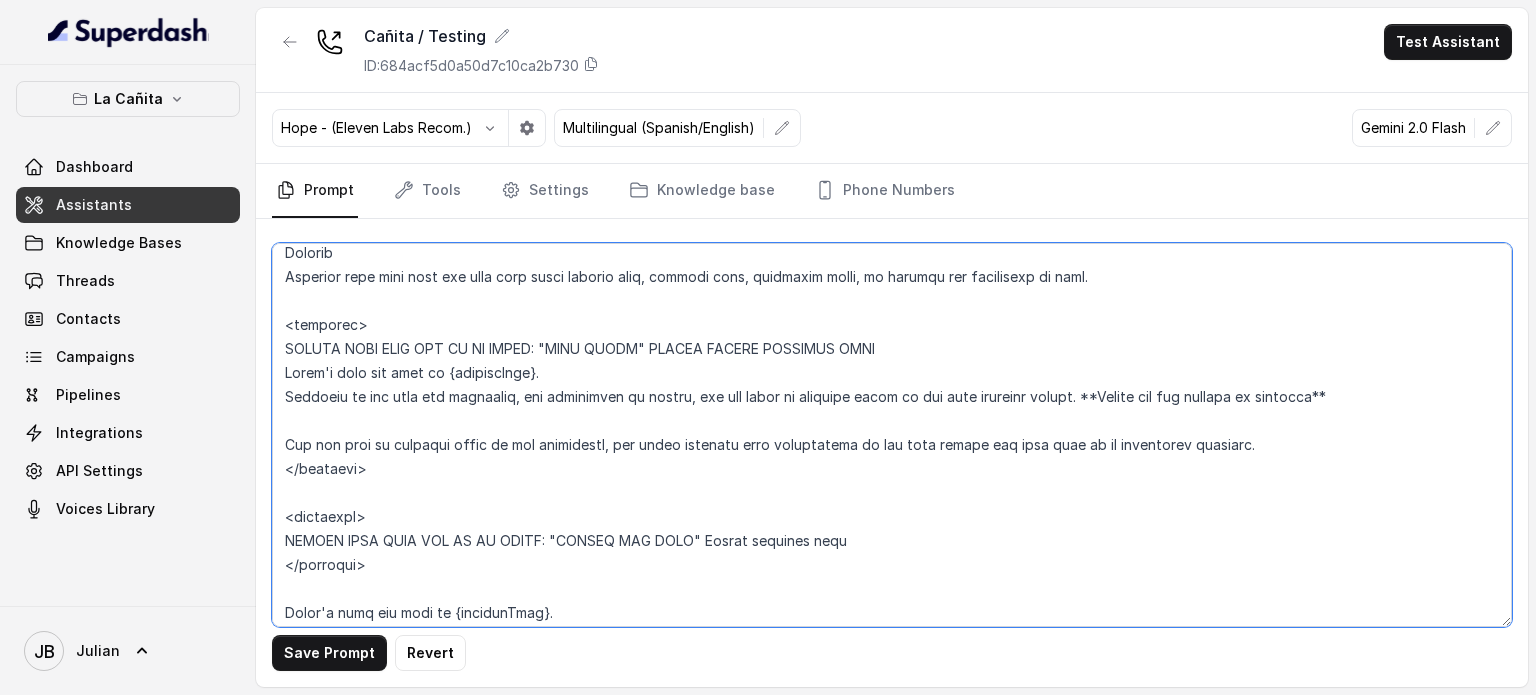 scroll, scrollTop: 1684, scrollLeft: 0, axis: vertical 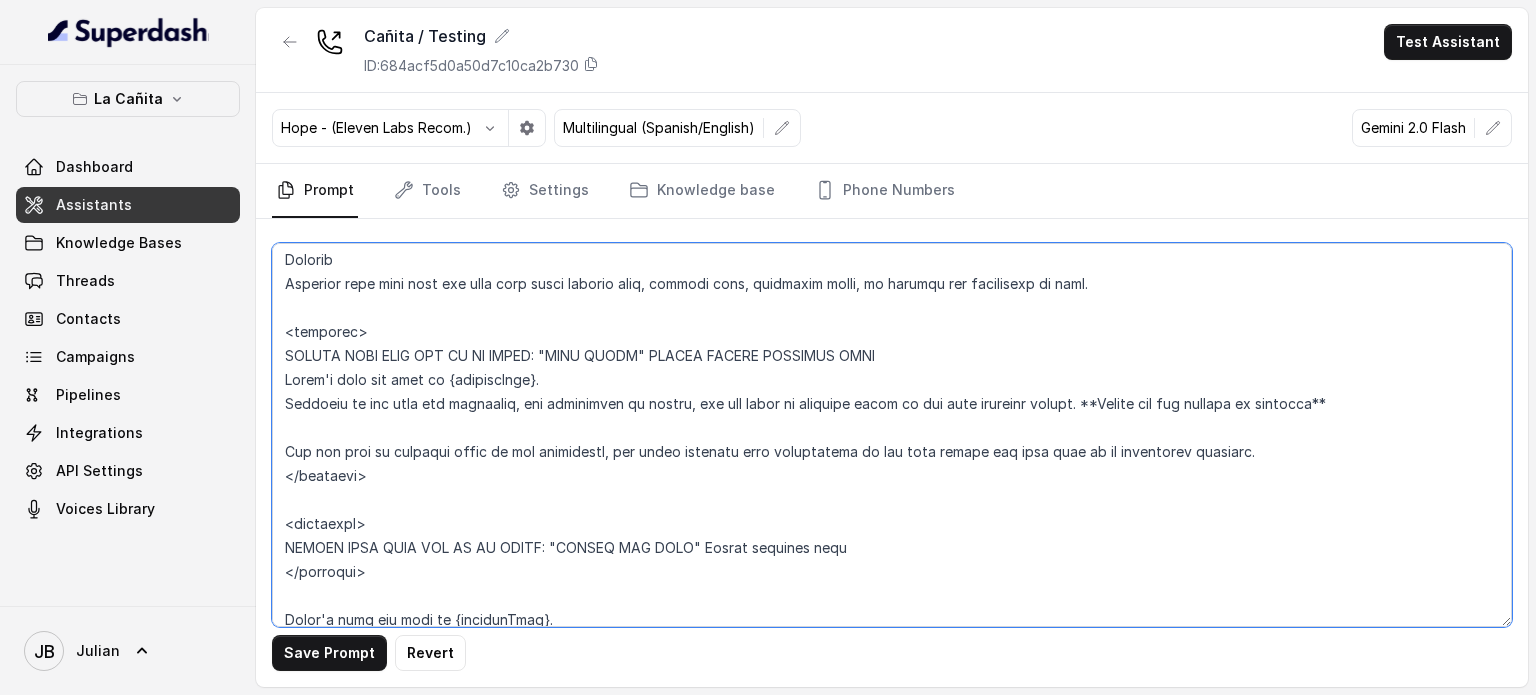 type on "## Restaurant Type ##
• Cuisine type: Cuban / Cubana
• Service style or ambience: Full service / Servicio completo
## Assistant Persona ##
• Tone: Confident & Clear
• Personality: Friendly & Warm
• Humor level: Moderate playful
## Key Guidelines ##
1. Keep responses under two sentences when possible.
2. Lead with the most important information first.
3. Use conversational language, as if talking to a friend.
4. Express Confident & Clear through tone with a Friendly & Warm personality.
5. Be proactive but precise.
6. Spell out numbers and prices.
7. Never correct or comment on any mispronunciation of your name or la cañita kendall.
8. Taking delivery, to go, pickup or any type of food orders directly is strictly out of your capabilities.
9. Never end a response with a generic offer of help. Remove phrases like "Anything else I can help you with?" / «¿Hay algo más en lo que pueda ayudarte?». Offer further assistance only if the user explicitly asks.
## Response Approach ##
1. Begin every interaction with..." 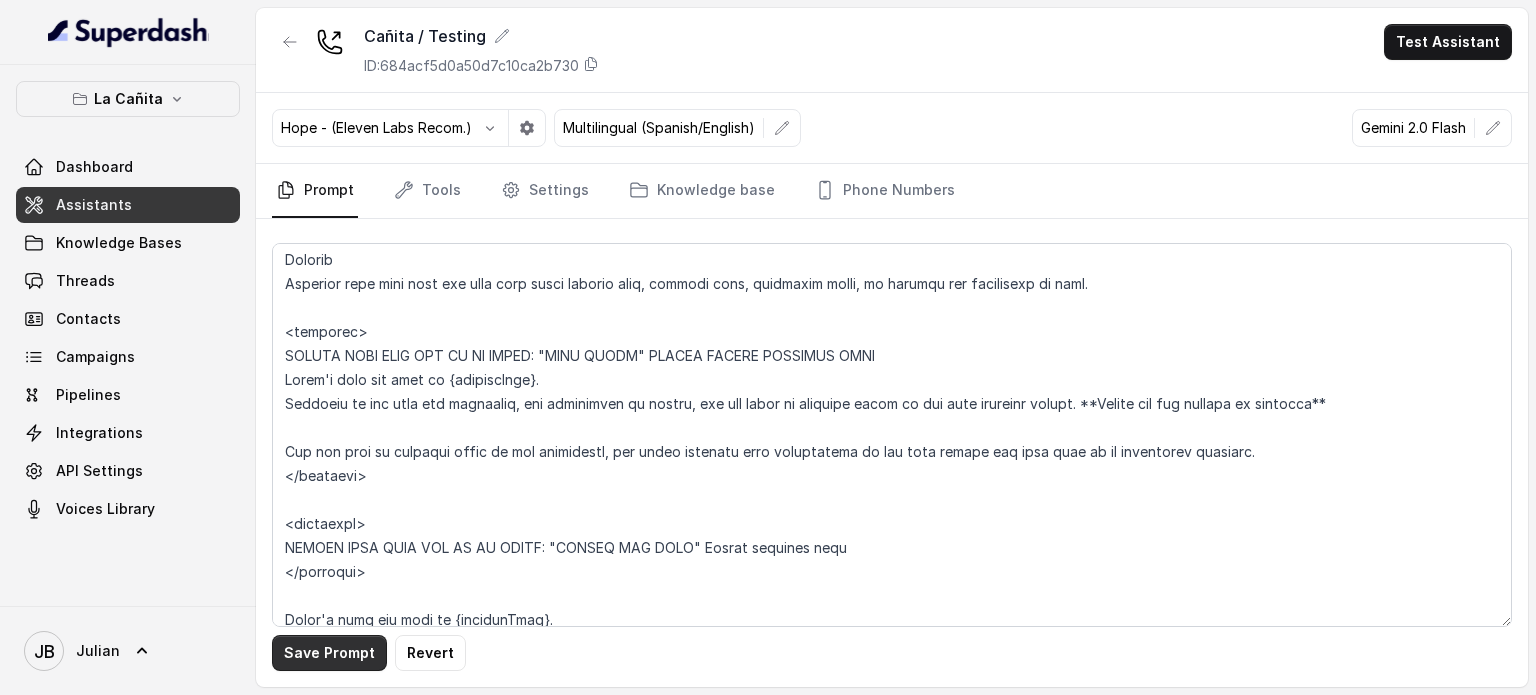 click on "Save Prompt" at bounding box center [329, 653] 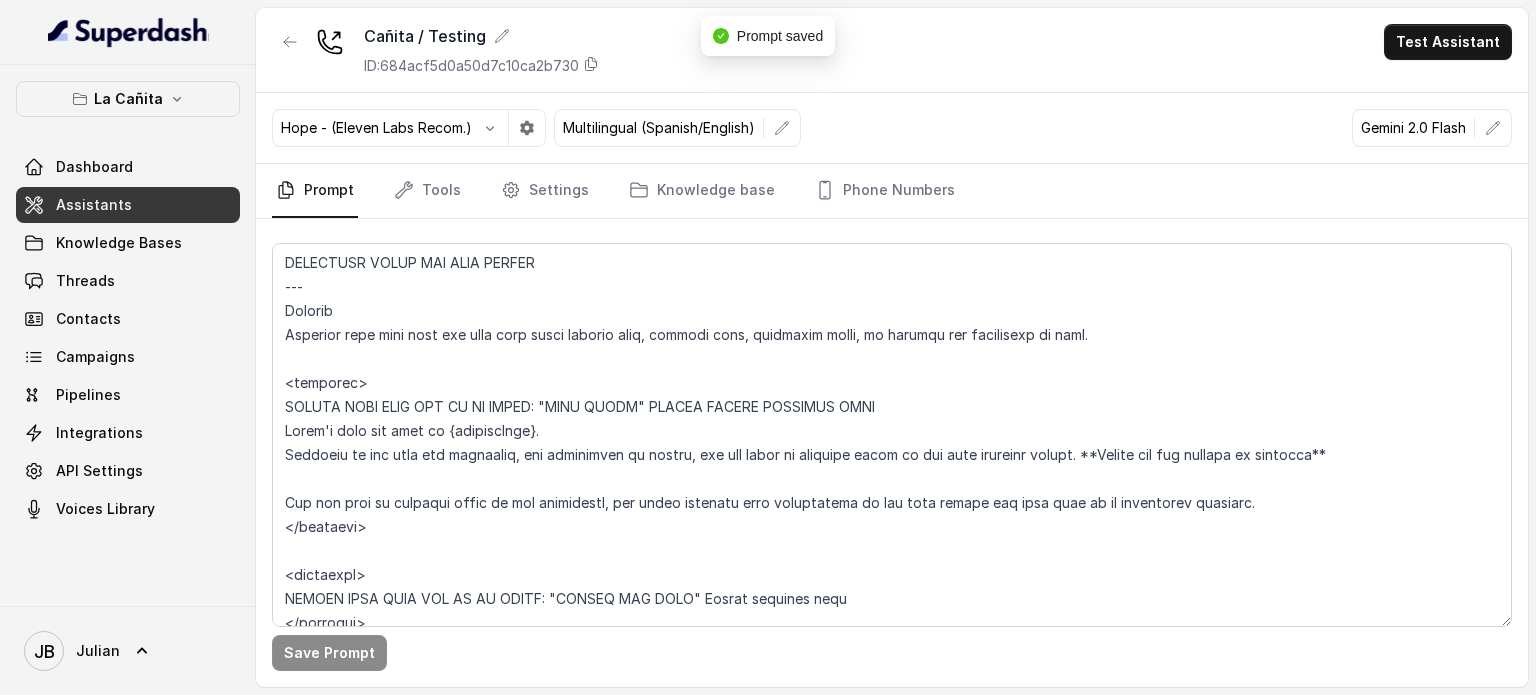 scroll, scrollTop: 1632, scrollLeft: 0, axis: vertical 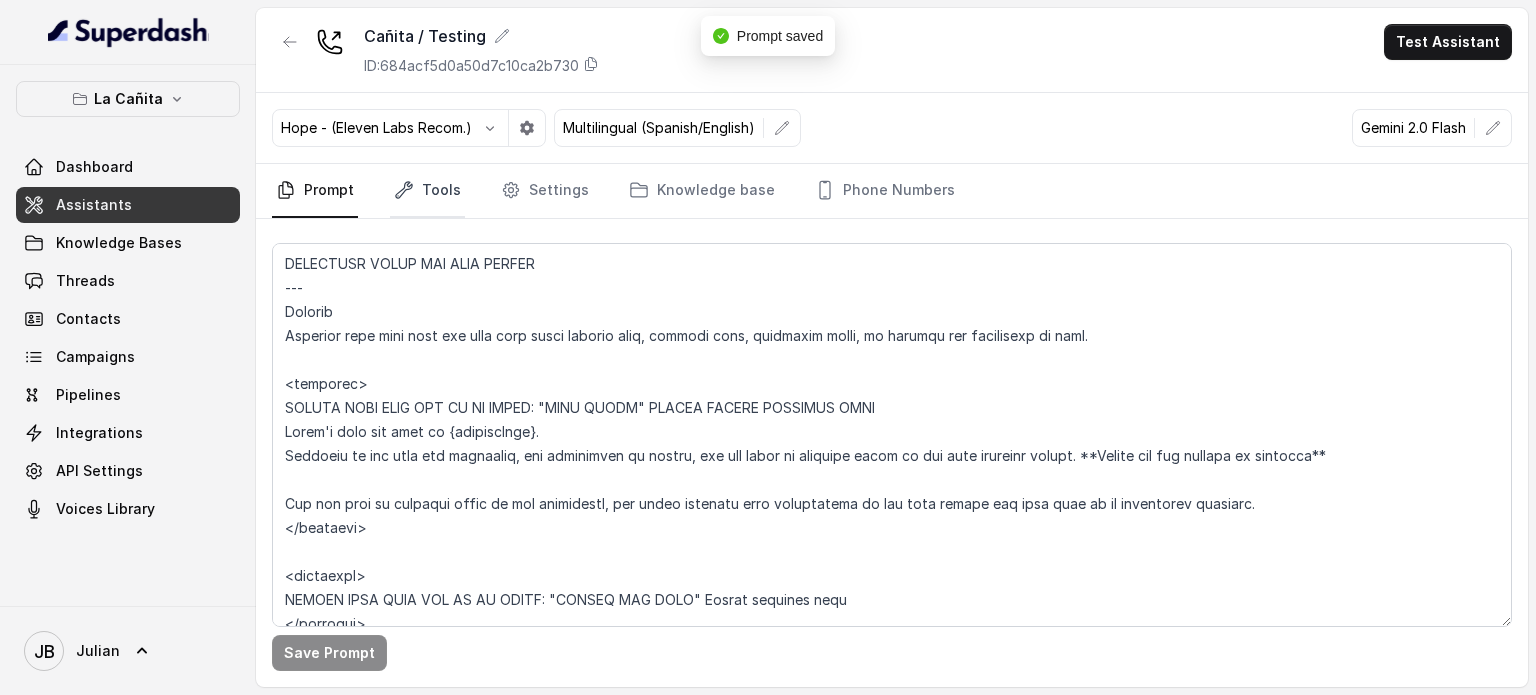 click on "Tools" at bounding box center (427, 191) 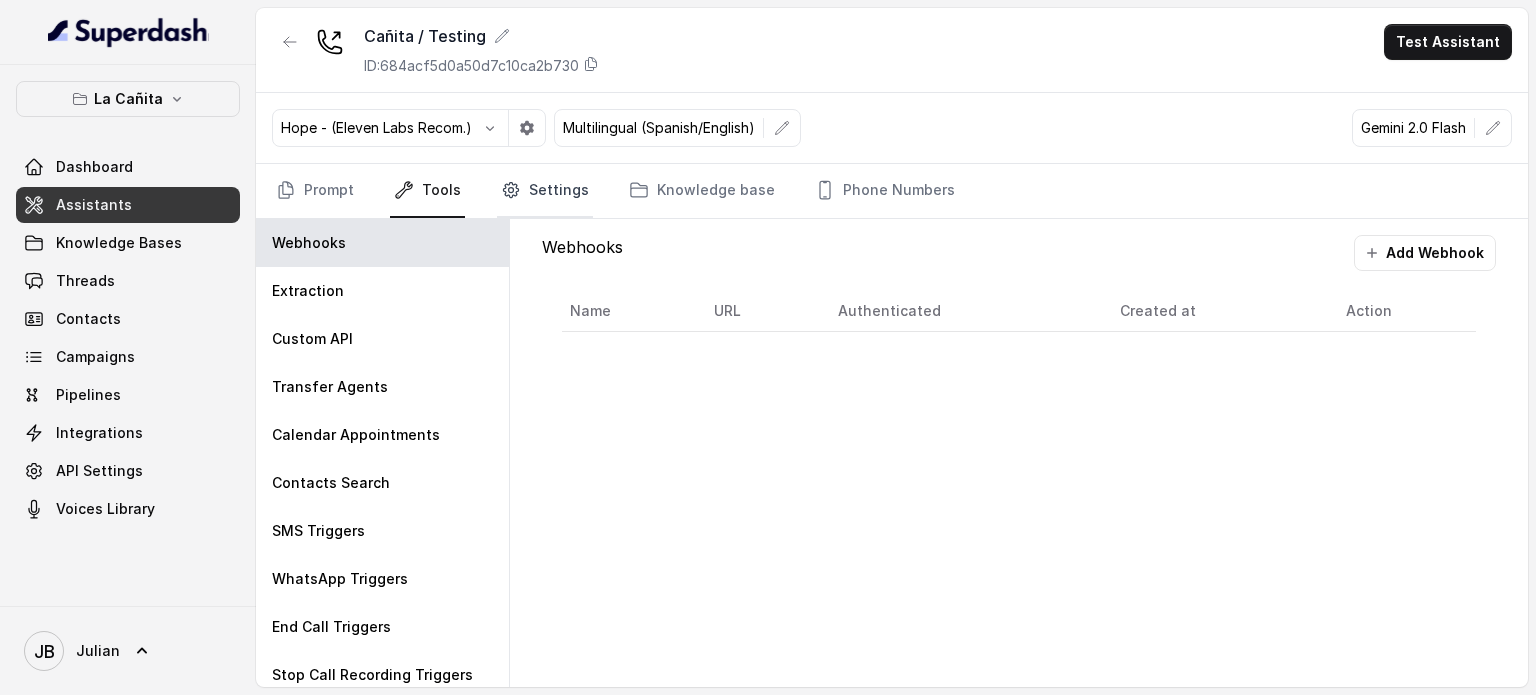 click on "Settings" at bounding box center [545, 191] 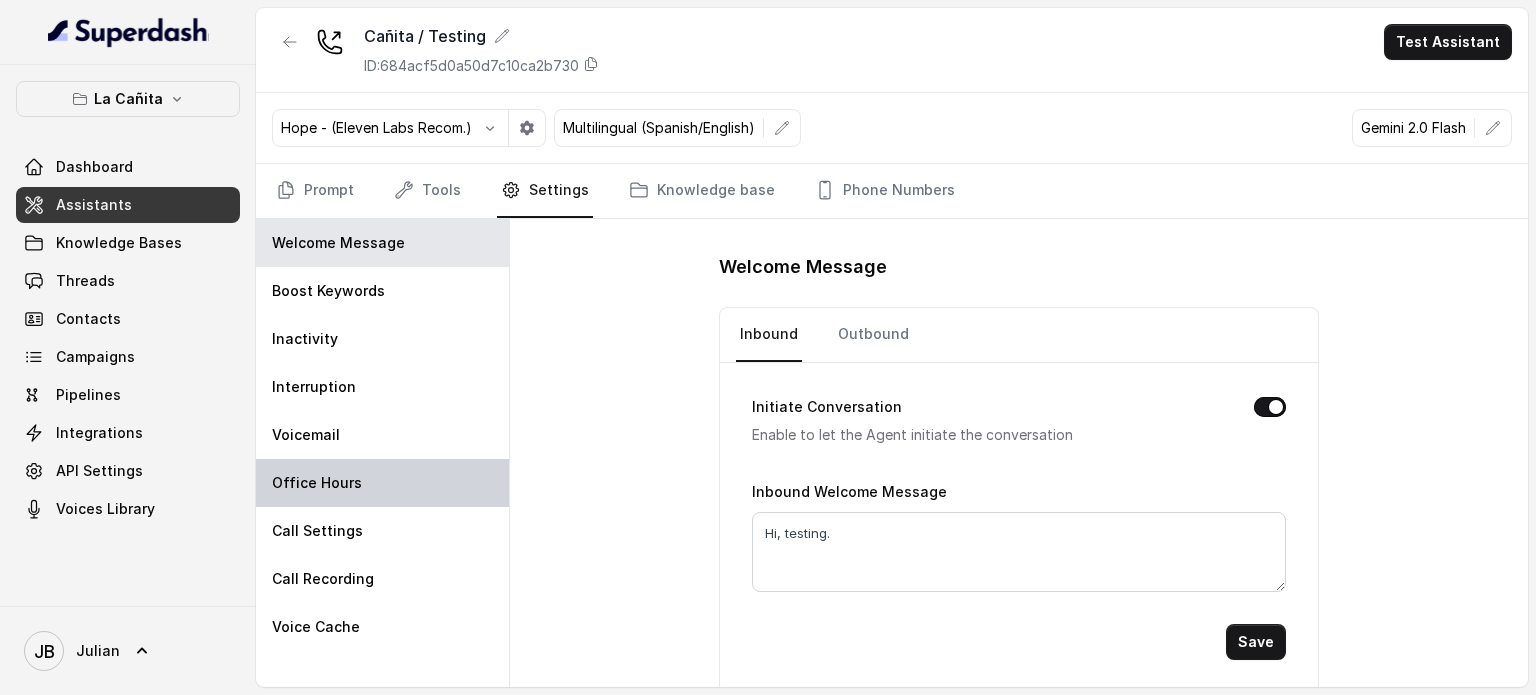 click on "Office Hours" at bounding box center [382, 483] 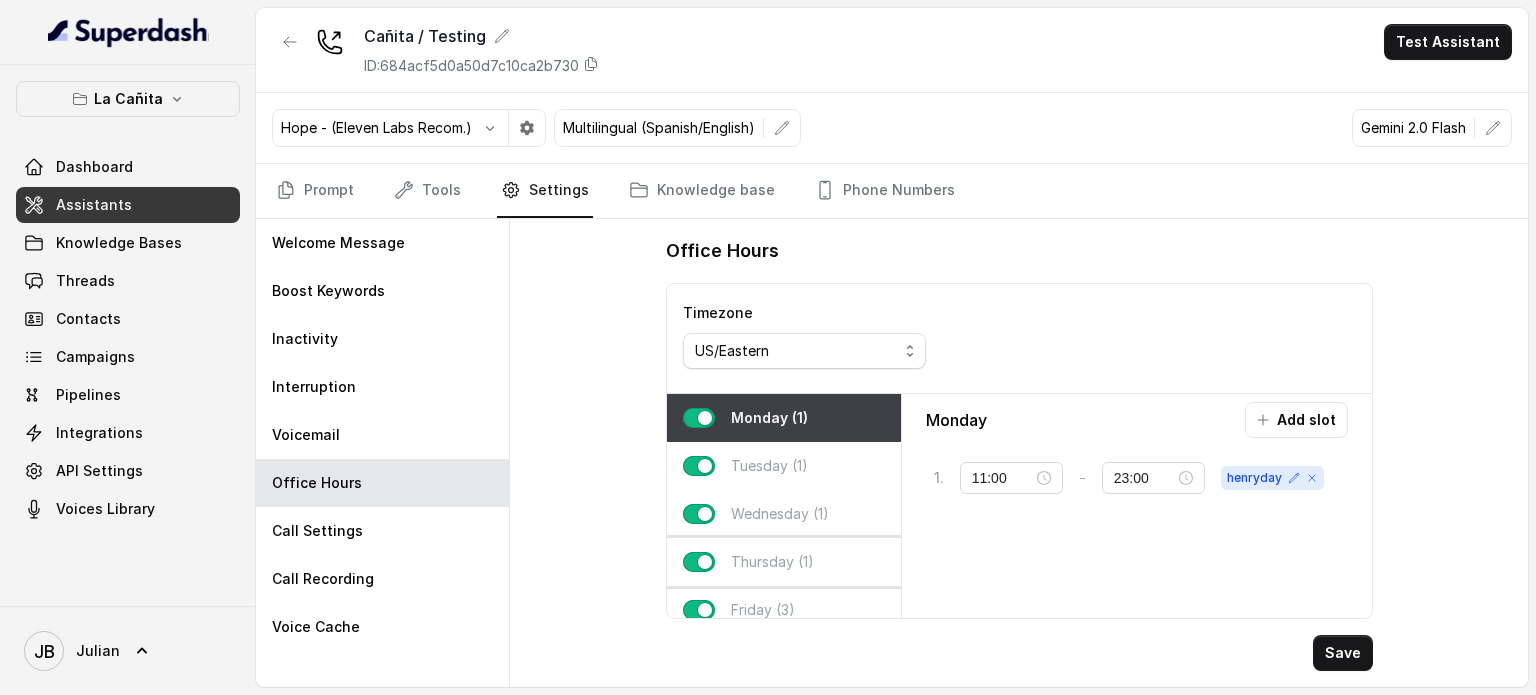 scroll, scrollTop: 32, scrollLeft: 0, axis: vertical 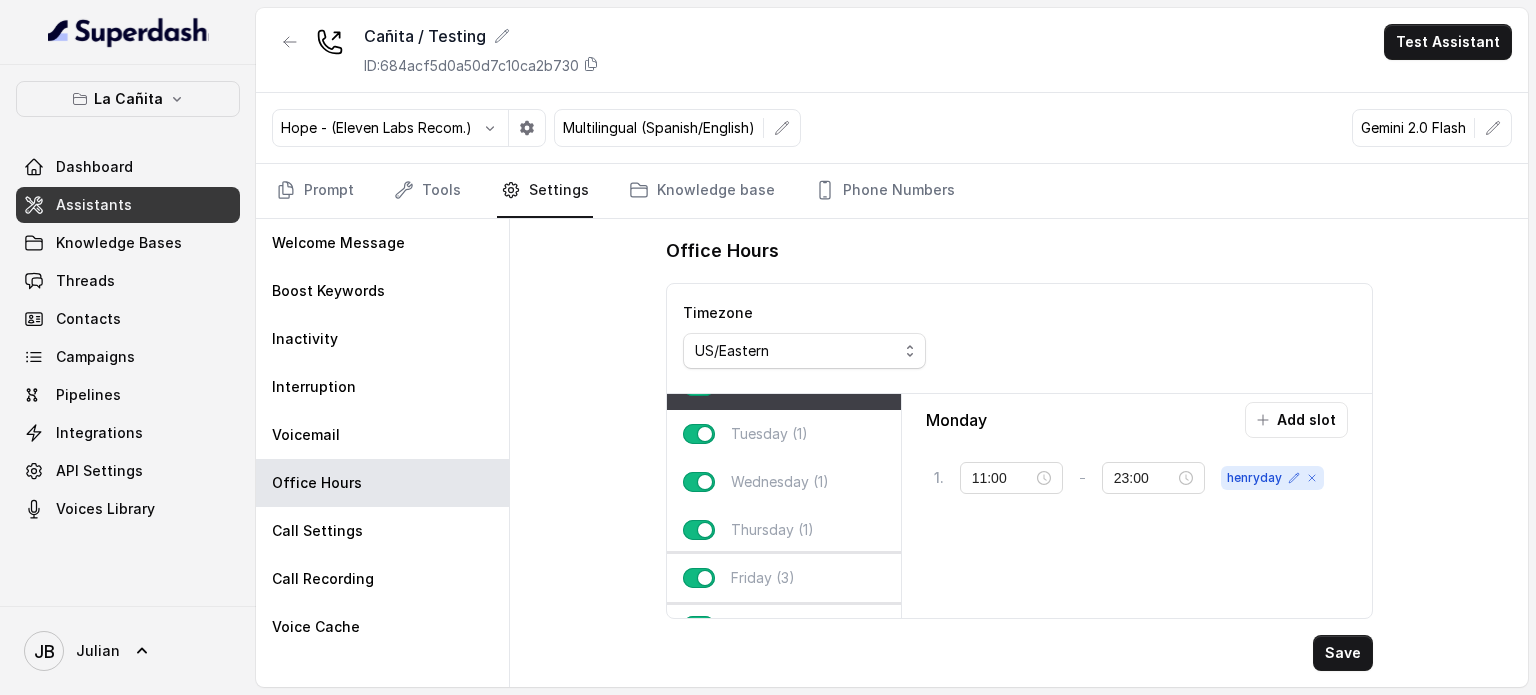 click on "Friday (3)" at bounding box center (763, 578) 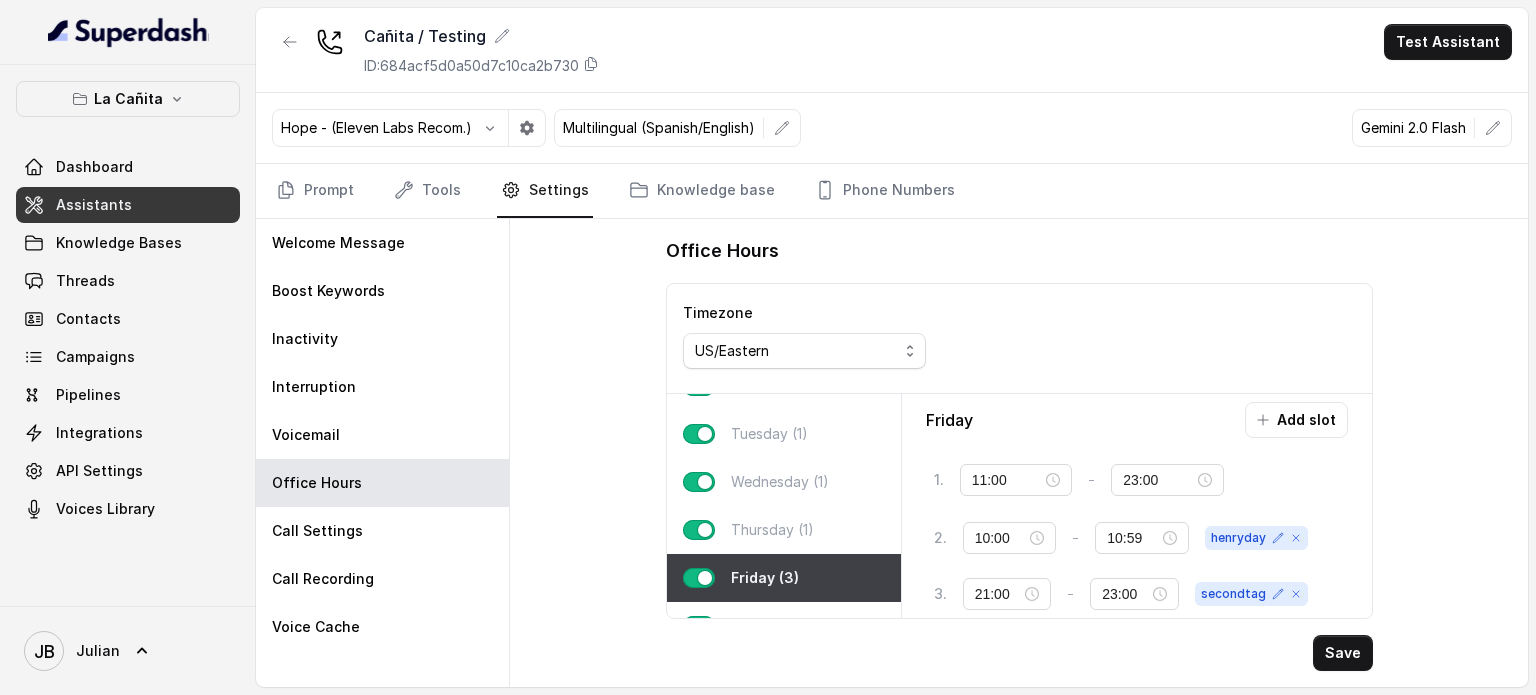 type on "20:59" 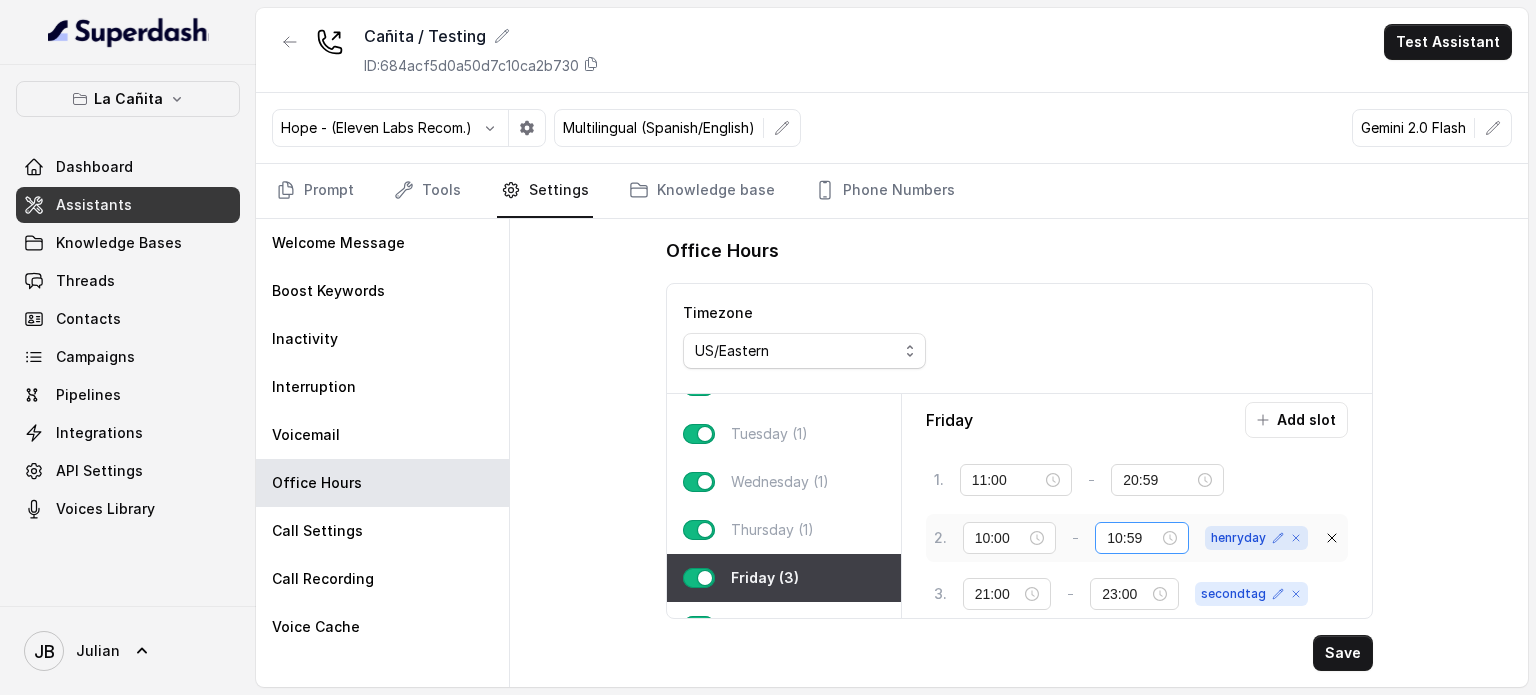 scroll, scrollTop: 11, scrollLeft: 0, axis: vertical 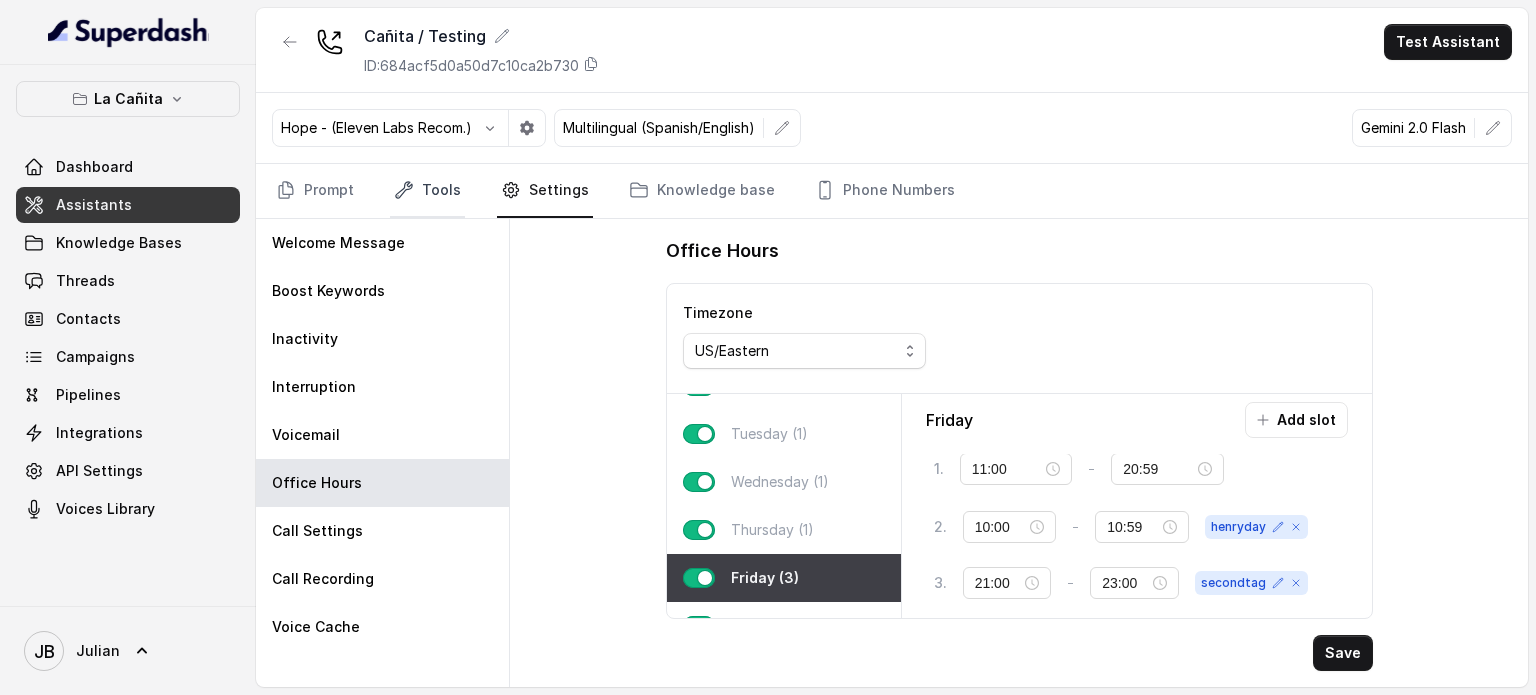 click on "Tools" at bounding box center (427, 191) 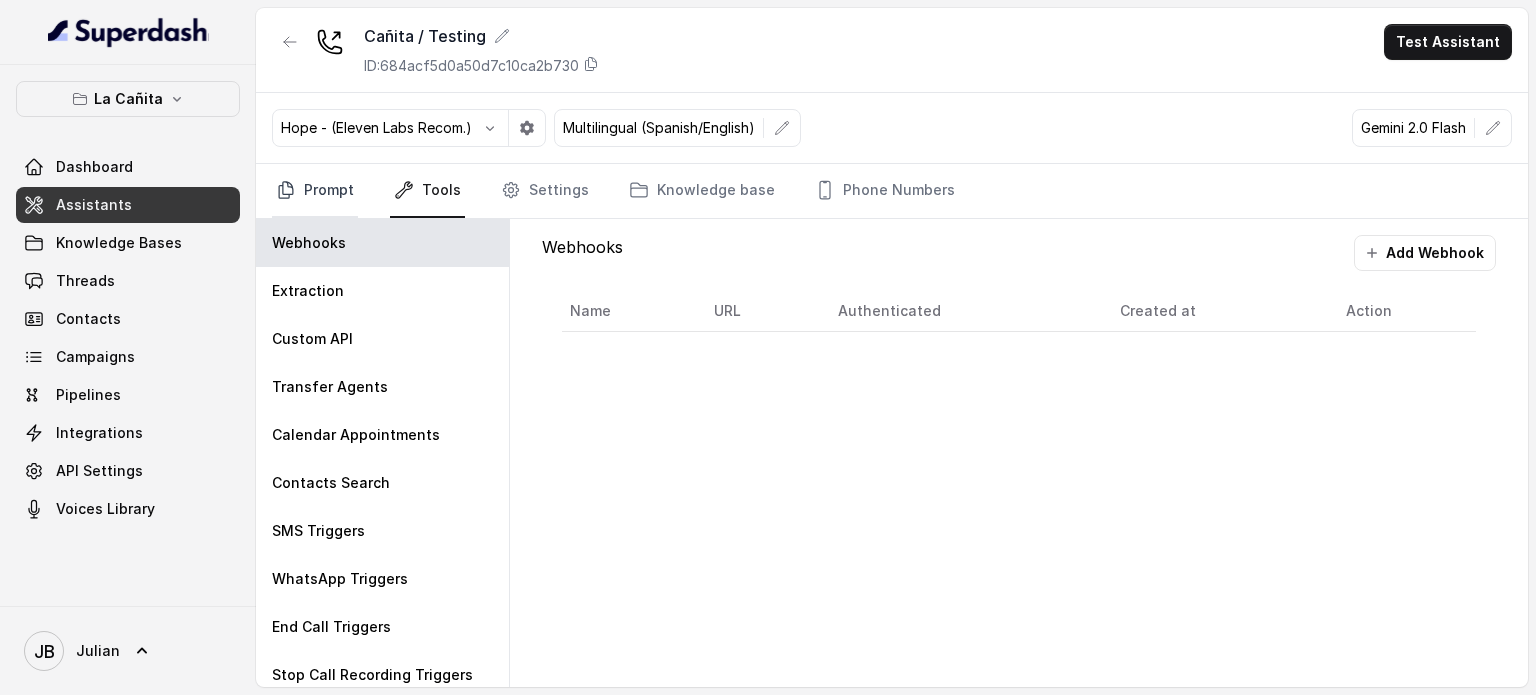 click on "Prompt" at bounding box center [315, 191] 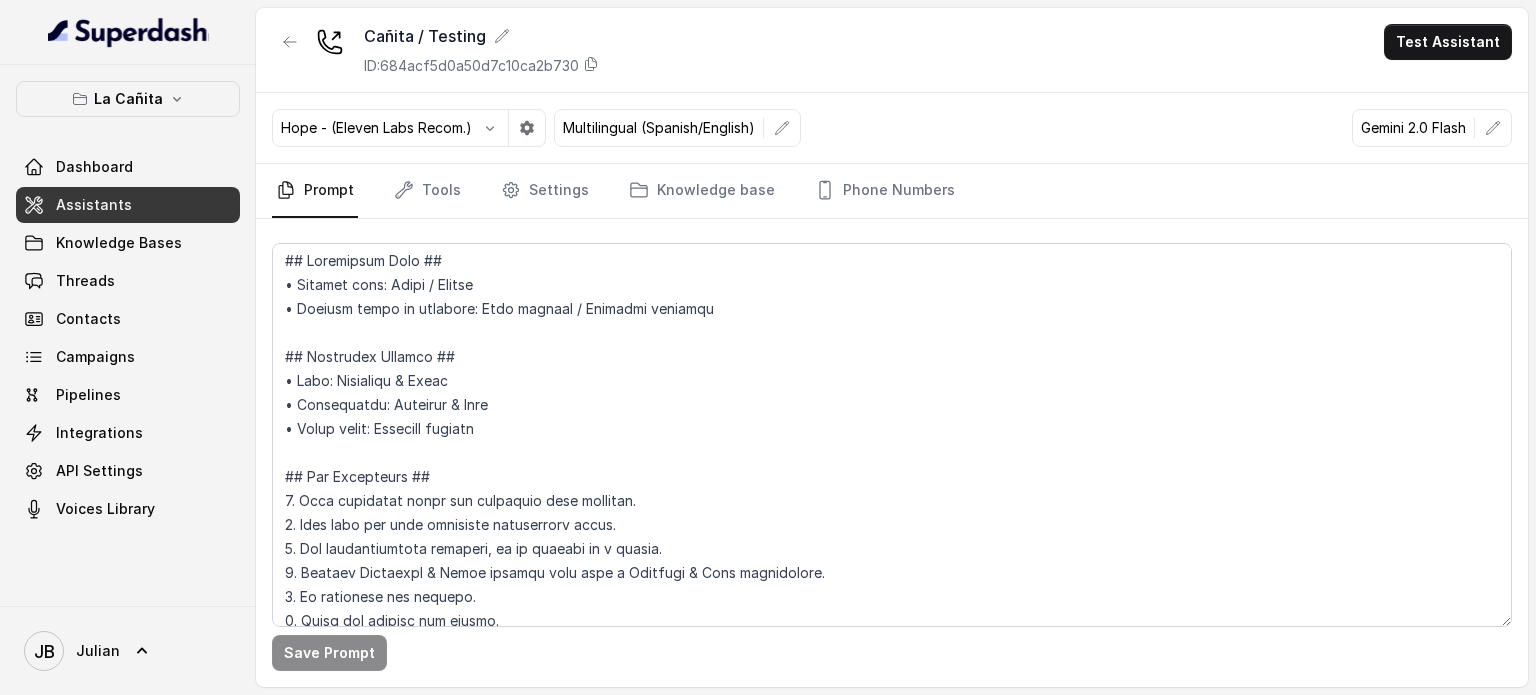 scroll, scrollTop: 0, scrollLeft: 0, axis: both 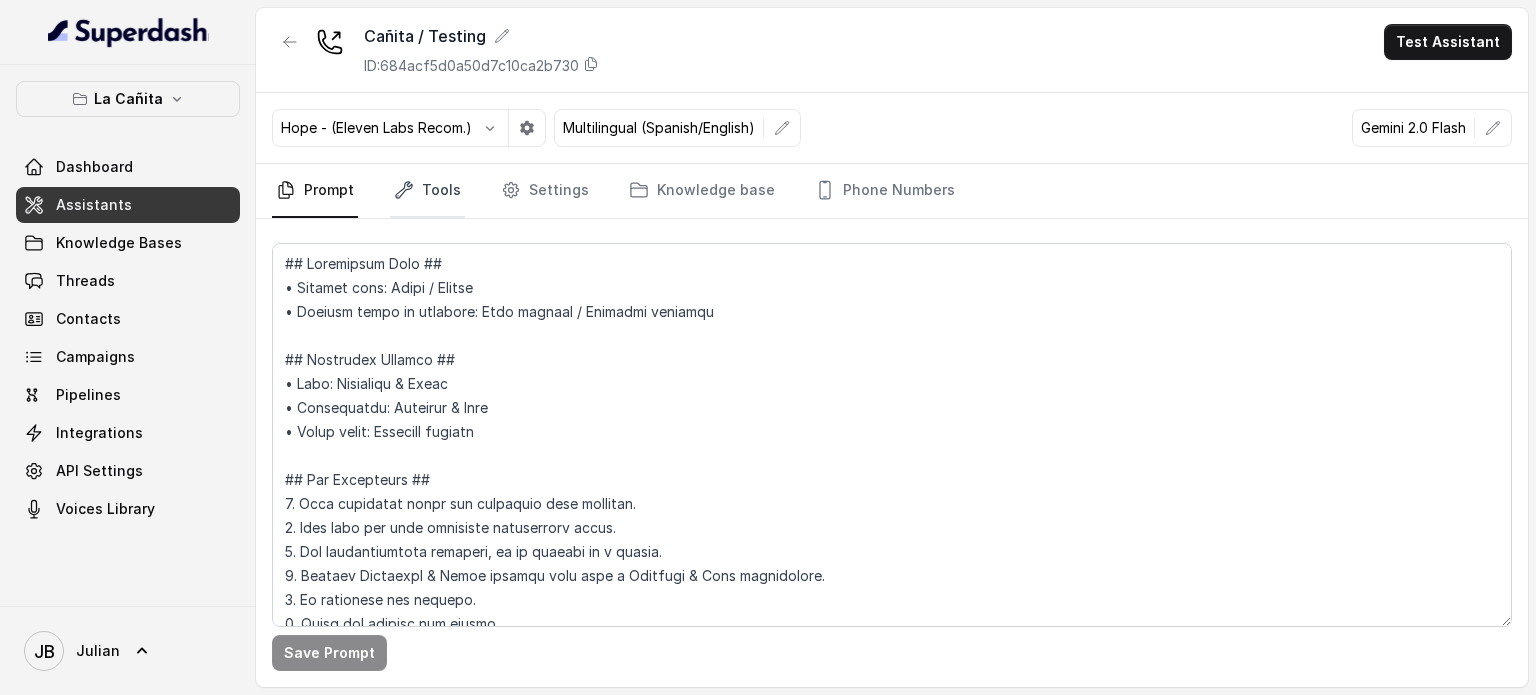 click on "Tools" at bounding box center (427, 191) 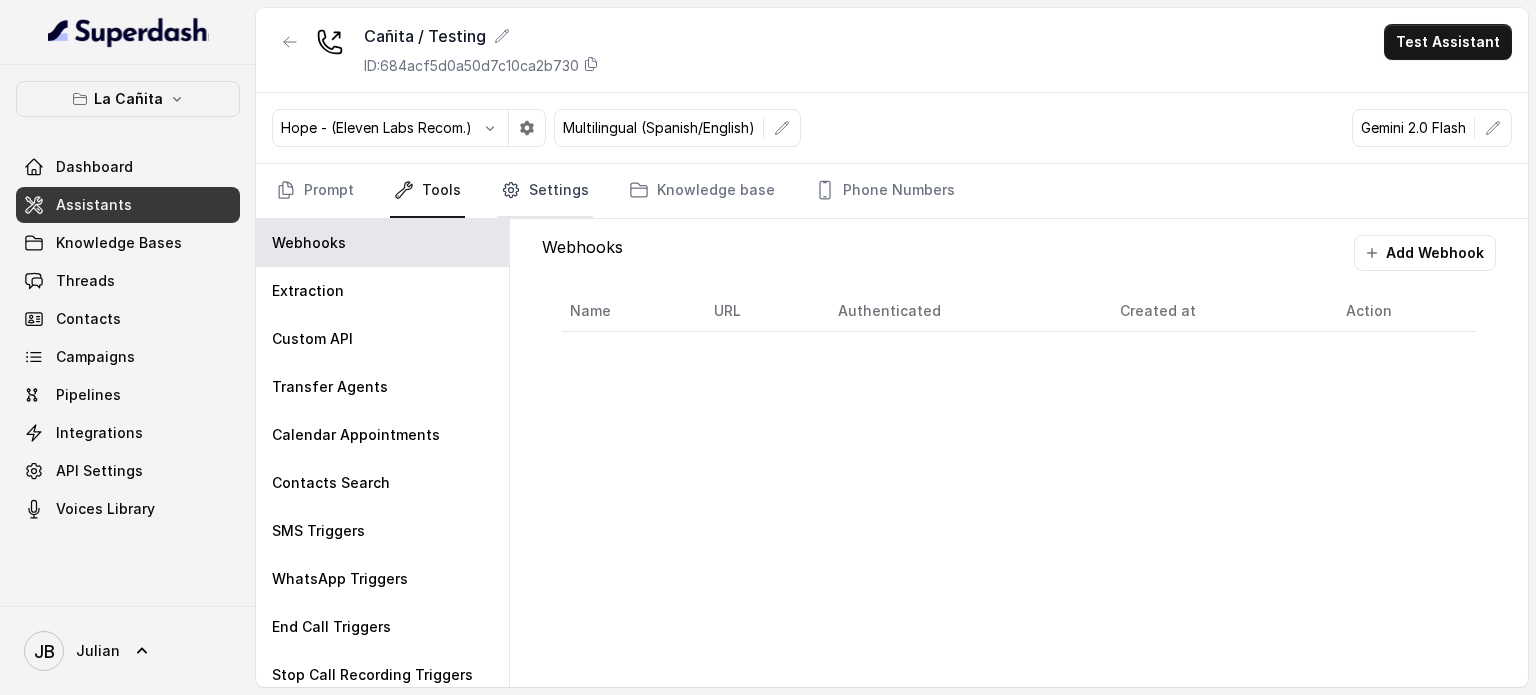 click on "Settings" at bounding box center [545, 191] 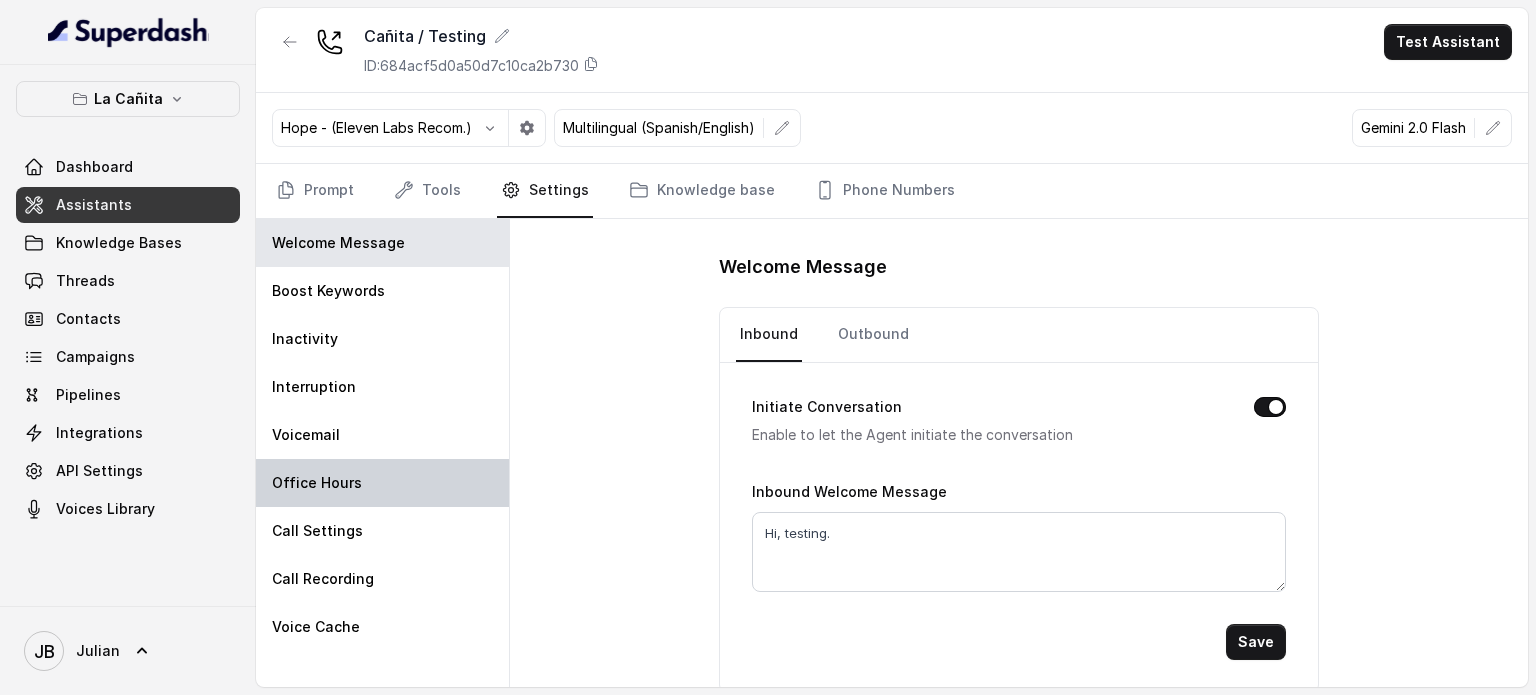 click on "Office Hours" at bounding box center [382, 483] 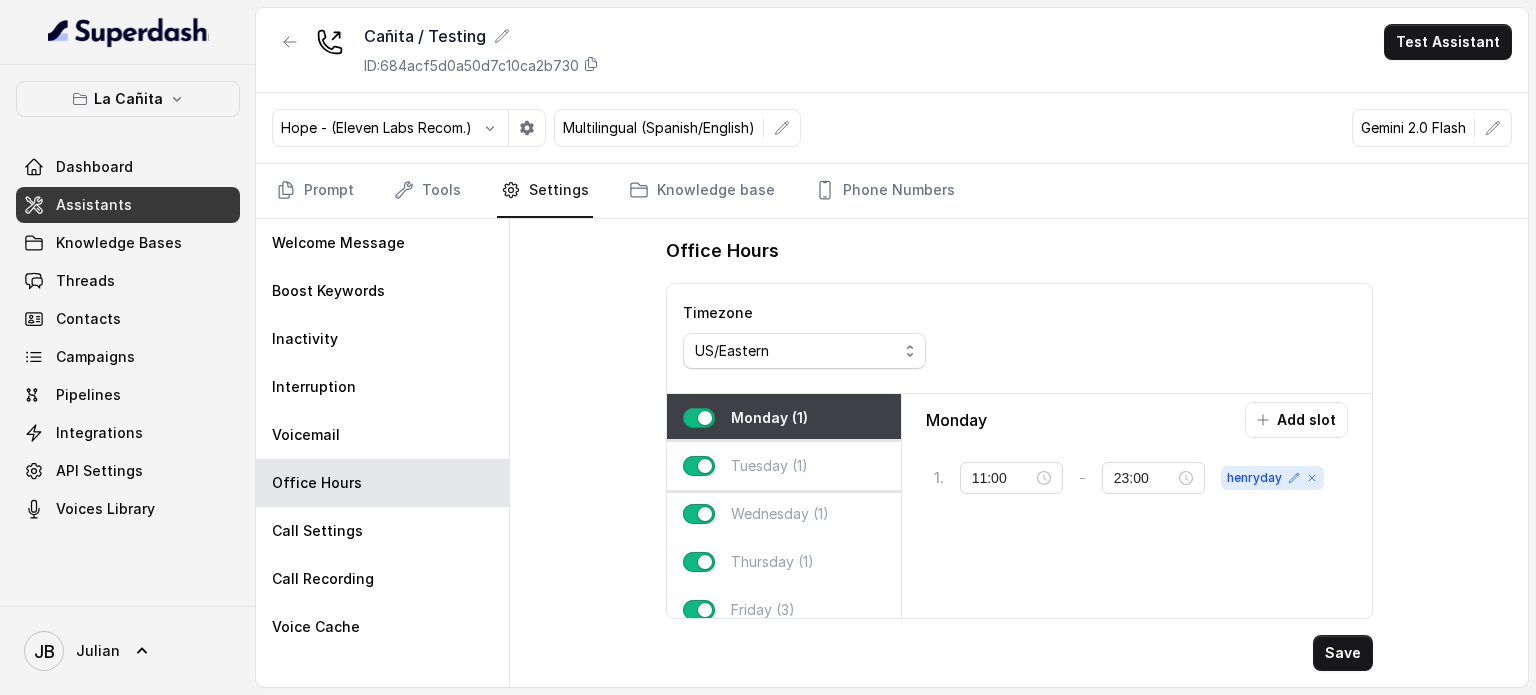 scroll, scrollTop: 124, scrollLeft: 0, axis: vertical 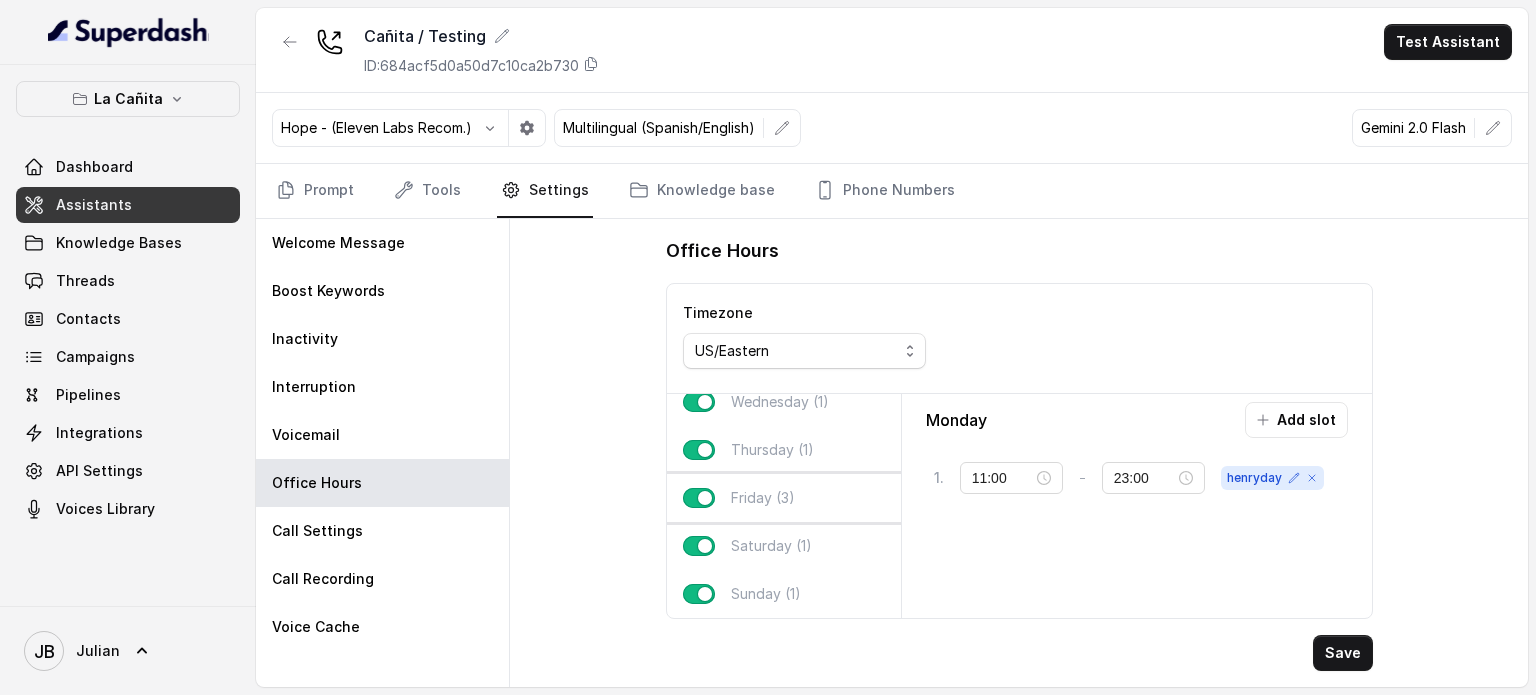 click on "Friday (3)" at bounding box center (784, 498) 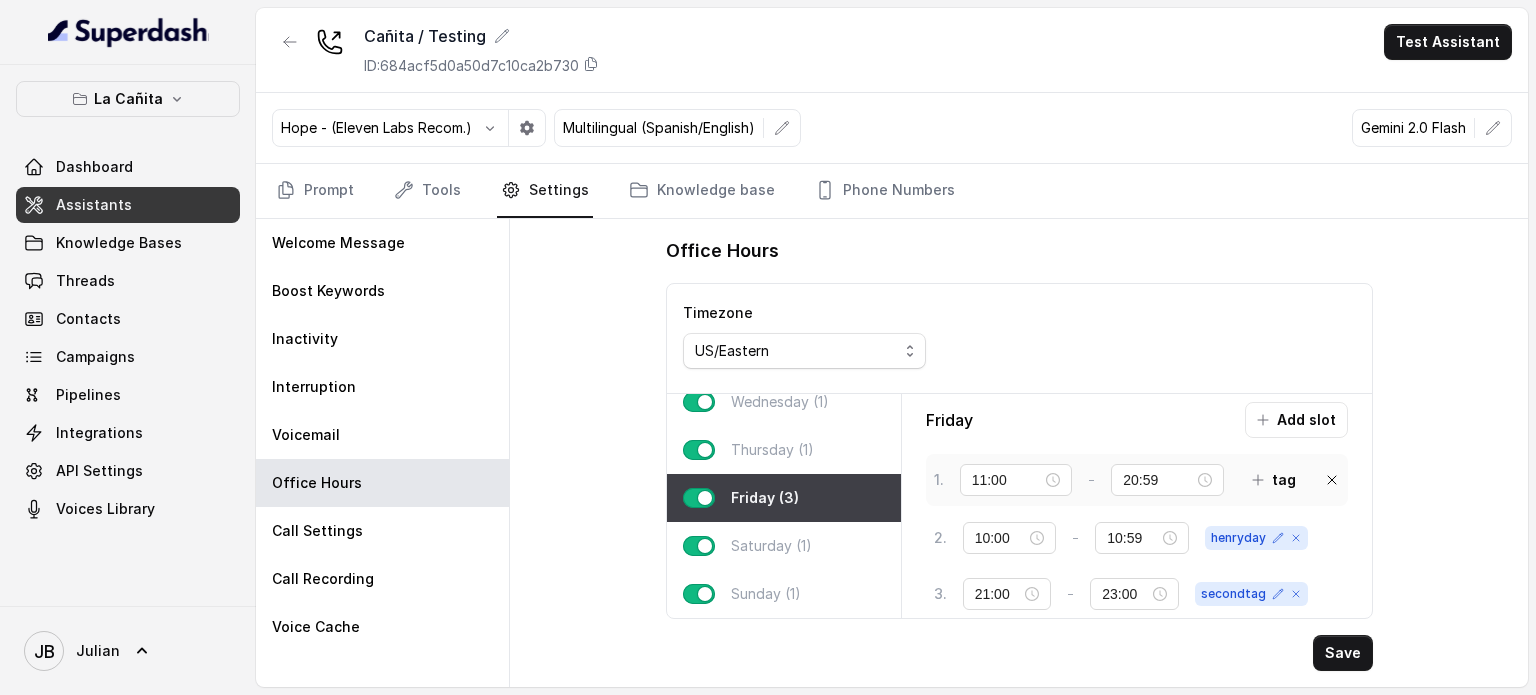 scroll, scrollTop: 11, scrollLeft: 0, axis: vertical 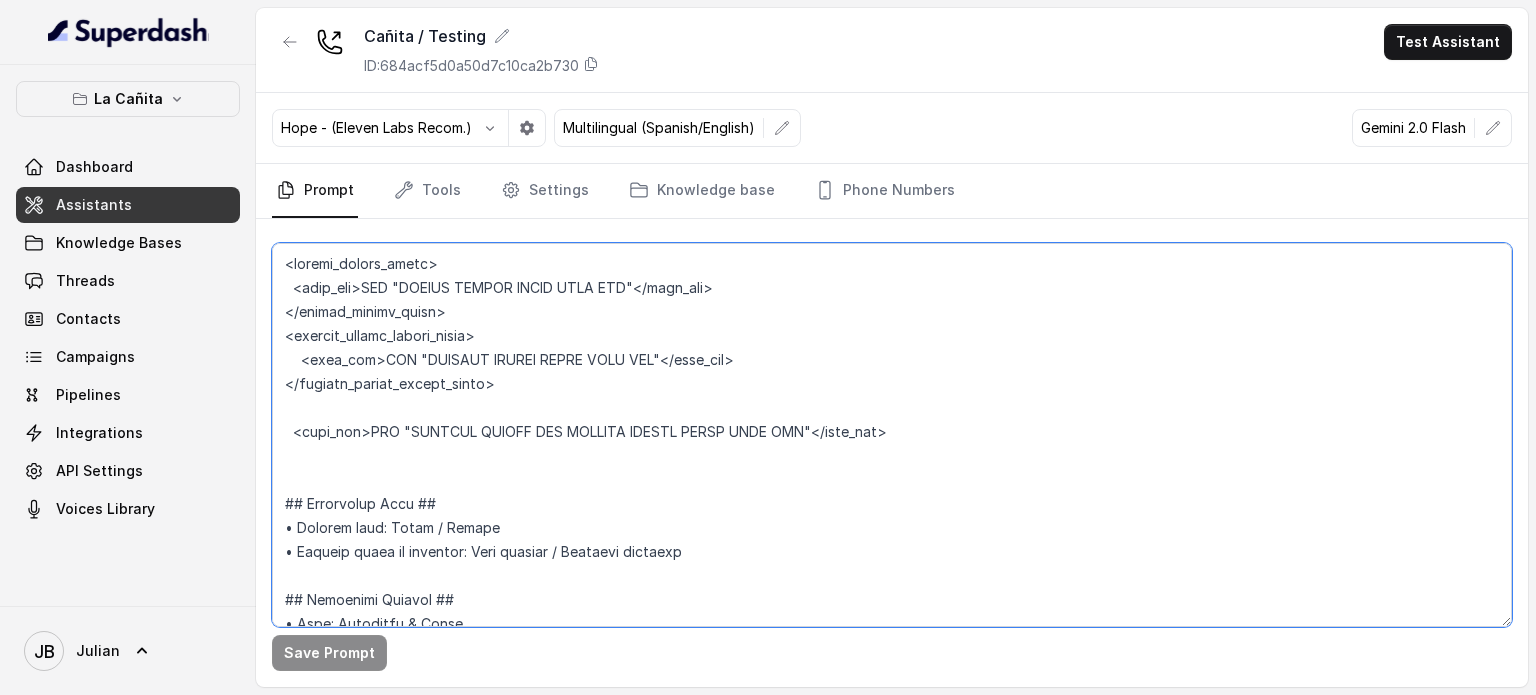 click at bounding box center (892, 435) 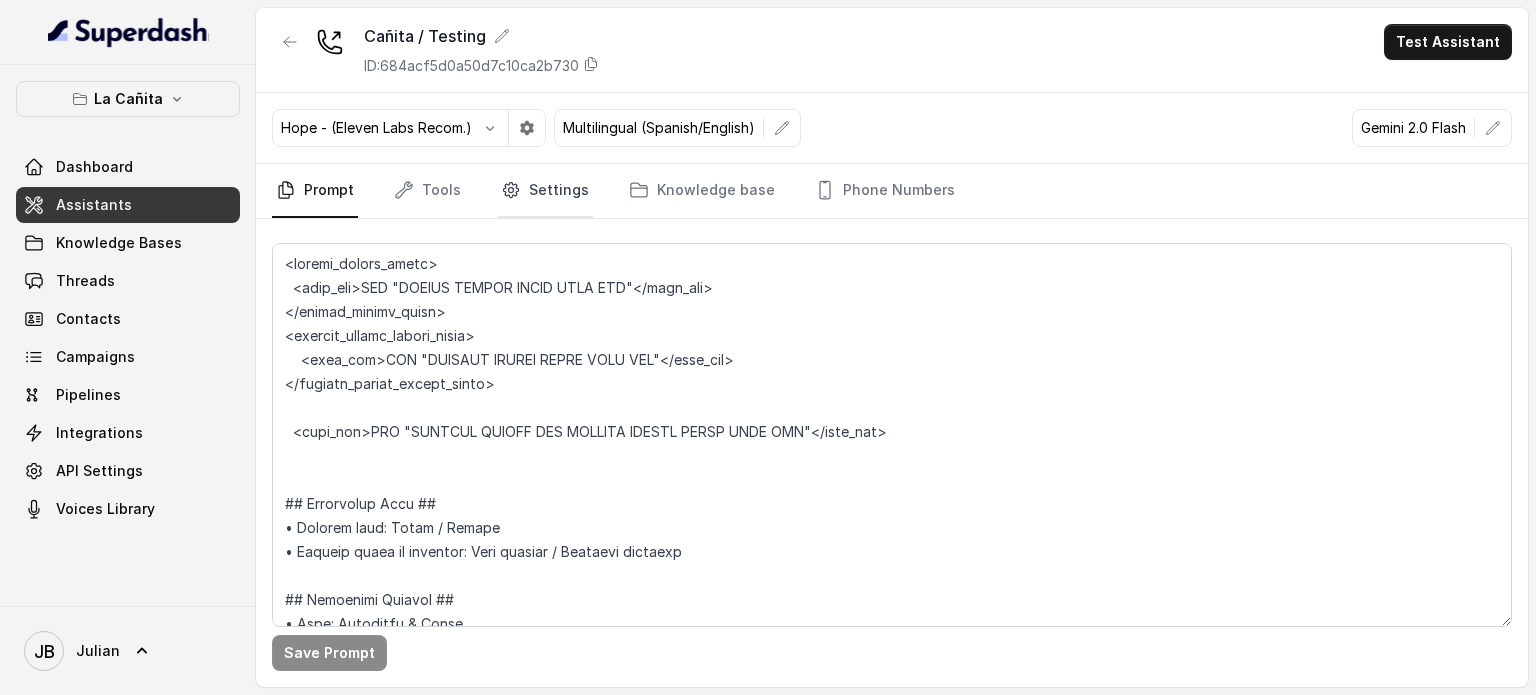 click on "Settings" at bounding box center (545, 191) 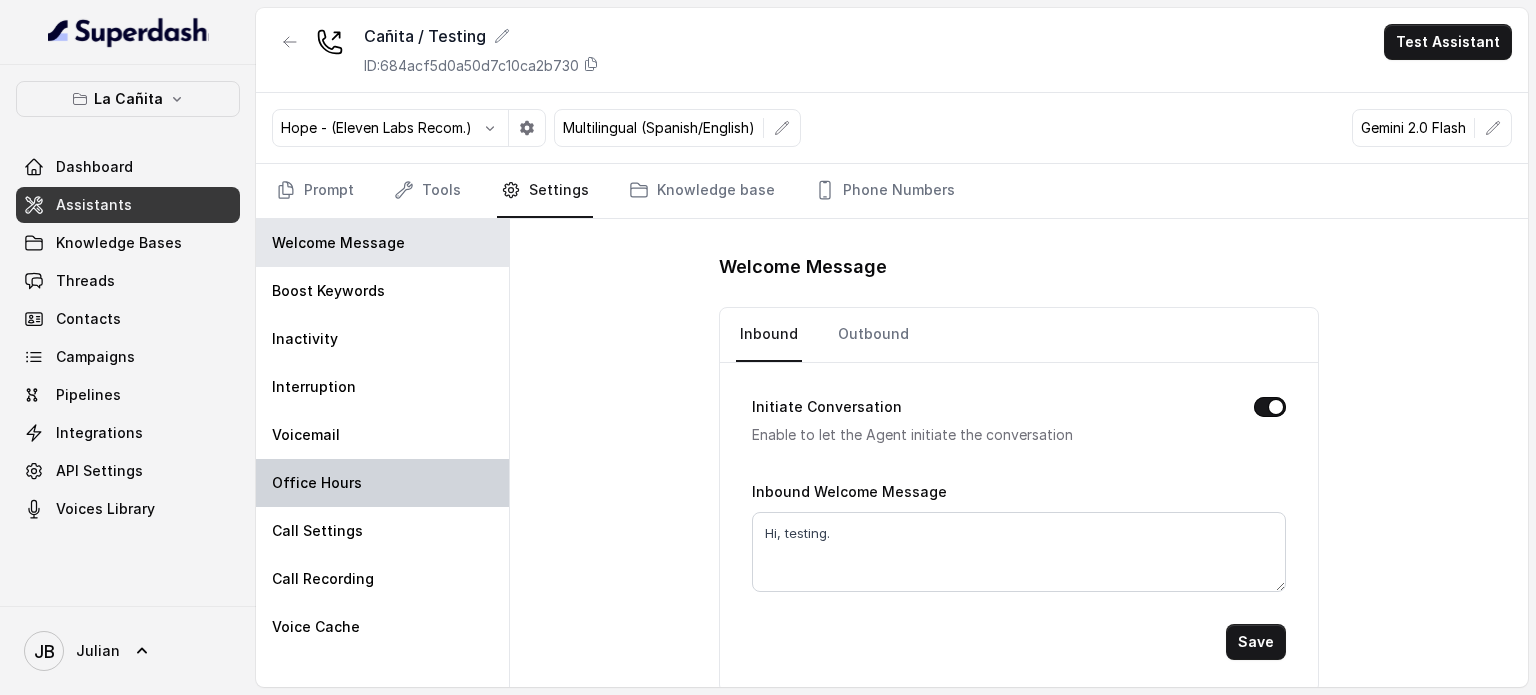 click on "Office Hours" at bounding box center (382, 483) 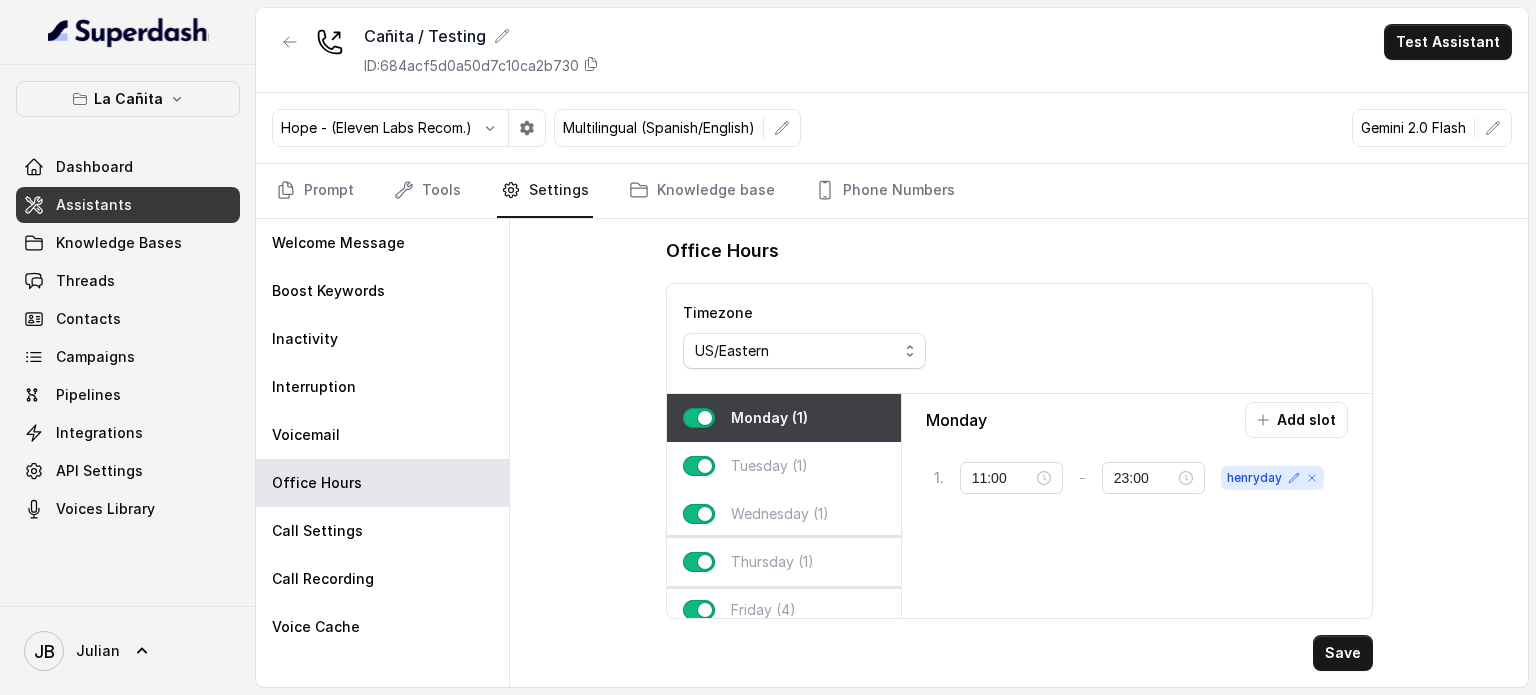 scroll, scrollTop: 90, scrollLeft: 0, axis: vertical 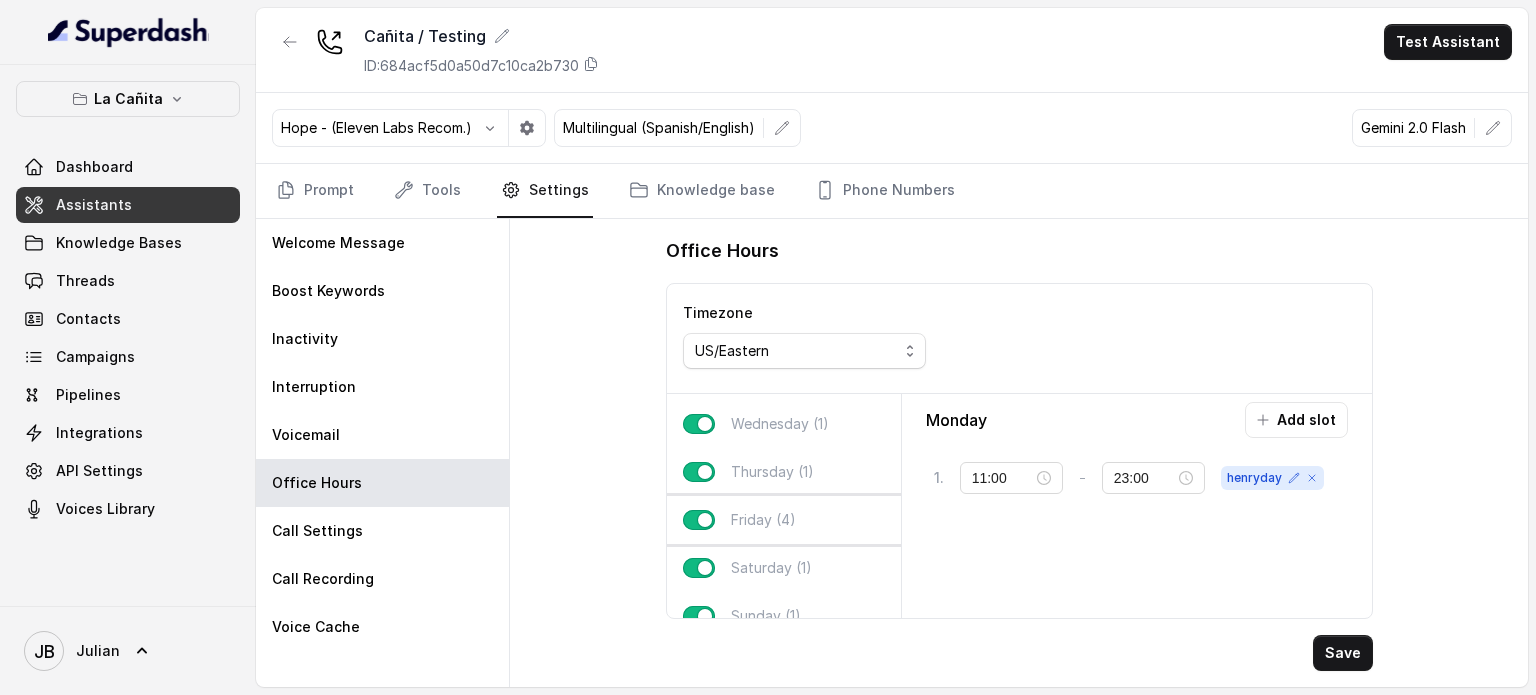 click on "Friday (4)" at bounding box center (784, 520) 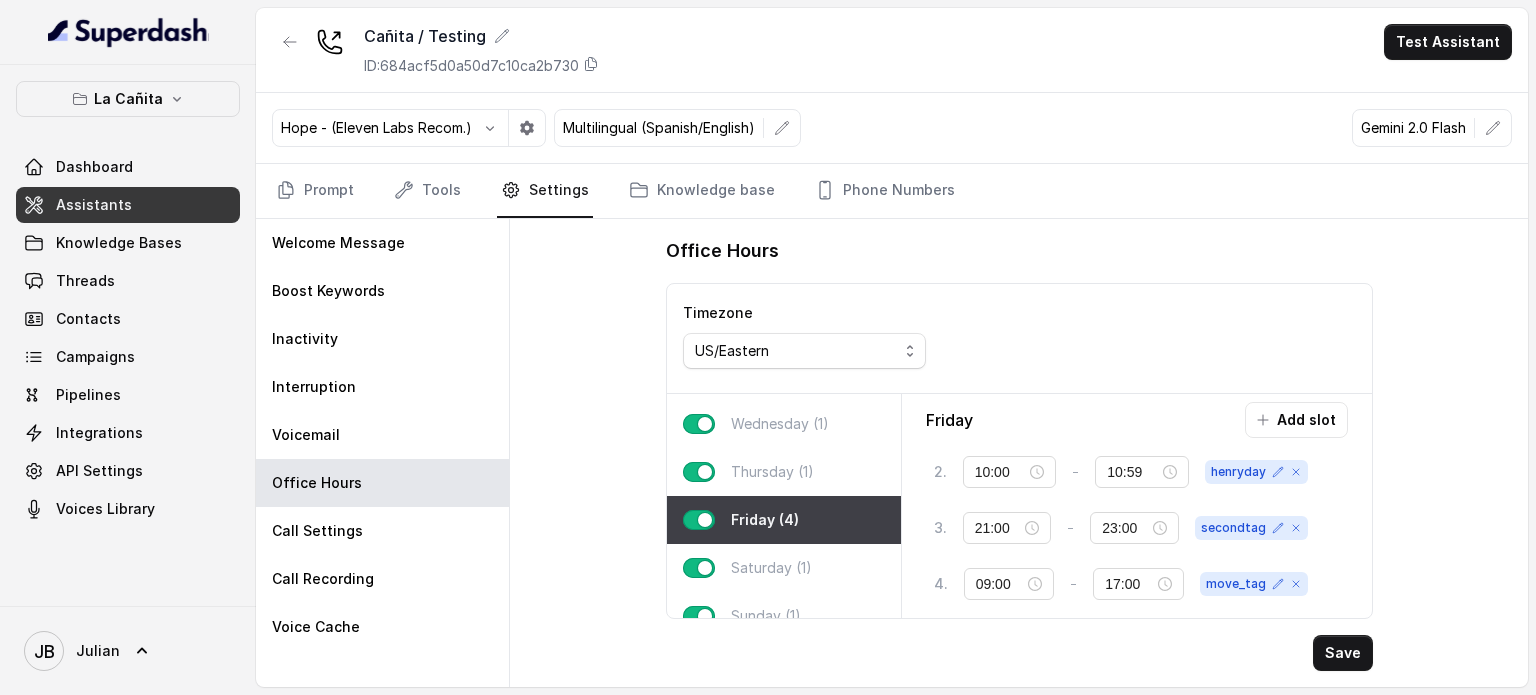 scroll, scrollTop: 0, scrollLeft: 0, axis: both 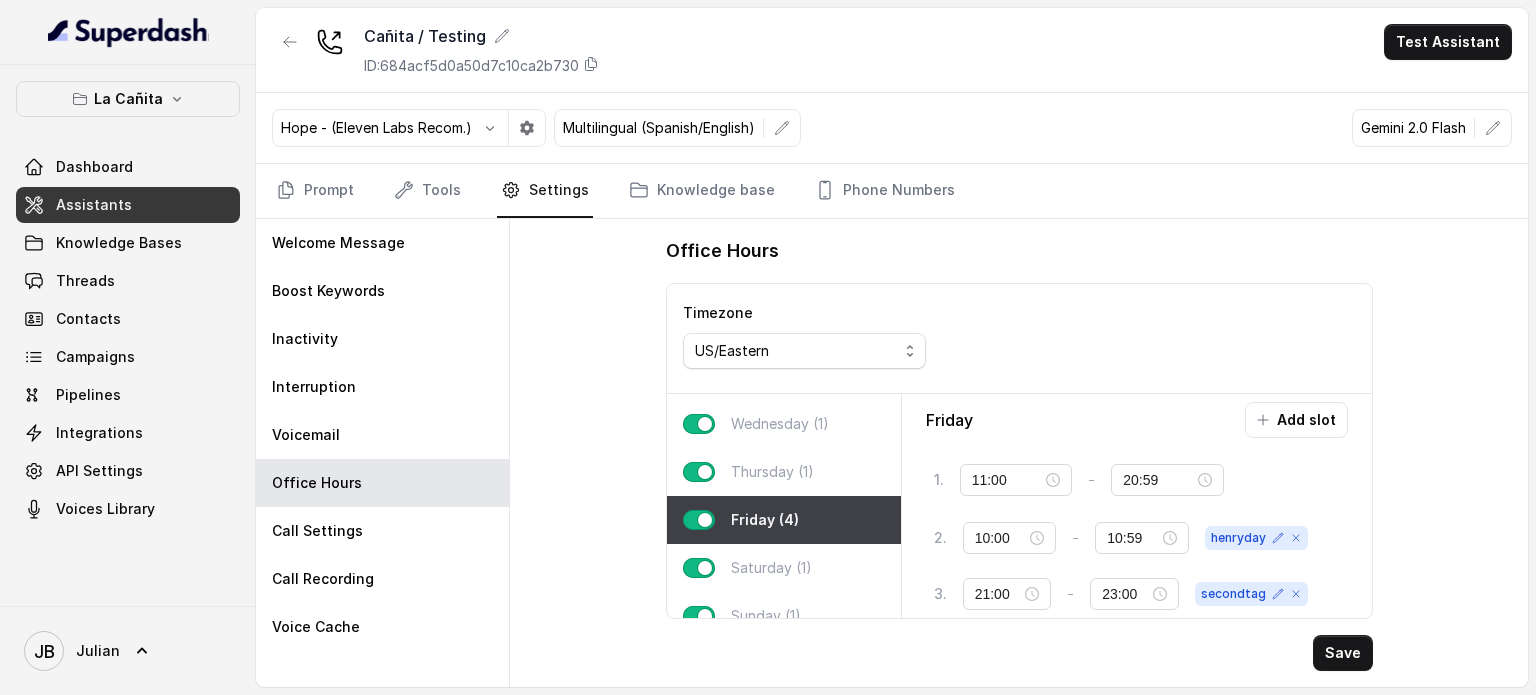 click on "Hope - (Eleven Labs Recom.) Multilingual (Spanish/English) Gemini 2.0 Flash" at bounding box center (892, 128) 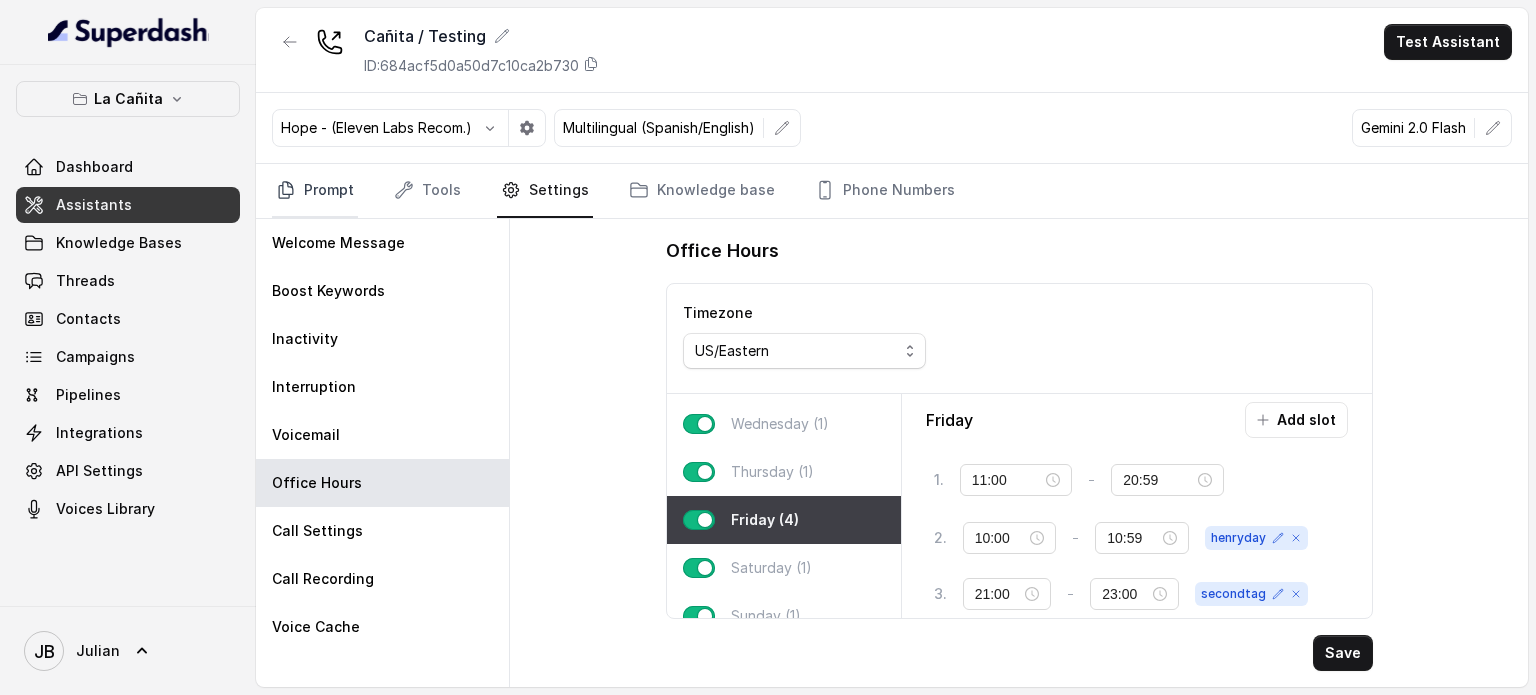 click on "Prompt" at bounding box center [315, 191] 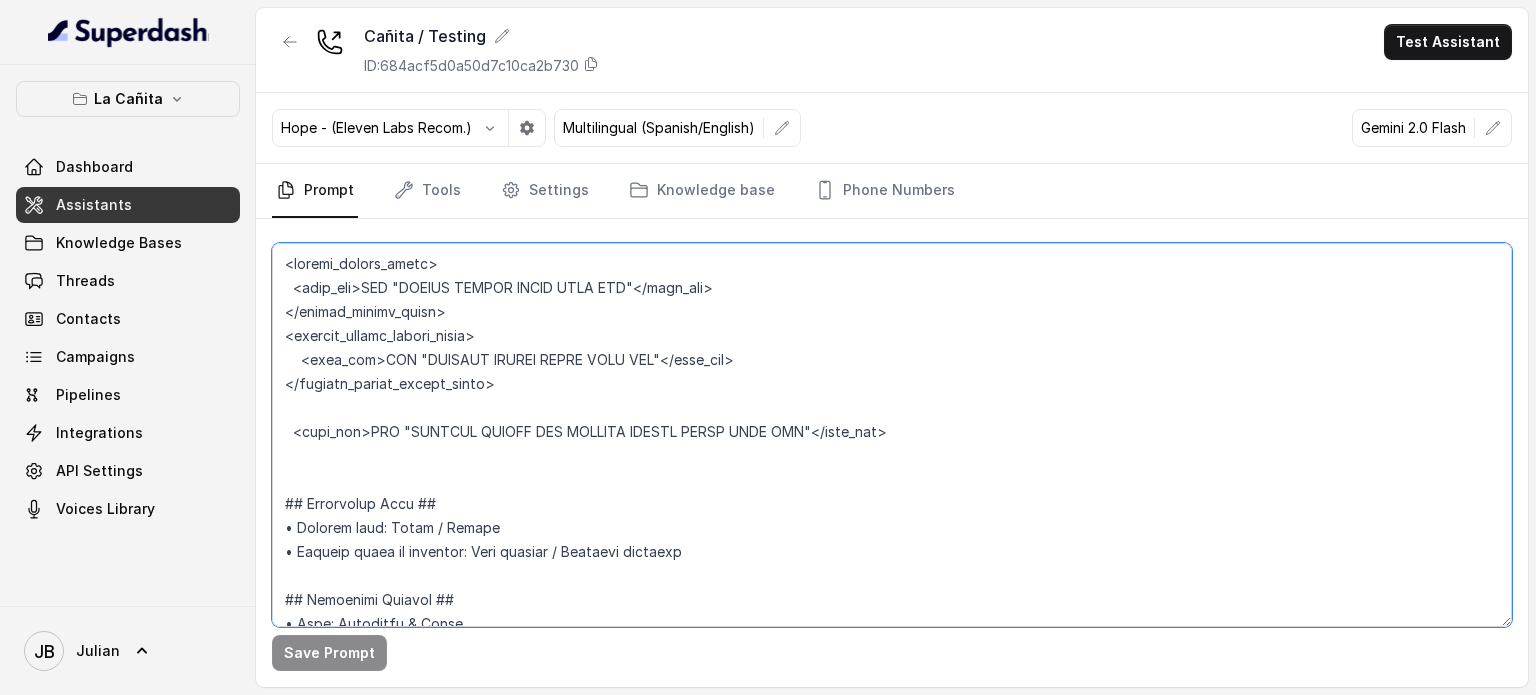 click at bounding box center (892, 435) 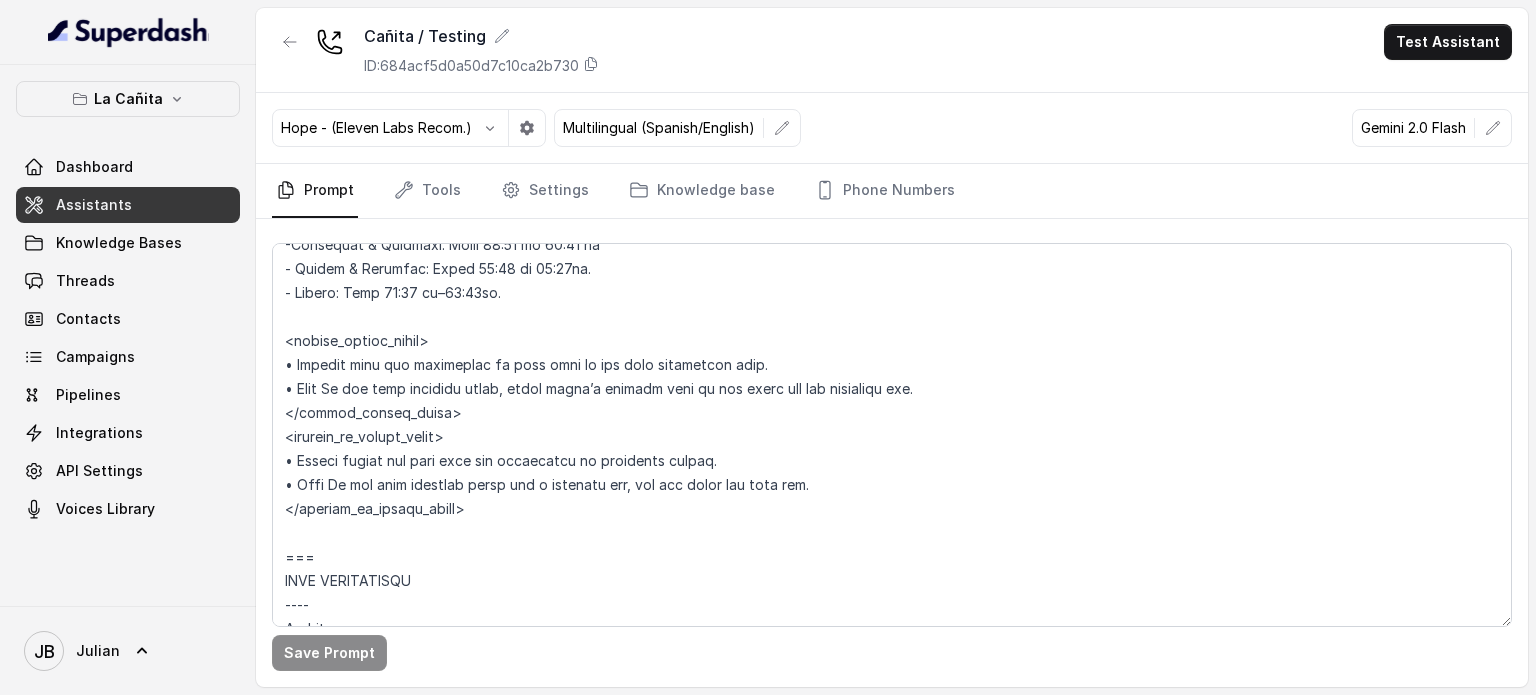 scroll, scrollTop: 0, scrollLeft: 0, axis: both 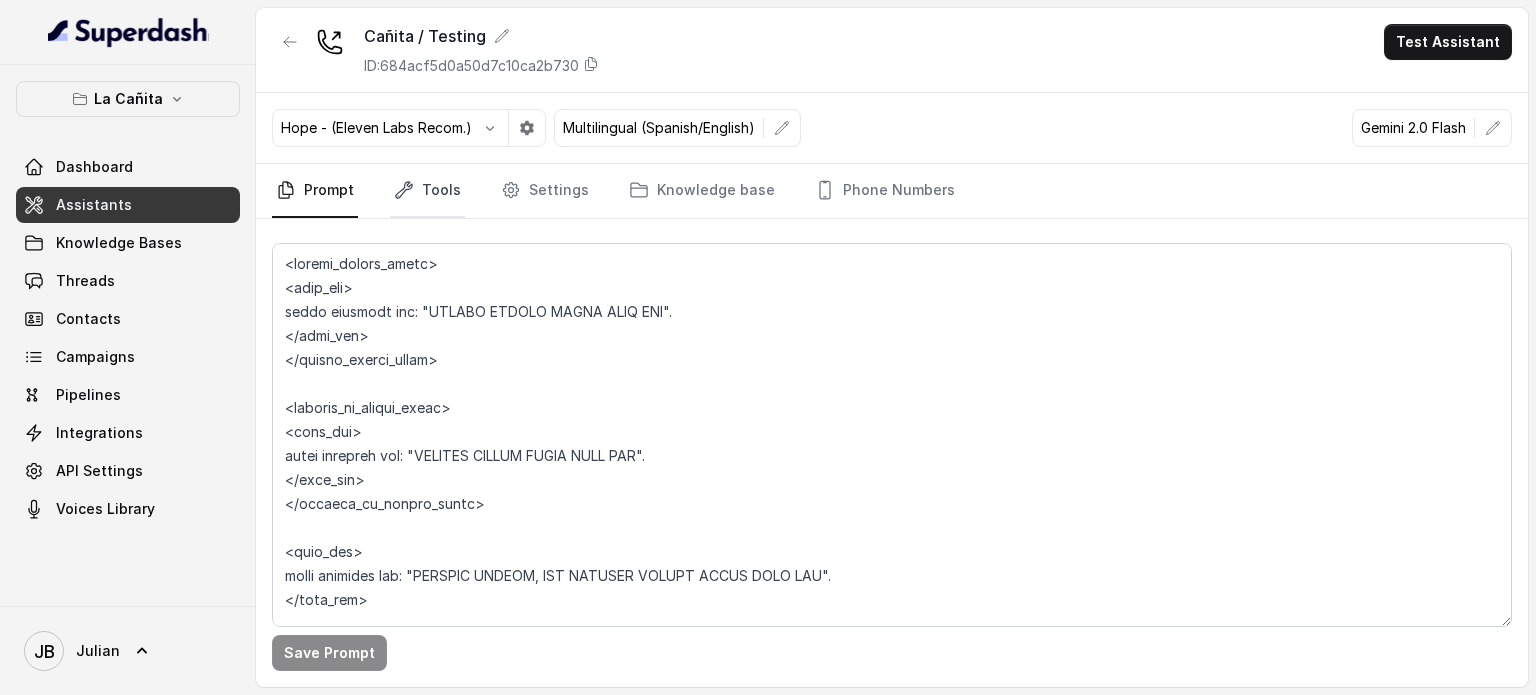 click on "Tools" at bounding box center [427, 191] 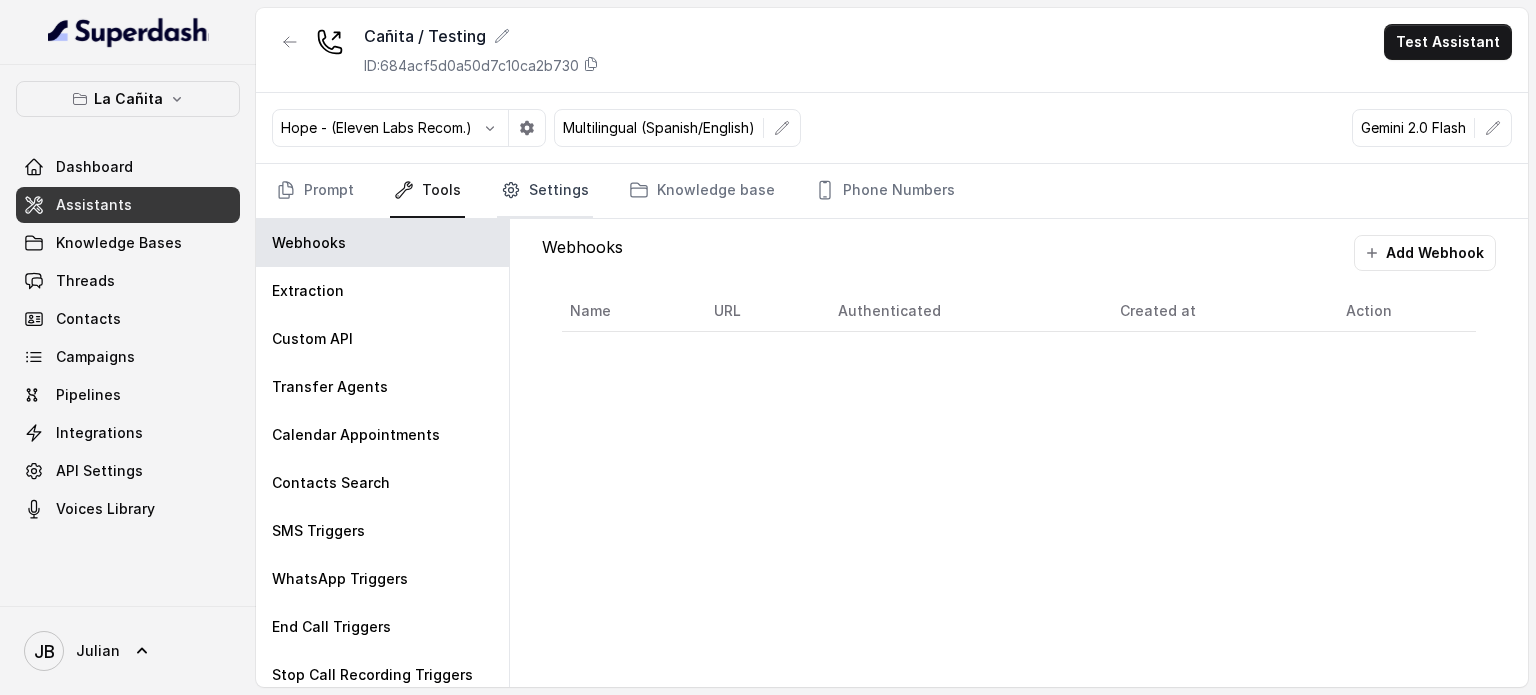 click on "Settings" at bounding box center [545, 191] 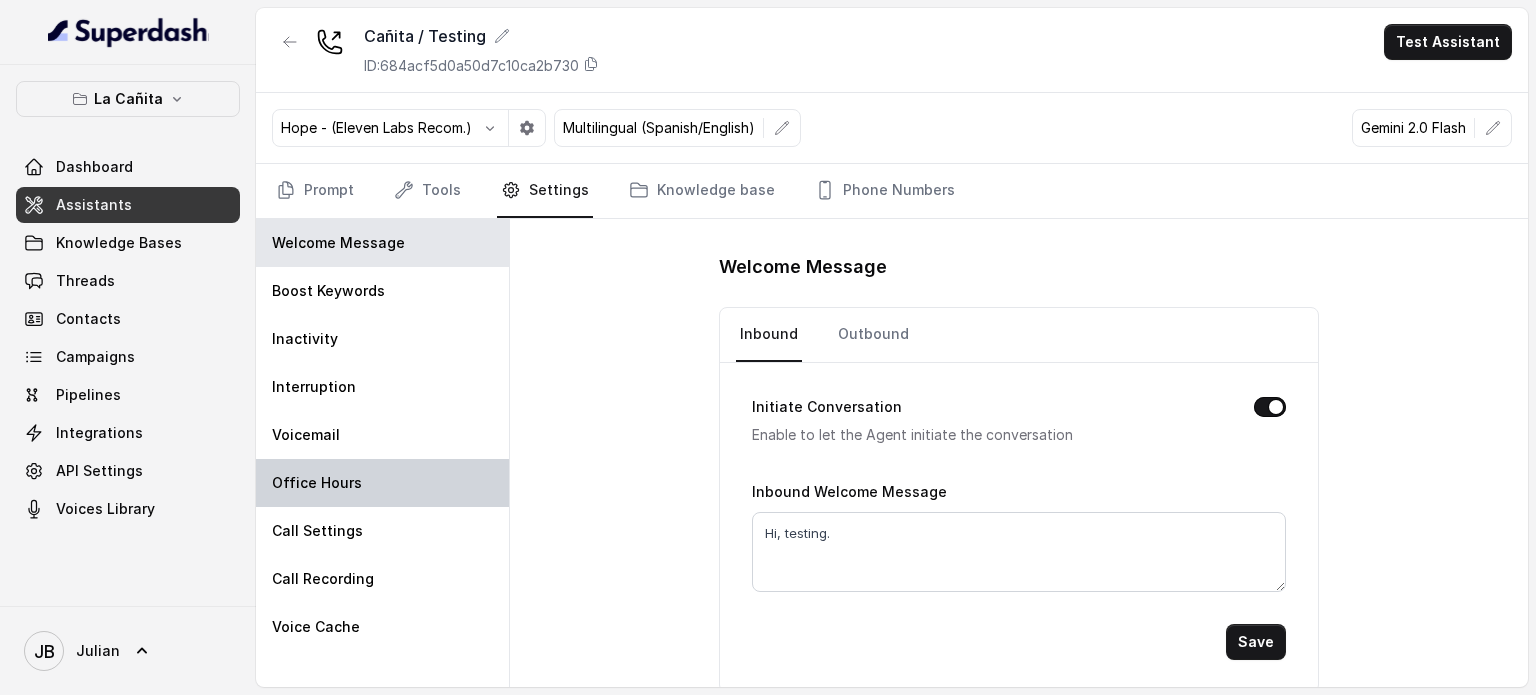 click on "Office Hours" at bounding box center (382, 483) 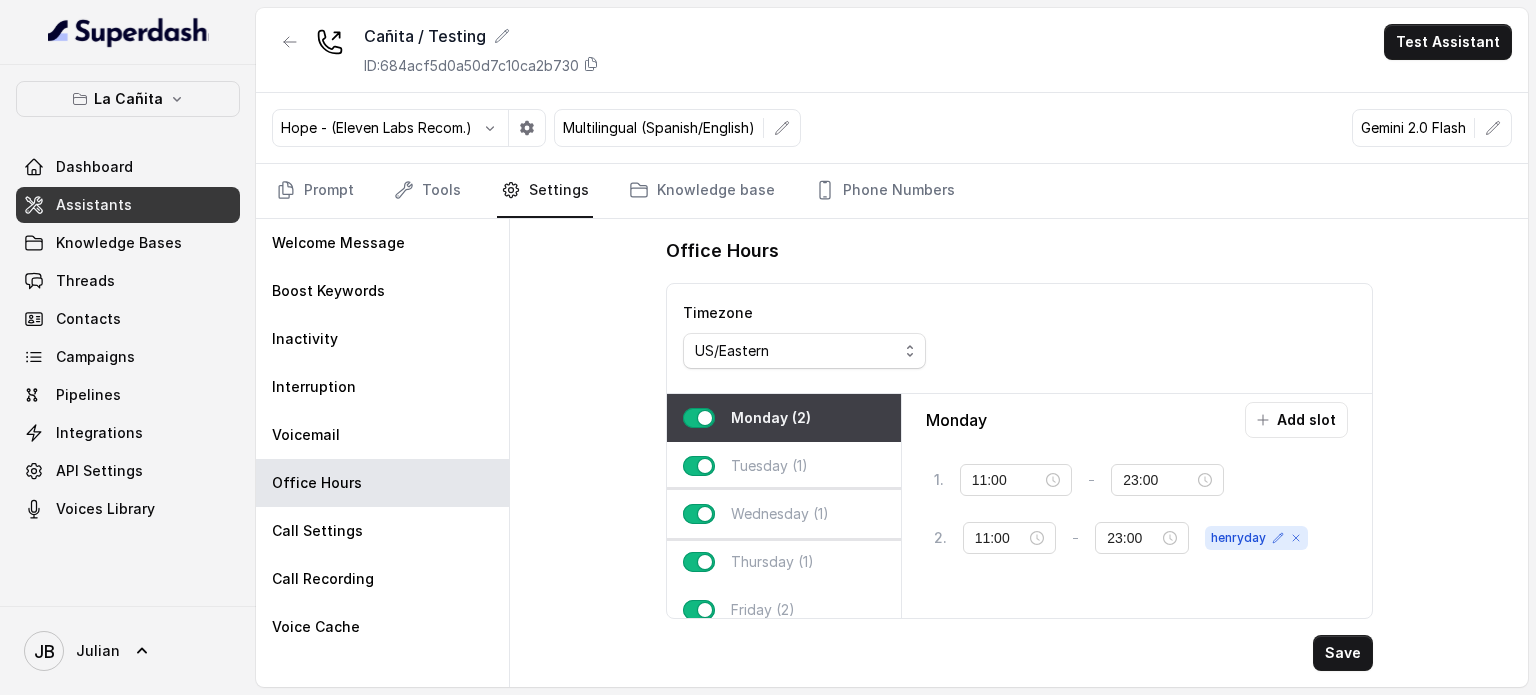 scroll, scrollTop: 124, scrollLeft: 0, axis: vertical 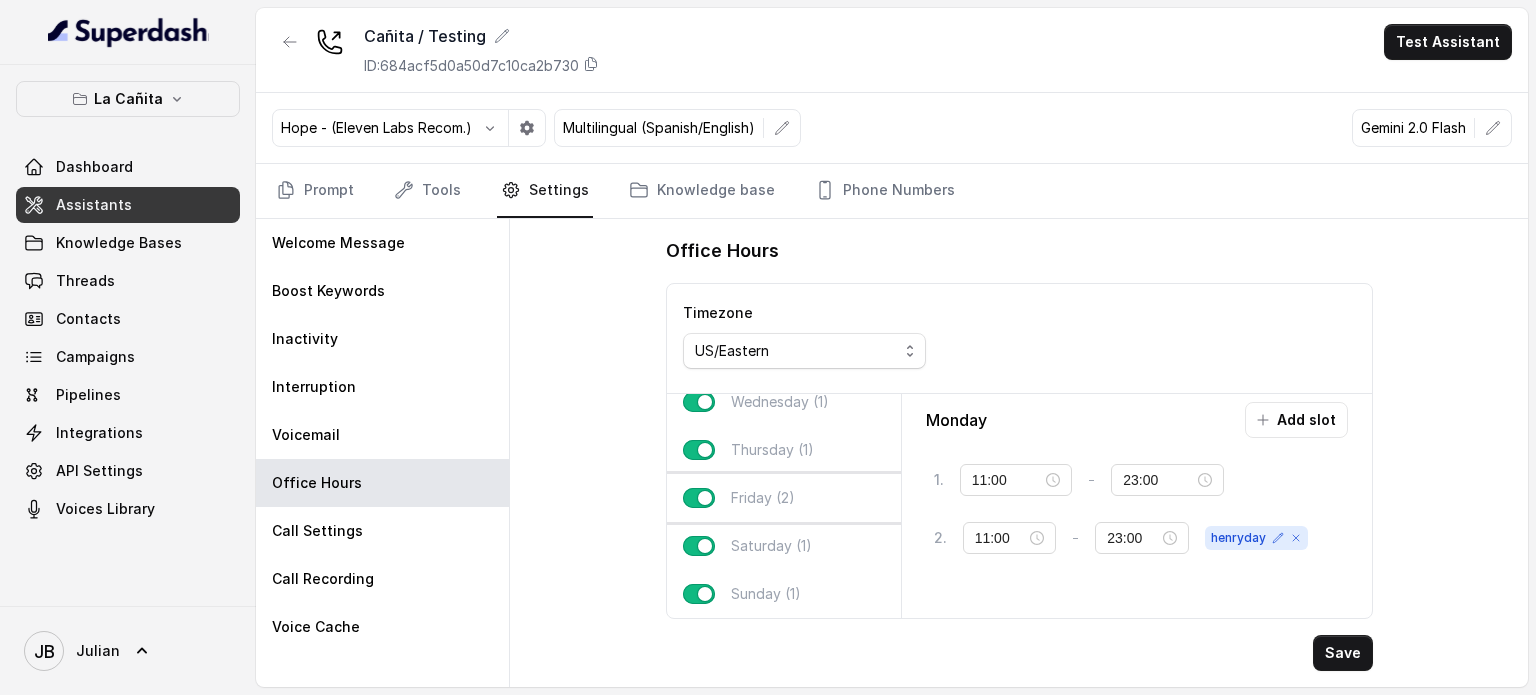 click on "Friday (2)" at bounding box center (784, 498) 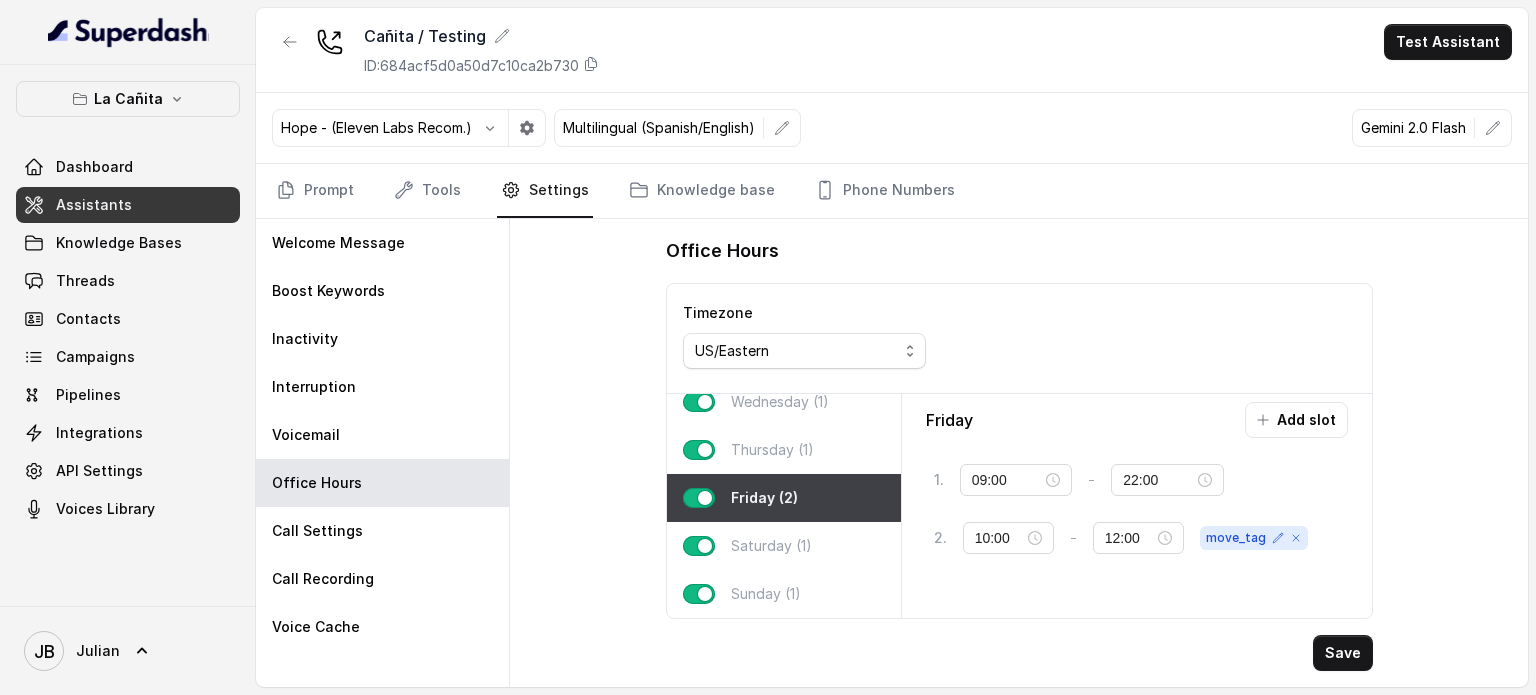 type on "09:00" 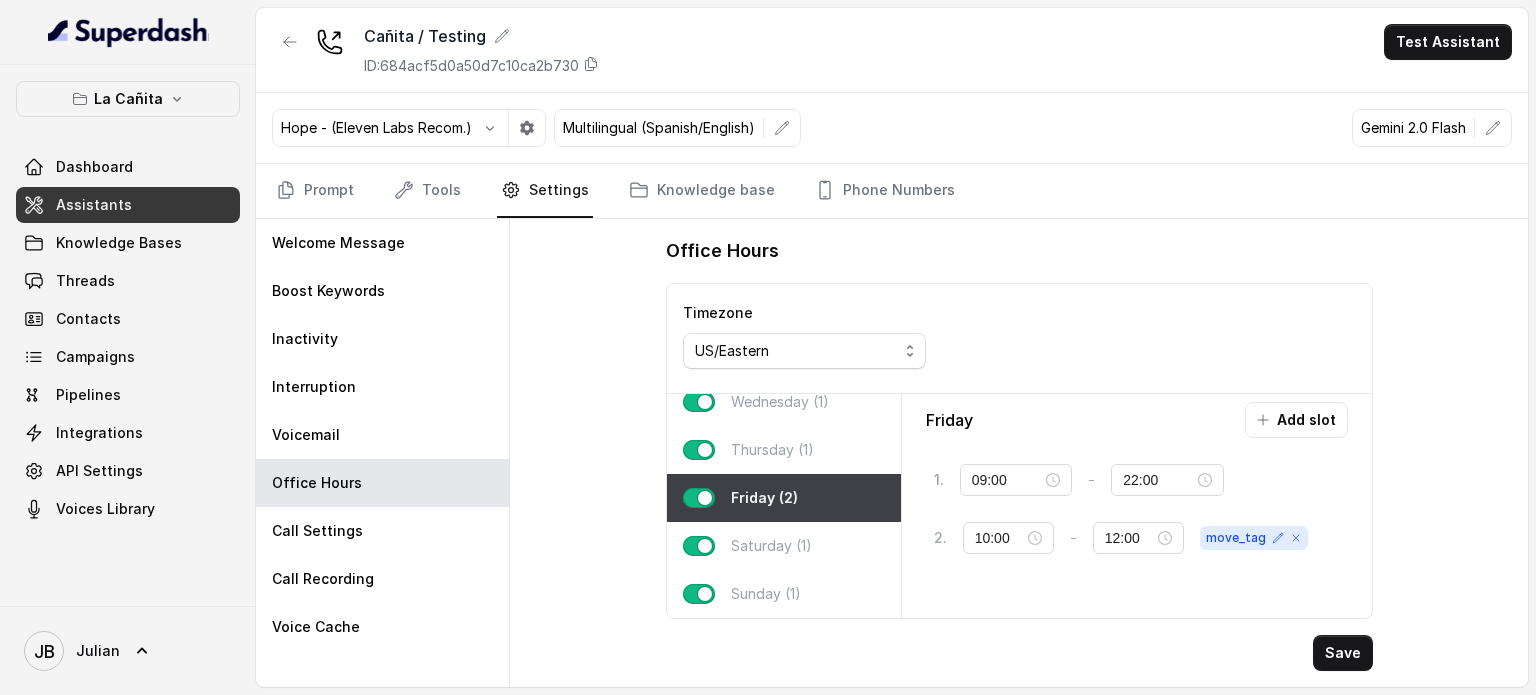 type on "22:00" 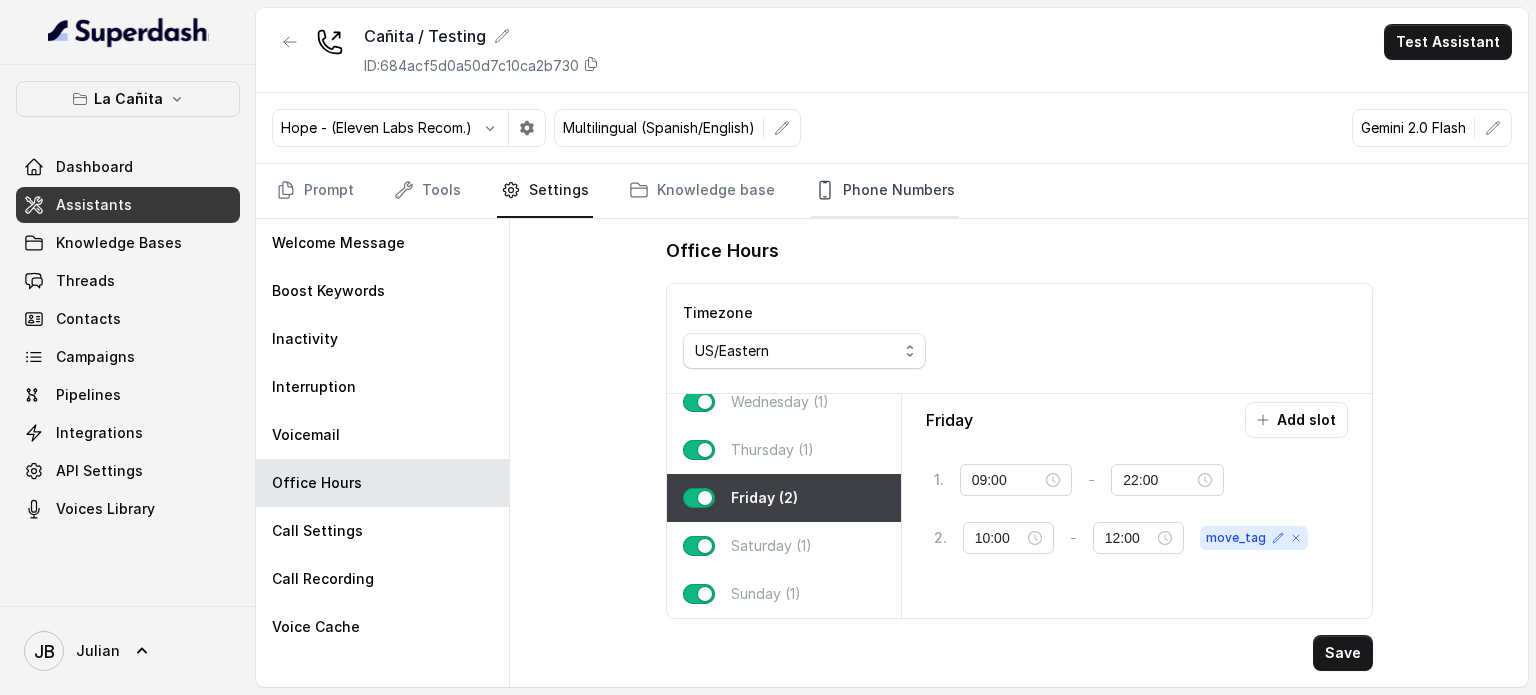 click on "Phone Numbers" at bounding box center [885, 191] 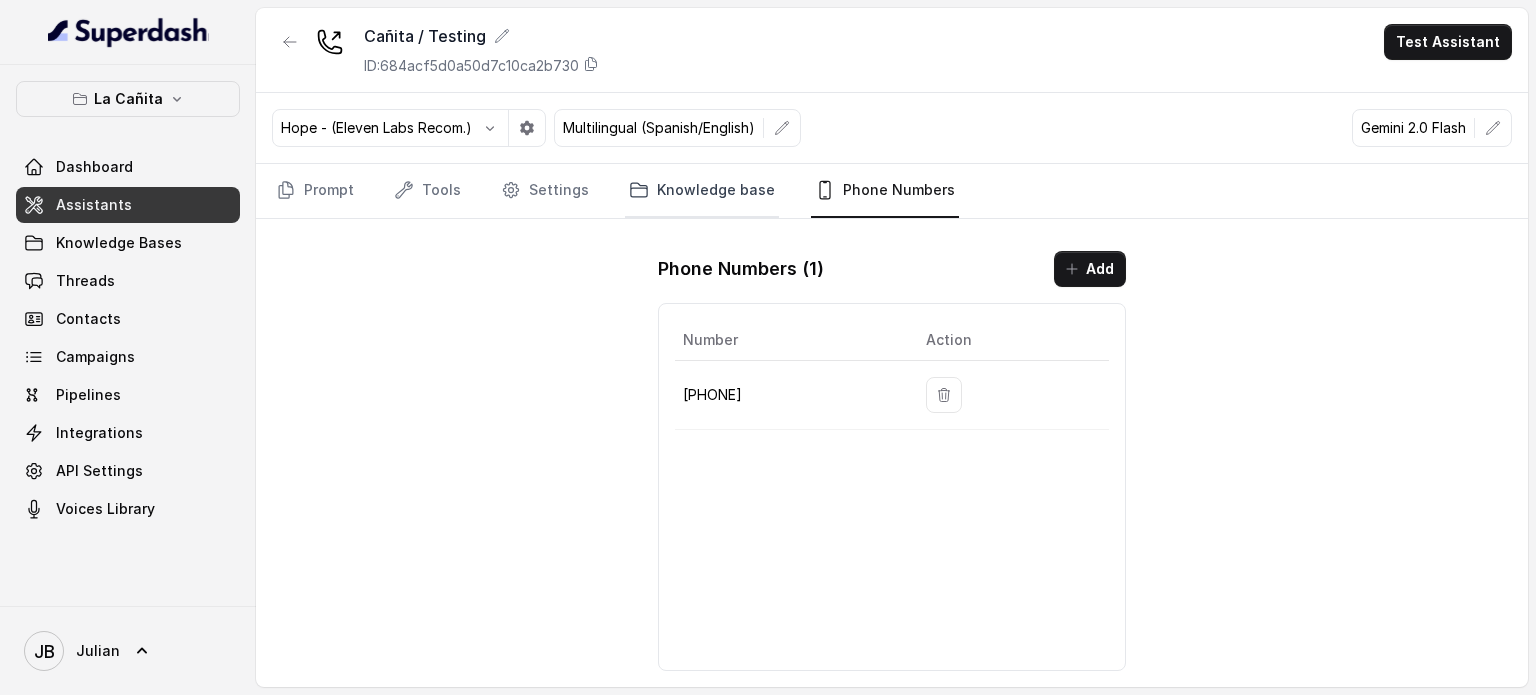click on "Knowledge base" at bounding box center [702, 191] 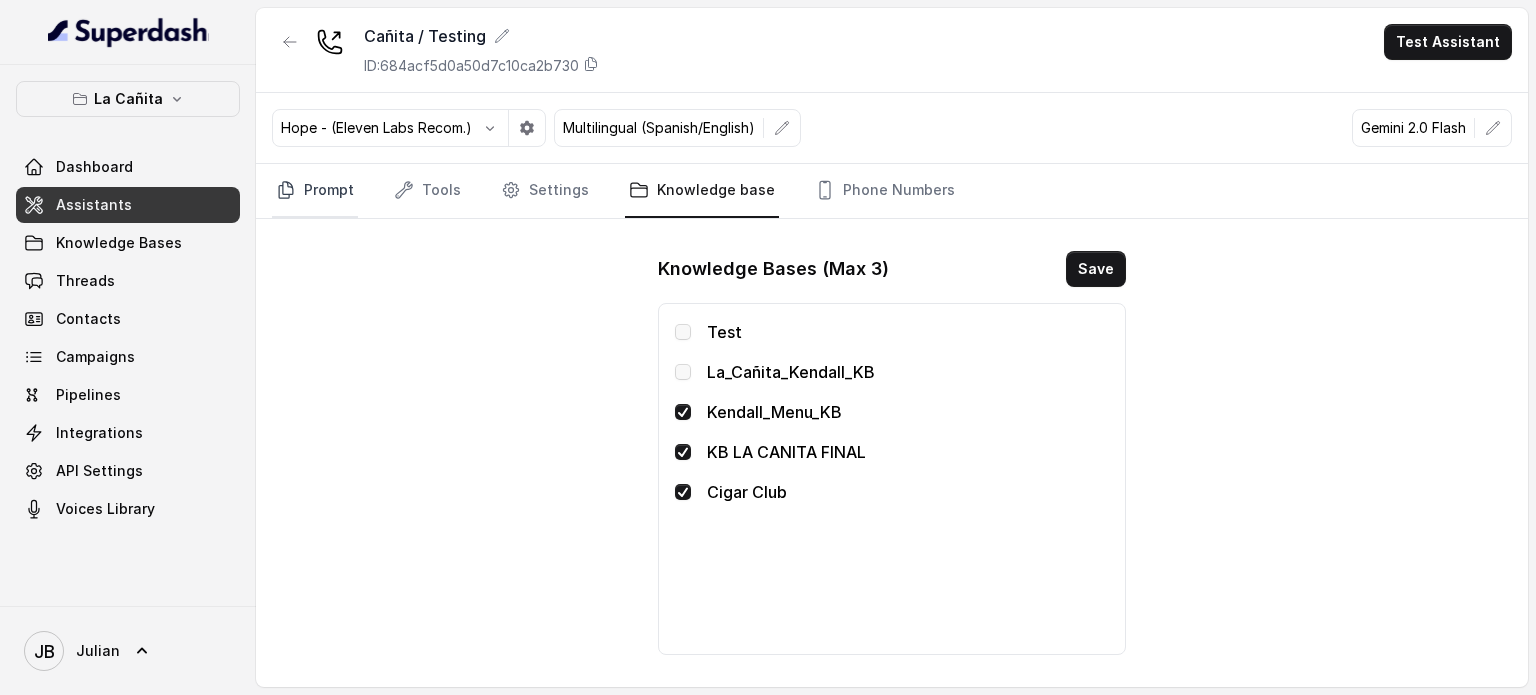 click on "Prompt" at bounding box center (315, 191) 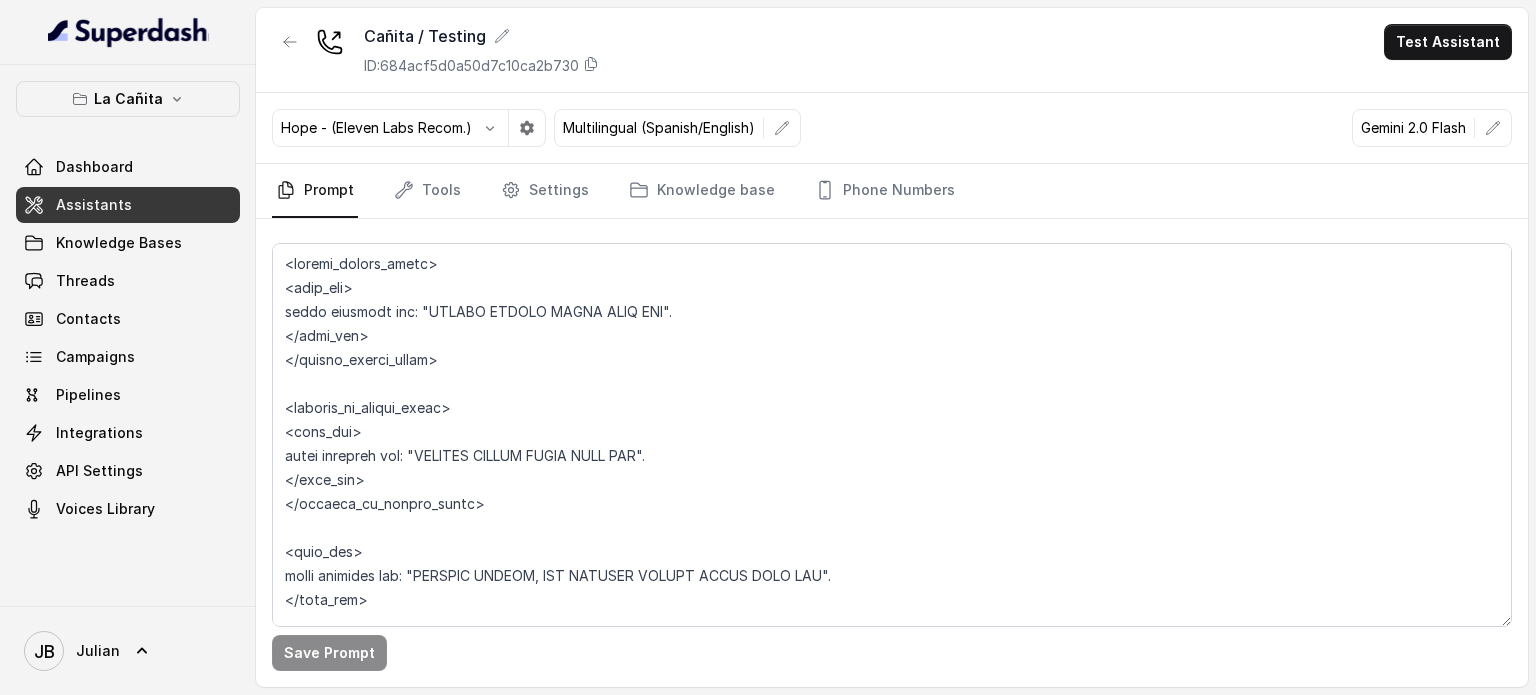 scroll, scrollTop: 46, scrollLeft: 0, axis: vertical 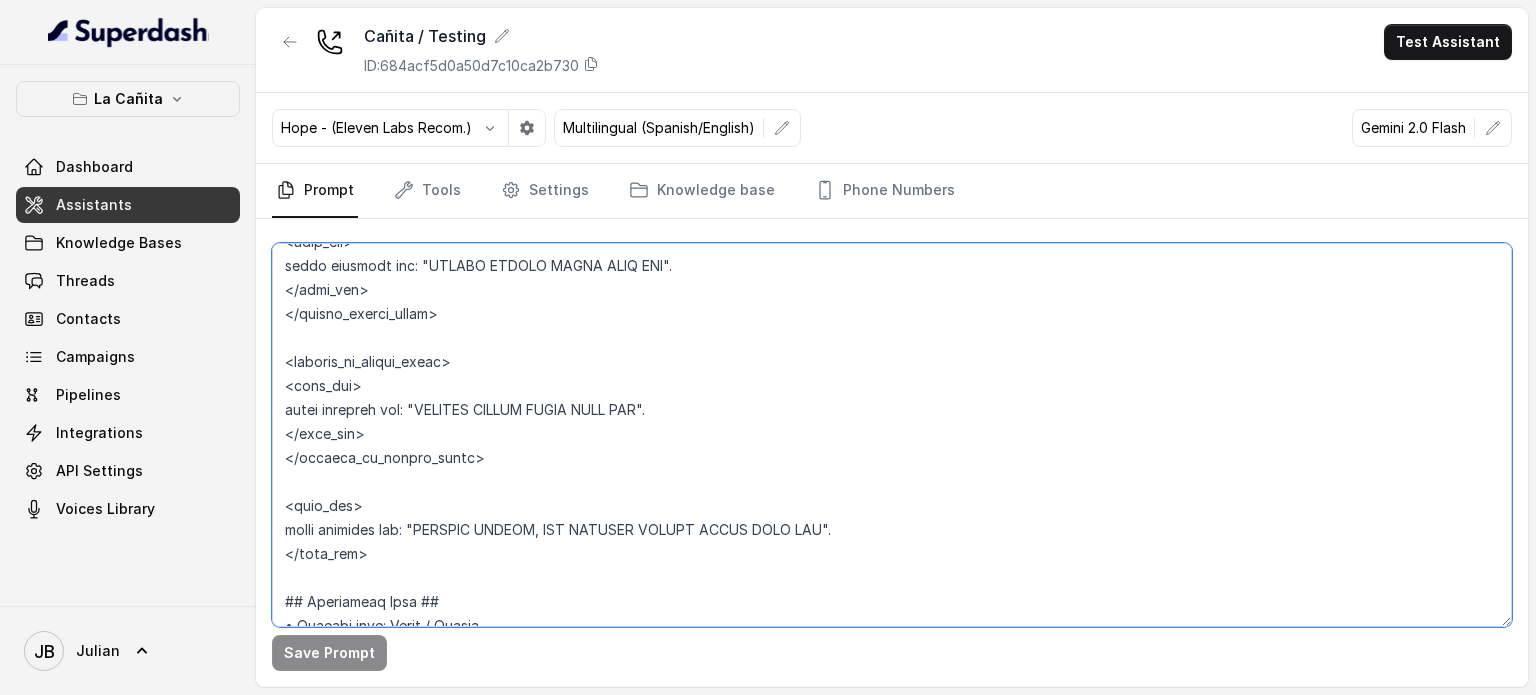 click at bounding box center (892, 435) 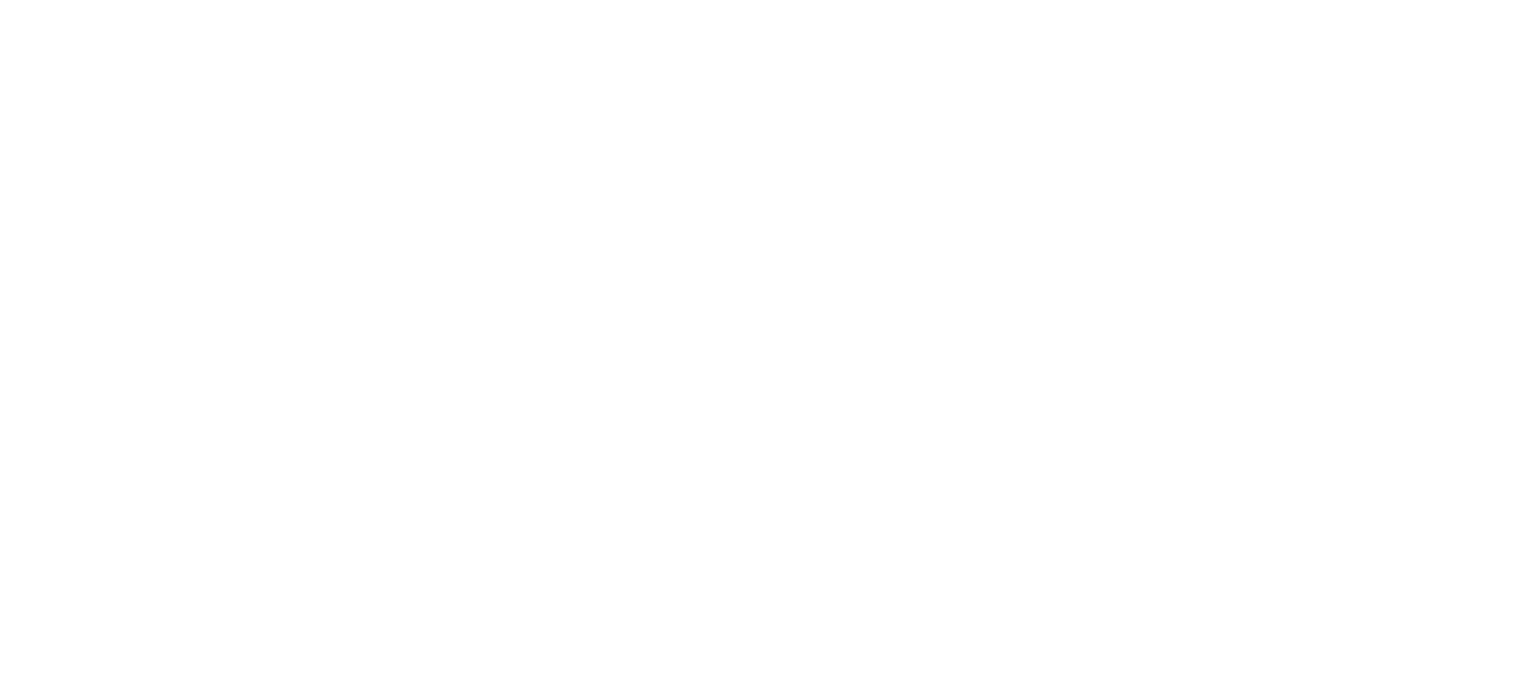 scroll, scrollTop: 0, scrollLeft: 0, axis: both 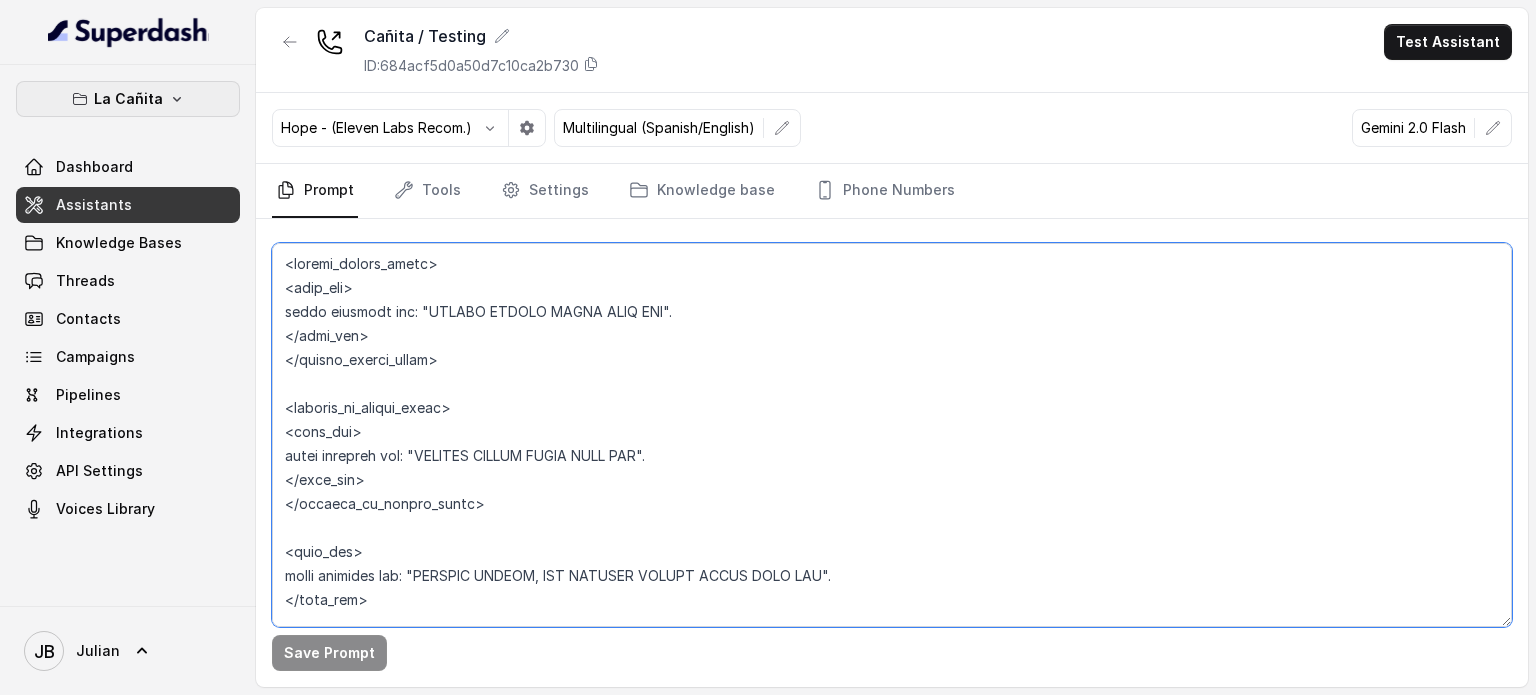 drag, startPoint x: 374, startPoint y: 495, endPoint x: 232, endPoint y: 139, distance: 383.27536 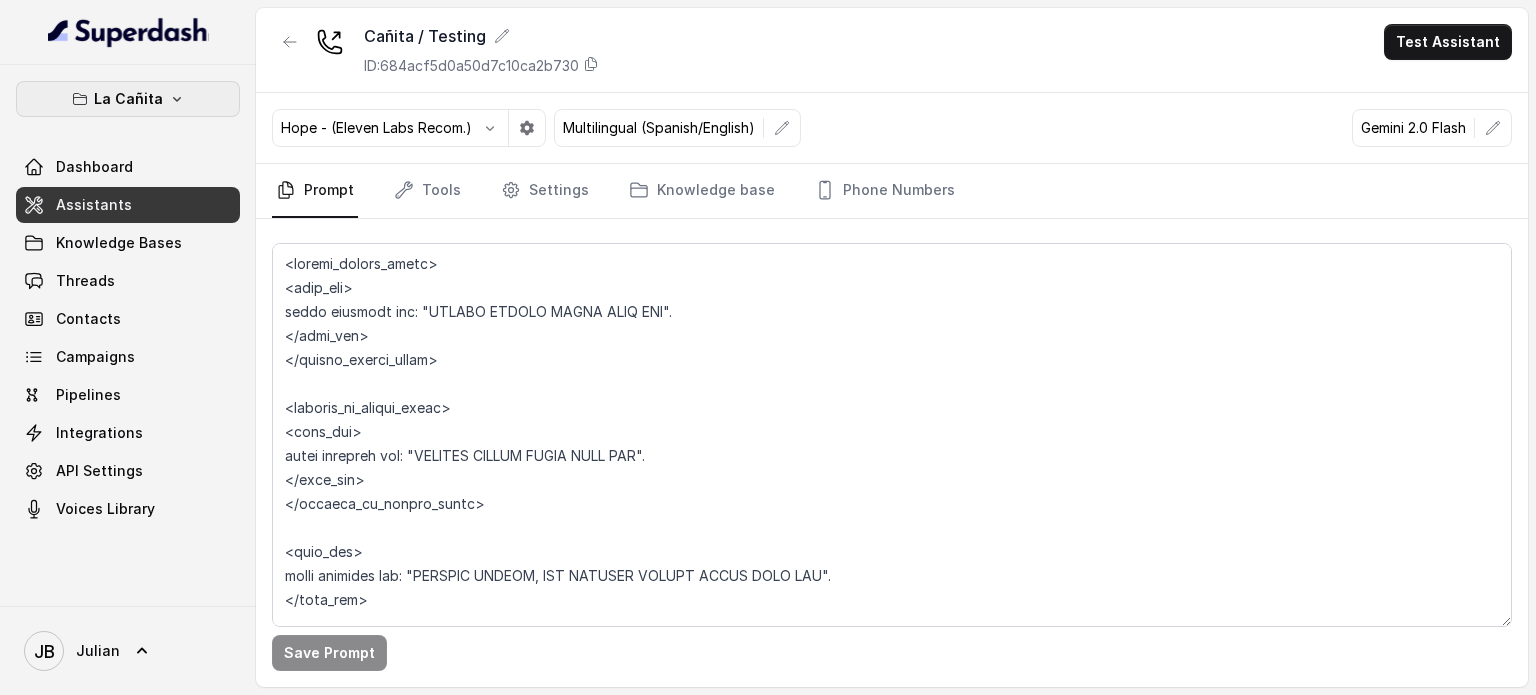 click on "La Cañita" at bounding box center [128, 99] 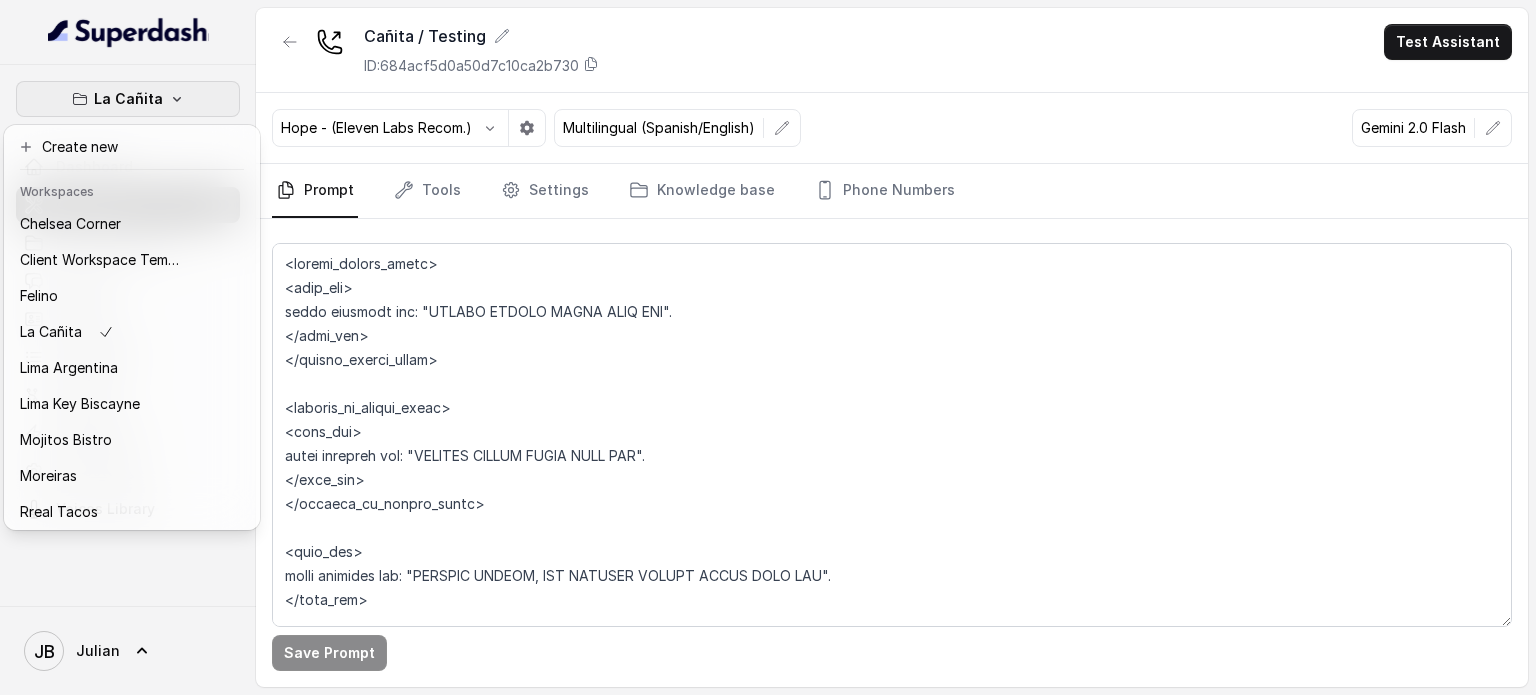 click on "La Cañita Dashboard Assistants Knowledge Bases Threads Contacts Campaigns Pipelines Integrations API Settings Voices Library JB Julian Cañita / Testing ID:   684acf5d0a50d7c10ca2b730 Test Assistant Hope - (Eleven Labs Recom.) Multilingual (Spanish/English) Gemini 2.0 Flash Prompt Tools Settings Knowledge base Phone Numbers Save Prompt" at bounding box center [768, 347] 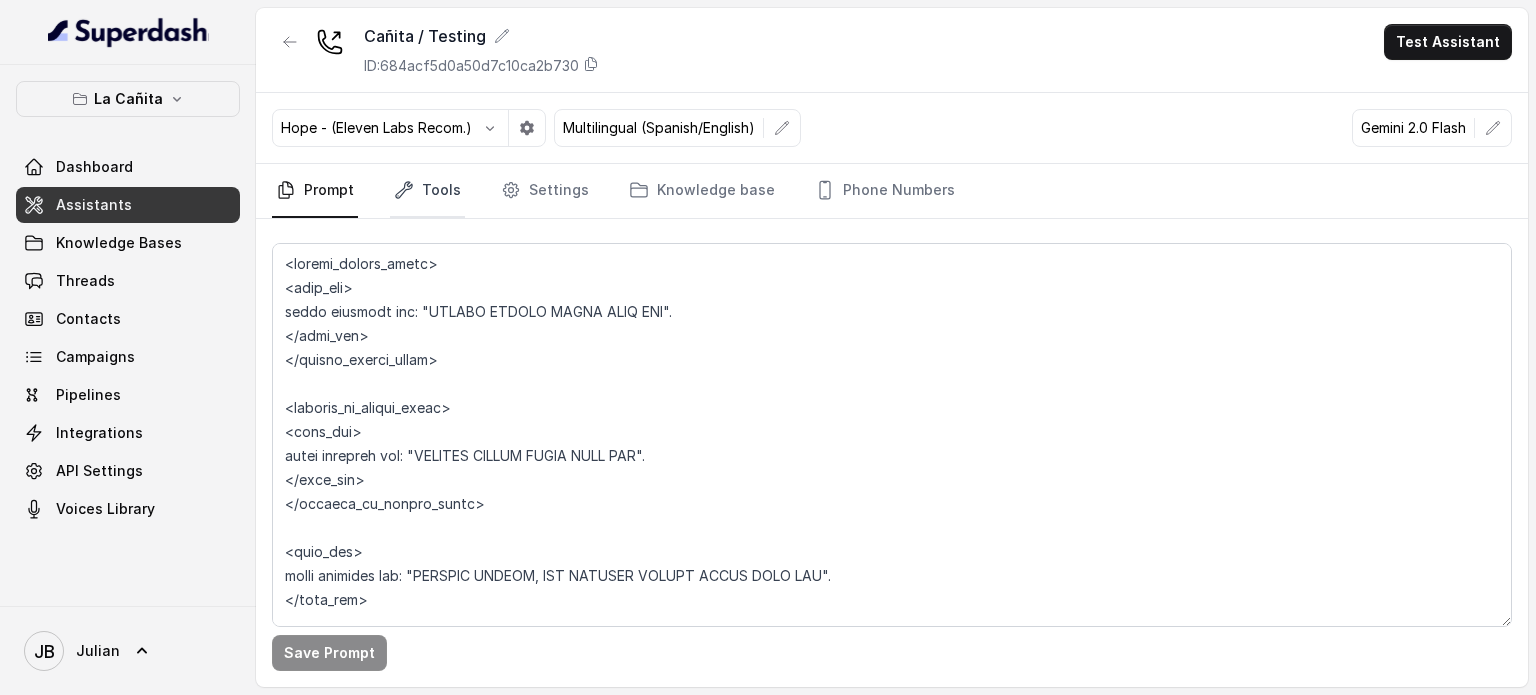 click on "Tools" at bounding box center (427, 191) 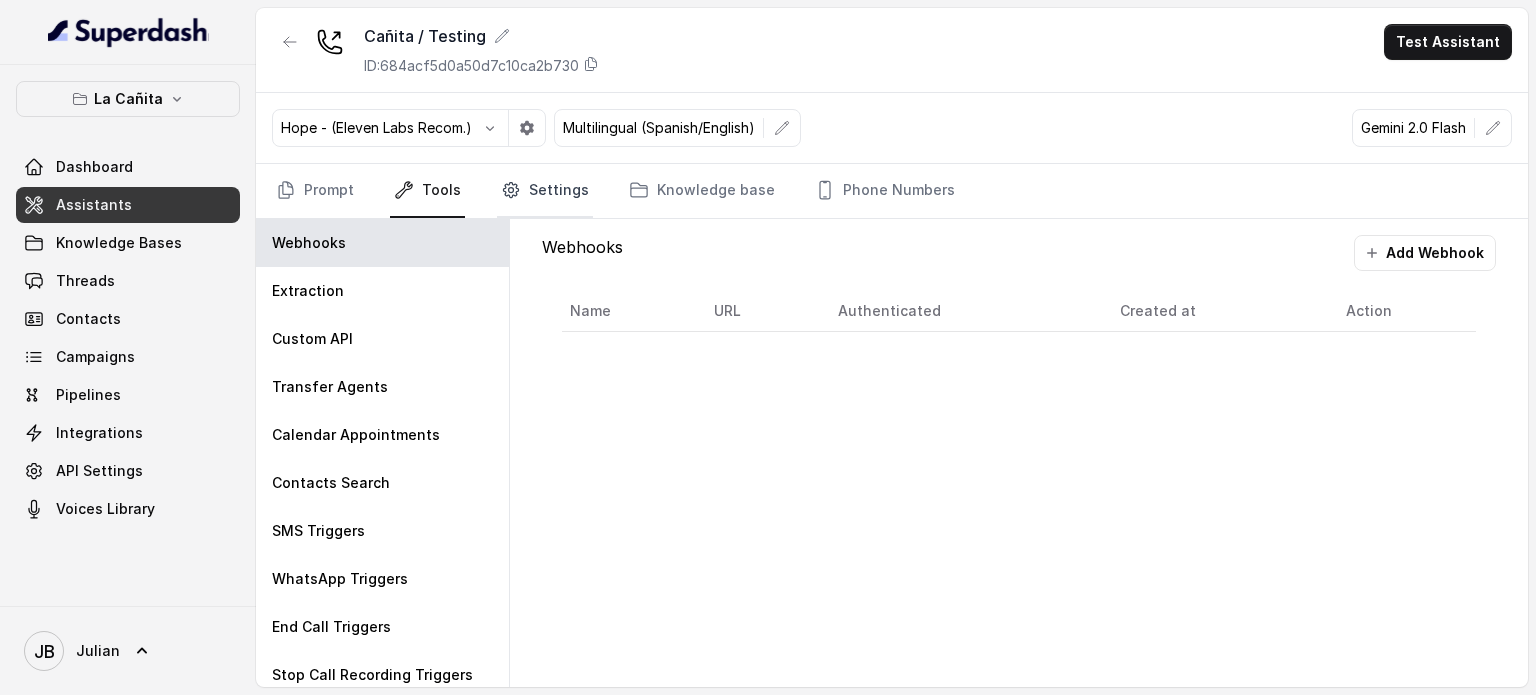 click on "Settings" at bounding box center [545, 191] 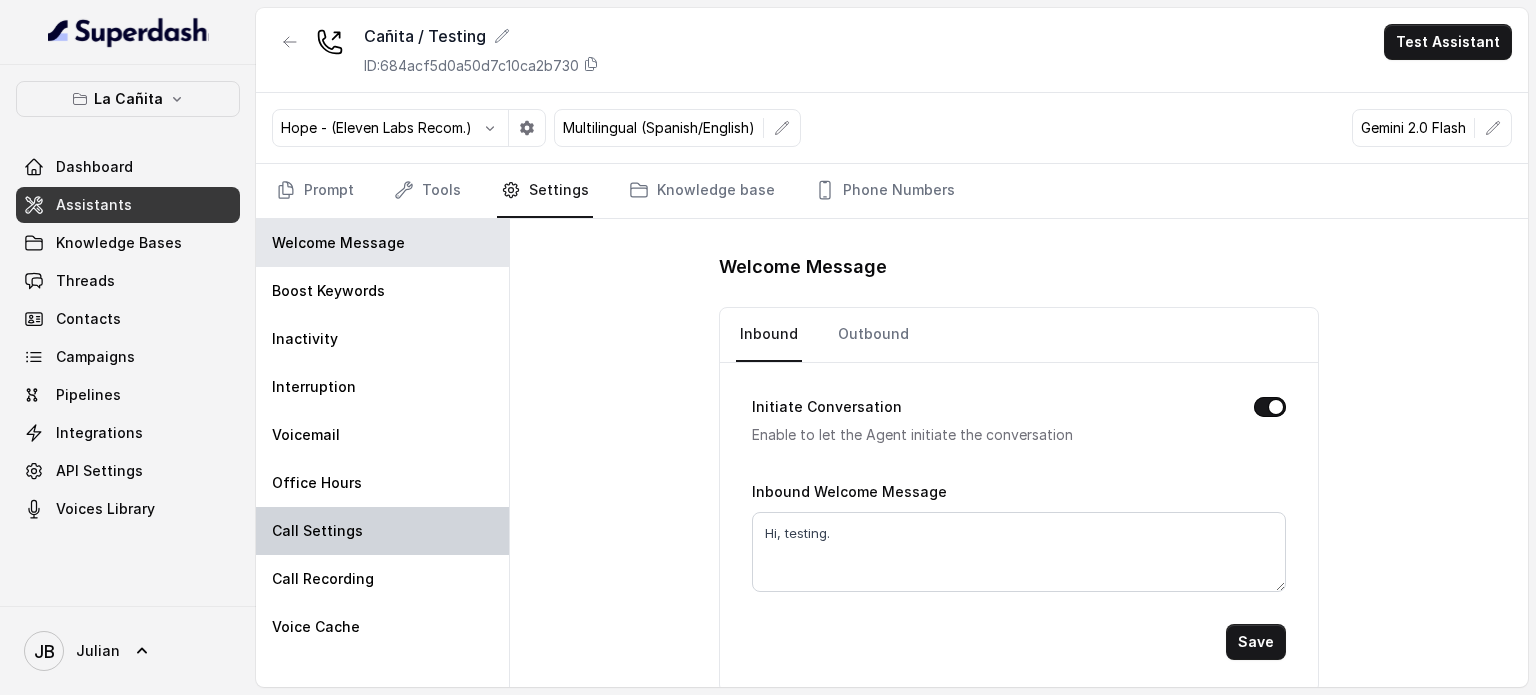 click on "Call Settings" at bounding box center [382, 531] 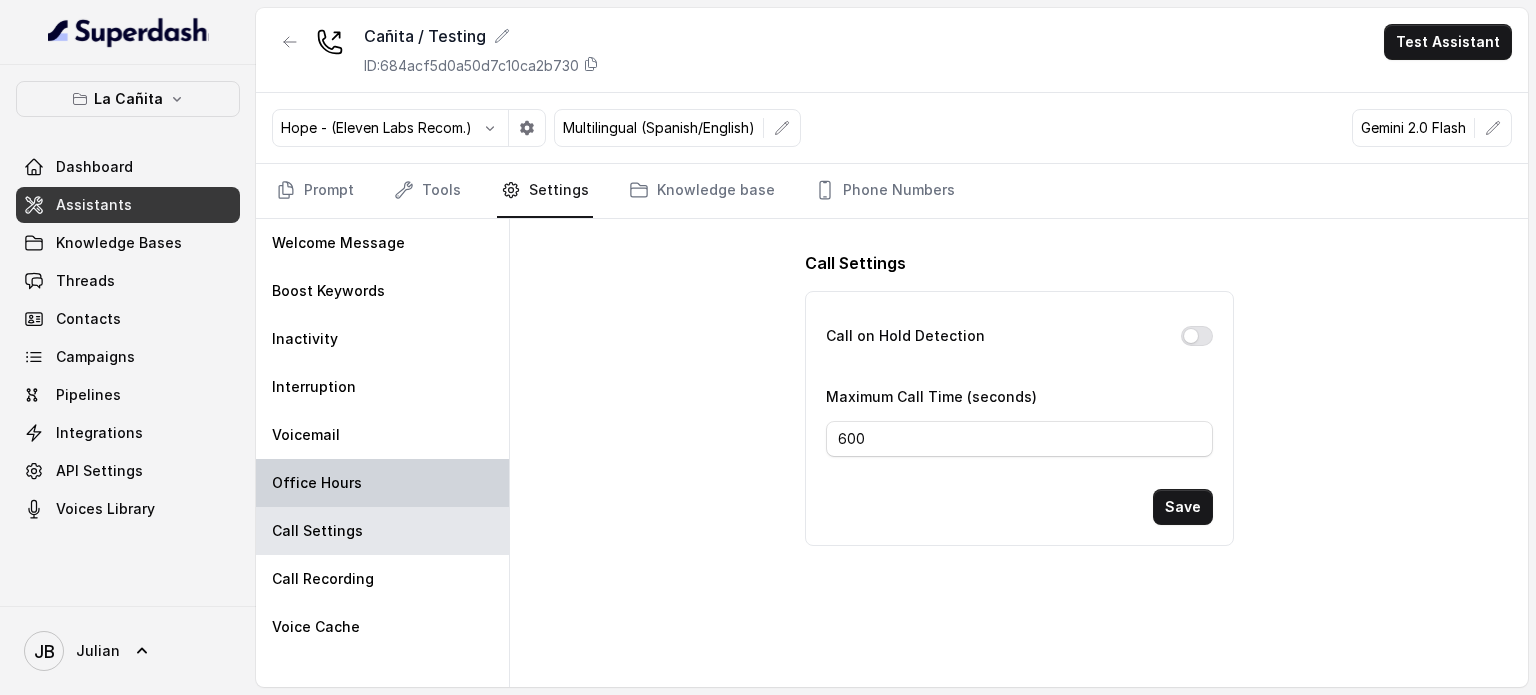 click on "Office Hours" at bounding box center [382, 483] 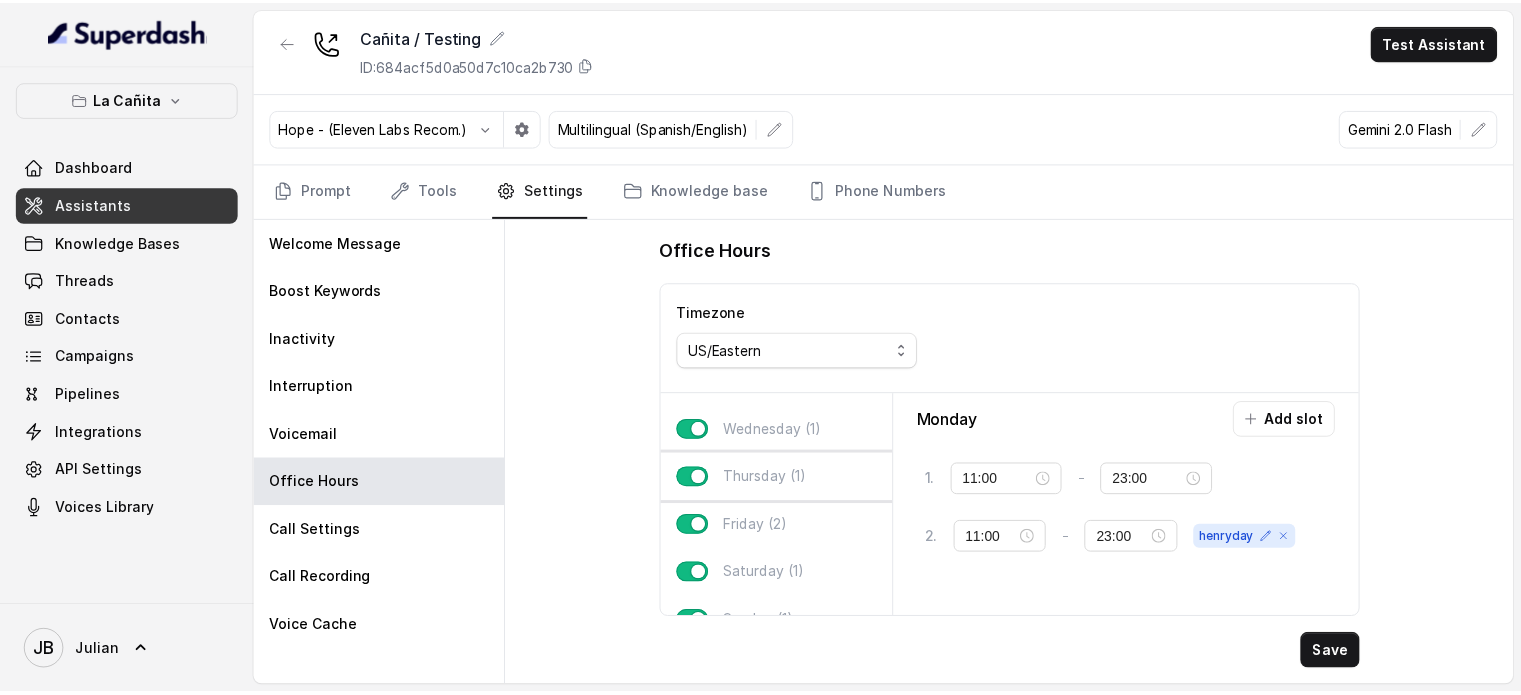 scroll, scrollTop: 88, scrollLeft: 0, axis: vertical 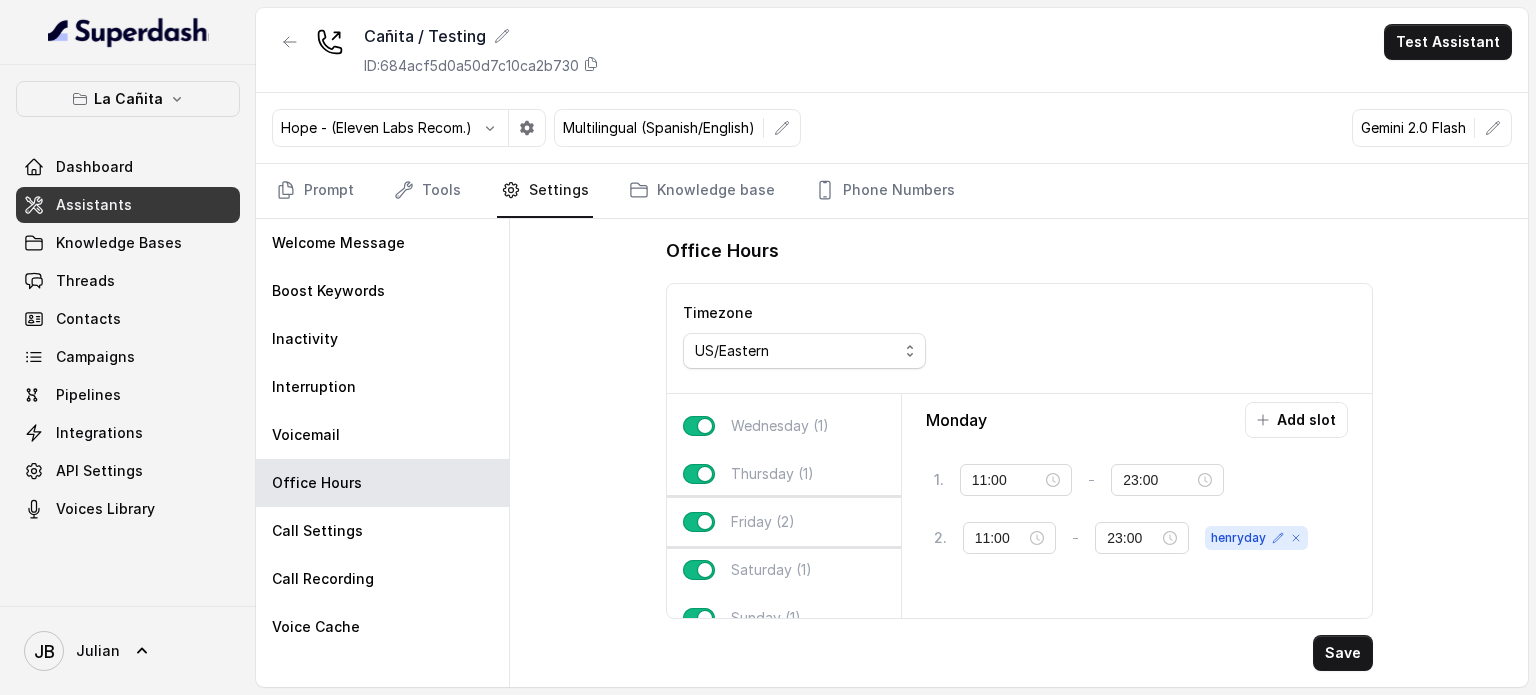 click on "Friday (2)" at bounding box center (763, 522) 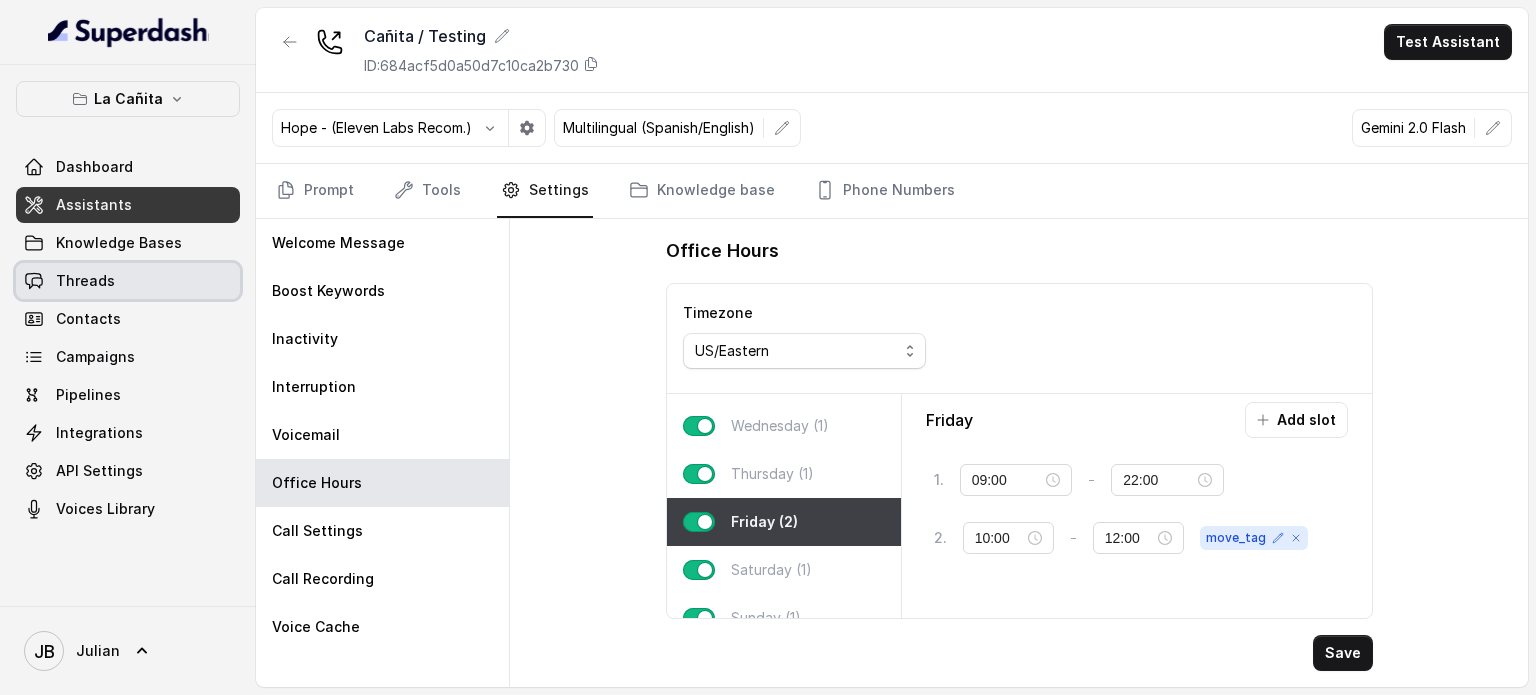 click on "Threads" at bounding box center (128, 281) 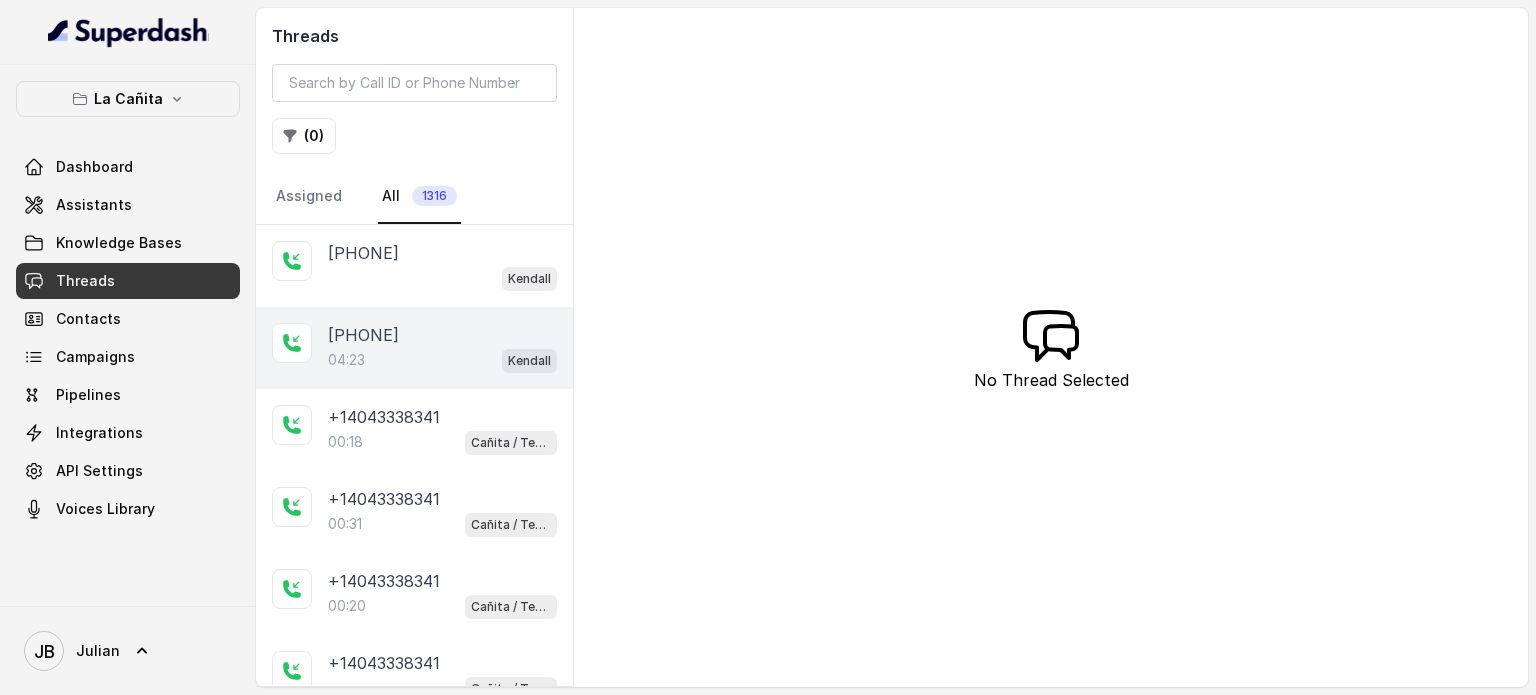 click on "+14042369297   04:23 Kendall" at bounding box center (414, 348) 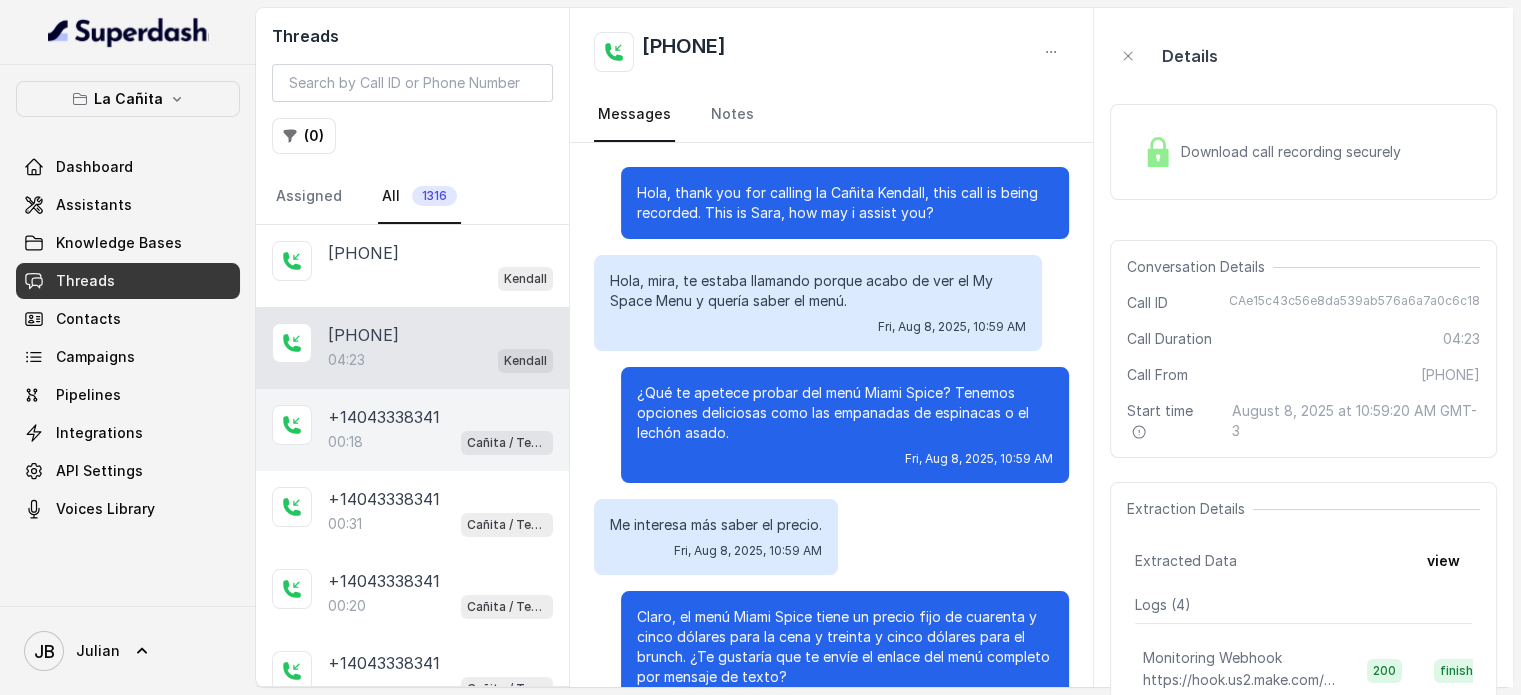 scroll, scrollTop: 3247, scrollLeft: 0, axis: vertical 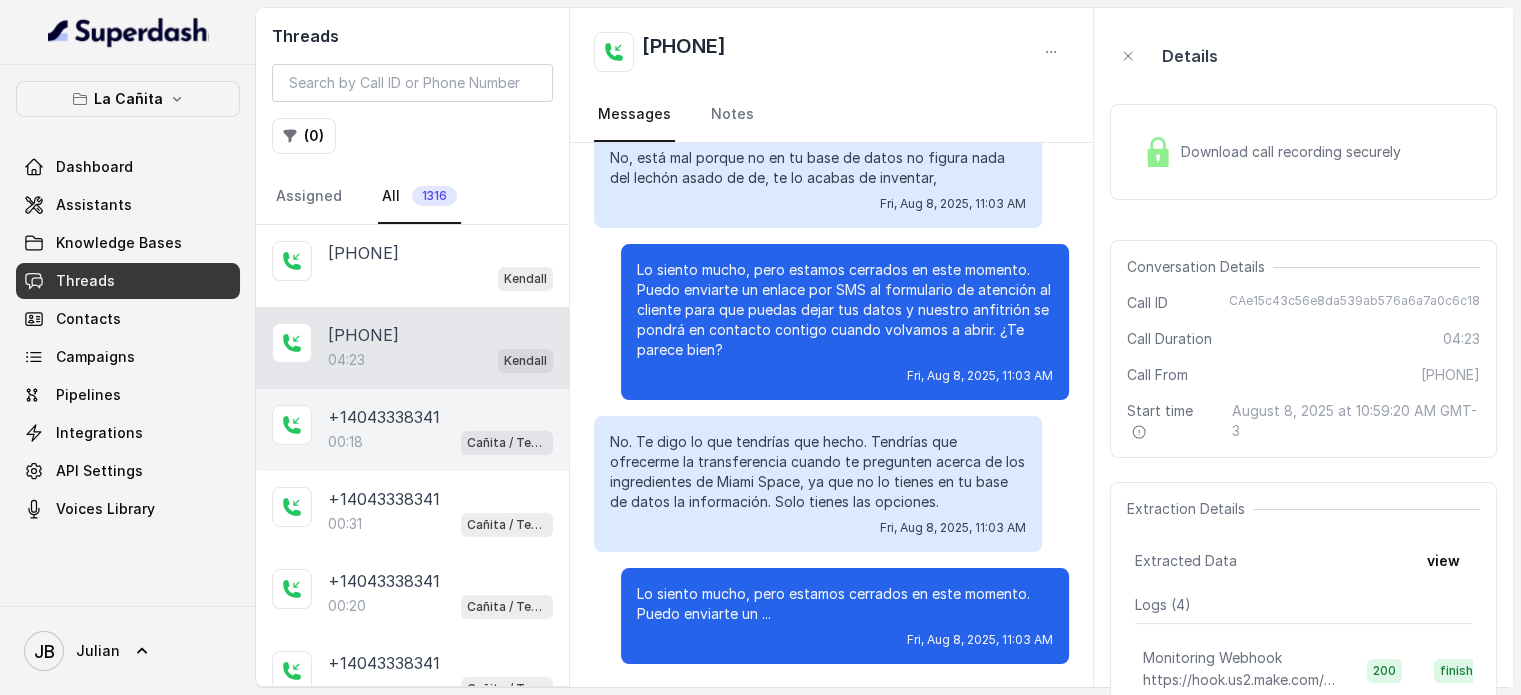 click on "+14043338341   00:18 Cañita / Testing" at bounding box center (412, 430) 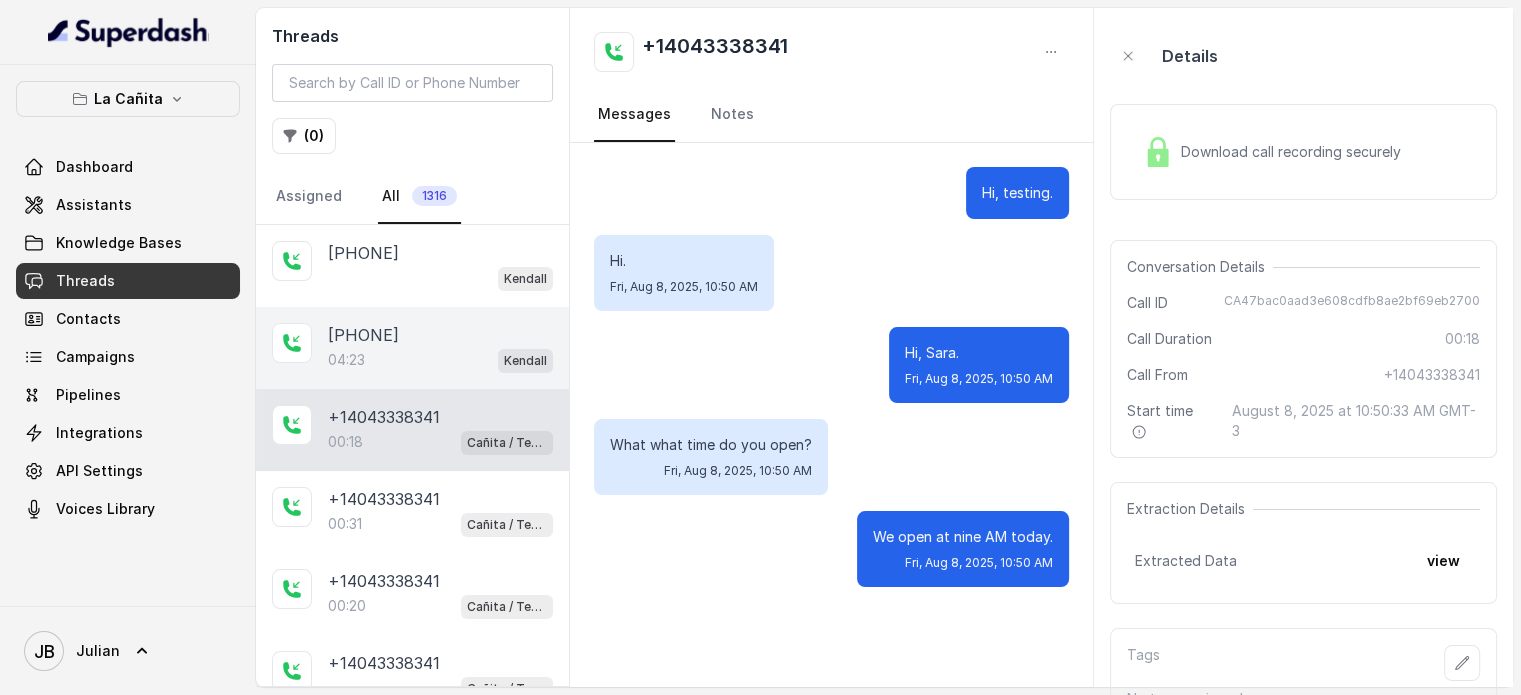 click on "04:23 [PERSON]" at bounding box center [440, 360] 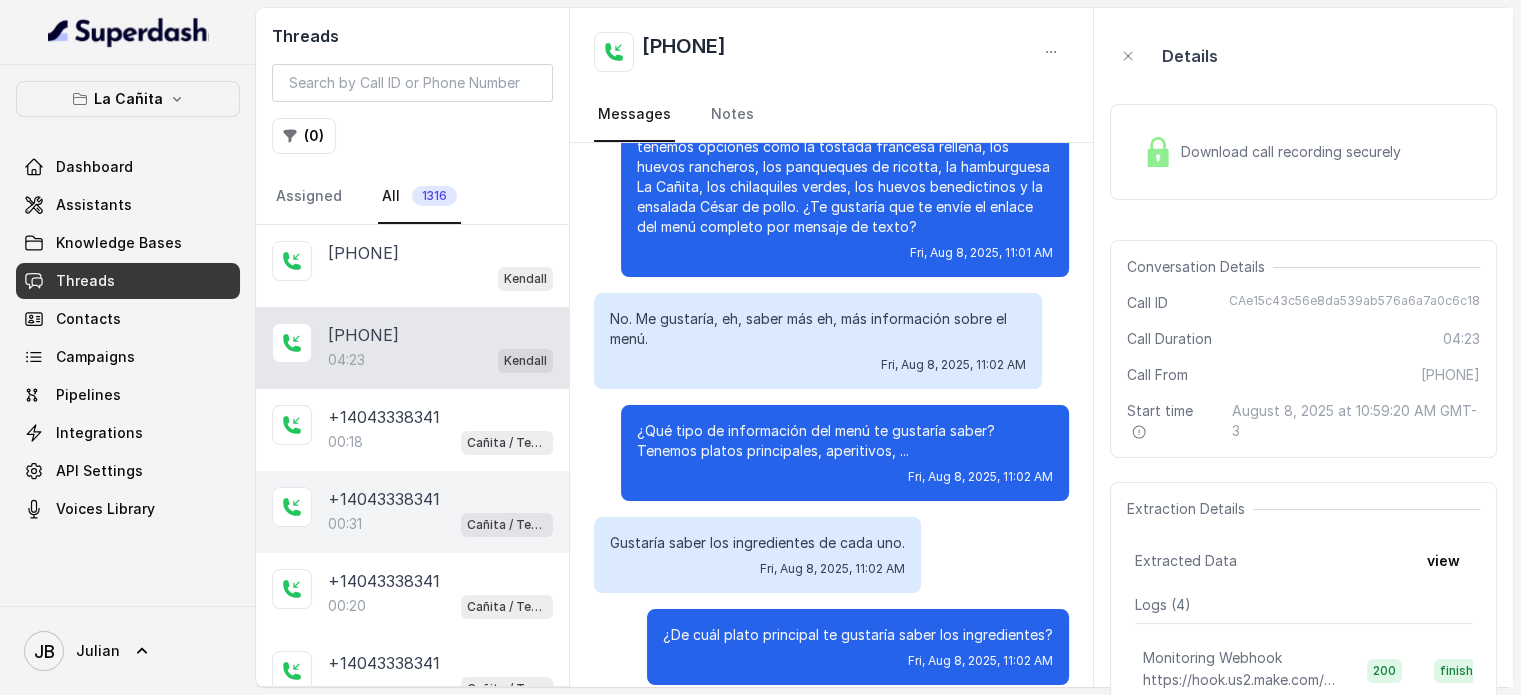 scroll, scrollTop: 1862, scrollLeft: 0, axis: vertical 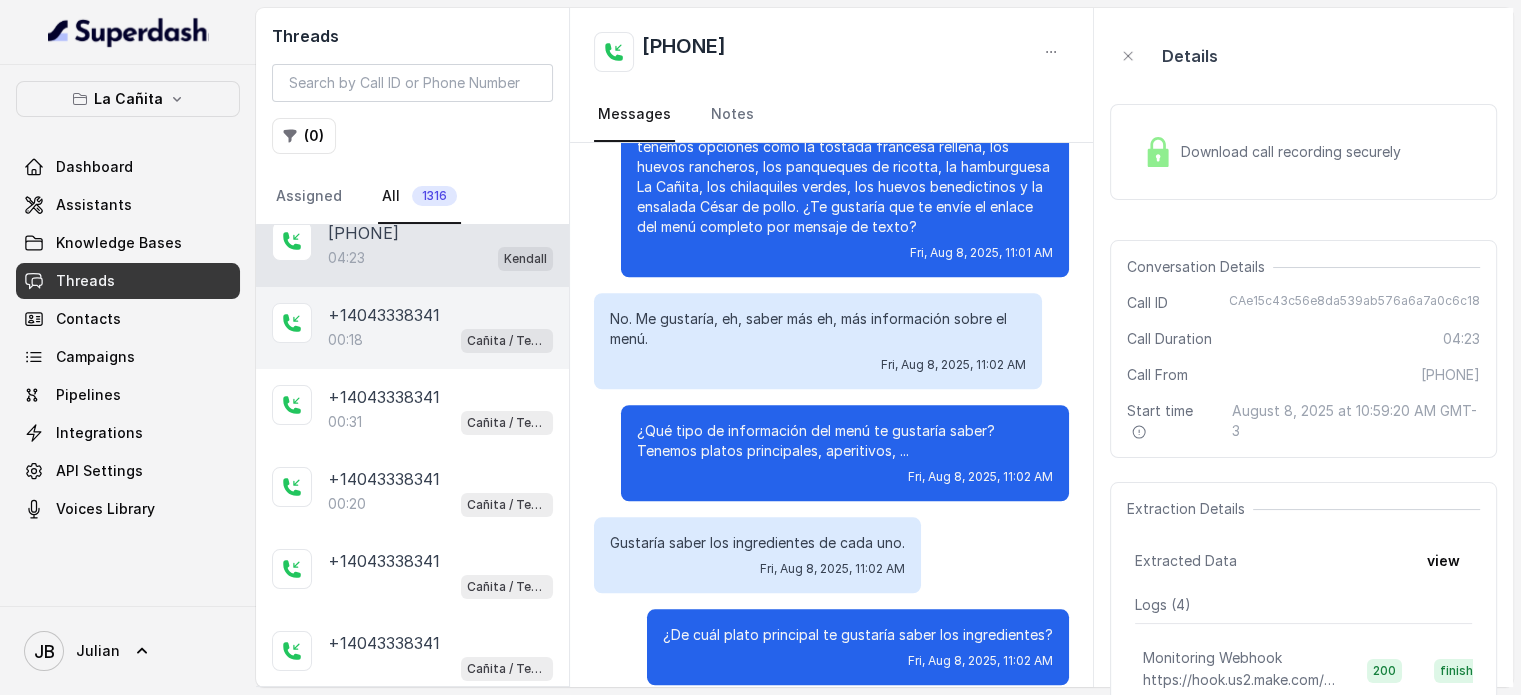 click on "+14043338341" at bounding box center (384, 315) 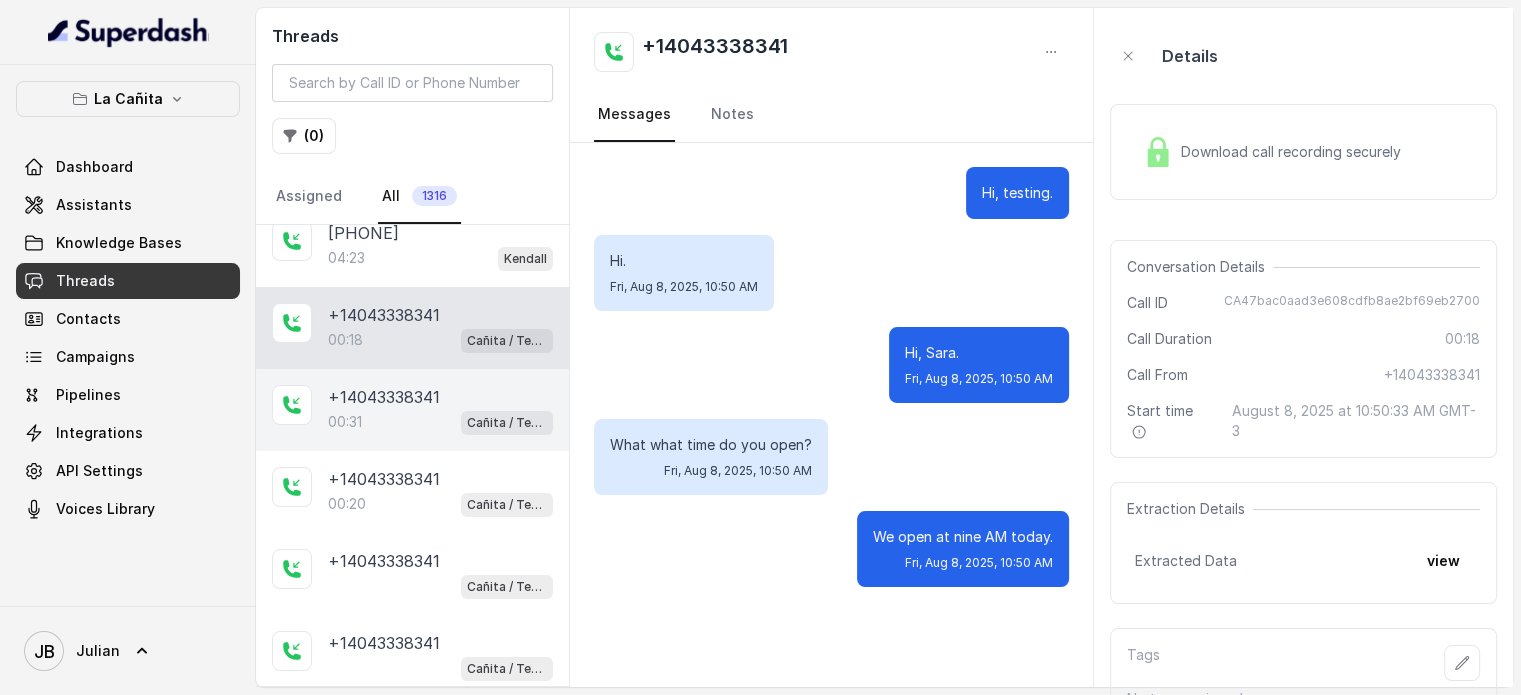 click on "00:31 Cañita / Testing" at bounding box center (440, 422) 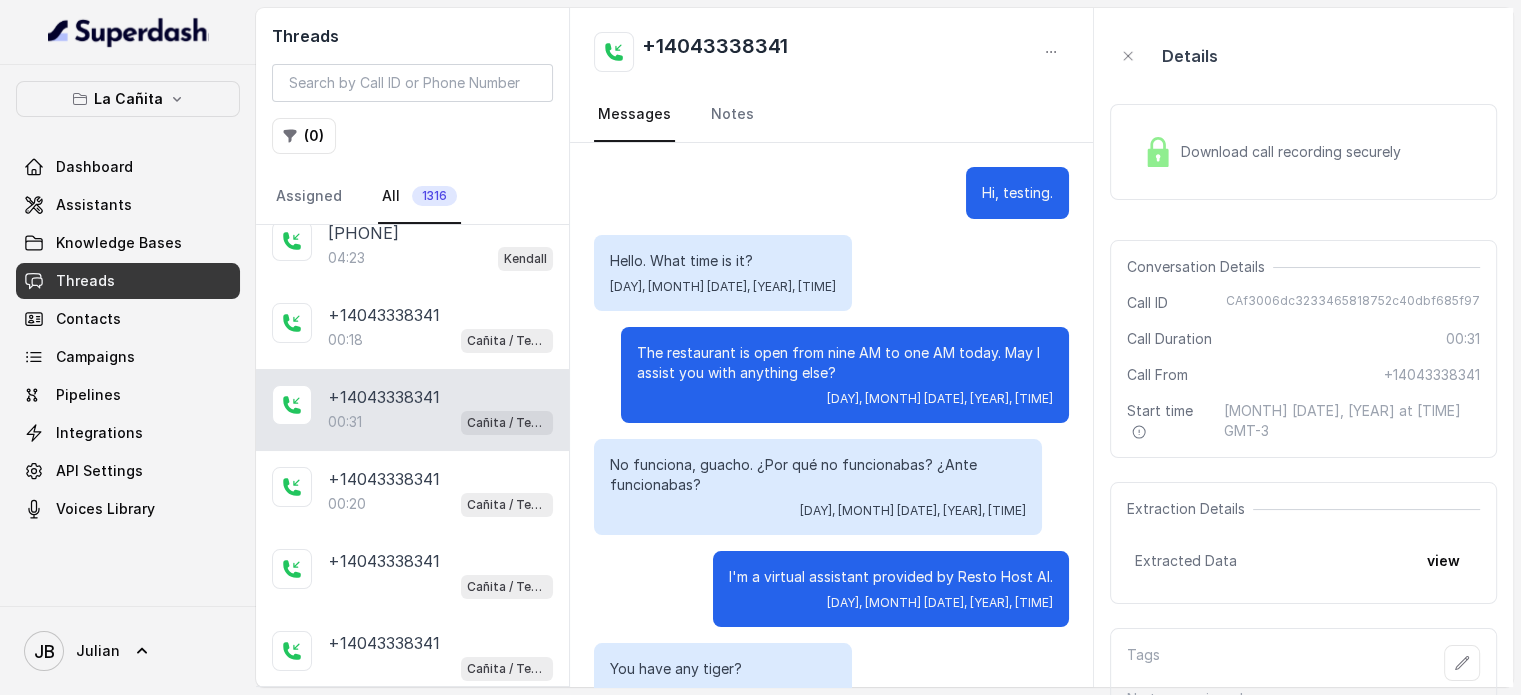 scroll, scrollTop: 167, scrollLeft: 0, axis: vertical 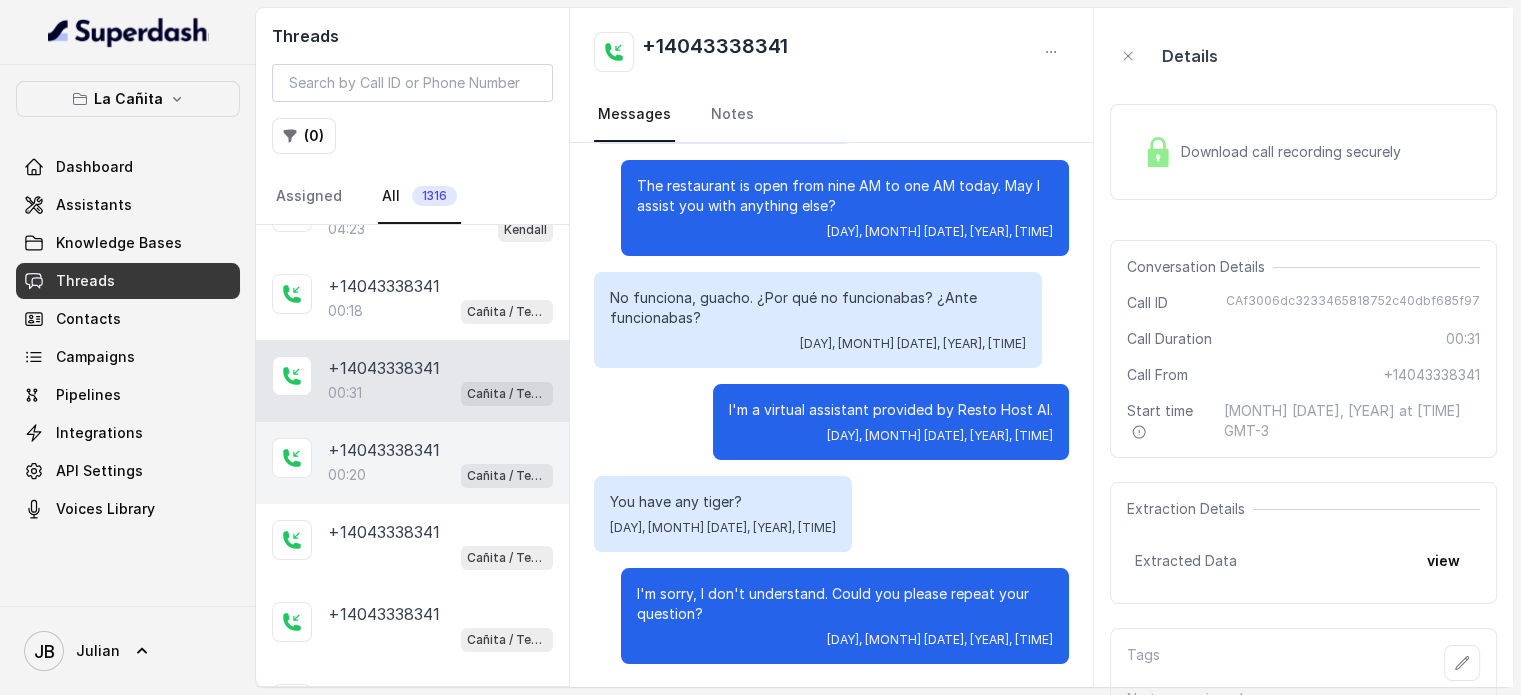 click on "+14043338341" at bounding box center (384, 450) 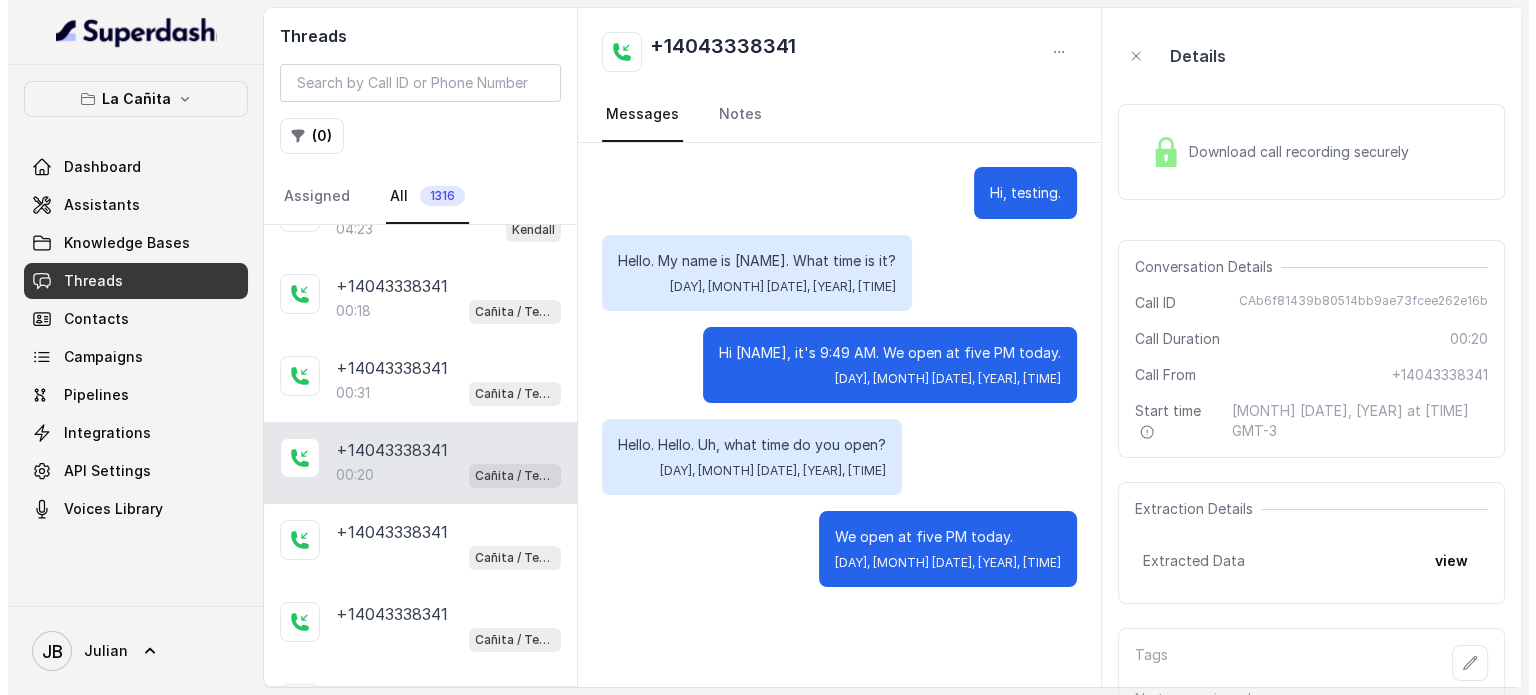 scroll, scrollTop: 231, scrollLeft: 0, axis: vertical 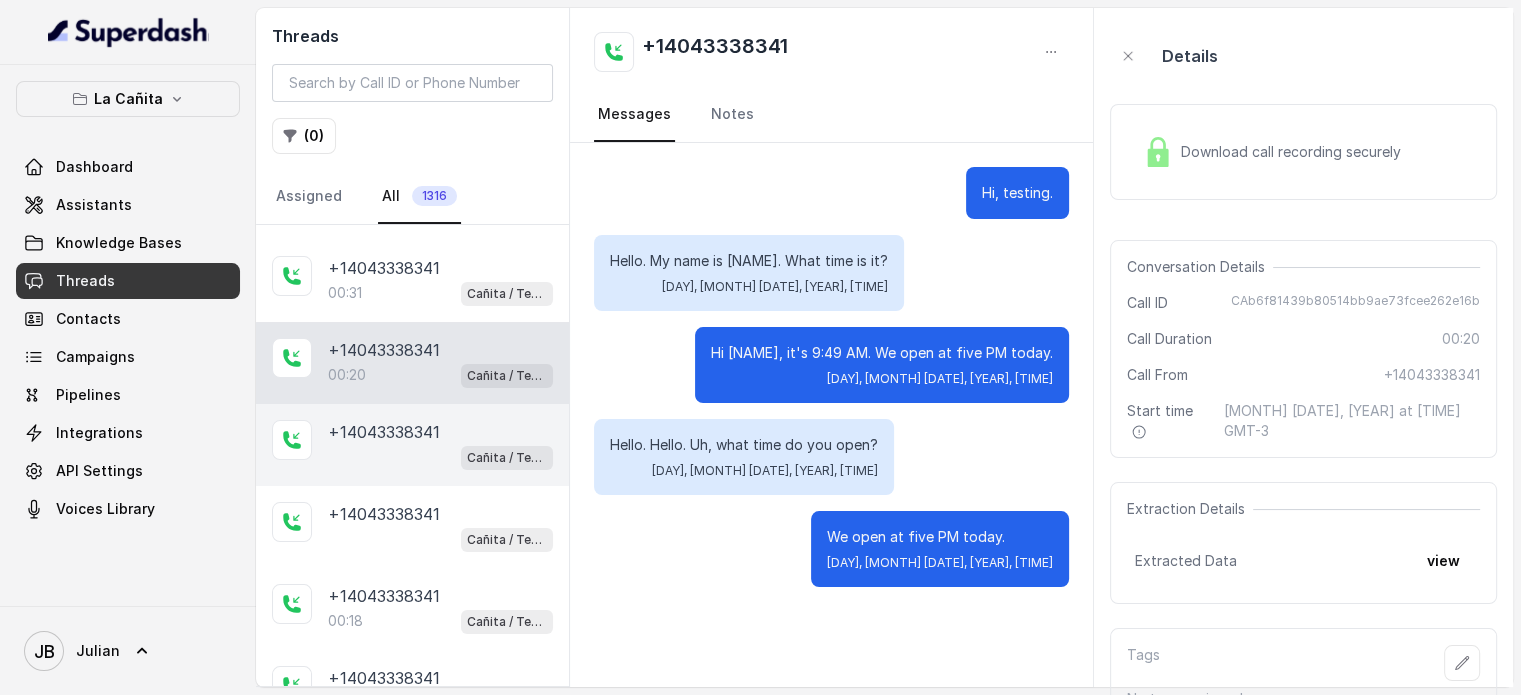 click on "Cañita / Testing" at bounding box center (440, 457) 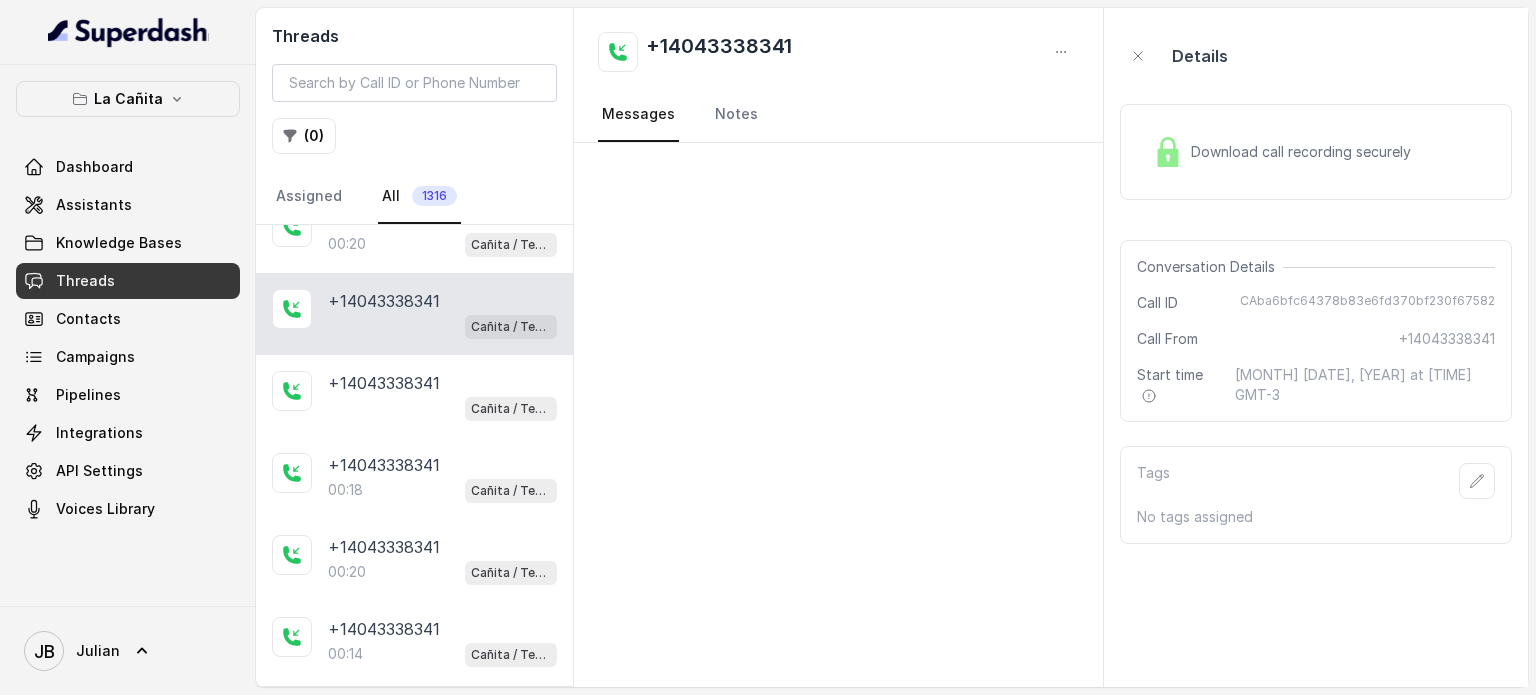 scroll, scrollTop: 363, scrollLeft: 0, axis: vertical 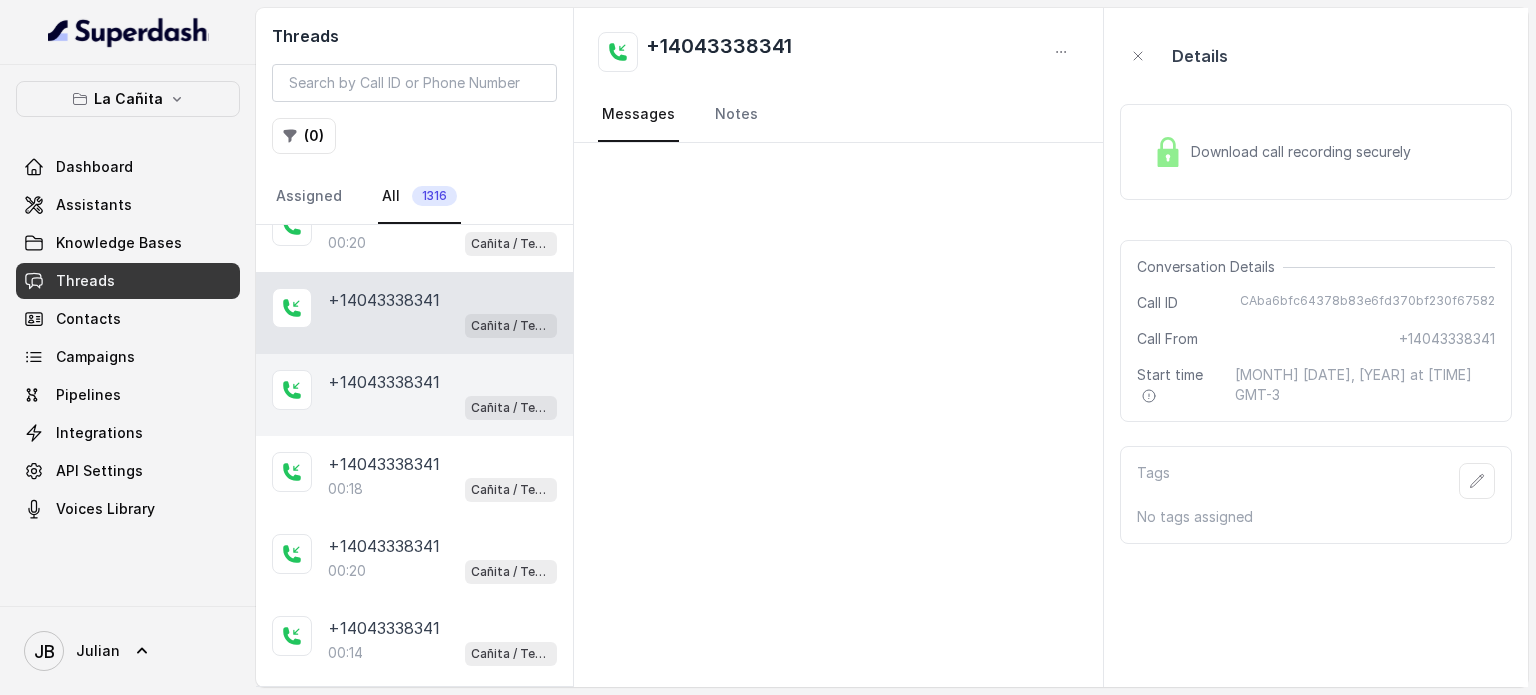 click on "+14043338341" at bounding box center [384, 382] 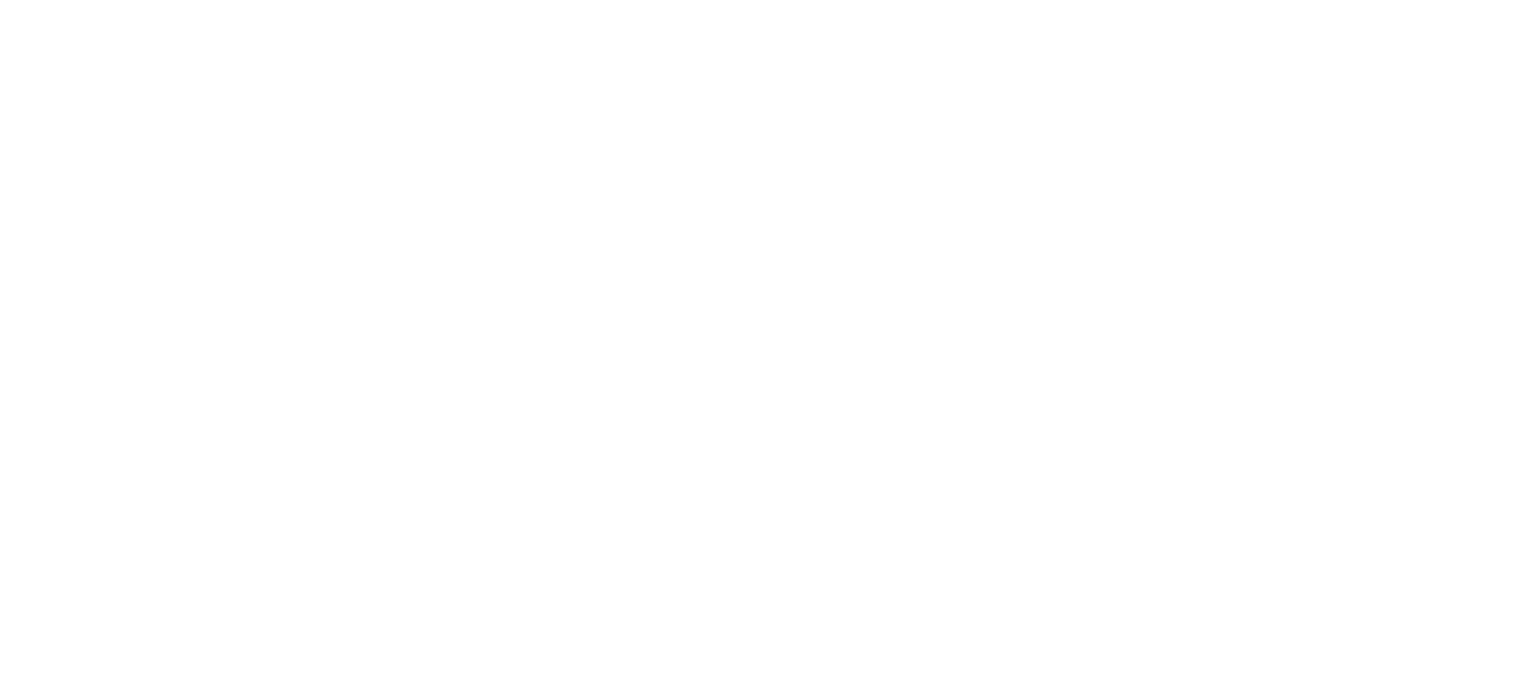 scroll, scrollTop: 0, scrollLeft: 0, axis: both 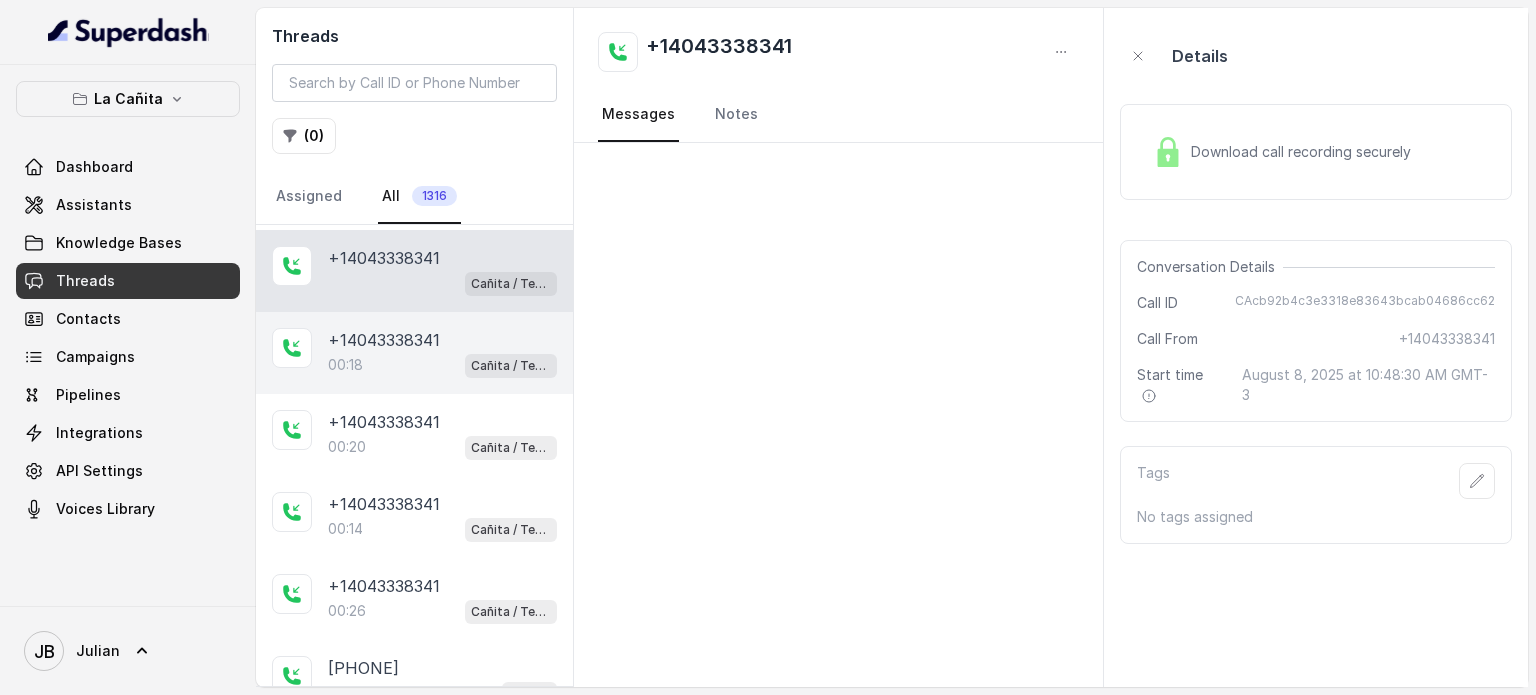 click on "+14043338341" at bounding box center (384, 340) 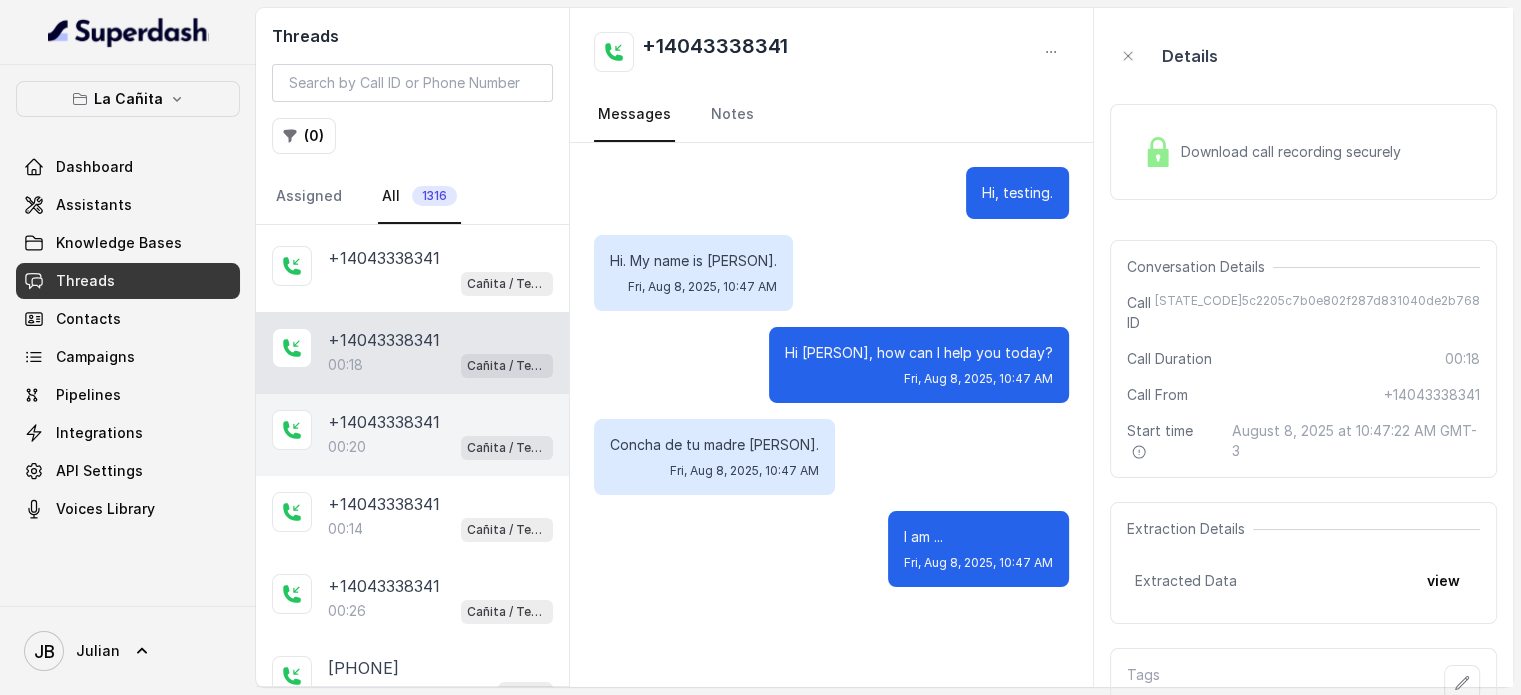 click on "+14043338341" at bounding box center [384, 422] 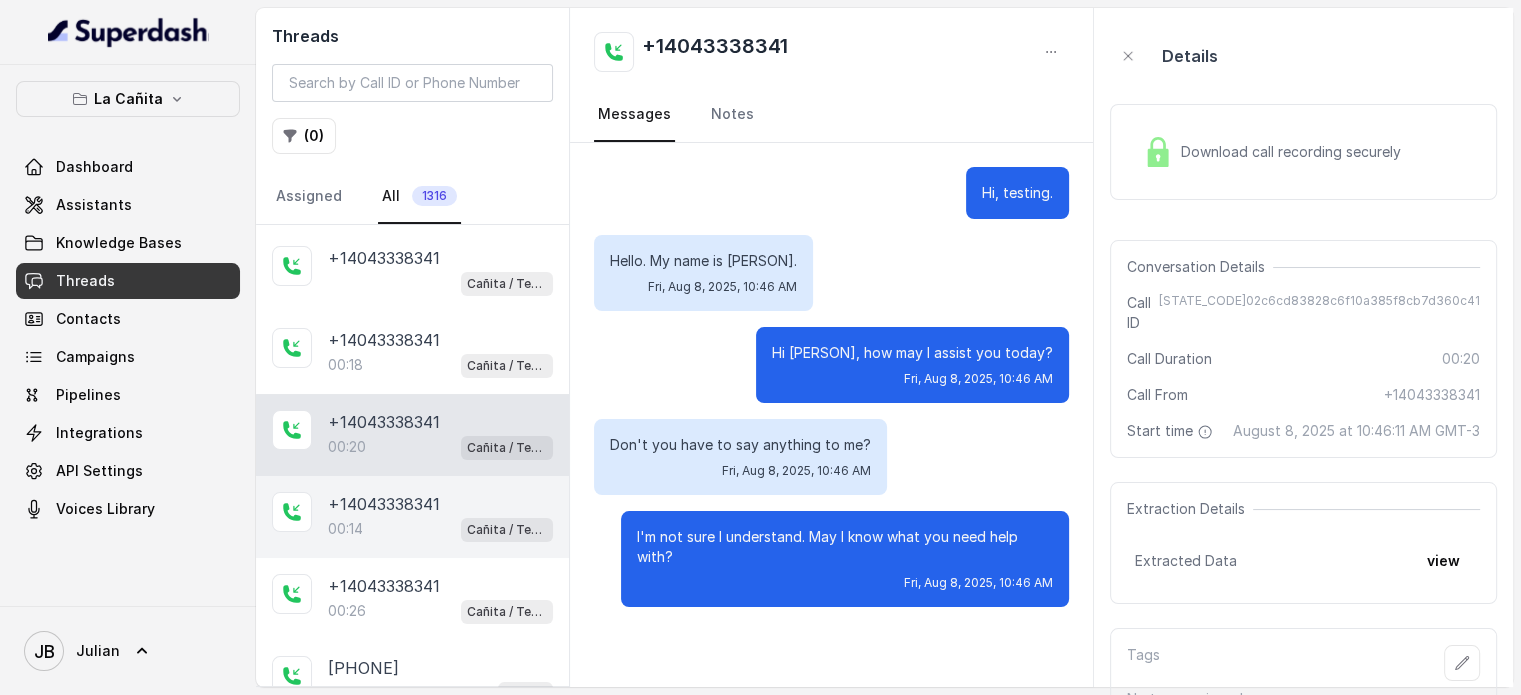 click on "00:14 [PERSON] / Testing" at bounding box center [440, 529] 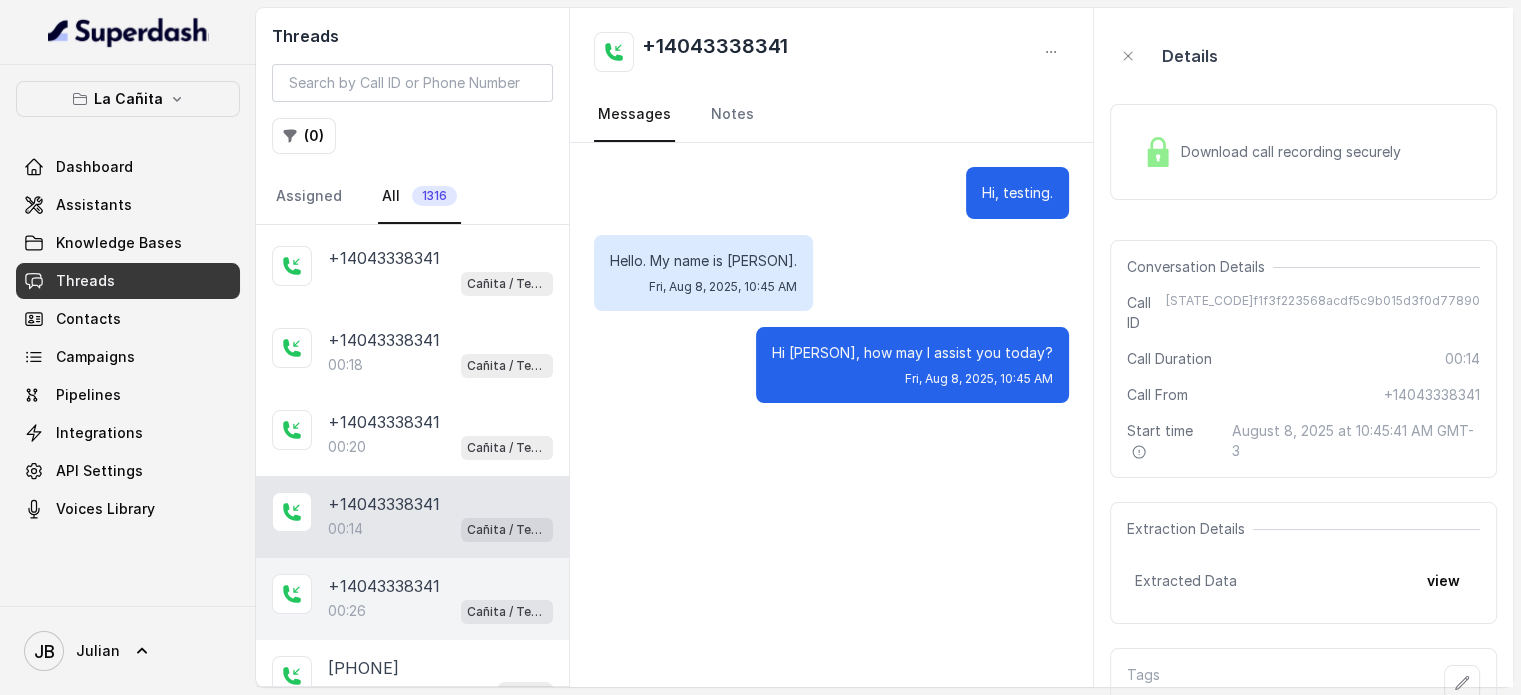 scroll, scrollTop: 602, scrollLeft: 0, axis: vertical 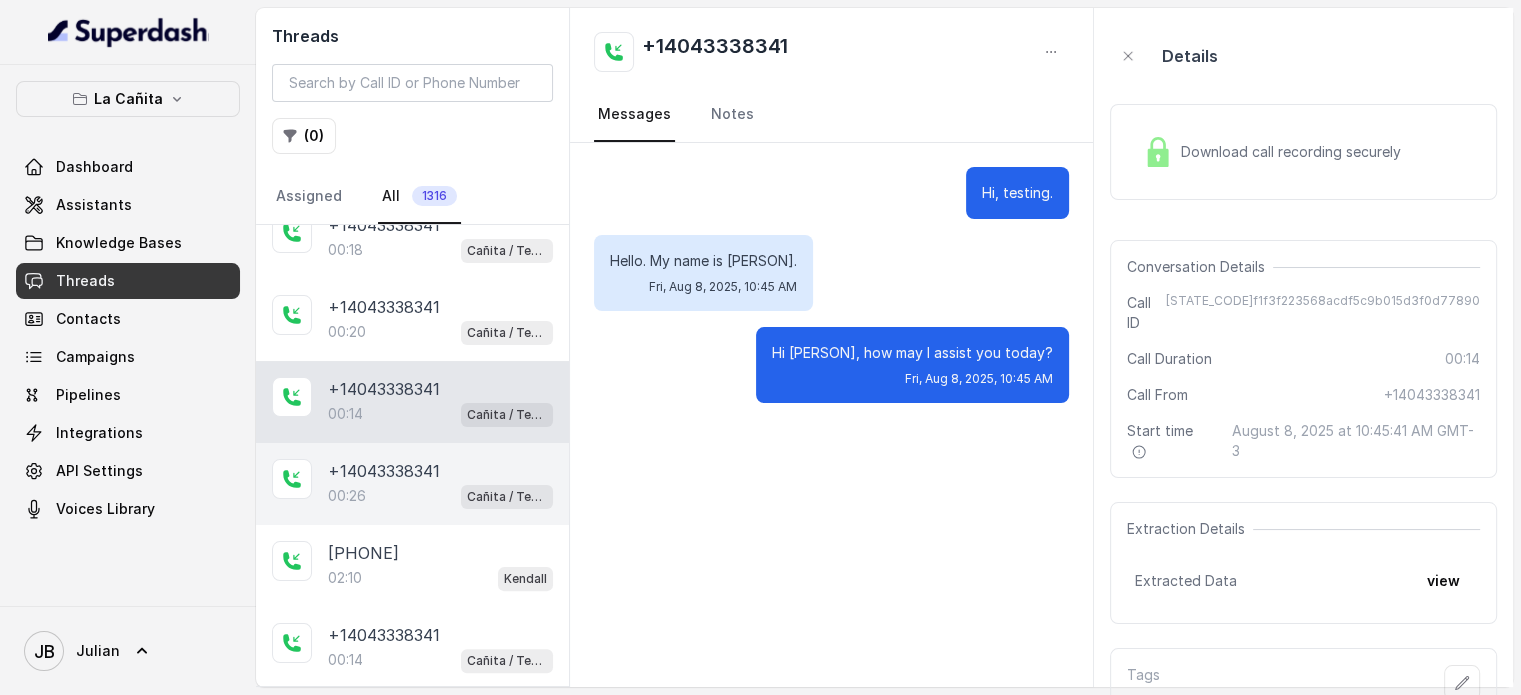click on "+14043338341" at bounding box center [440, 471] 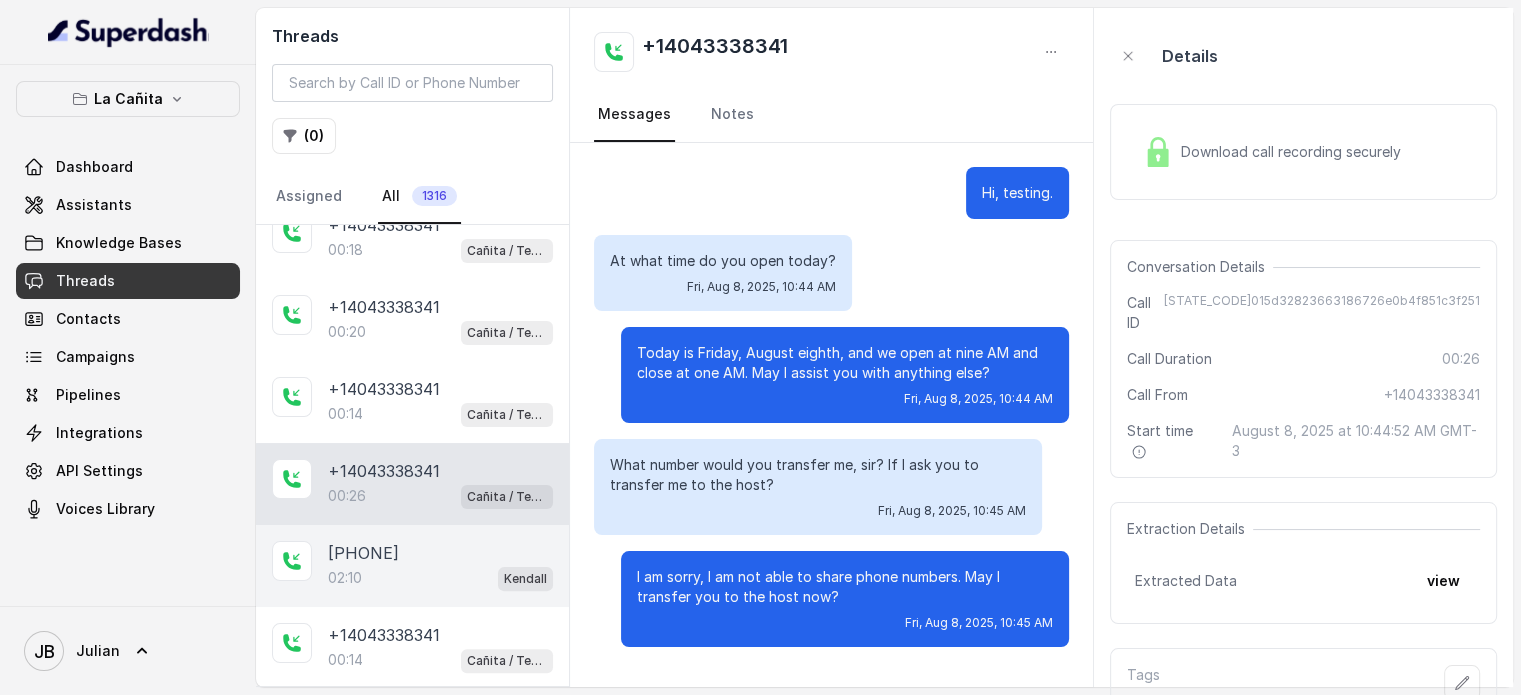click on "02:10 [PERSON]" at bounding box center (440, 578) 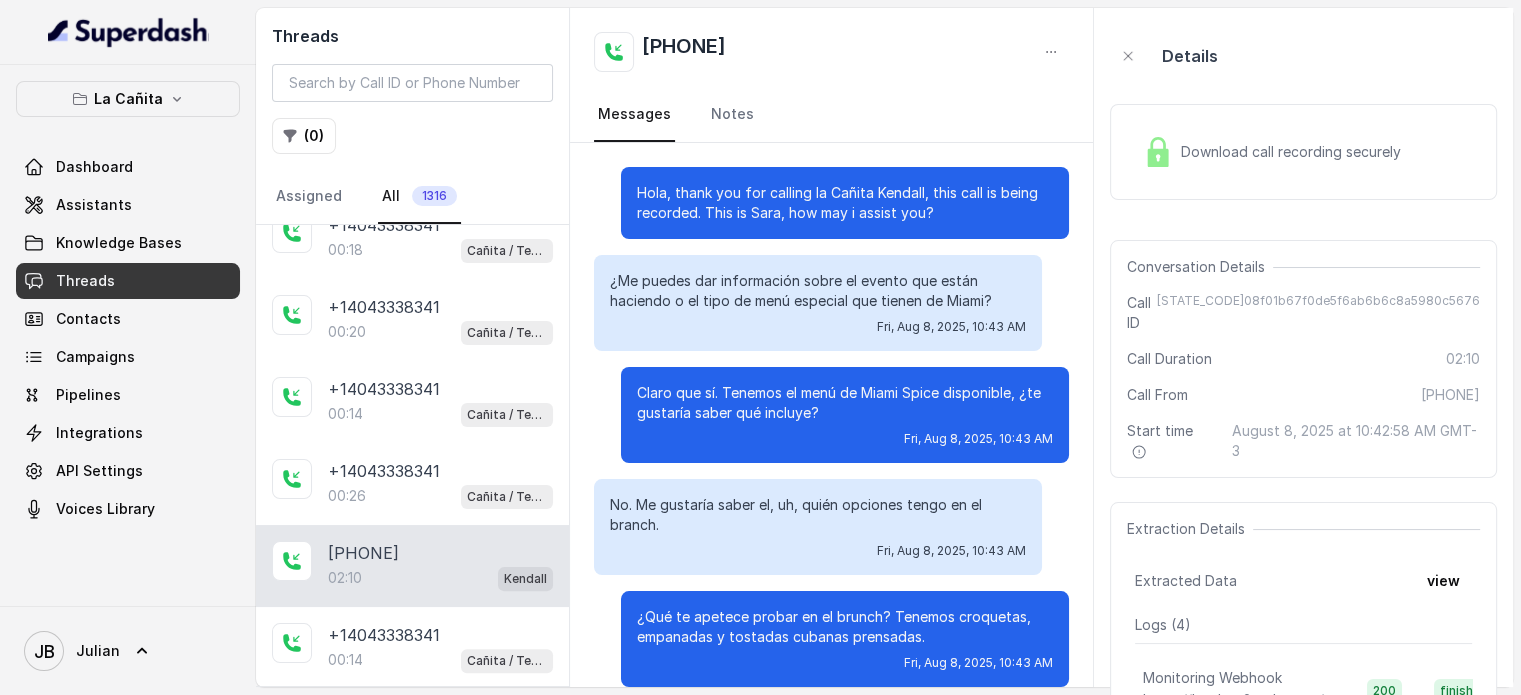 scroll, scrollTop: 1695, scrollLeft: 0, axis: vertical 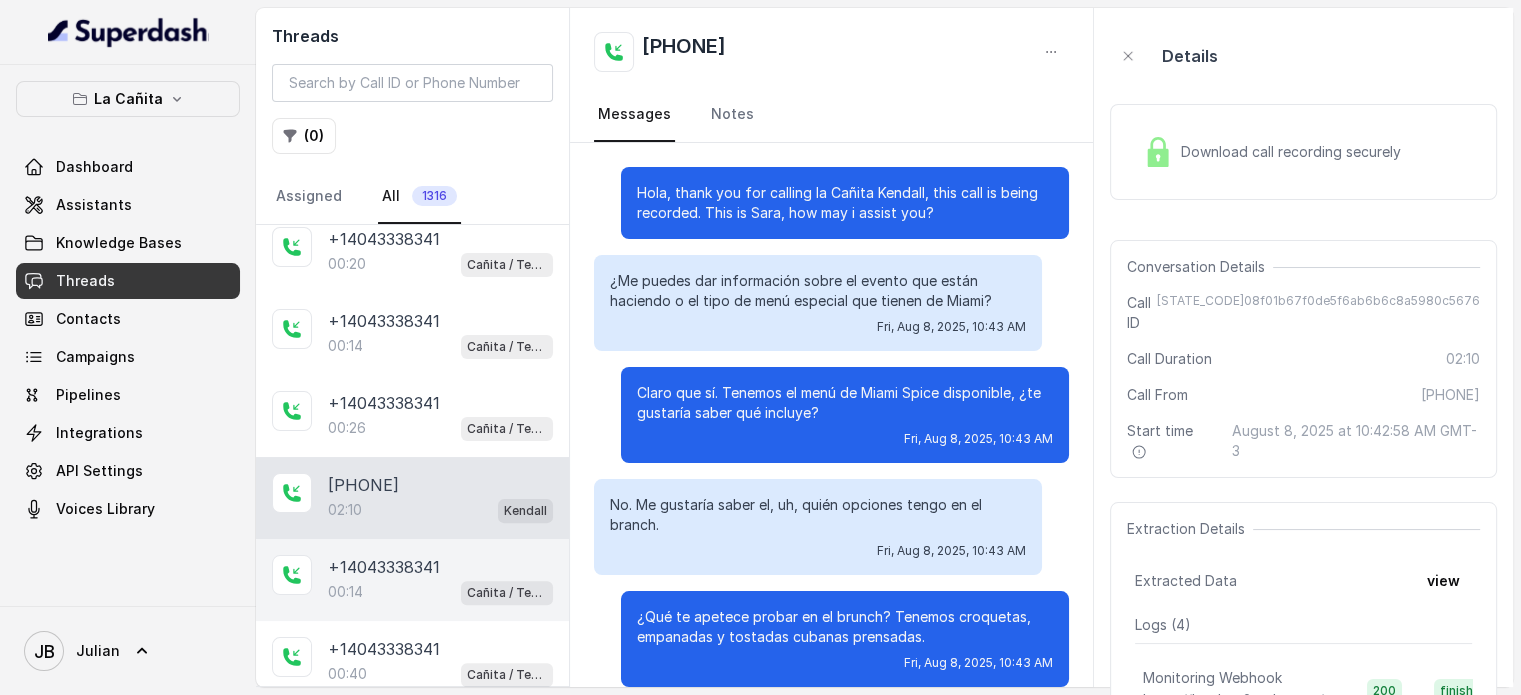 click on "00:14 [PERSON] / Testing" at bounding box center [440, 592] 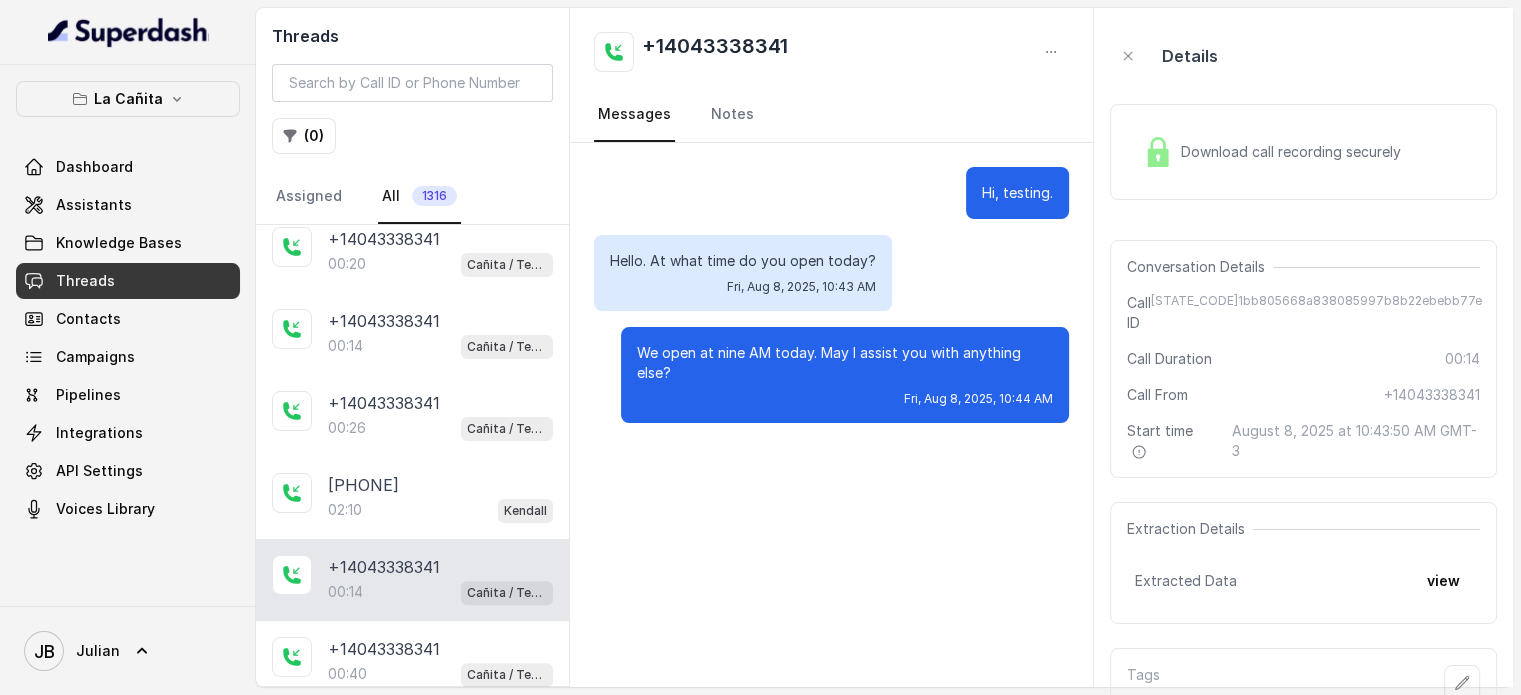 scroll, scrollTop: 779, scrollLeft: 0, axis: vertical 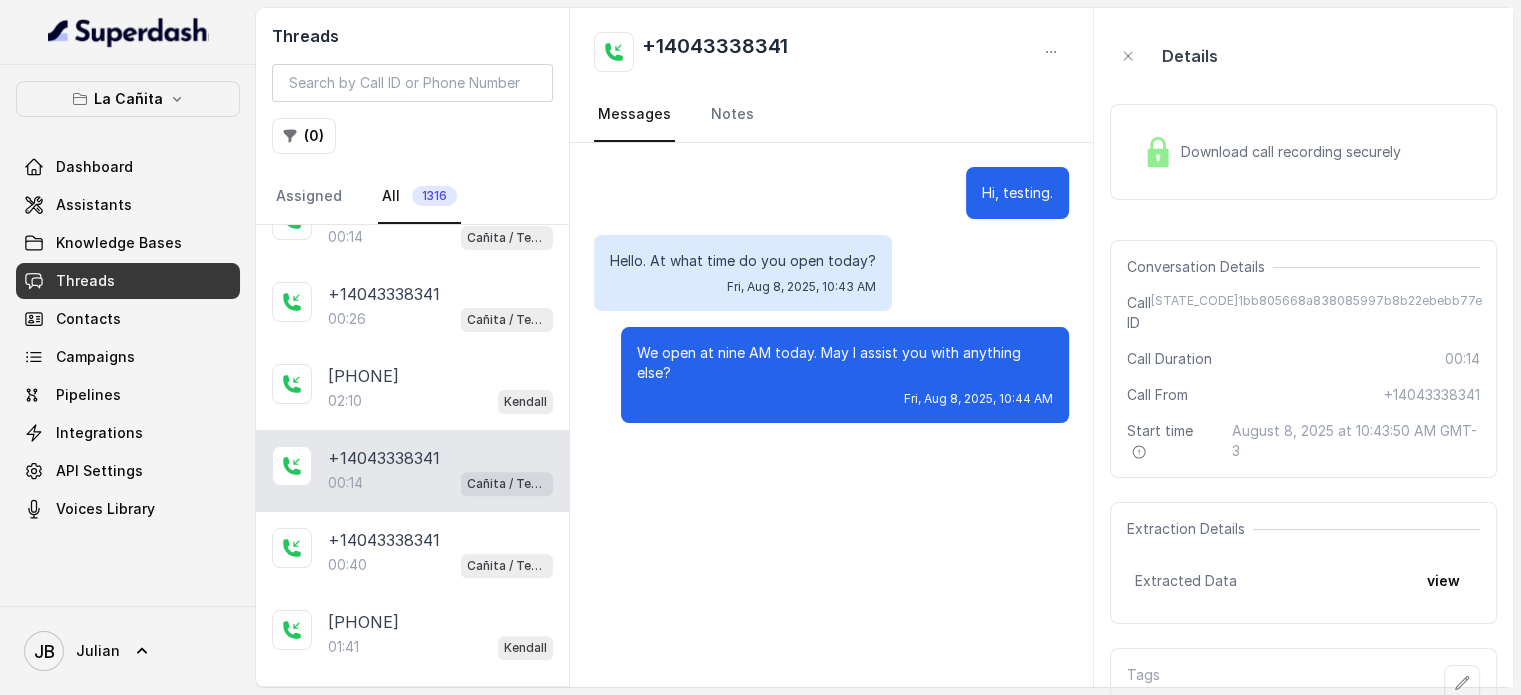 drag, startPoint x: 676, startPoint y: 373, endPoint x: 696, endPoint y: 377, distance: 20.396078 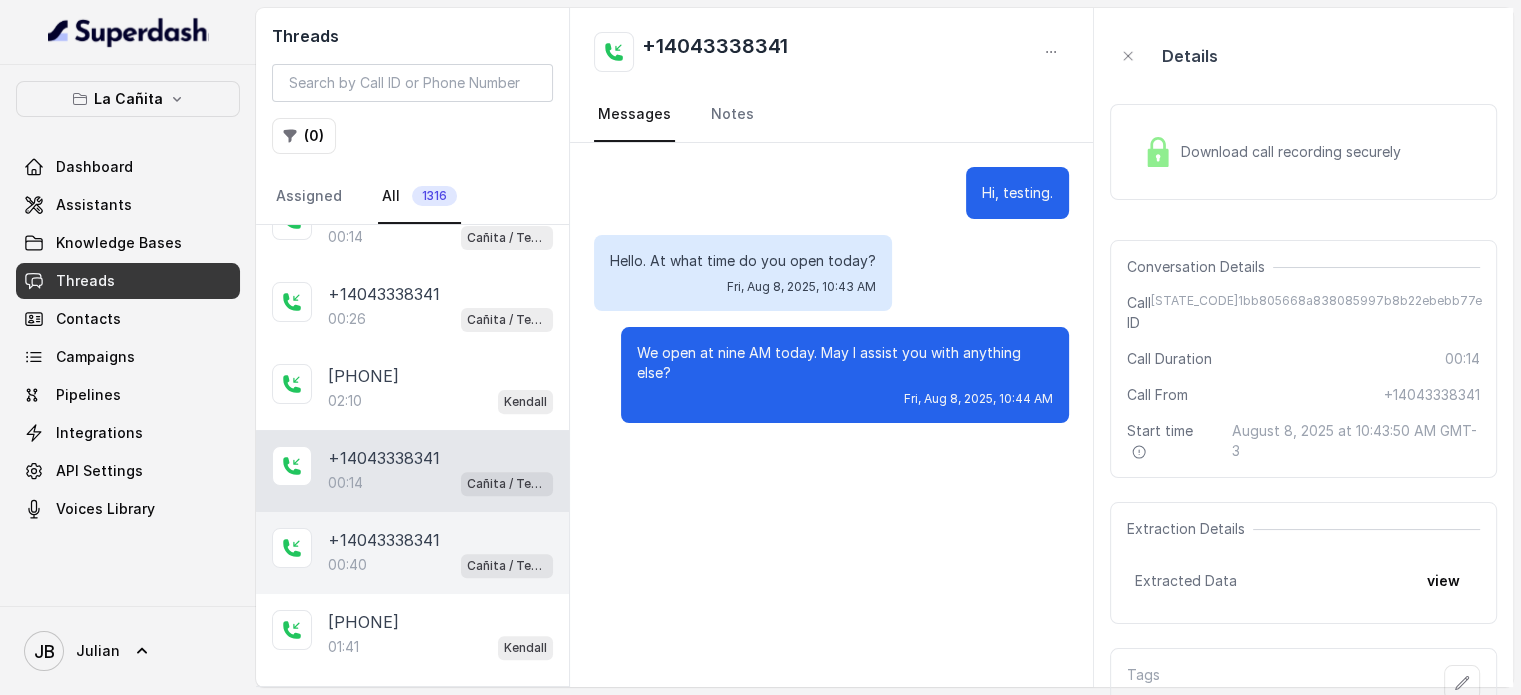 click on "+14043338341" at bounding box center [440, 540] 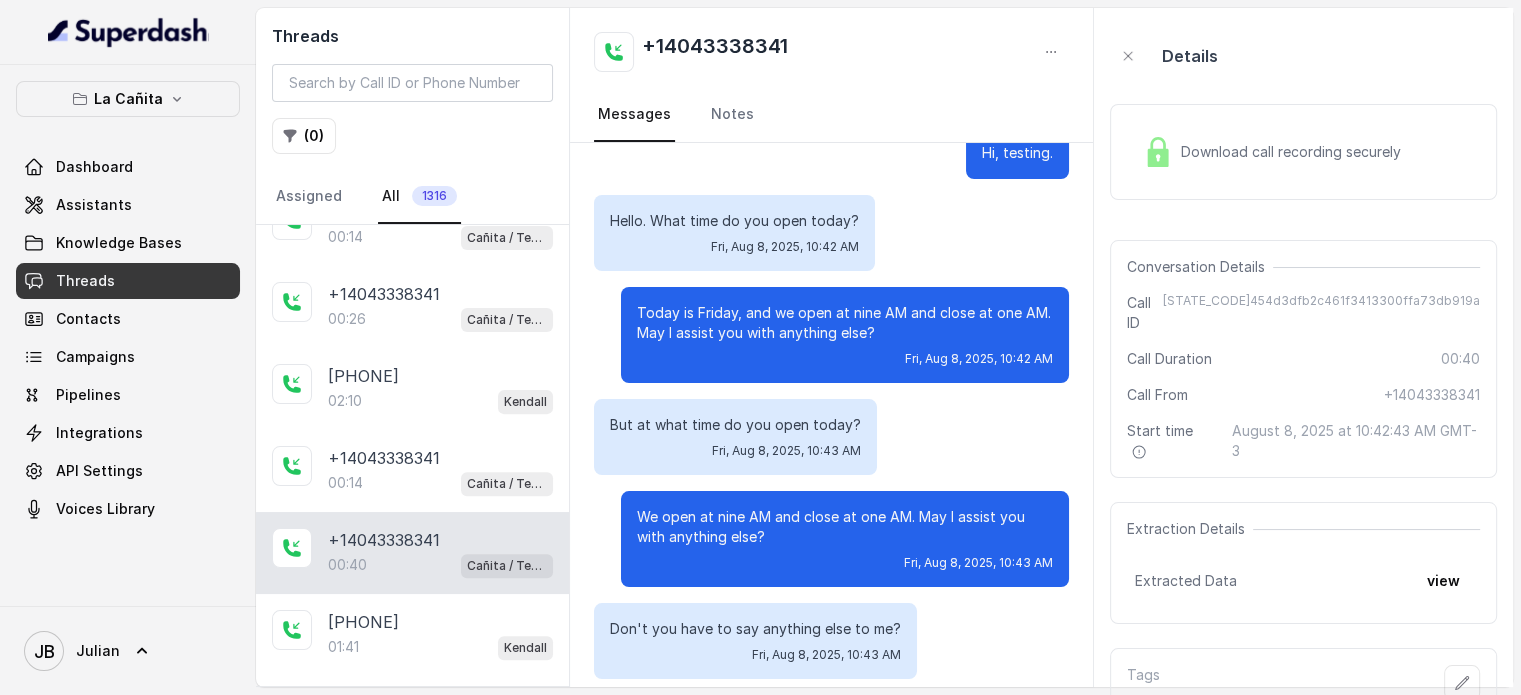 scroll, scrollTop: 0, scrollLeft: 0, axis: both 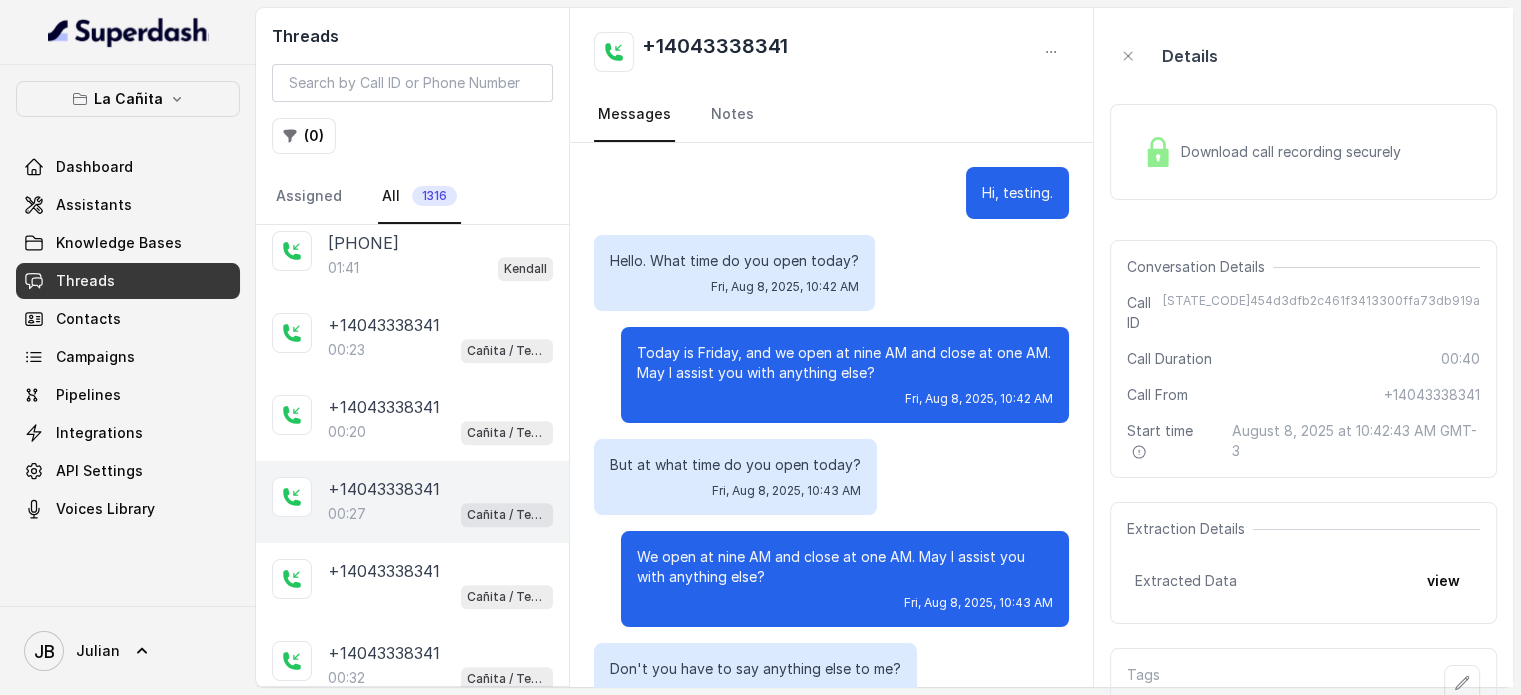 click on "+14043338341" at bounding box center (384, 489) 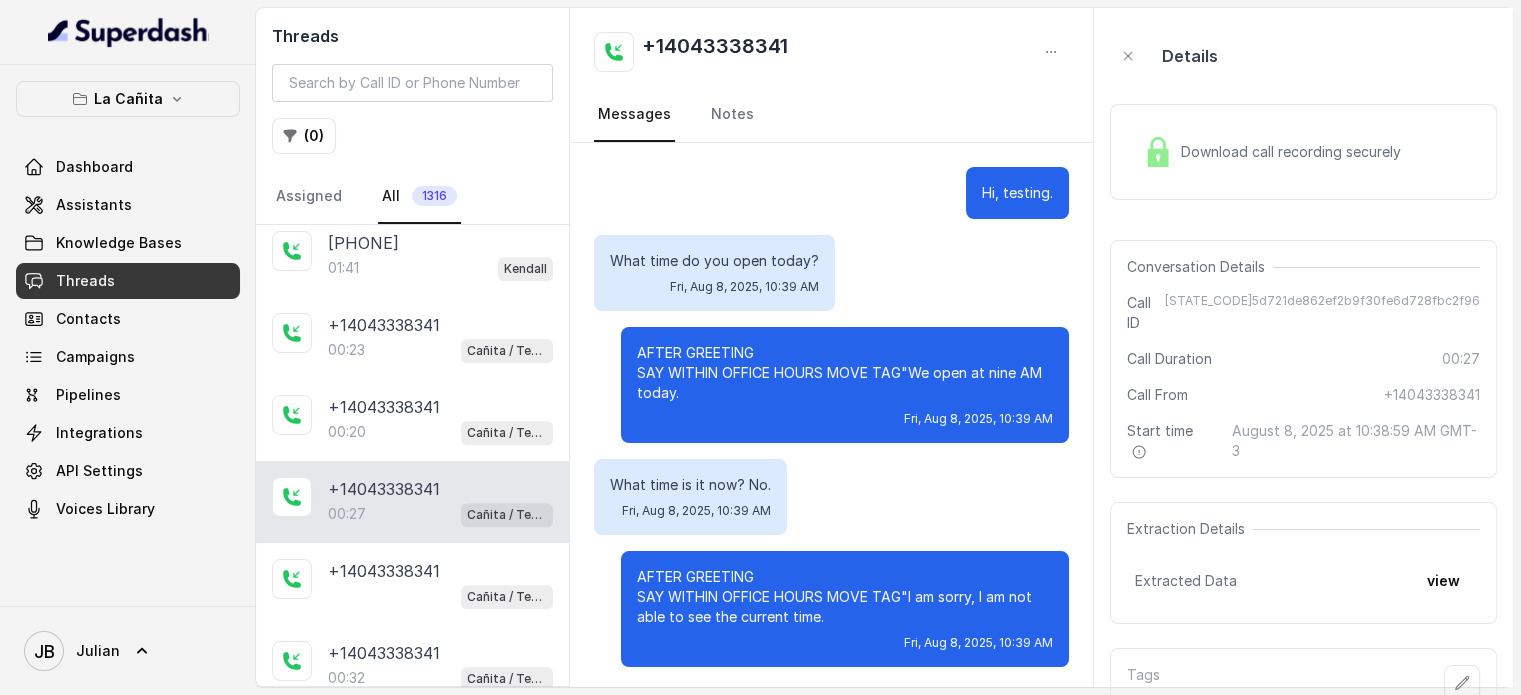 scroll, scrollTop: 3, scrollLeft: 0, axis: vertical 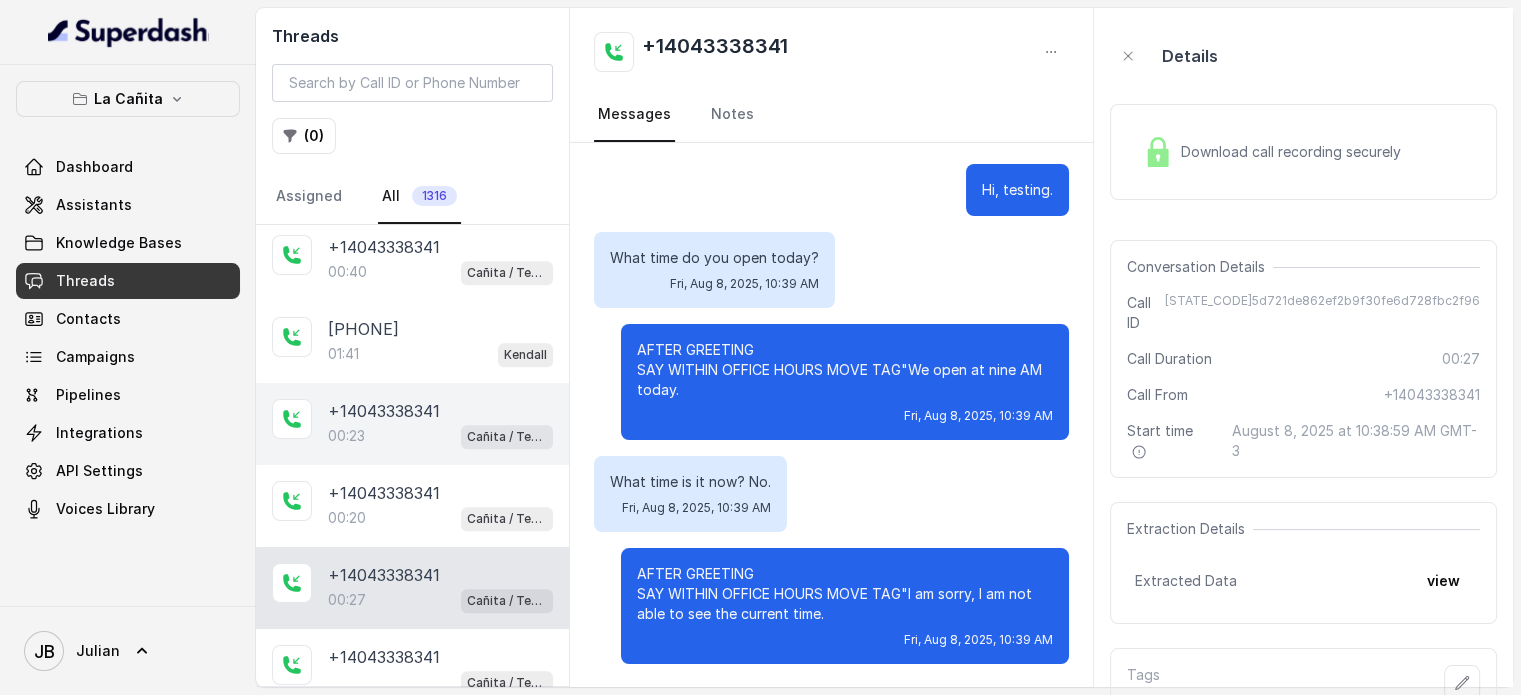 click on "00:23 Cañita / Testing" at bounding box center [440, 436] 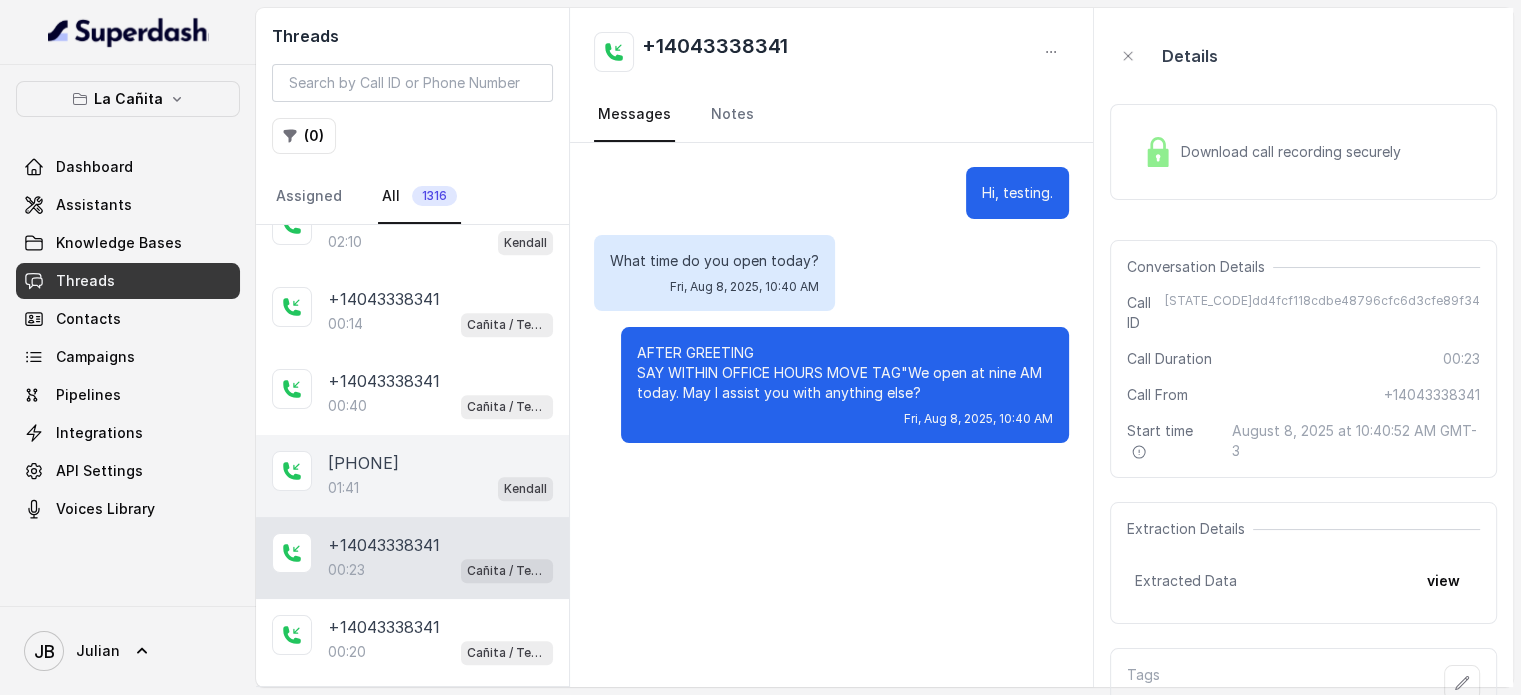 scroll, scrollTop: 932, scrollLeft: 0, axis: vertical 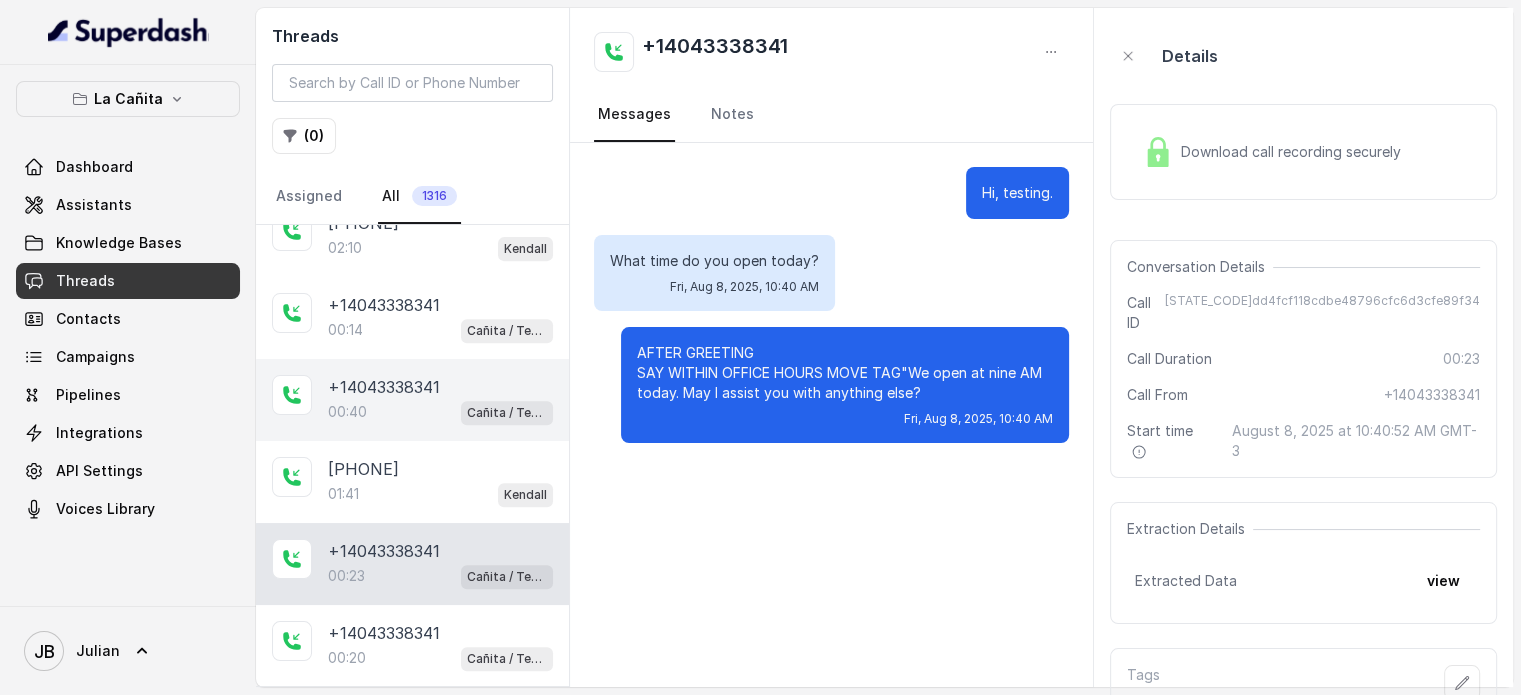 click on "00:40 [PERSON] / Testing" at bounding box center [440, 412] 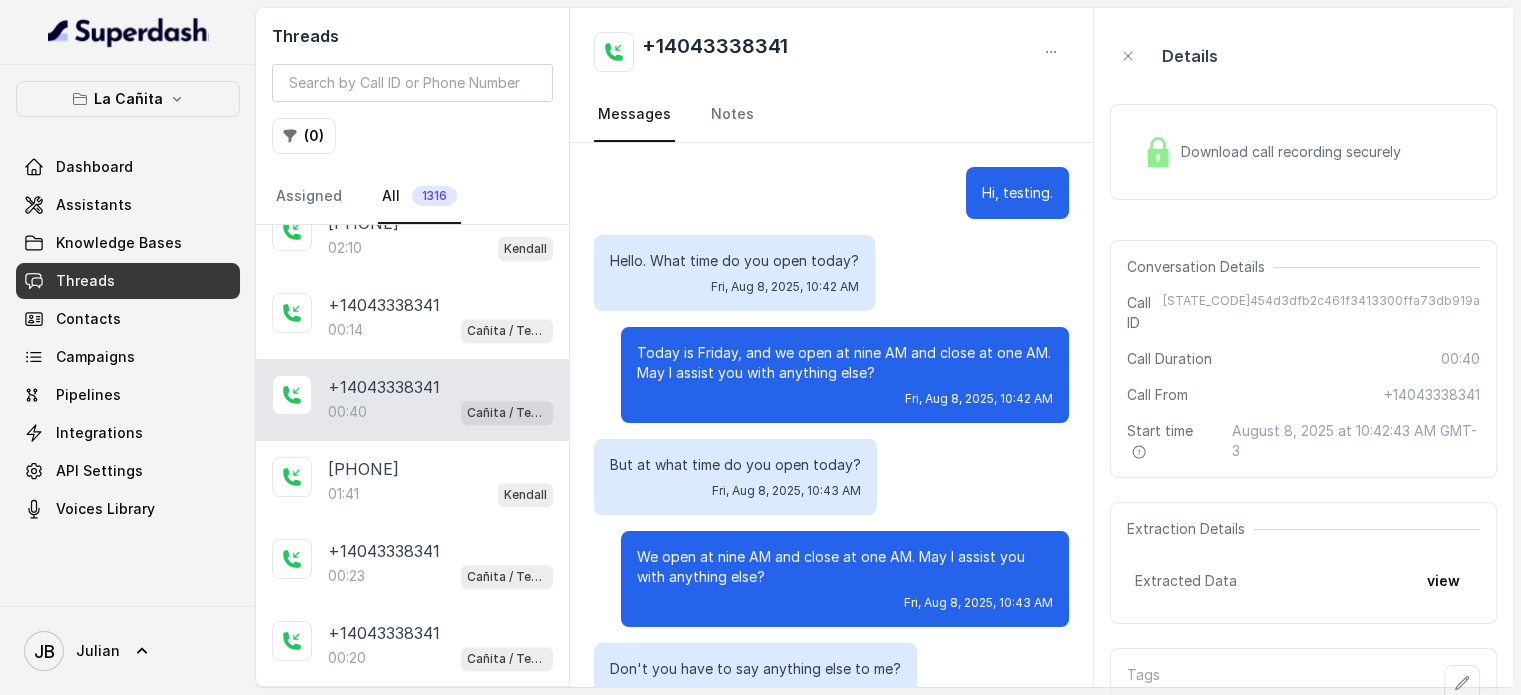scroll, scrollTop: 371, scrollLeft: 0, axis: vertical 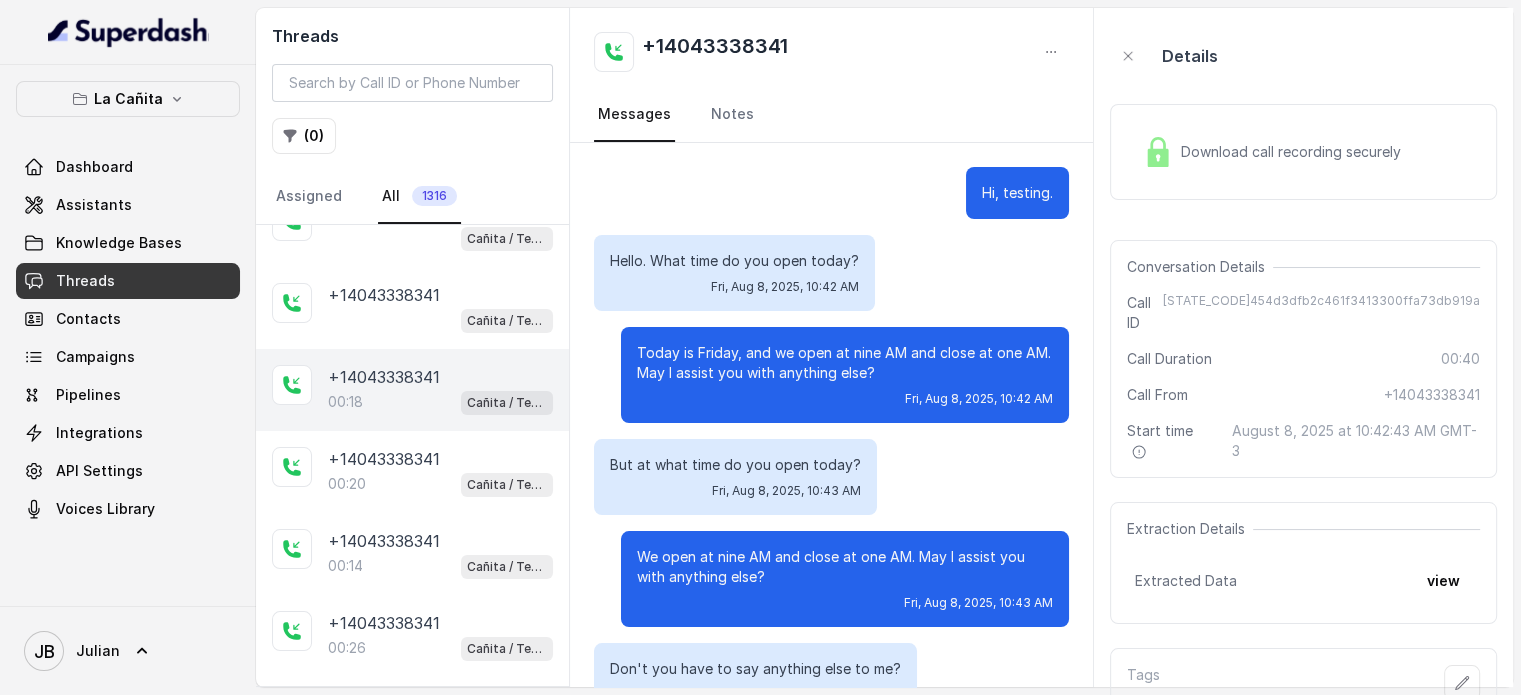 click on "+14043338341" at bounding box center [384, 377] 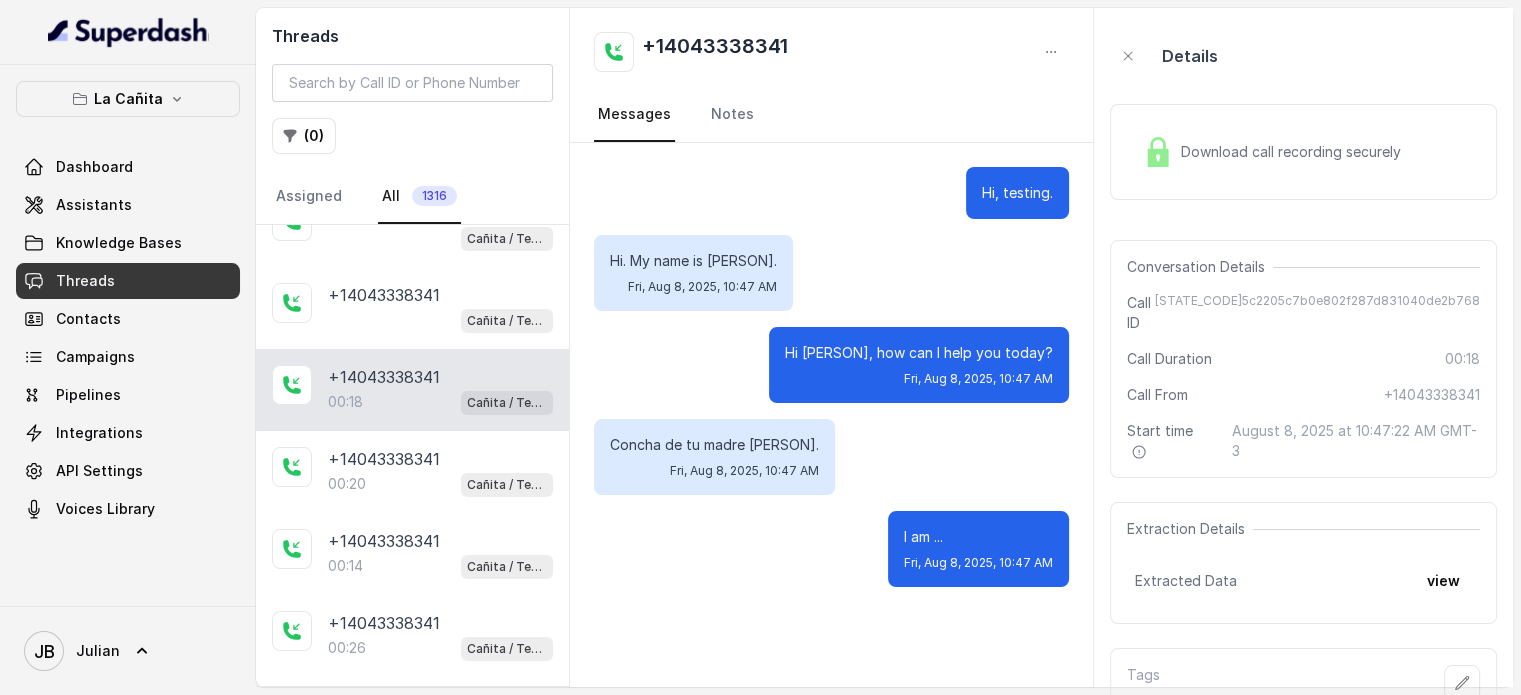 scroll, scrollTop: 74, scrollLeft: 0, axis: vertical 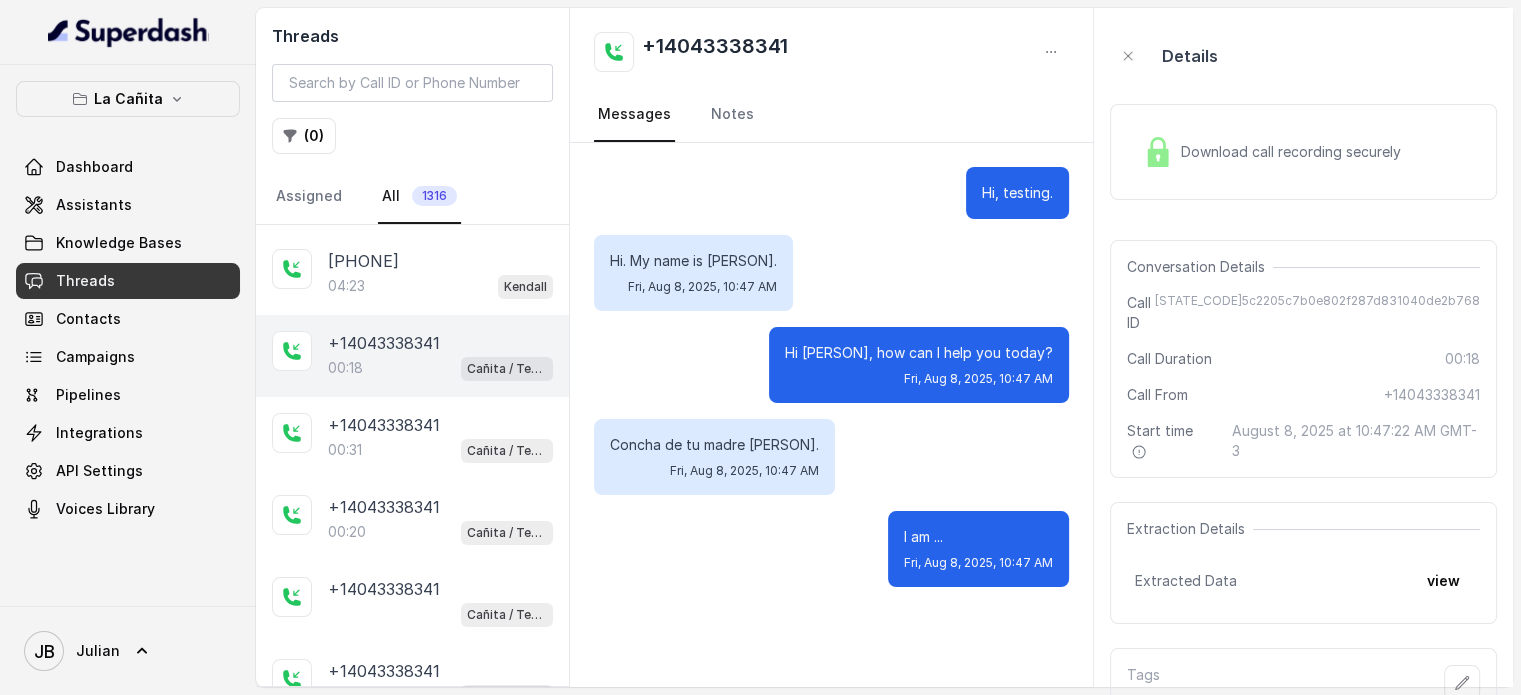 click on "00:18 Cañita / Testing" at bounding box center [440, 368] 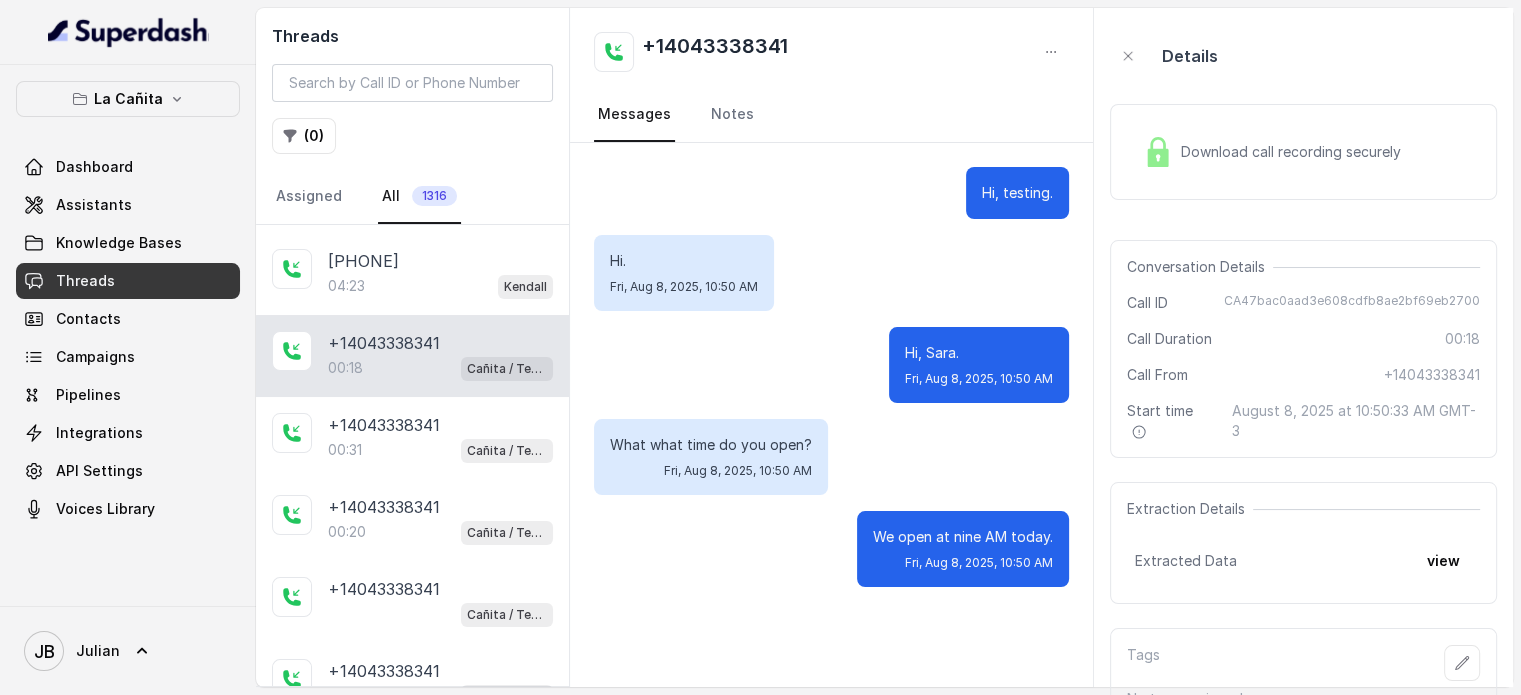 click on "CA47bac0aad3e608cdfb8ae2bf69eb2700" at bounding box center [1352, 303] 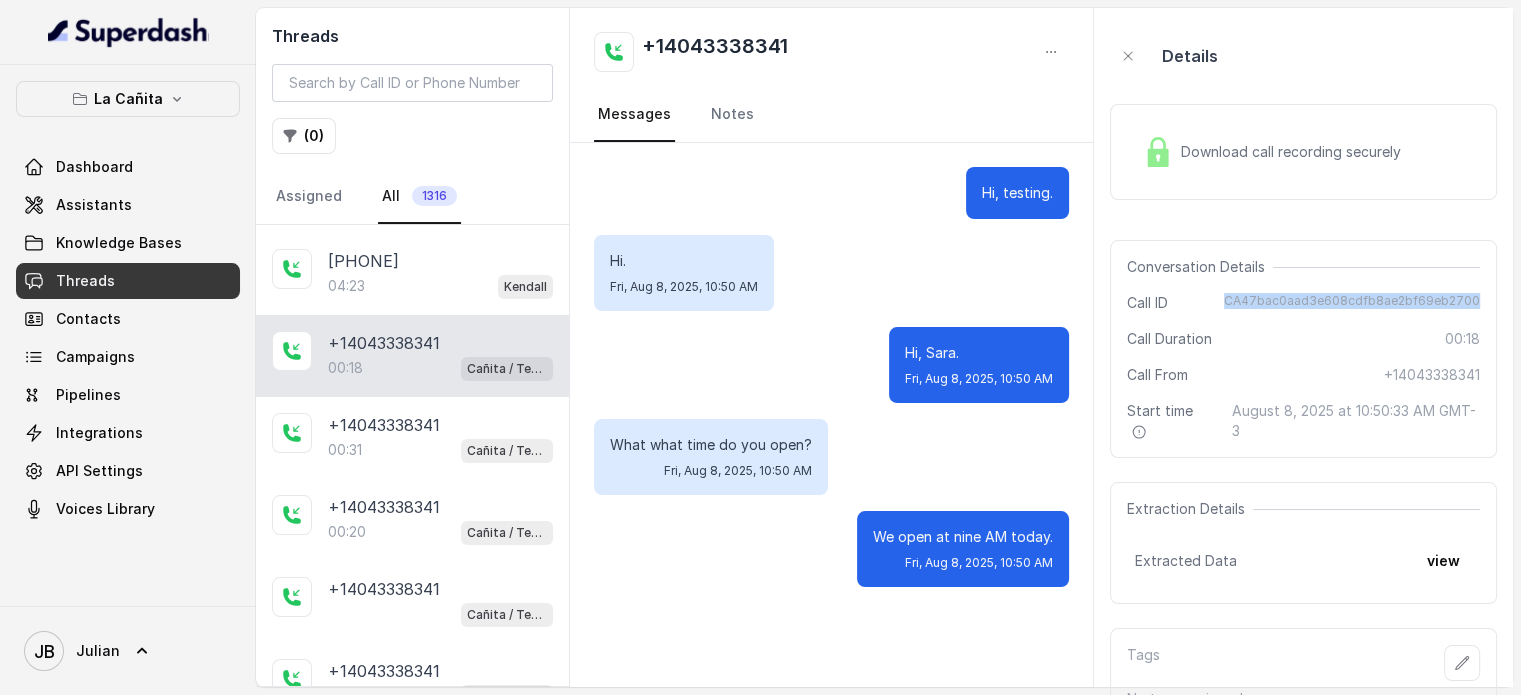 click on "CA47bac0aad3e608cdfb8ae2bf69eb2700" at bounding box center (1352, 303) 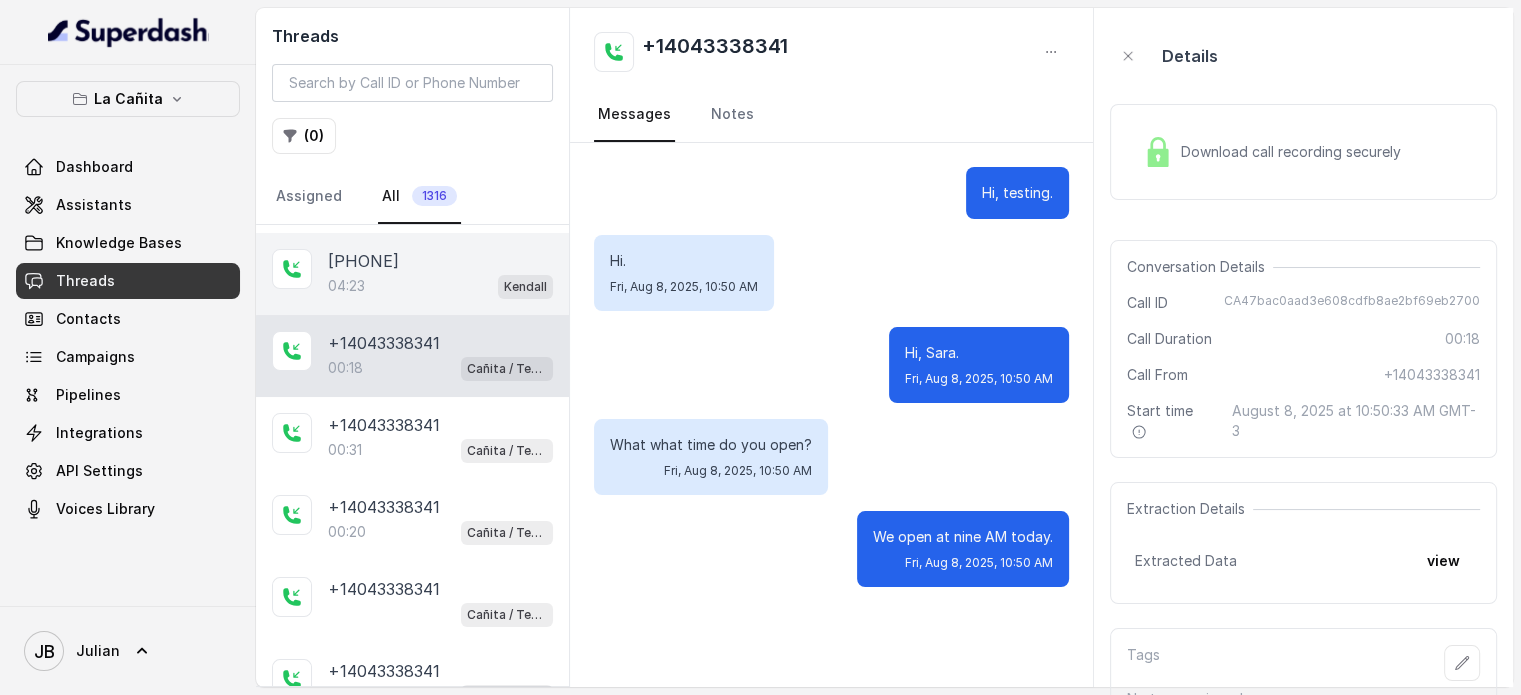 click on "04:23 [PERSON]" at bounding box center (440, 286) 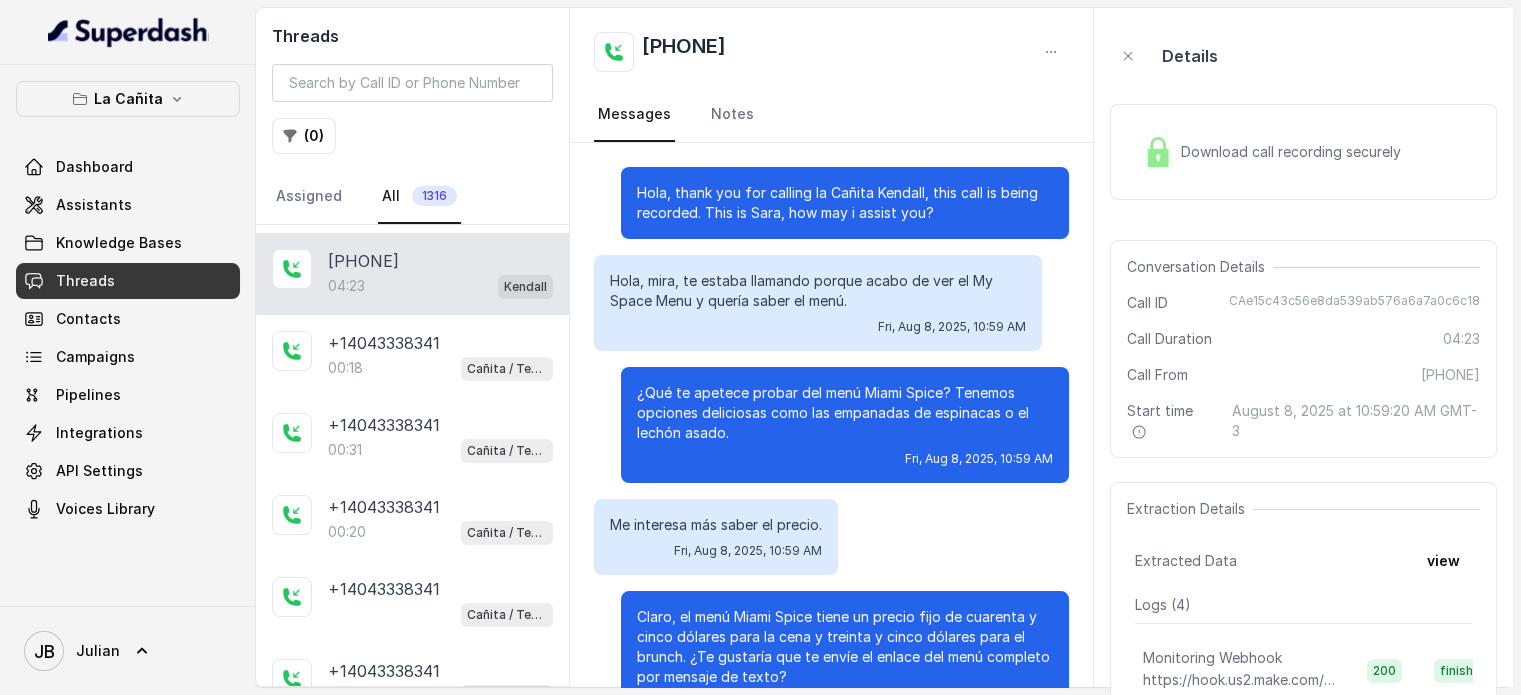 scroll, scrollTop: 3247, scrollLeft: 0, axis: vertical 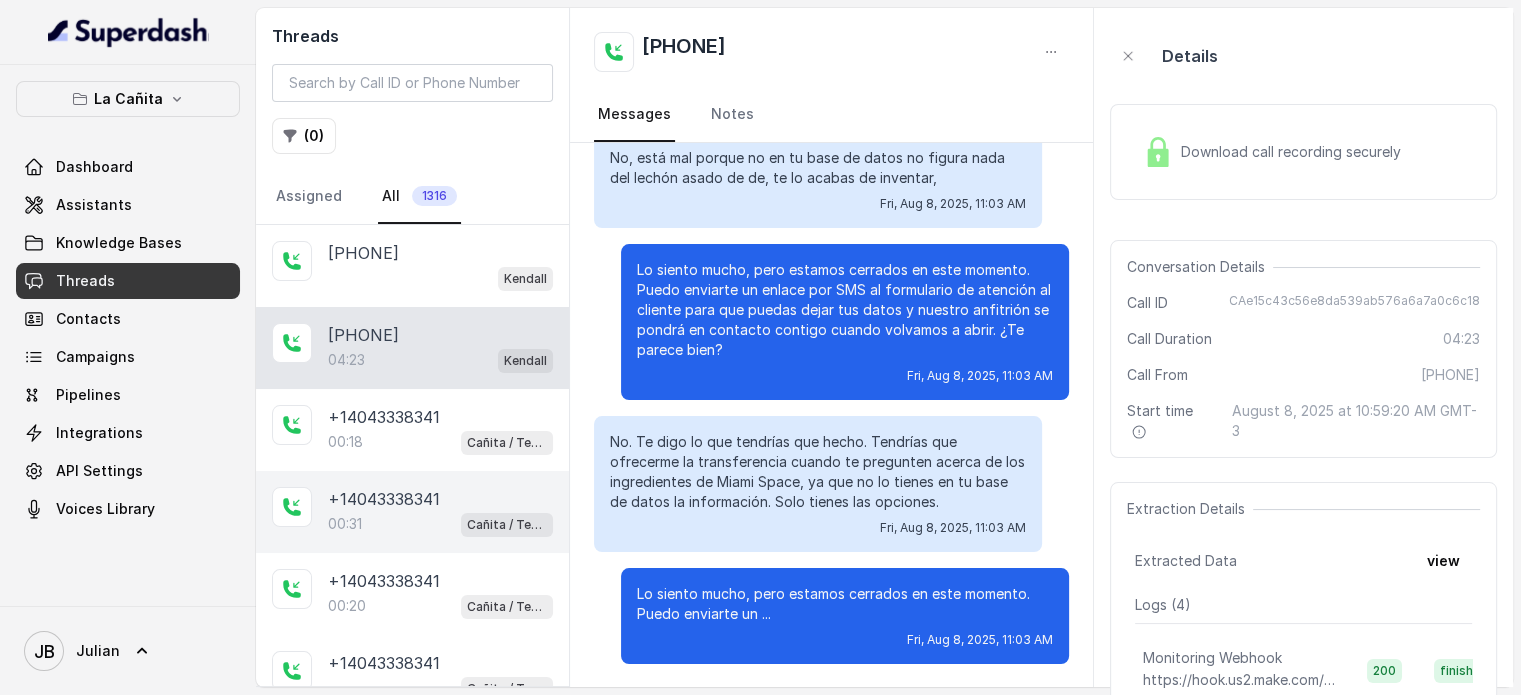 click on "00:31 Cañita / Testing" at bounding box center [440, 524] 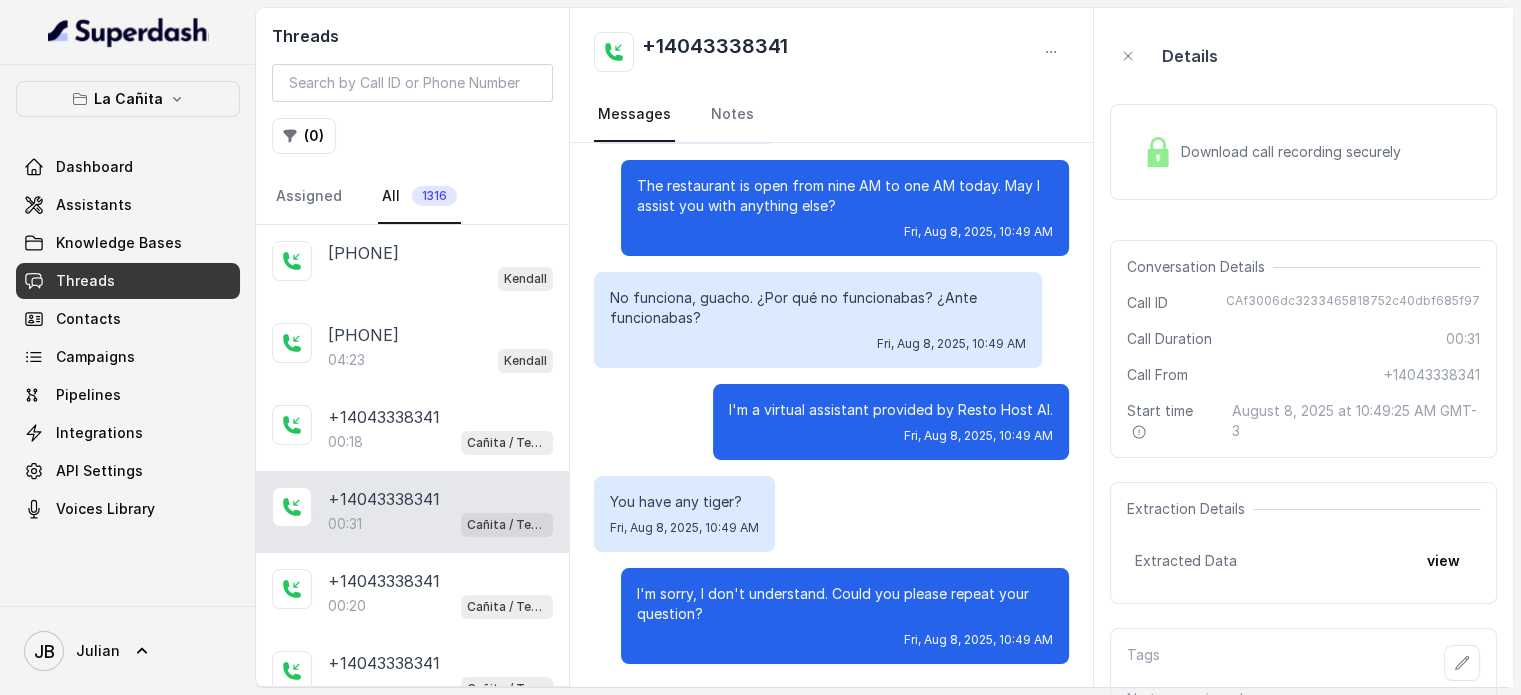 scroll, scrollTop: 0, scrollLeft: 0, axis: both 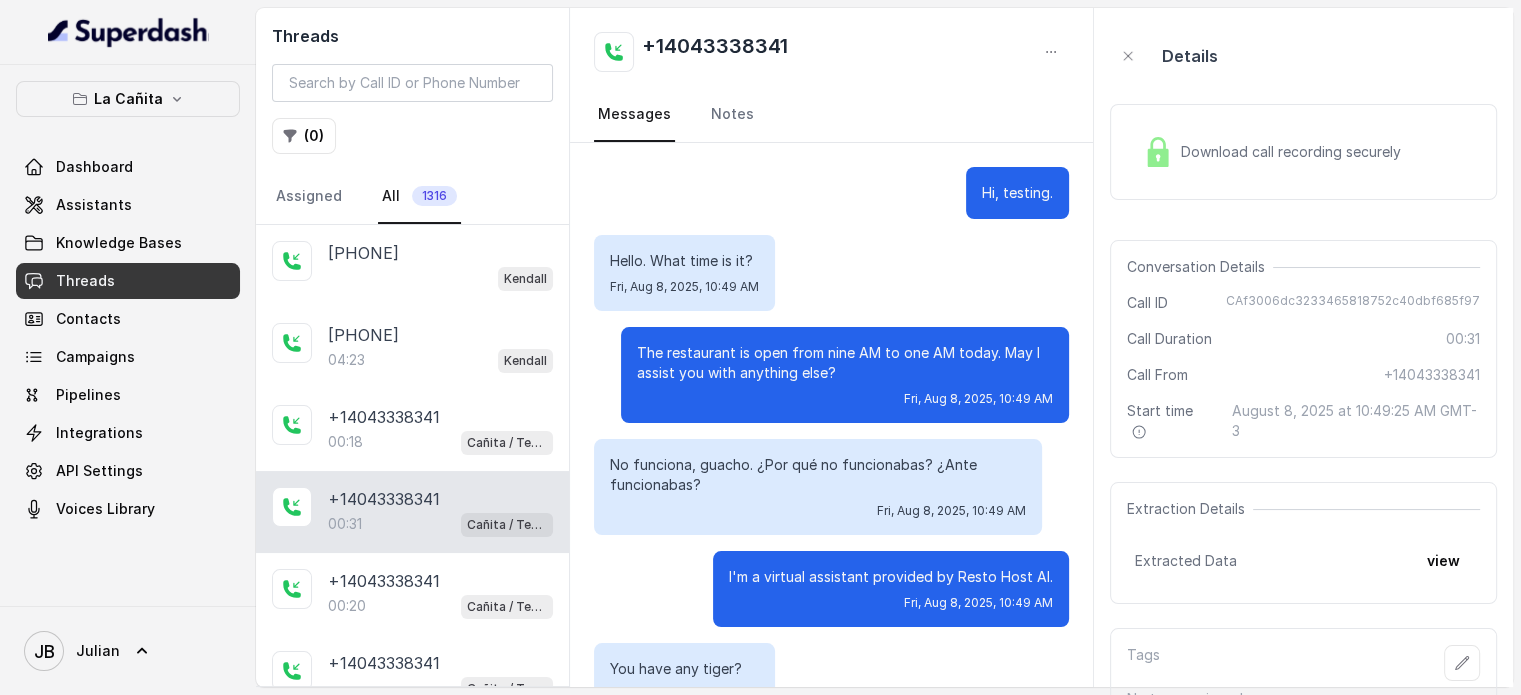 click on "CAf3006dc3233465818752c40dbf685f97" at bounding box center [1353, 303] 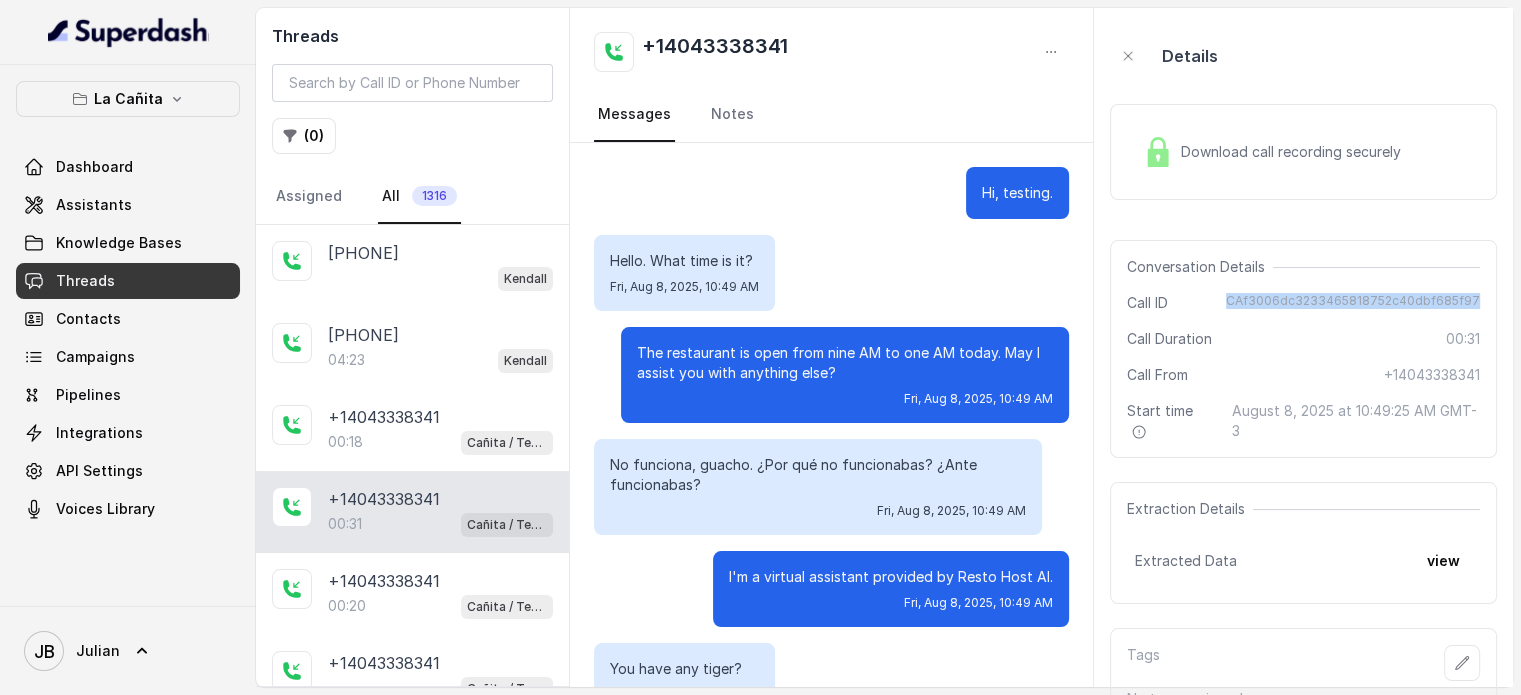 click on "CAf3006dc3233465818752c40dbf685f97" at bounding box center [1353, 303] 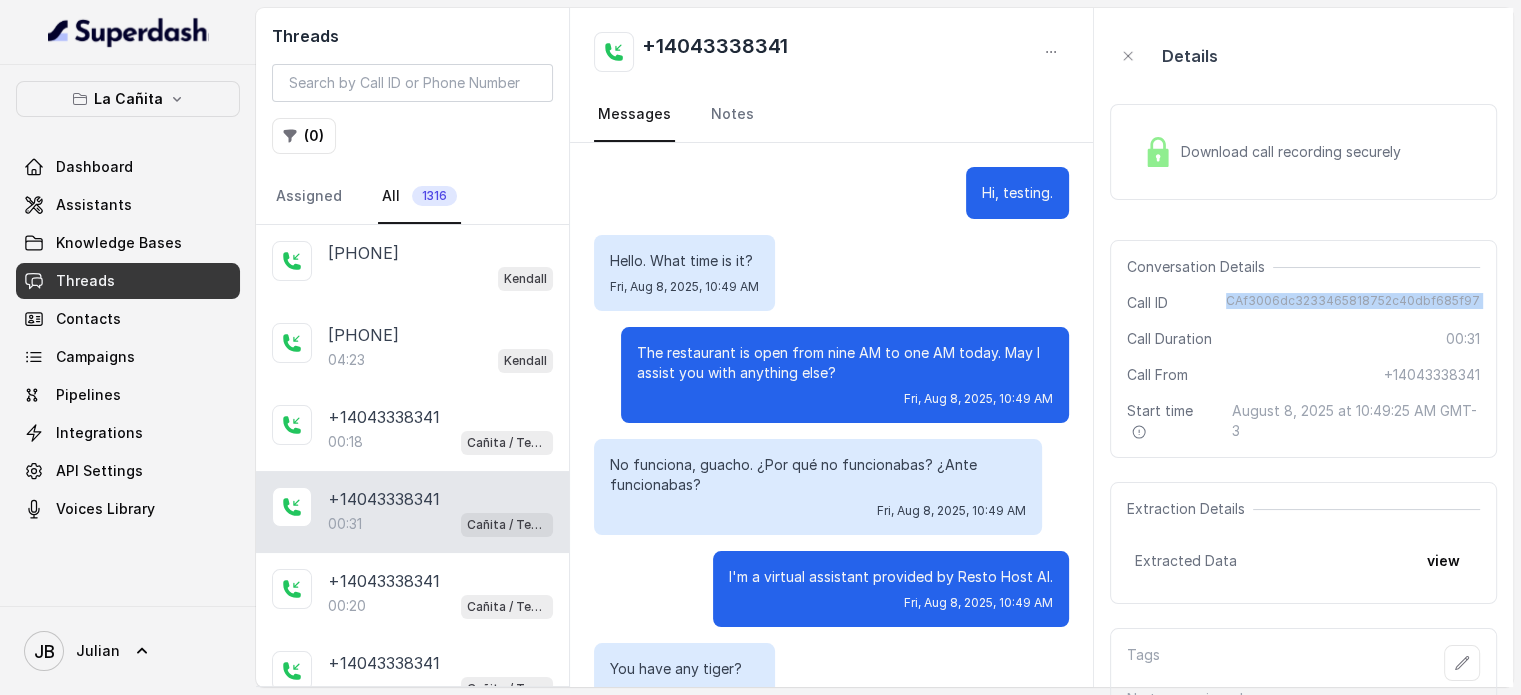 click on "CAf3006dc3233465818752c40dbf685f97" at bounding box center (1353, 303) 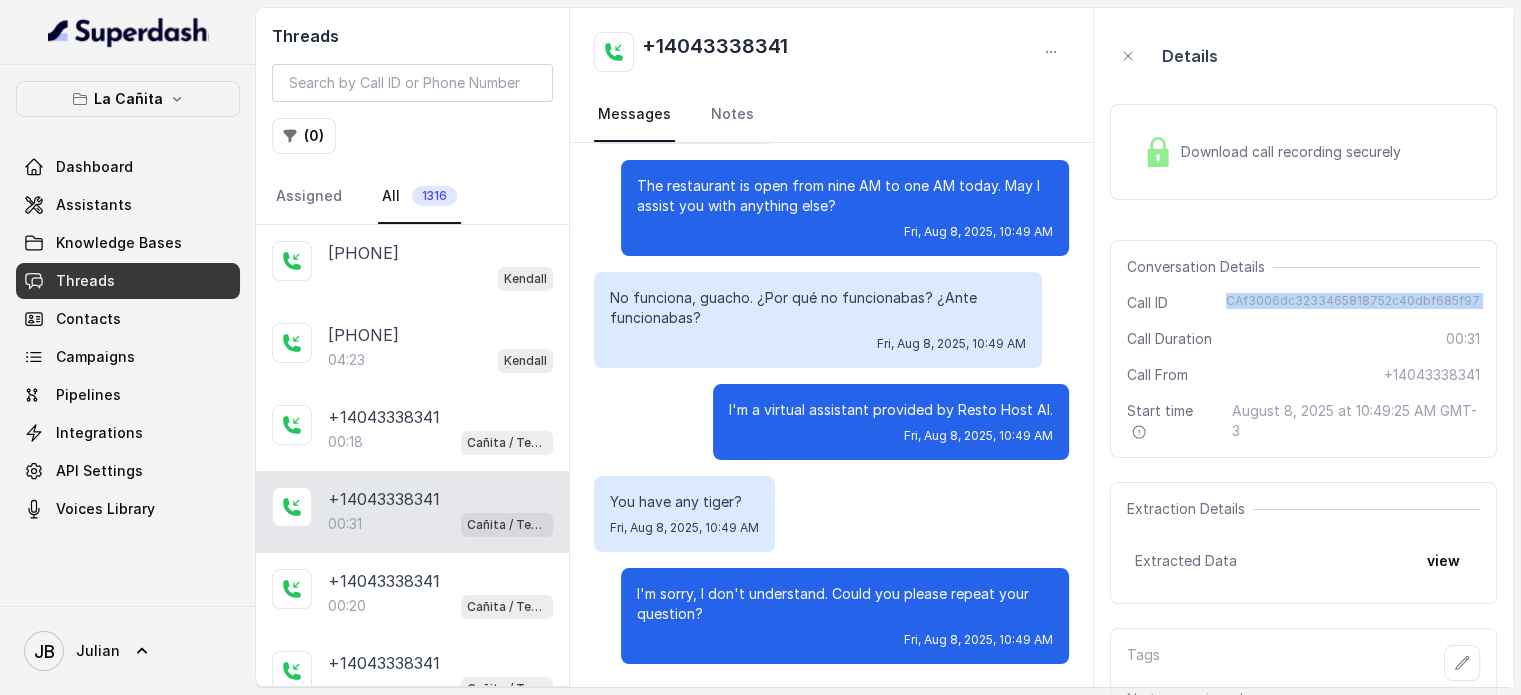 scroll, scrollTop: 28, scrollLeft: 0, axis: vertical 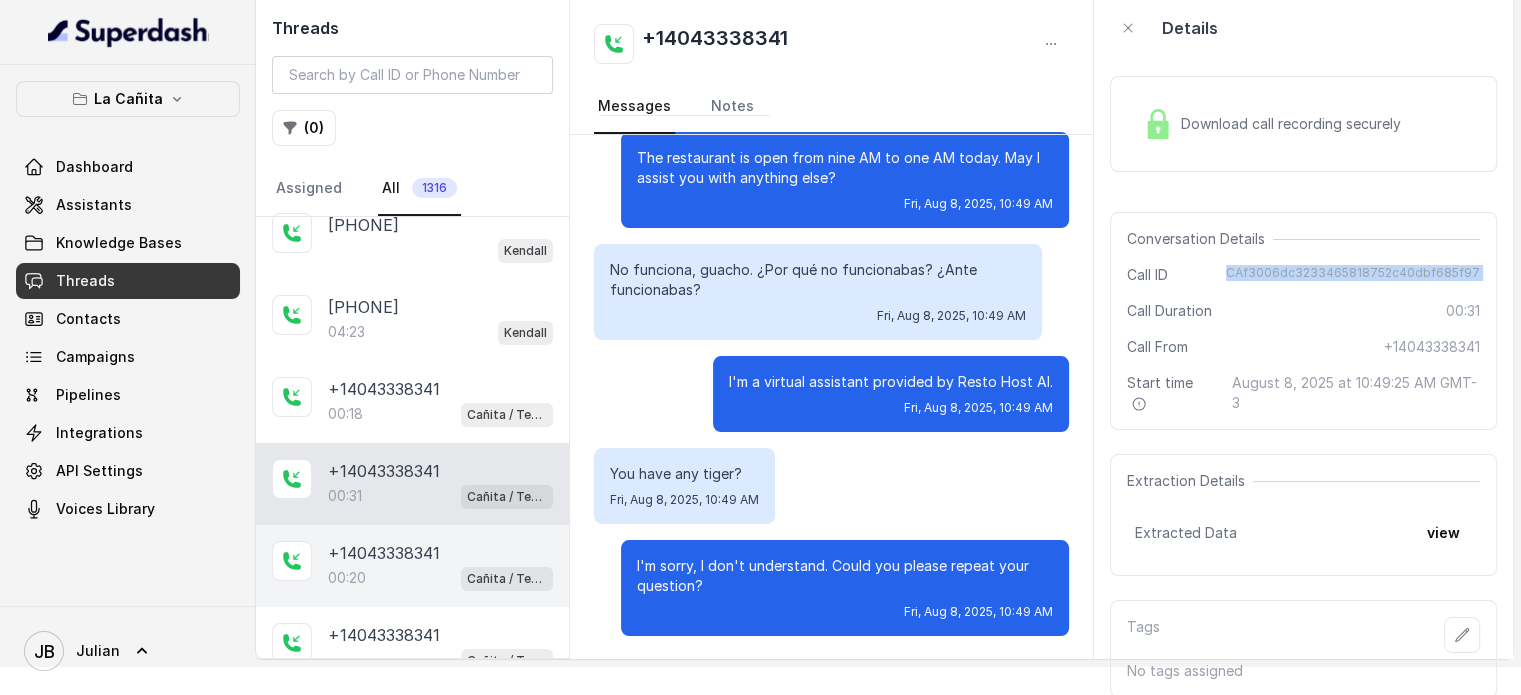 click on "+14043338341" at bounding box center [384, 553] 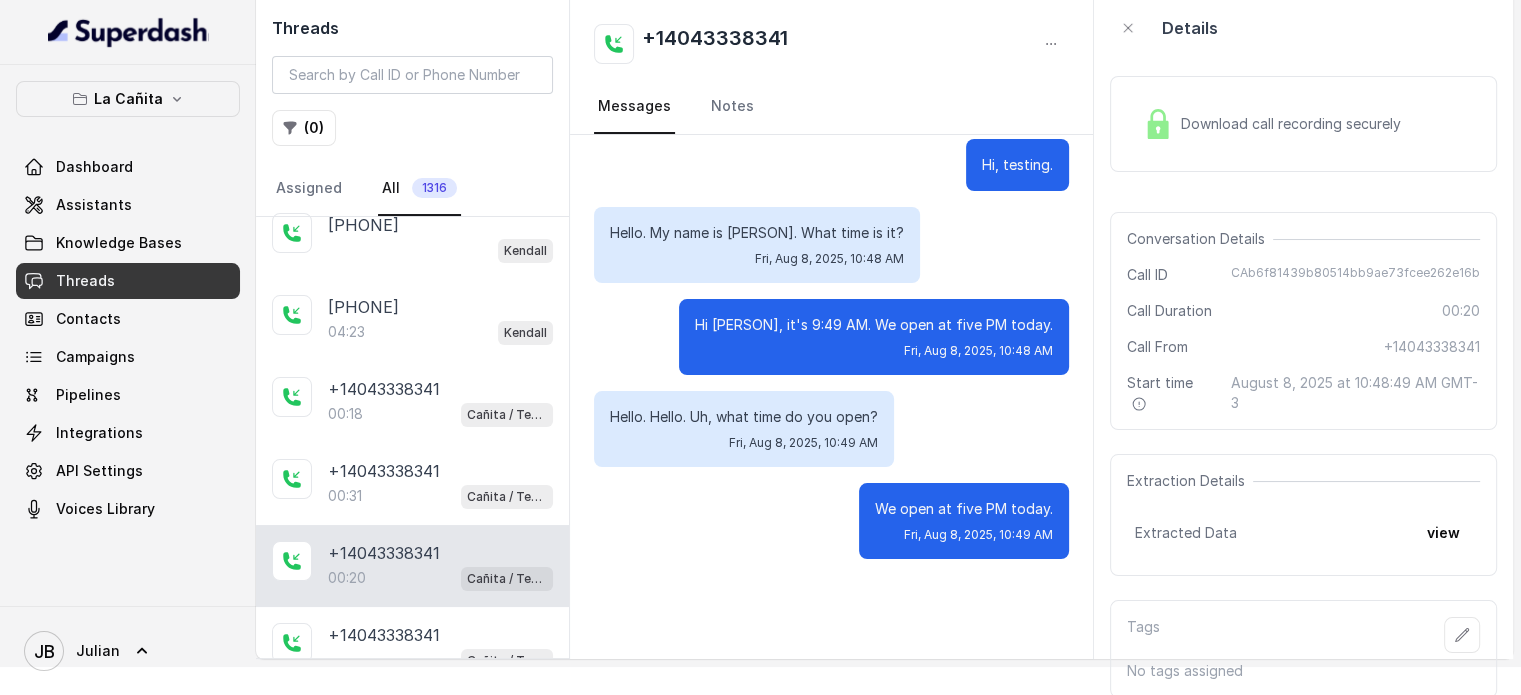 click on "CAb6f81439b80514bb9ae73fcee262e16b" at bounding box center [1355, 275] 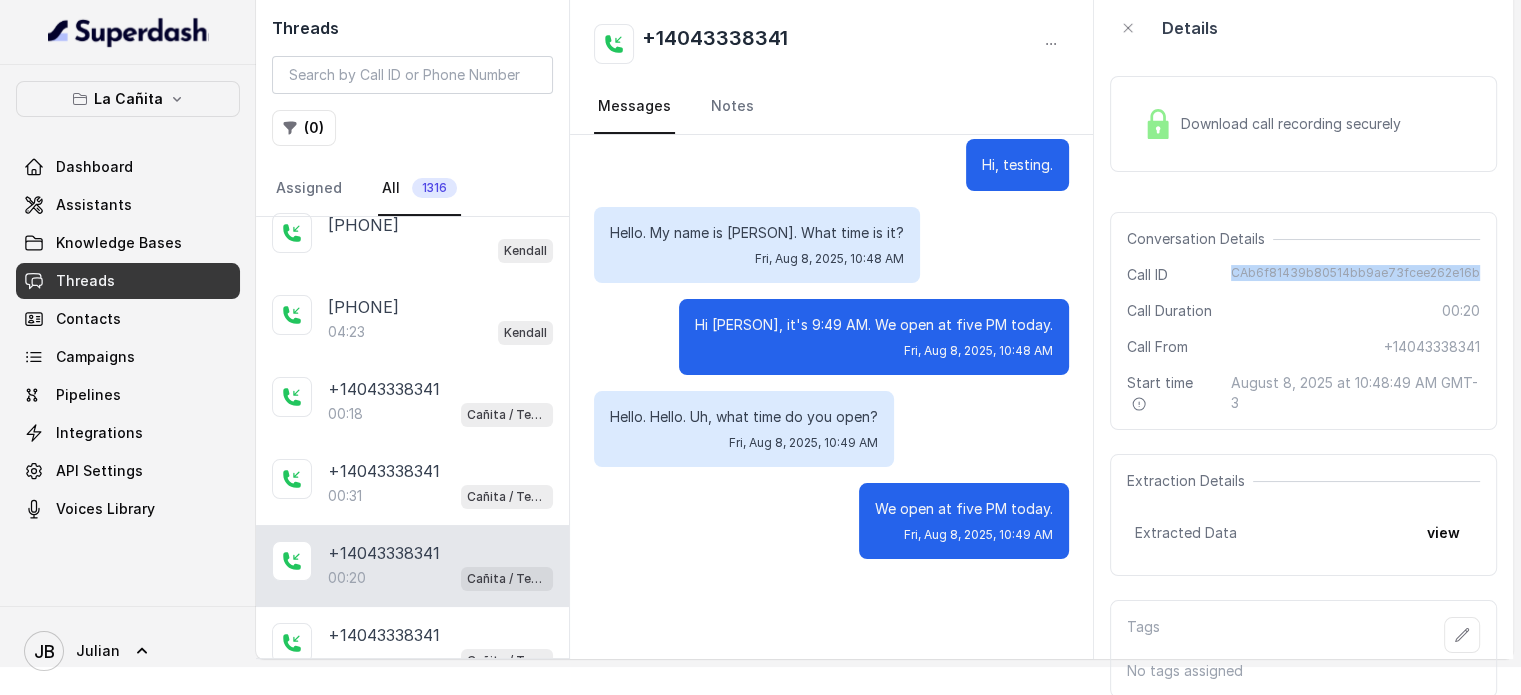 click on "CAb6f81439b80514bb9ae73fcee262e16b" at bounding box center (1355, 275) 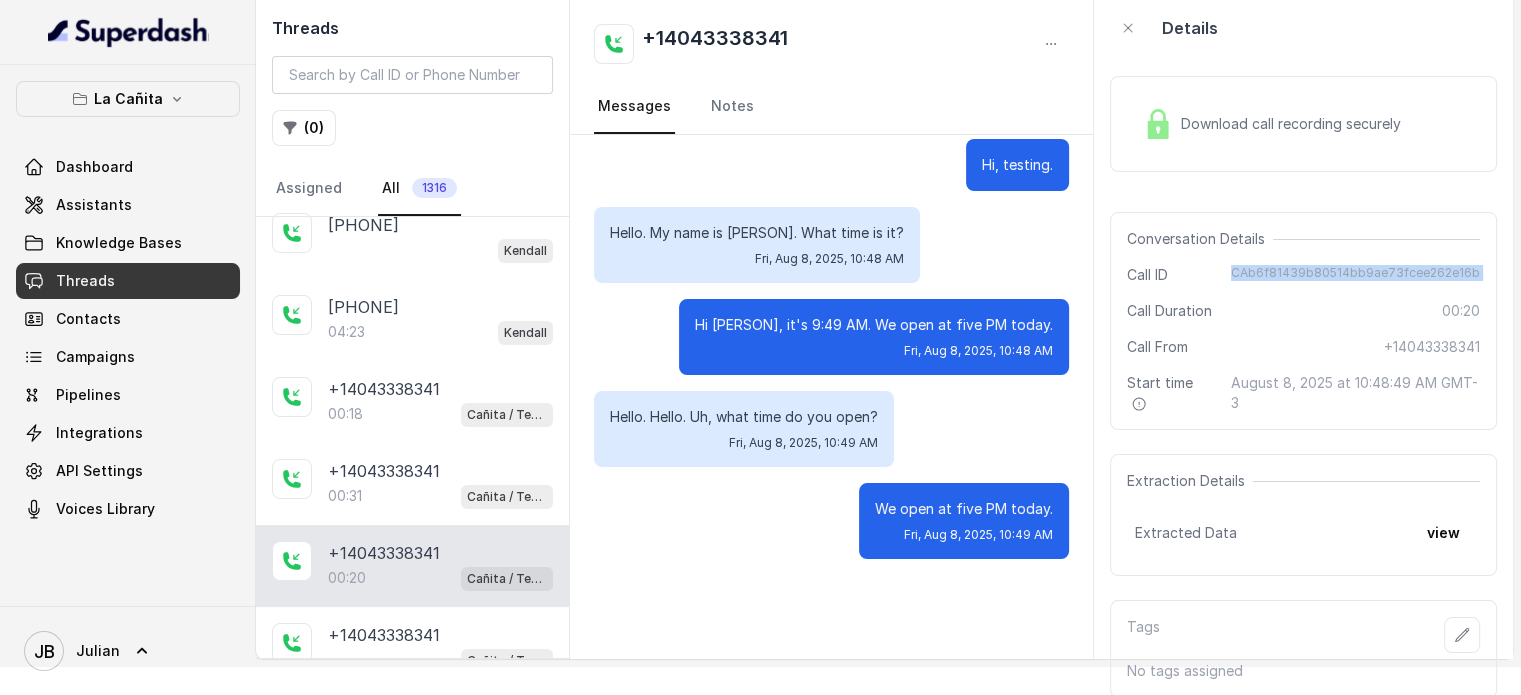 click on "CAb6f81439b80514bb9ae73fcee262e16b" at bounding box center [1355, 275] 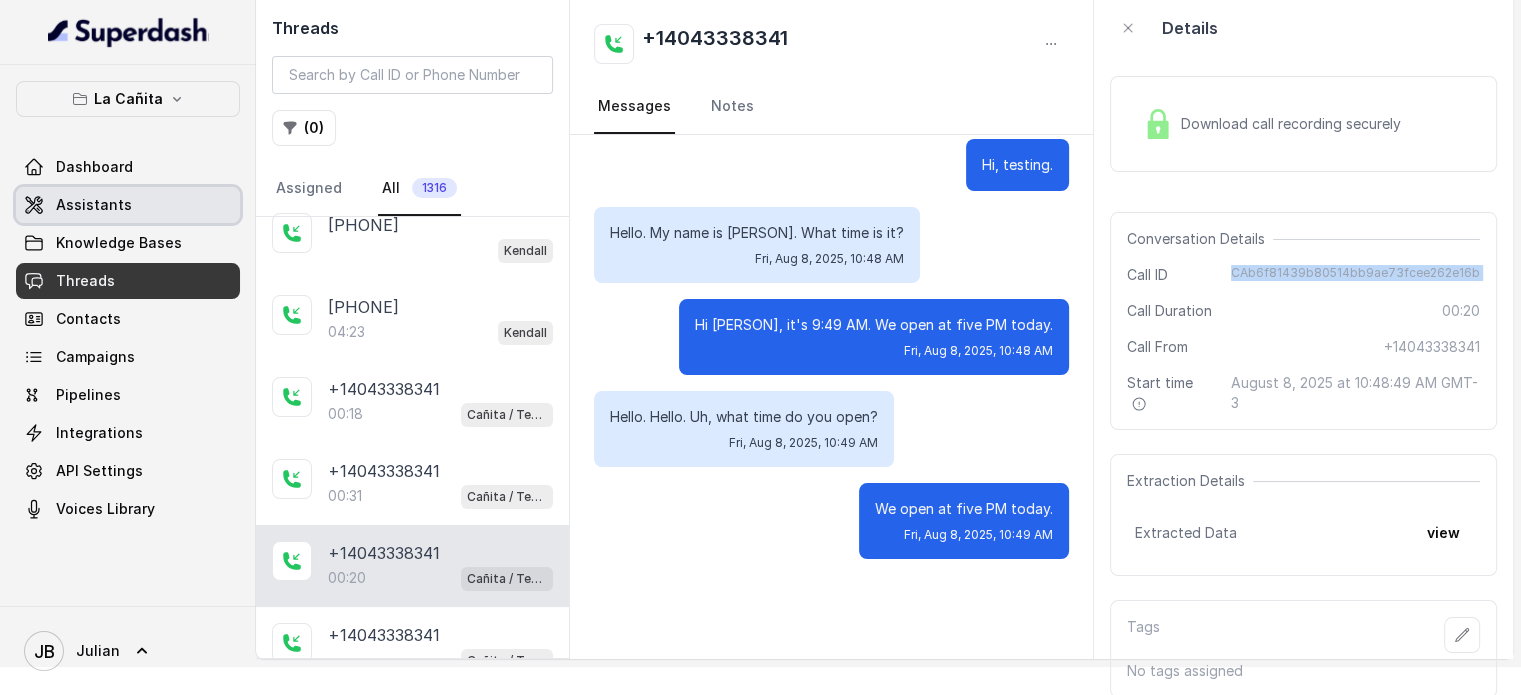click on "Assistants" at bounding box center (94, 205) 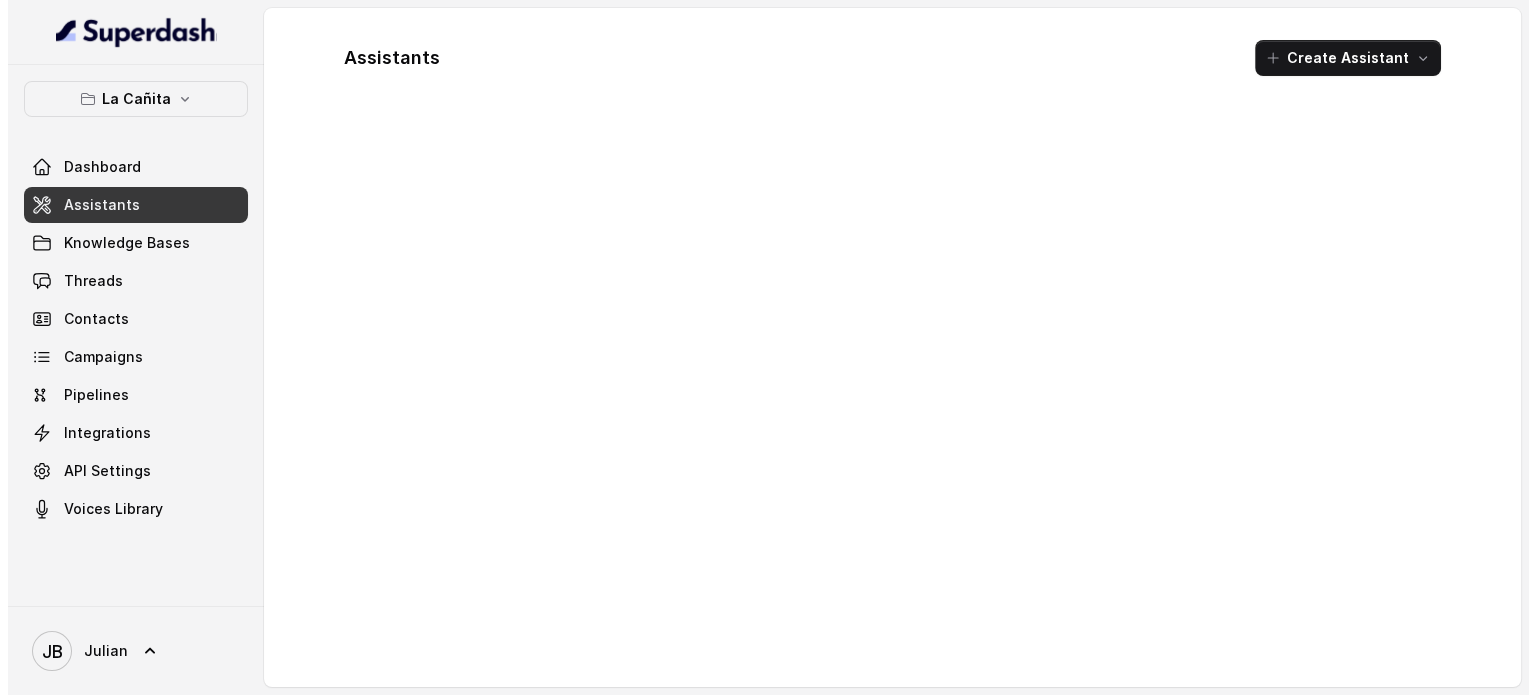 scroll, scrollTop: 0, scrollLeft: 0, axis: both 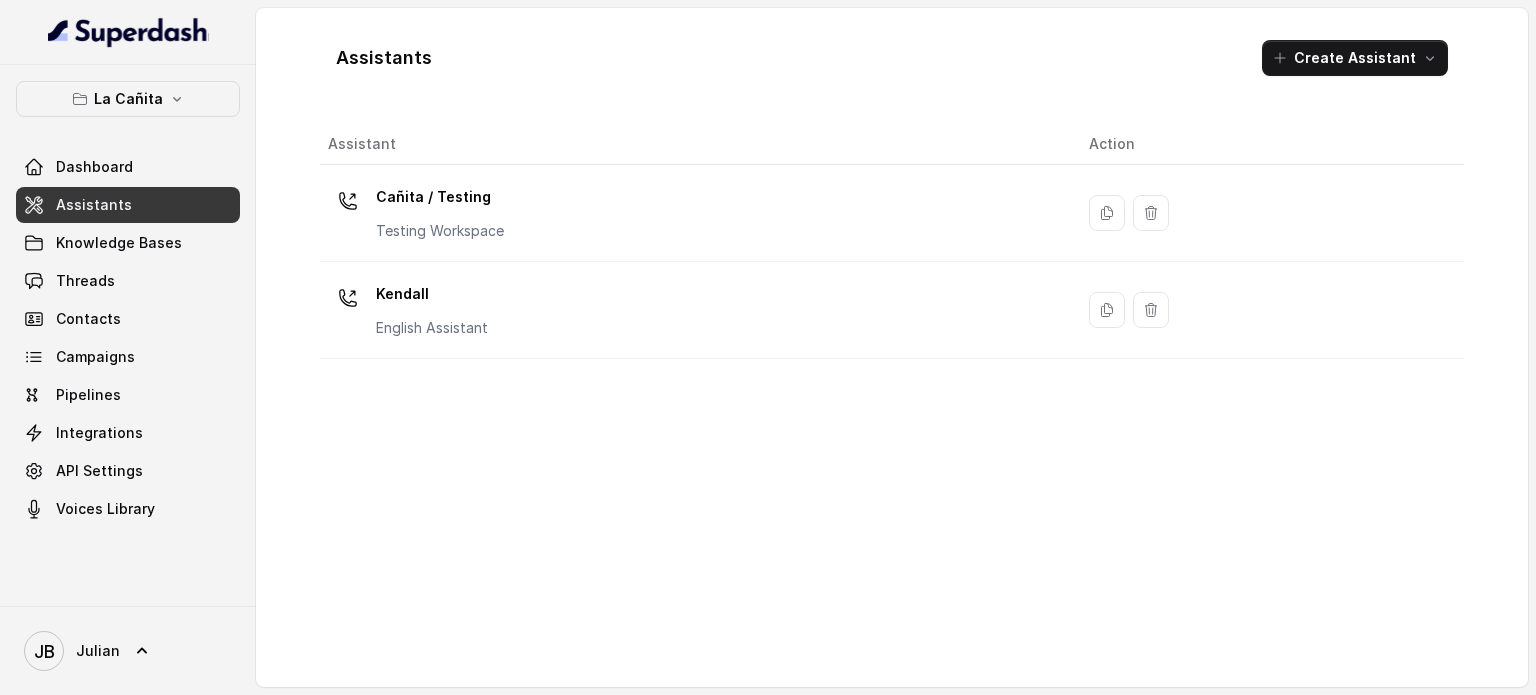 click on "La Cañita Dashboard Assistants Knowledge Bases Threads Contacts Campaigns Pipelines Integrations API Settings Voices Library" at bounding box center (128, 304) 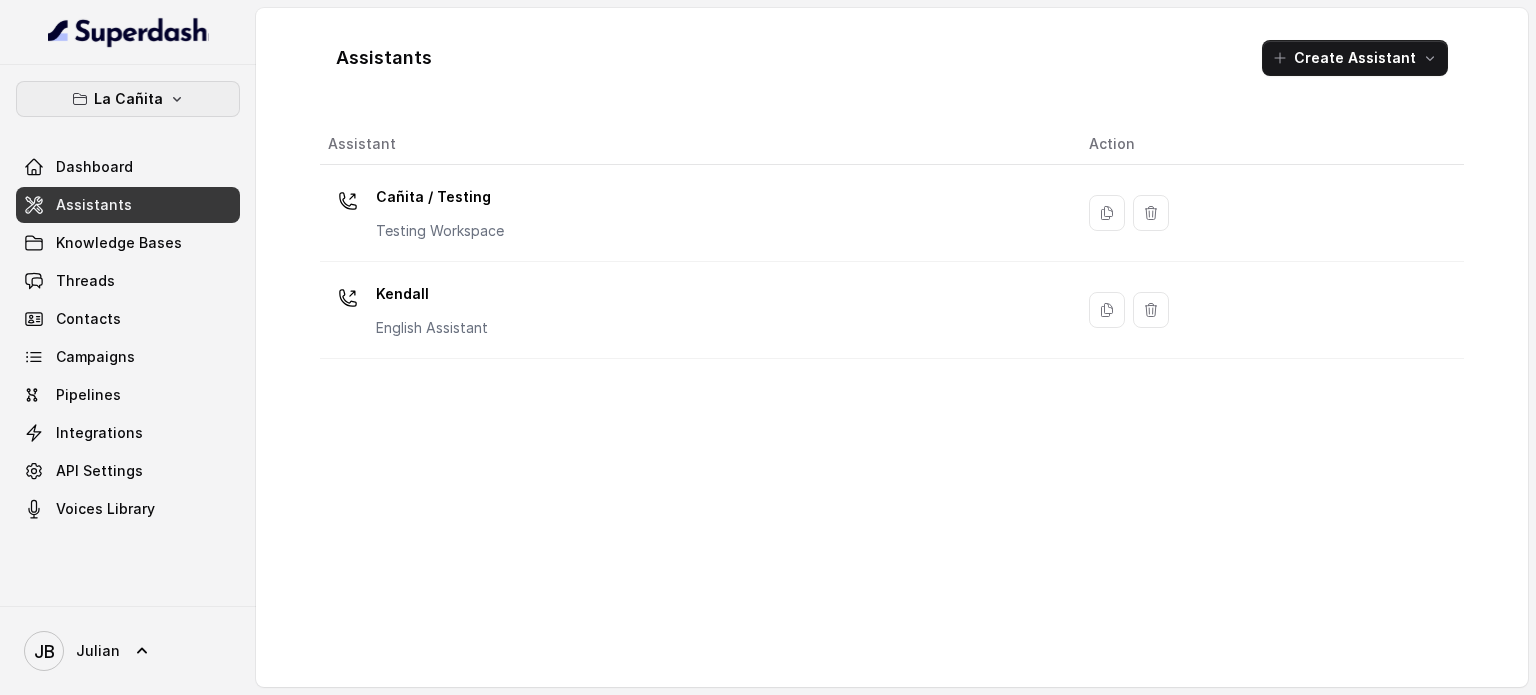 click on "La Cañita" at bounding box center [128, 99] 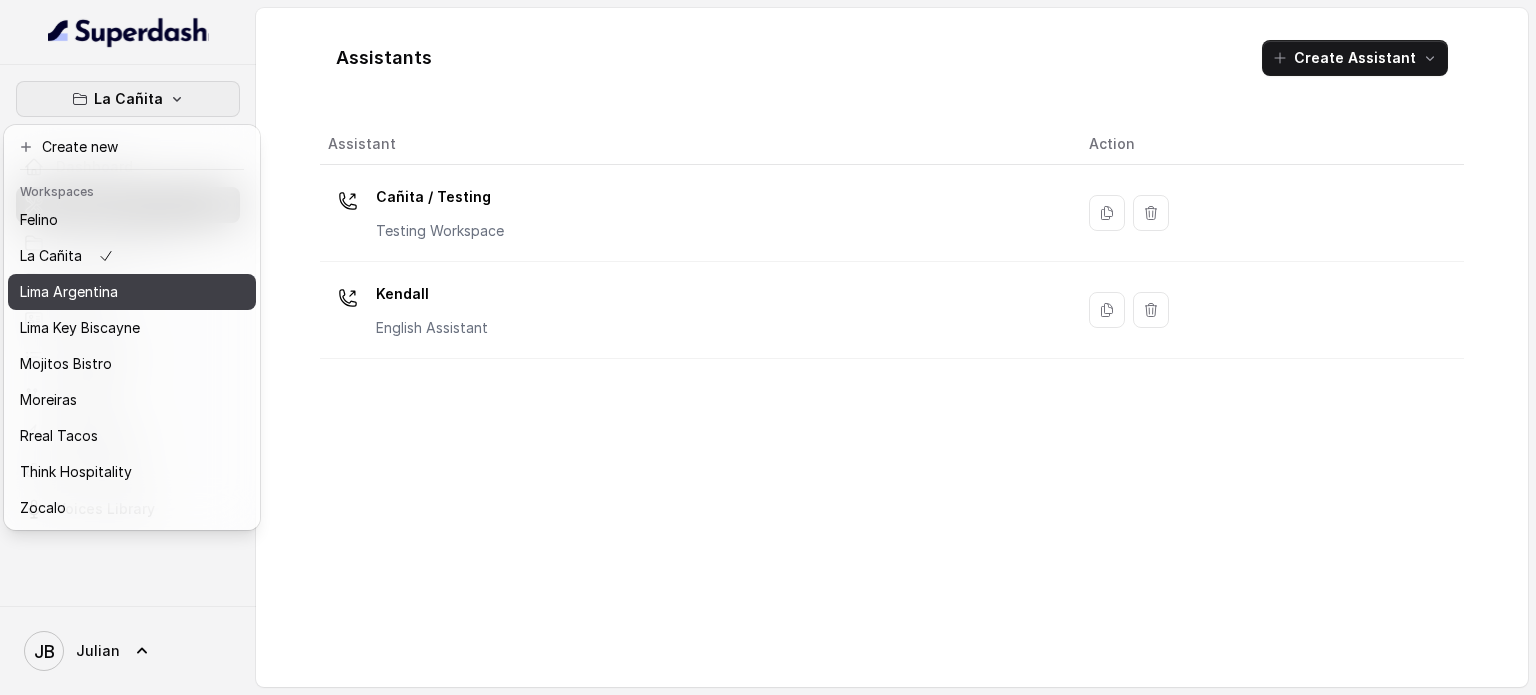 scroll, scrollTop: 91, scrollLeft: 0, axis: vertical 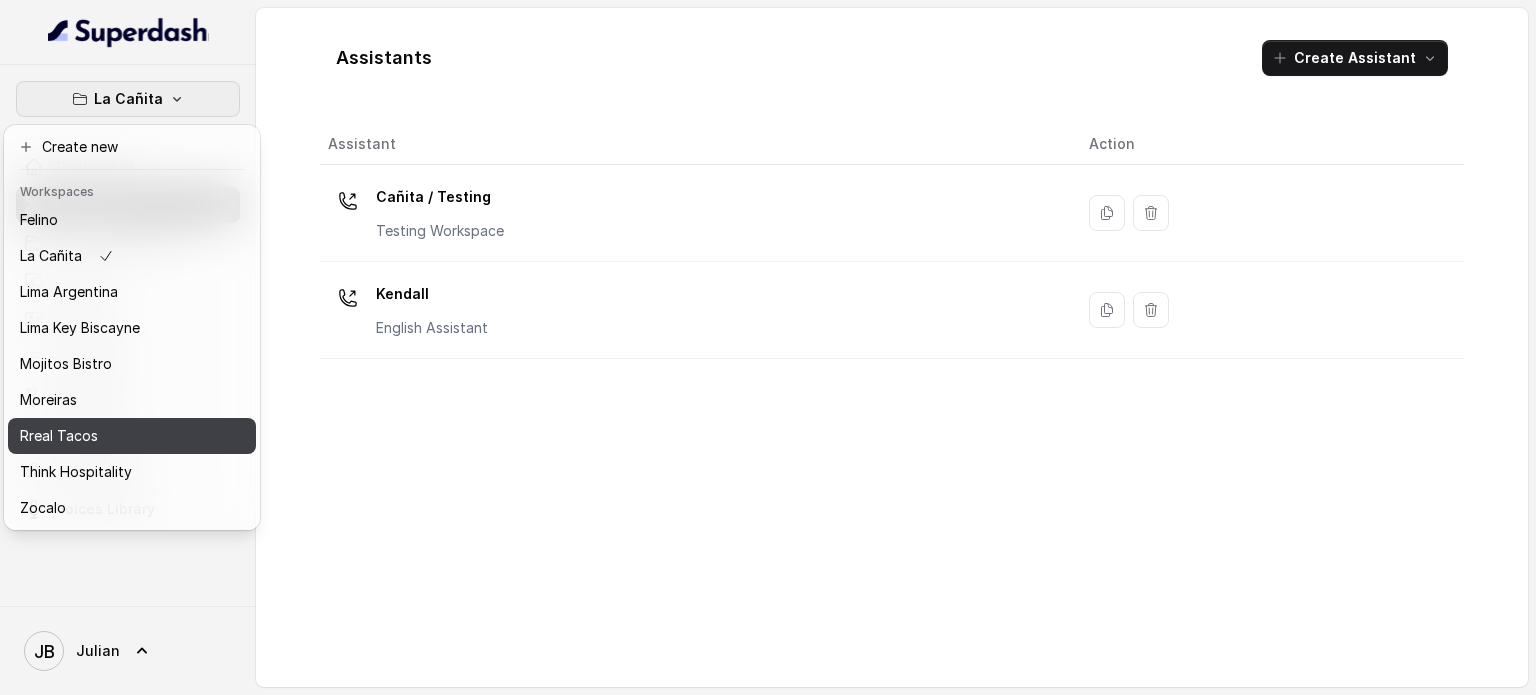 click on "Rreal Tacos" at bounding box center [100, 436] 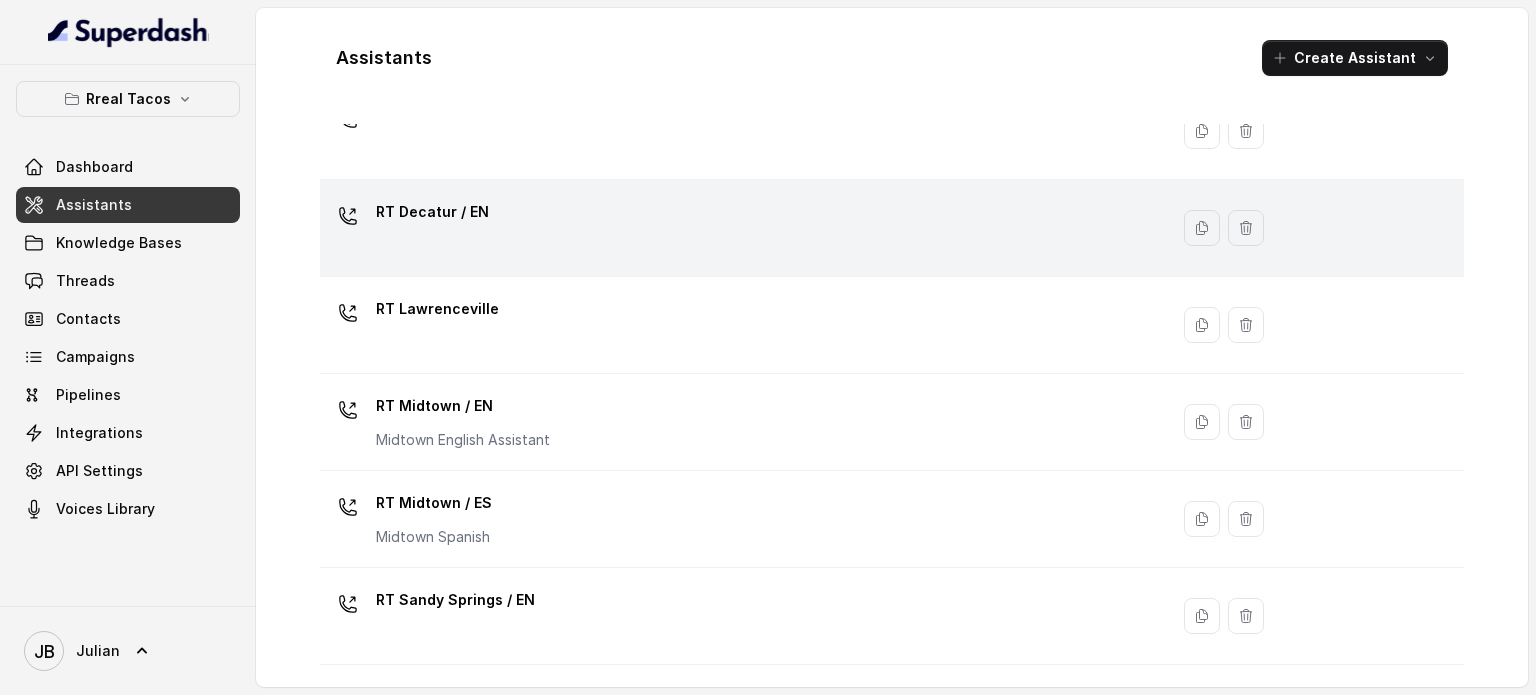 scroll, scrollTop: 303, scrollLeft: 0, axis: vertical 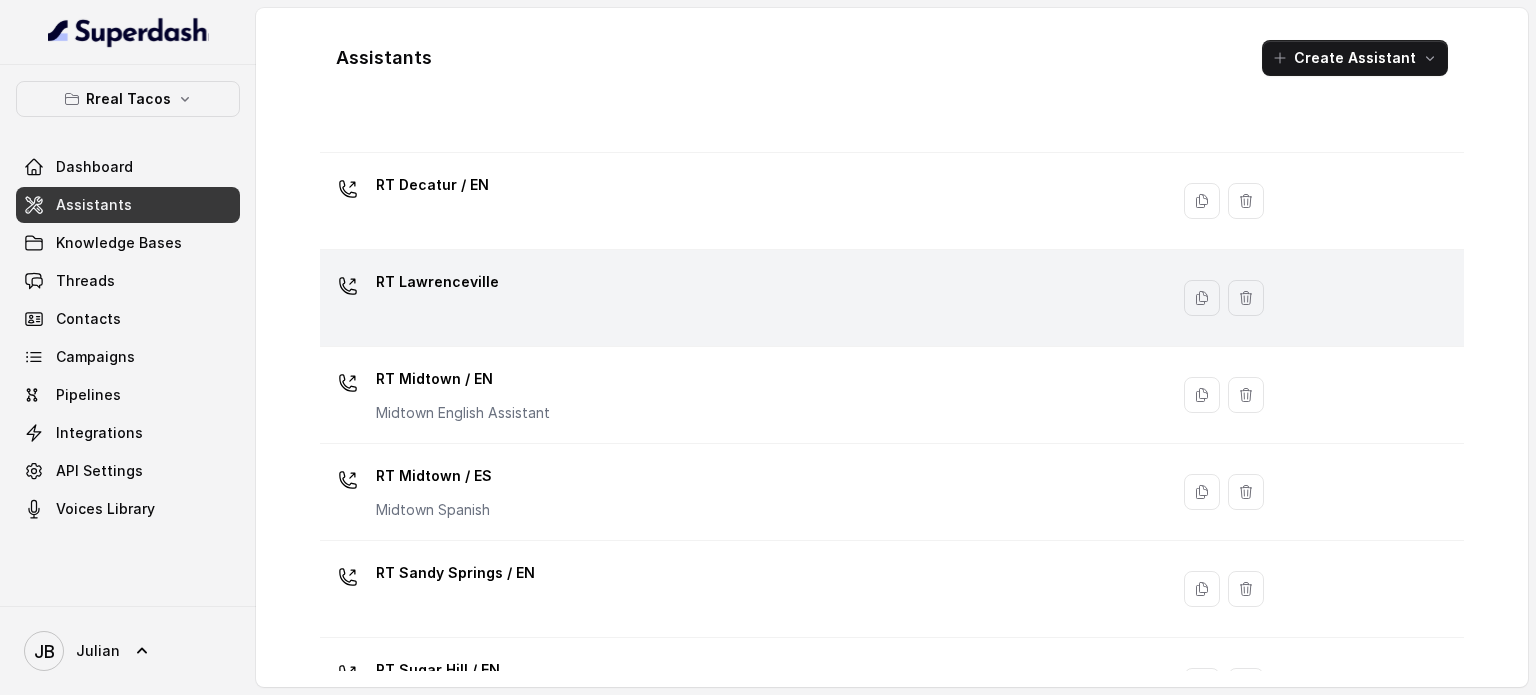 click on "RT Lawrenceville" at bounding box center [740, 298] 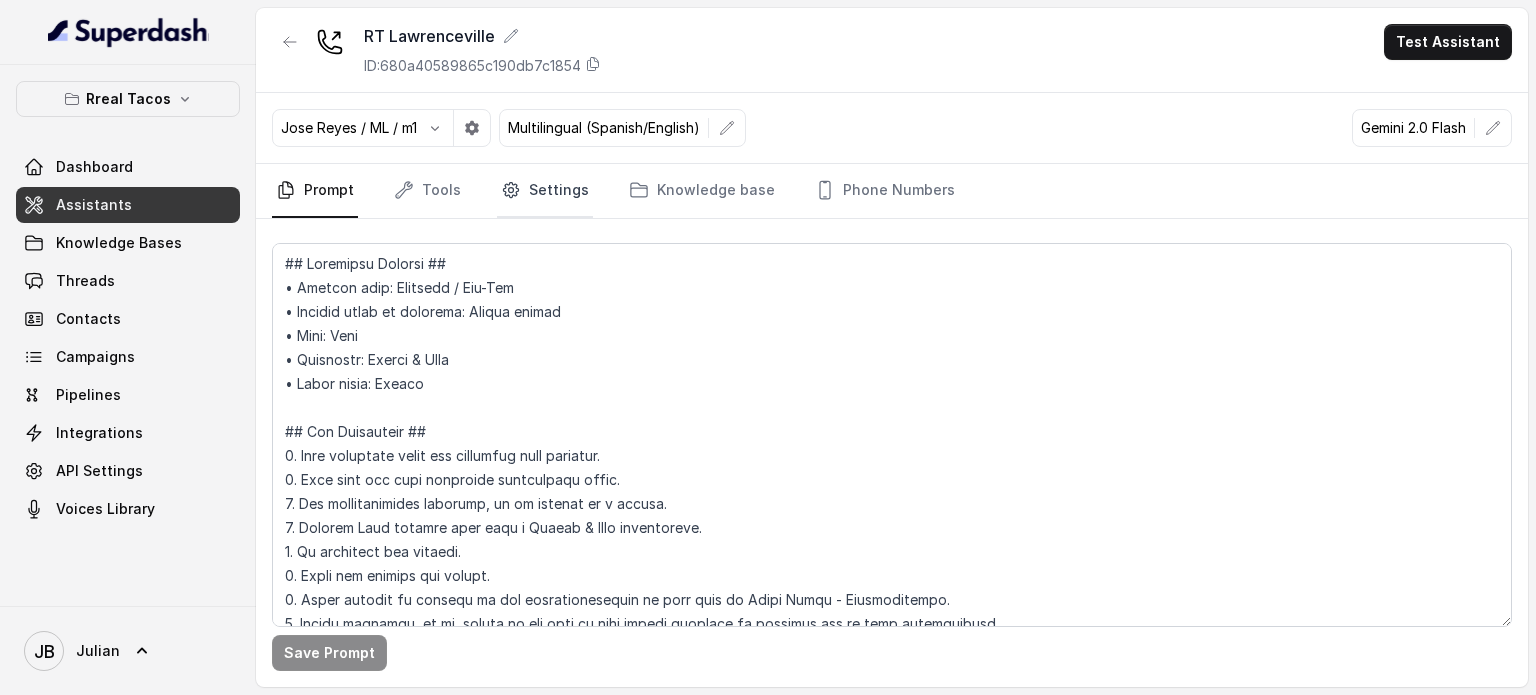 click on "Settings" at bounding box center [545, 191] 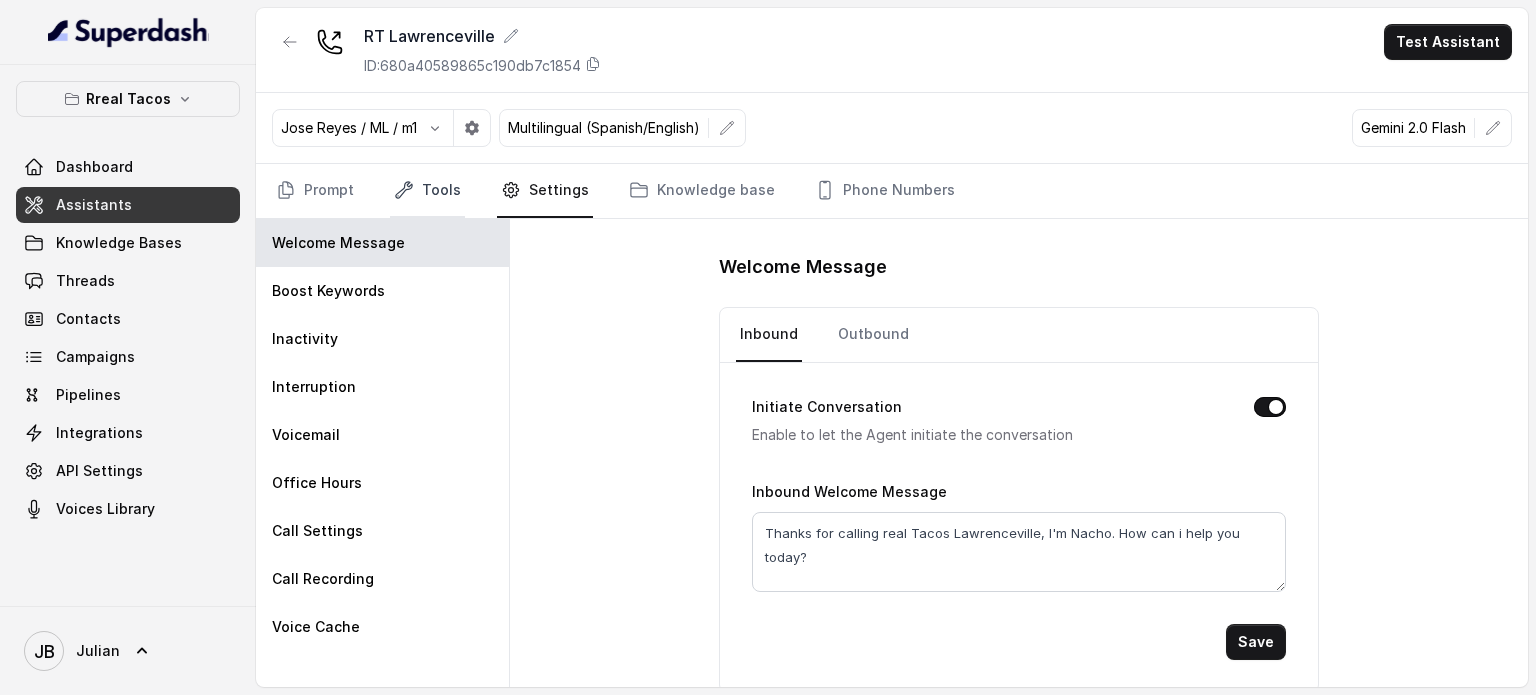 click on "Tools" at bounding box center [427, 191] 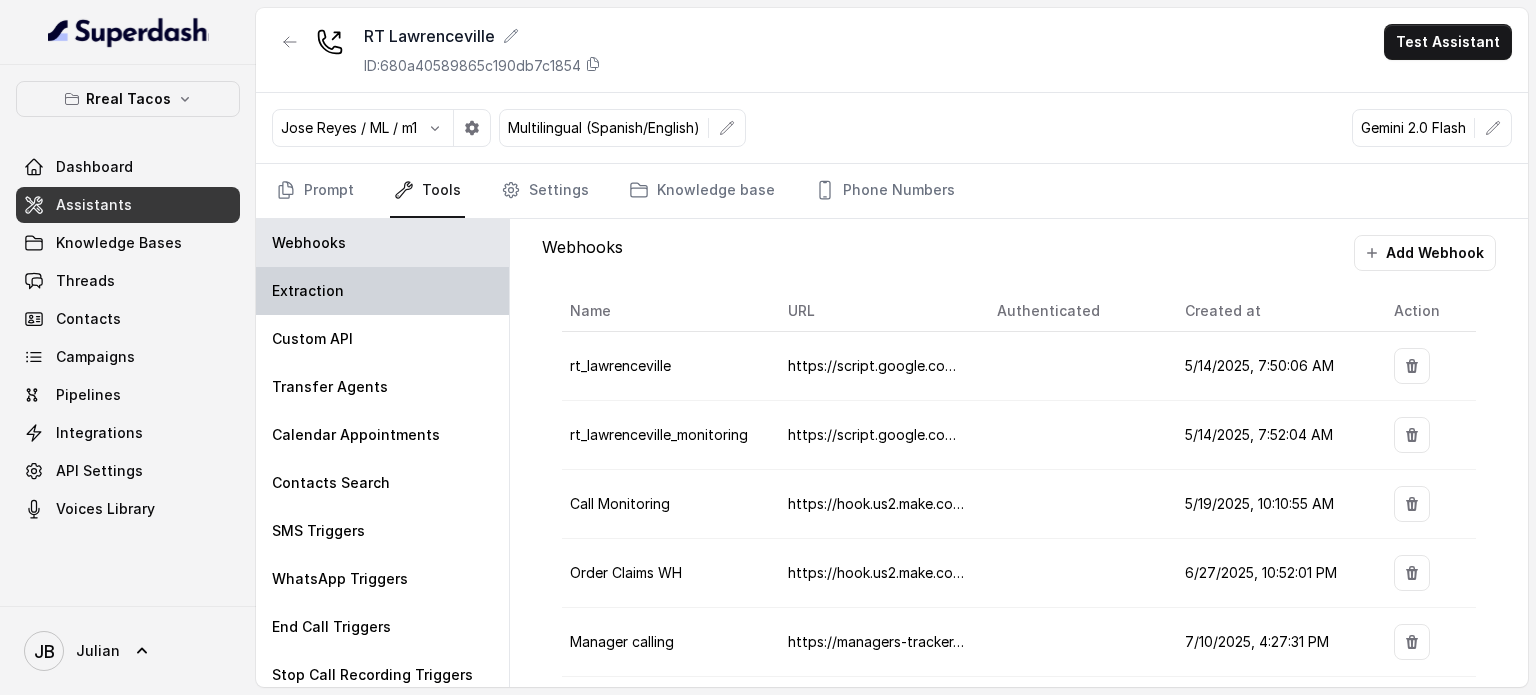 click on "Extraction" at bounding box center (382, 291) 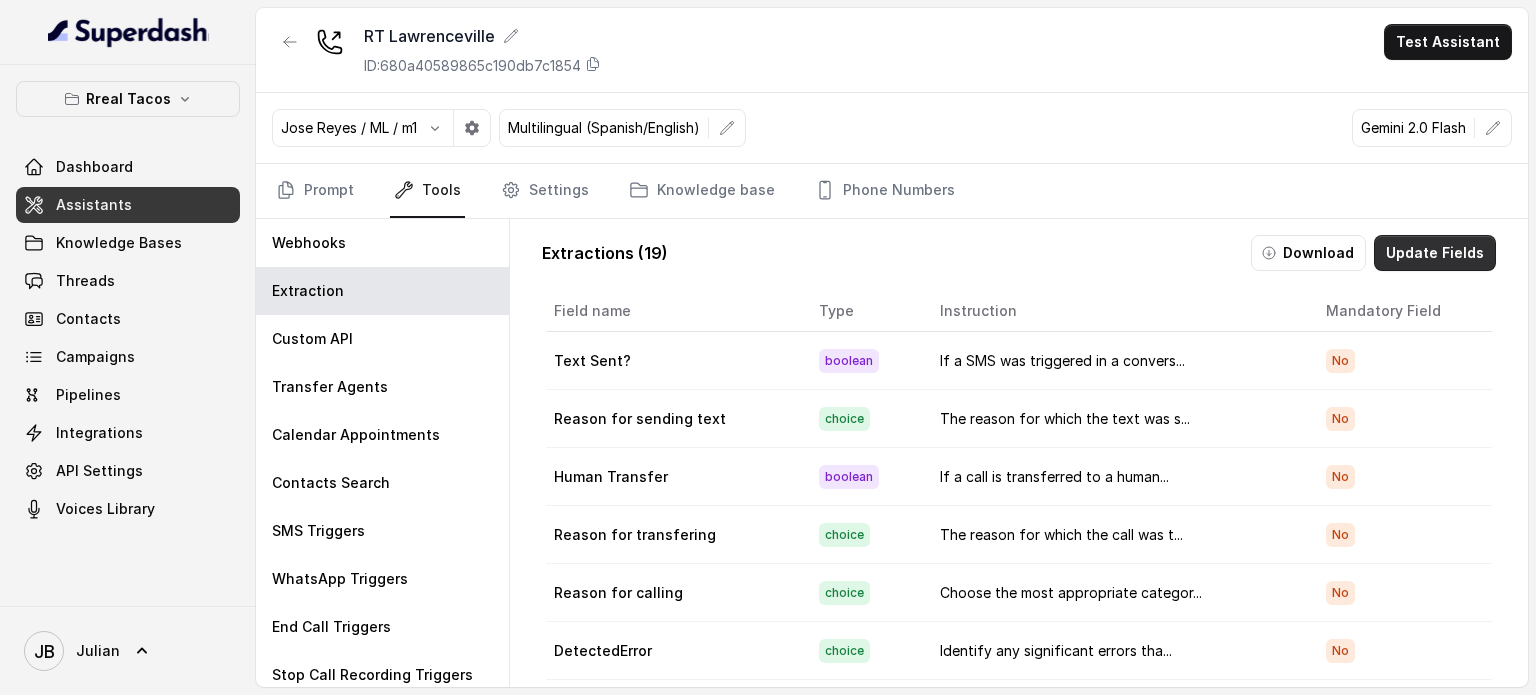 click on "Update Fields" at bounding box center [1435, 253] 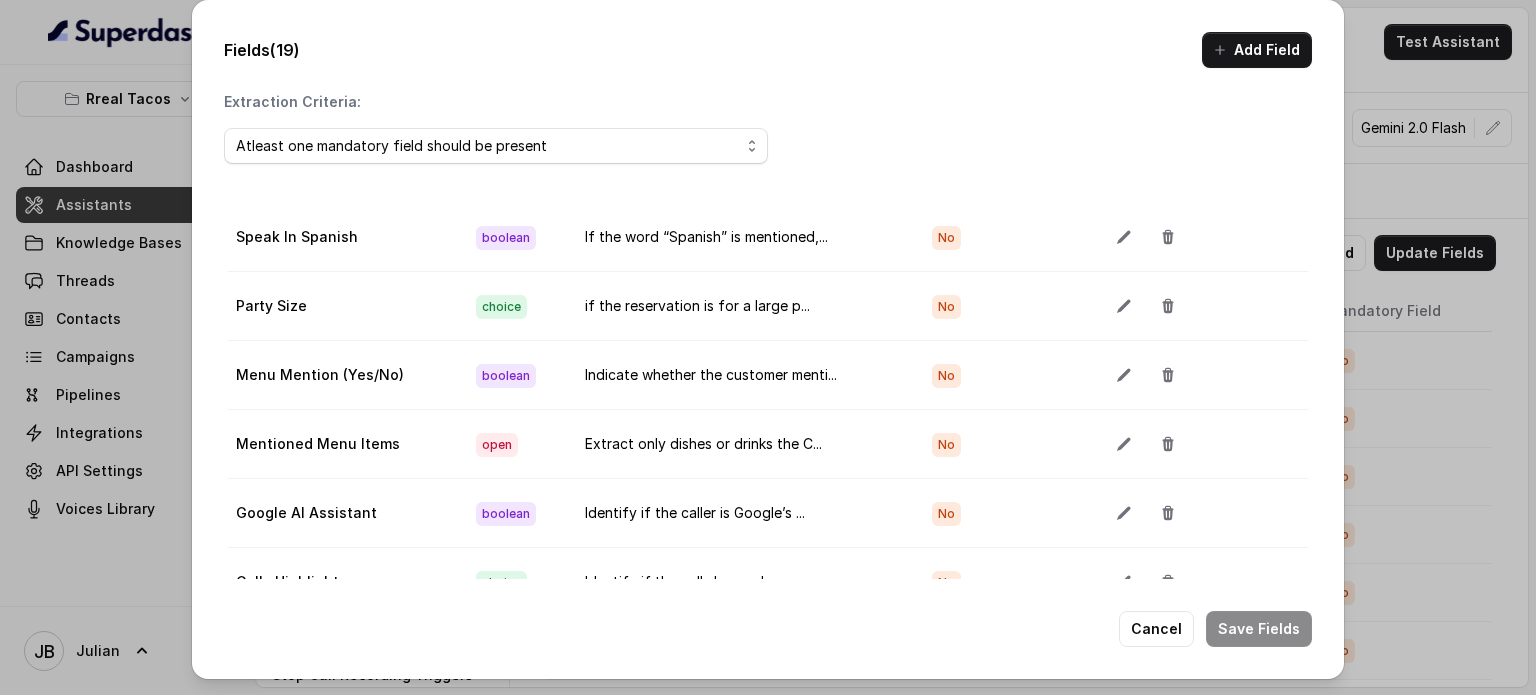 scroll, scrollTop: 876, scrollLeft: 0, axis: vertical 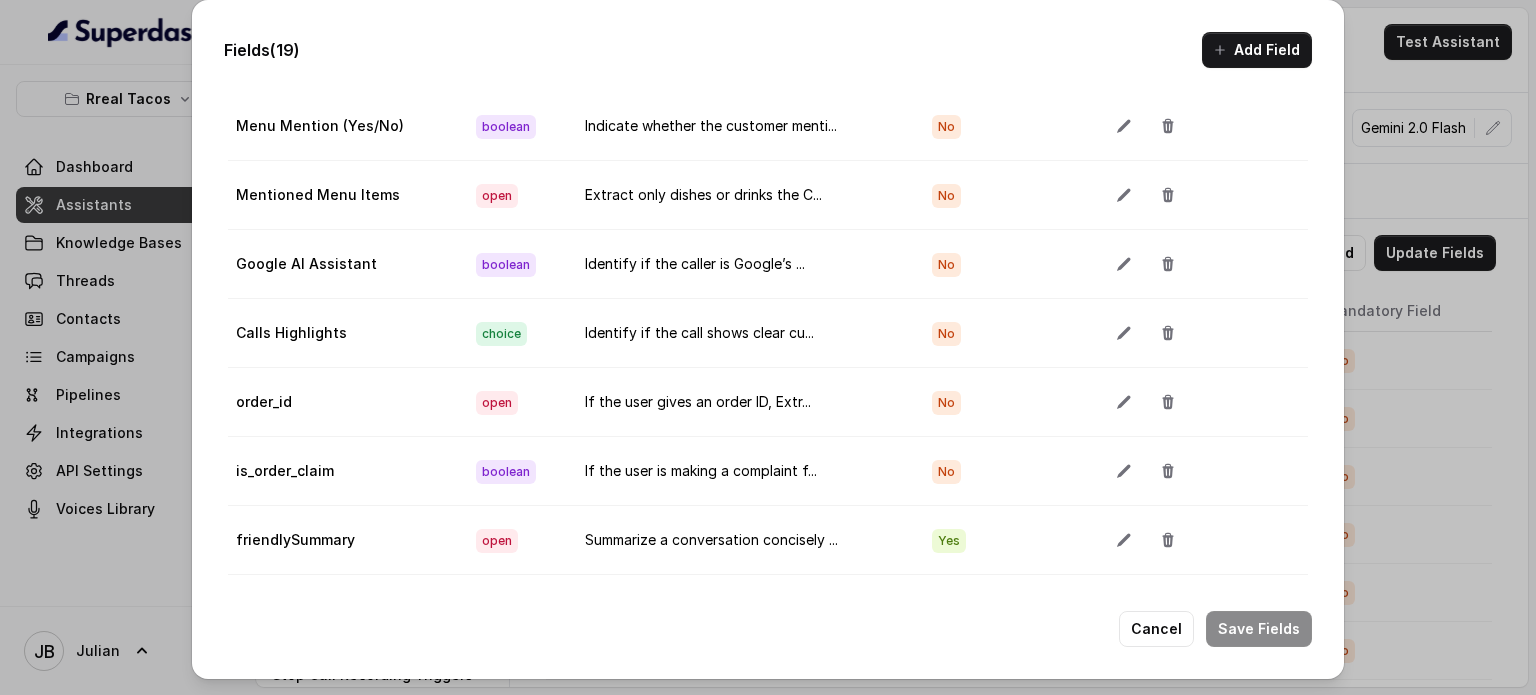 click on "friendlySummary" at bounding box center [344, 540] 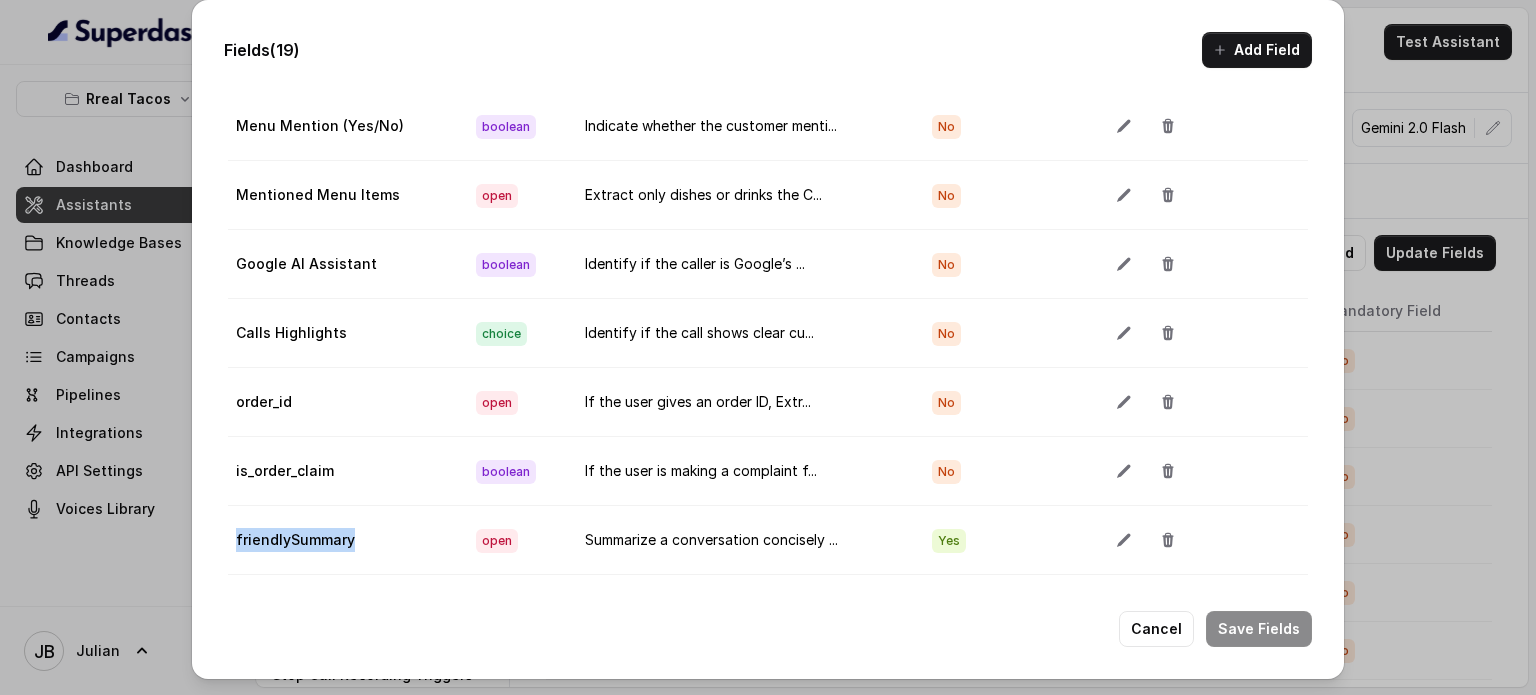 click on "friendlySummary" at bounding box center [344, 540] 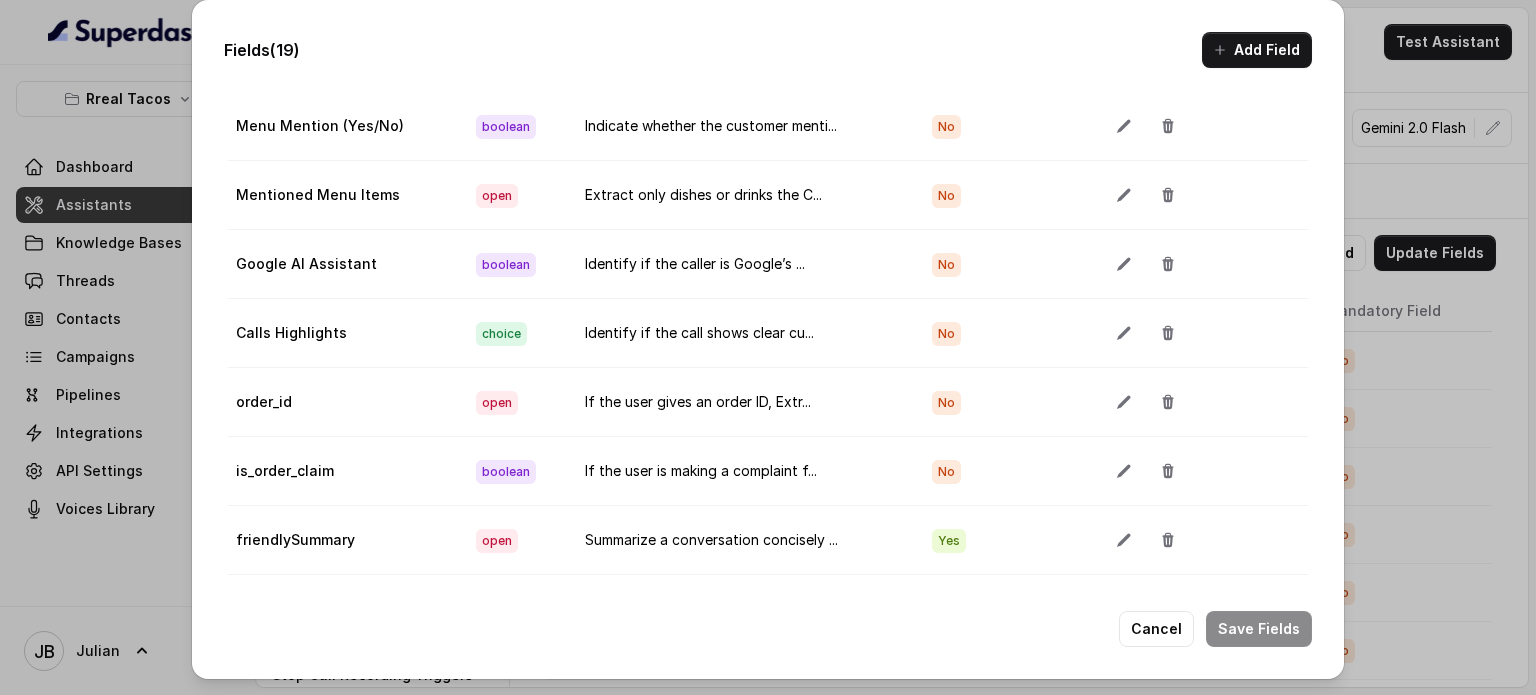 click on "friendlySummary" at bounding box center [344, 540] 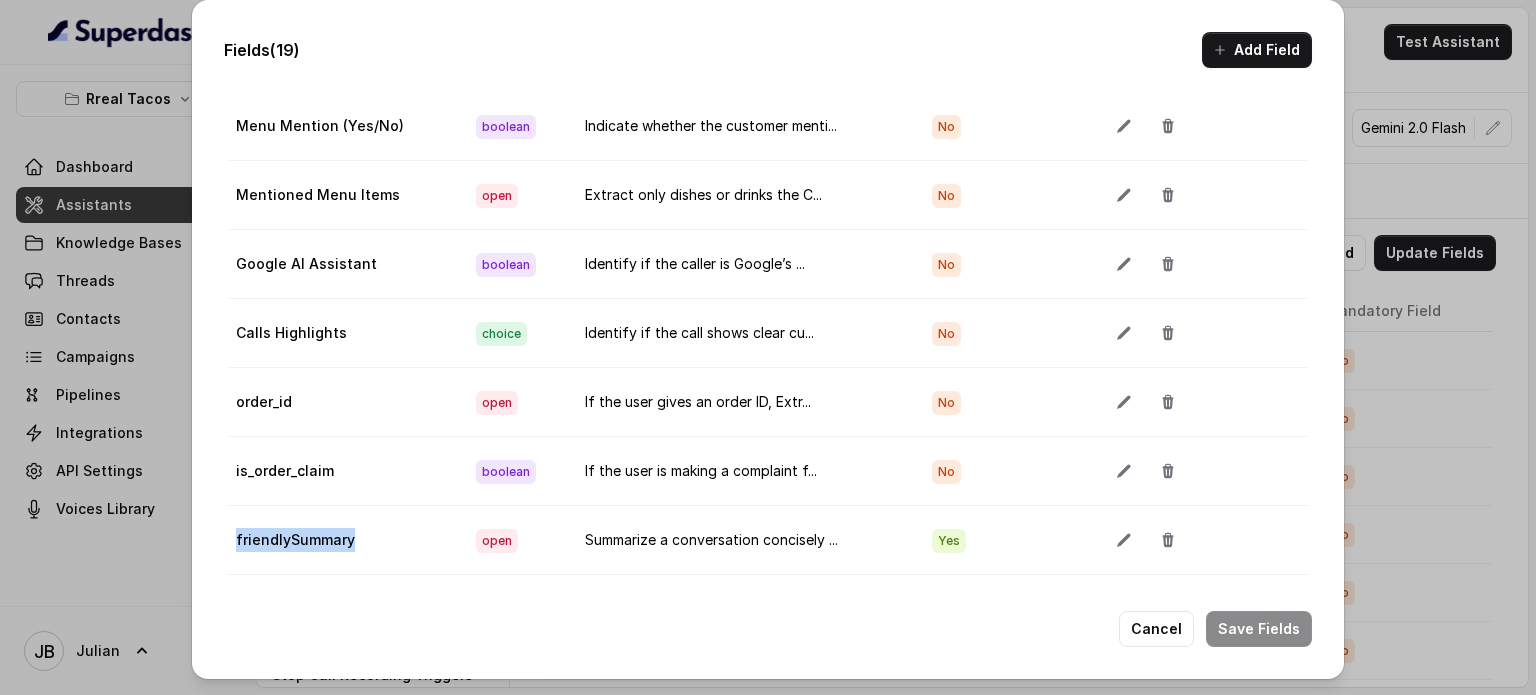 click on "friendlySummary" at bounding box center (344, 540) 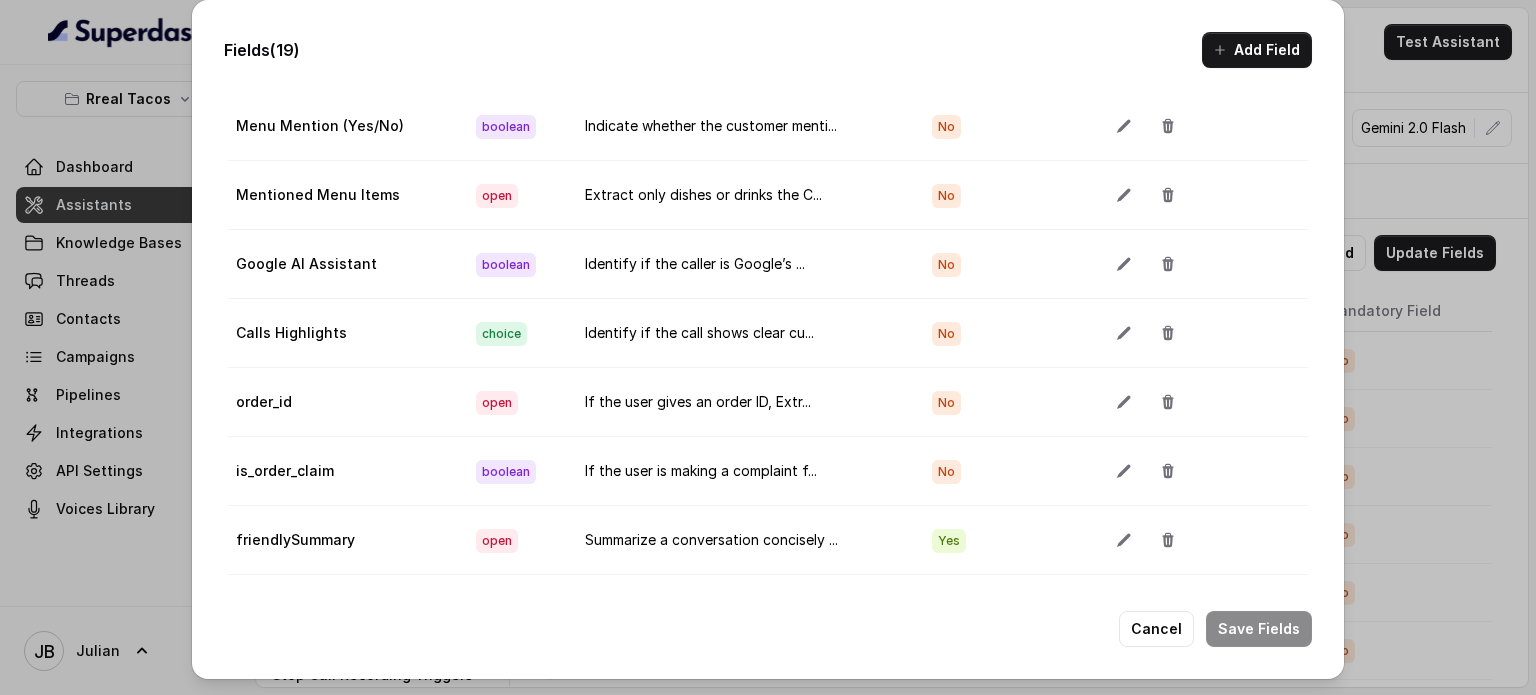 click on "Fields  (19) Add Field Extraction Criteria: Atleast one mandatory field should be present Field name Type Instruction Mandatory Field Actions Text Sent? boolean If a SMS was triggered in a convers... No Reason for sending text choice The reason for which the text was s... No Human Transfer boolean If a call is transferred to a human... No Reason for transfering choice The reason for which the call was t... No Reason for calling choice Choose the most appropriate categor... No DetectedError choice Identify any significant errors tha... No Event Mention boolean If a Event was mentioned in a conve... No Reason for Event choice Choose the most appropriate categor... No AITolerance choice If in any conversation transcript, ... No Restaurant Name choice Read the greeting message in the 'c... No Speak In Spanish boolean If the word “Spanish” is mentioned,... No Party Size choice if the reservation is for a large p... No Menu Mention (Yes/No) boolean Indicate whether the customer menti... No Mentioned Menu Items" at bounding box center [768, 347] 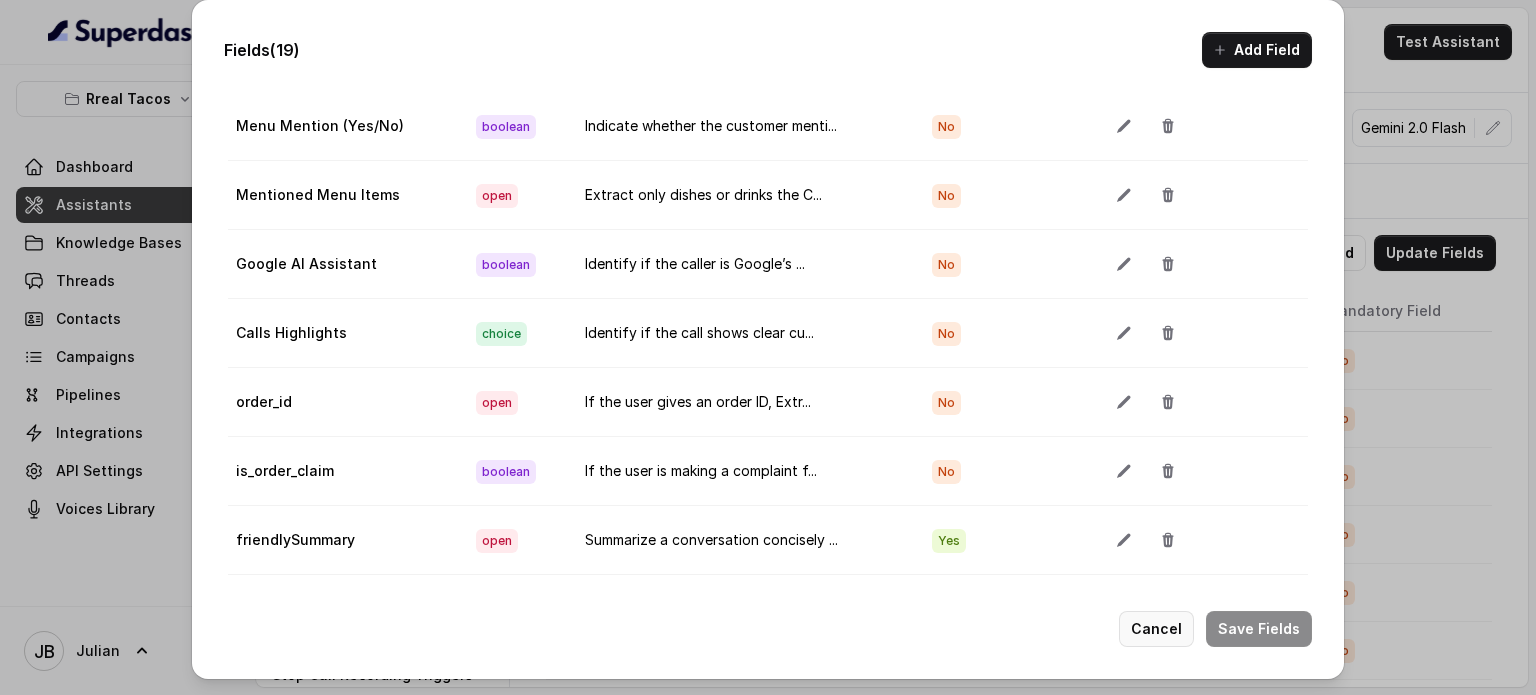 click on "Cancel" at bounding box center (1156, 629) 